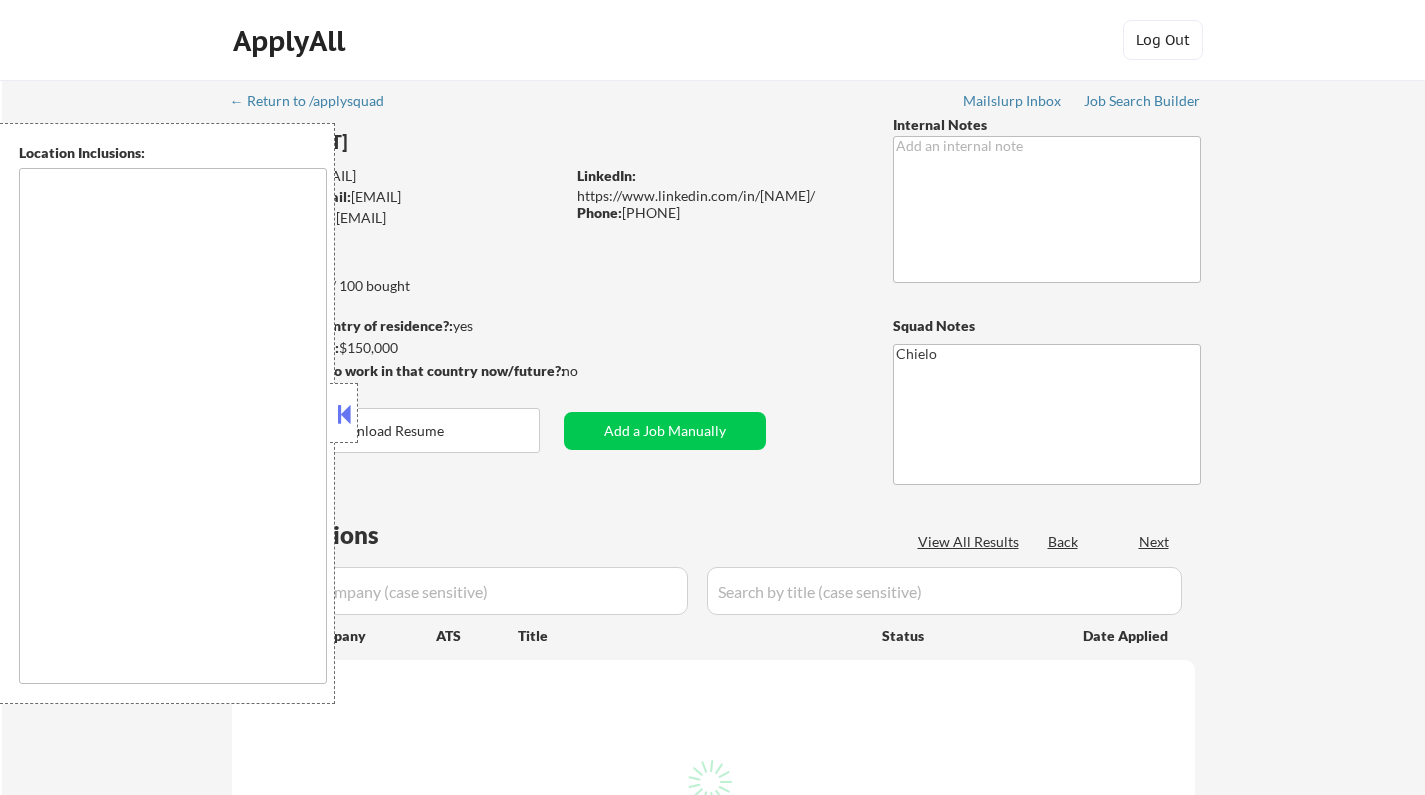 type on "[CITY_MI], FL   [CITY_MI], FL   [CITY_MI], FL   [CITY_MI], FL   [CITY_MI], FL   [CITY_MI], FL   [CITY_MI], FL   [CITY_MI], FL   [CITY_MI], FL   [CITY_MI], FL   [CITY_MI], FL   [CITY_MI], FL   [CITY_MI], FL   [CITY_MI], FL   [CITY_MI], FL   [CITY_MI], FL   [CITY_MI], FL   [CITY_MI], FL   [CITY_MI], FL   [CITY_MI], FL [CITY_MI], MI   [CITY_MI], MI   [CITY_MI], MI   [CITY_MI], MI   [CITY_MI], MI   [CITY_MI], MI   [CITY_MI], MI   [CITY_MI], MI   [CITY_MI], MI   [CITY_MI], MI   [CITY_MI], MI   [CITY_MI], MI   [CITY_MI], MI   [CITY_MI], MI   [CITY_MI], MI   [CITY_MI], MI   [CITY_MI], MI   [CITY_MI], MI   [CITY_MI], MI   [CITY_MI], MI" 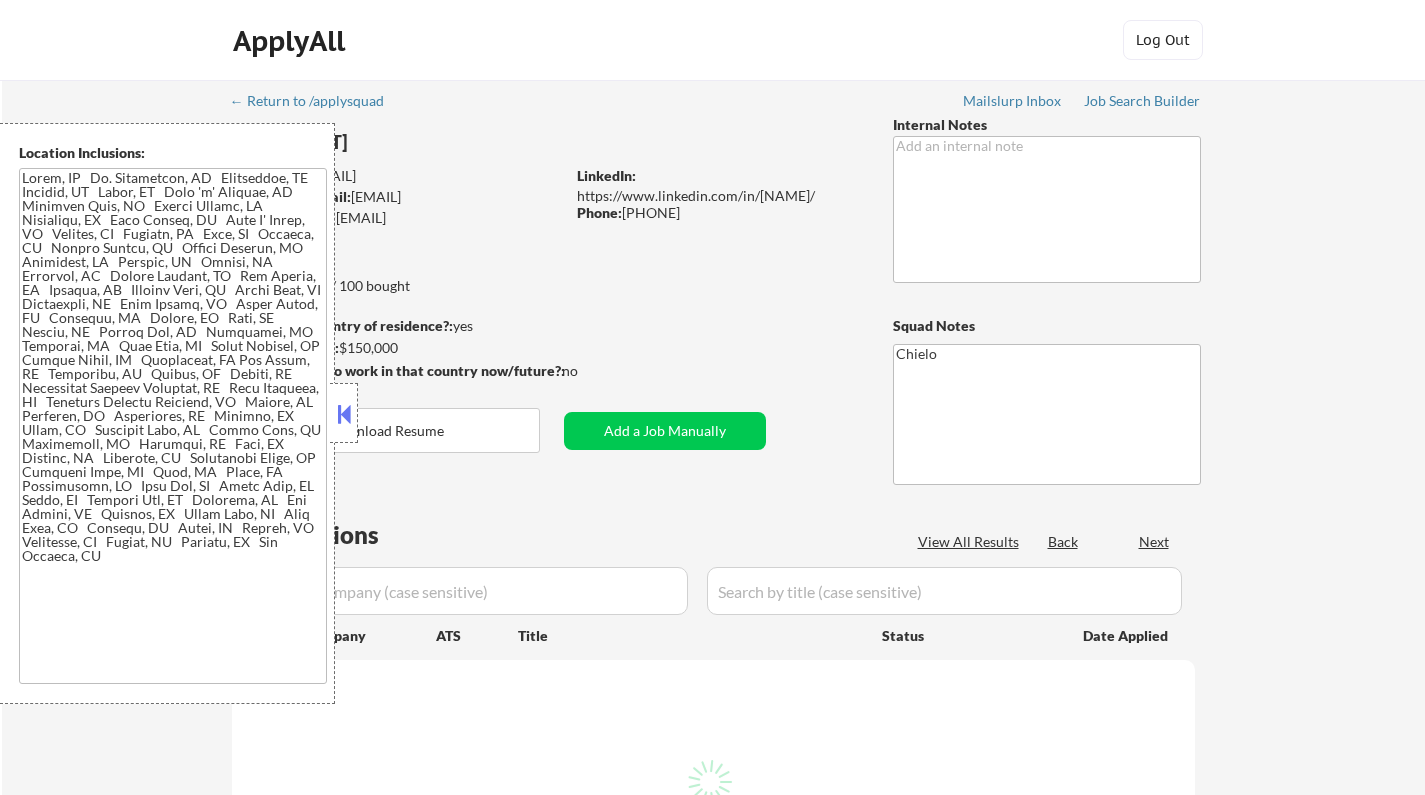scroll, scrollTop: 0, scrollLeft: 0, axis: both 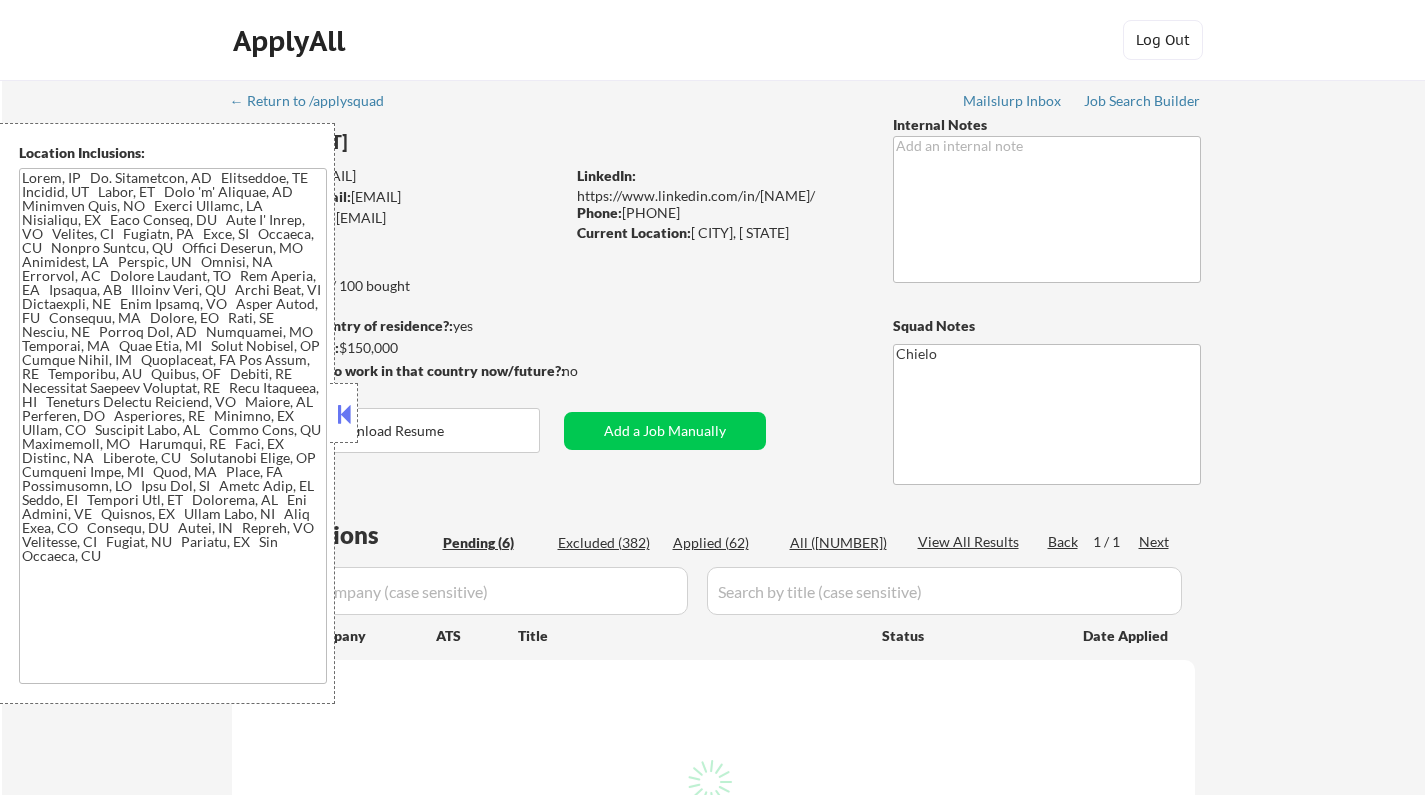 select on ""pending"" 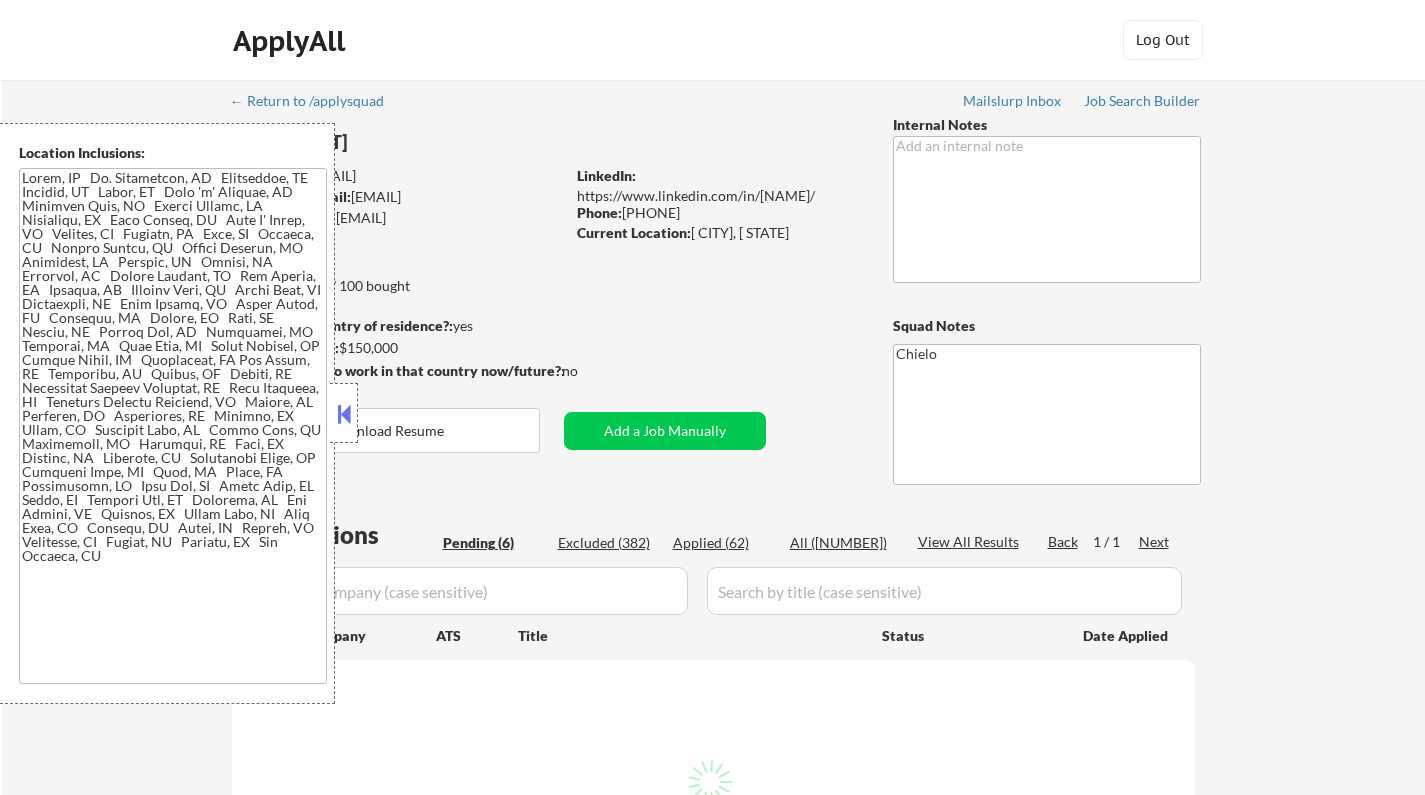 select on ""pending"" 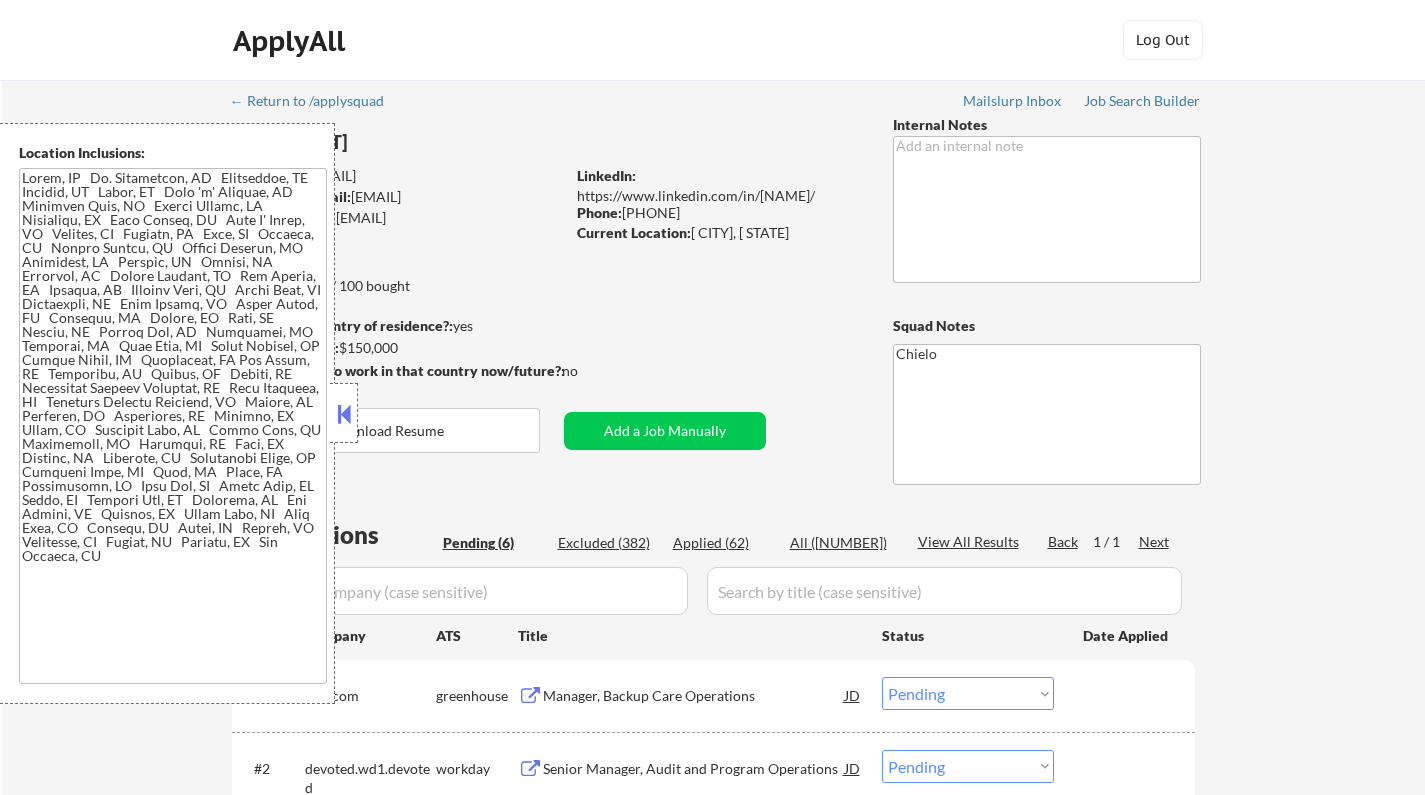 drag, startPoint x: 345, startPoint y: 412, endPoint x: 621, endPoint y: 411, distance: 276.0018 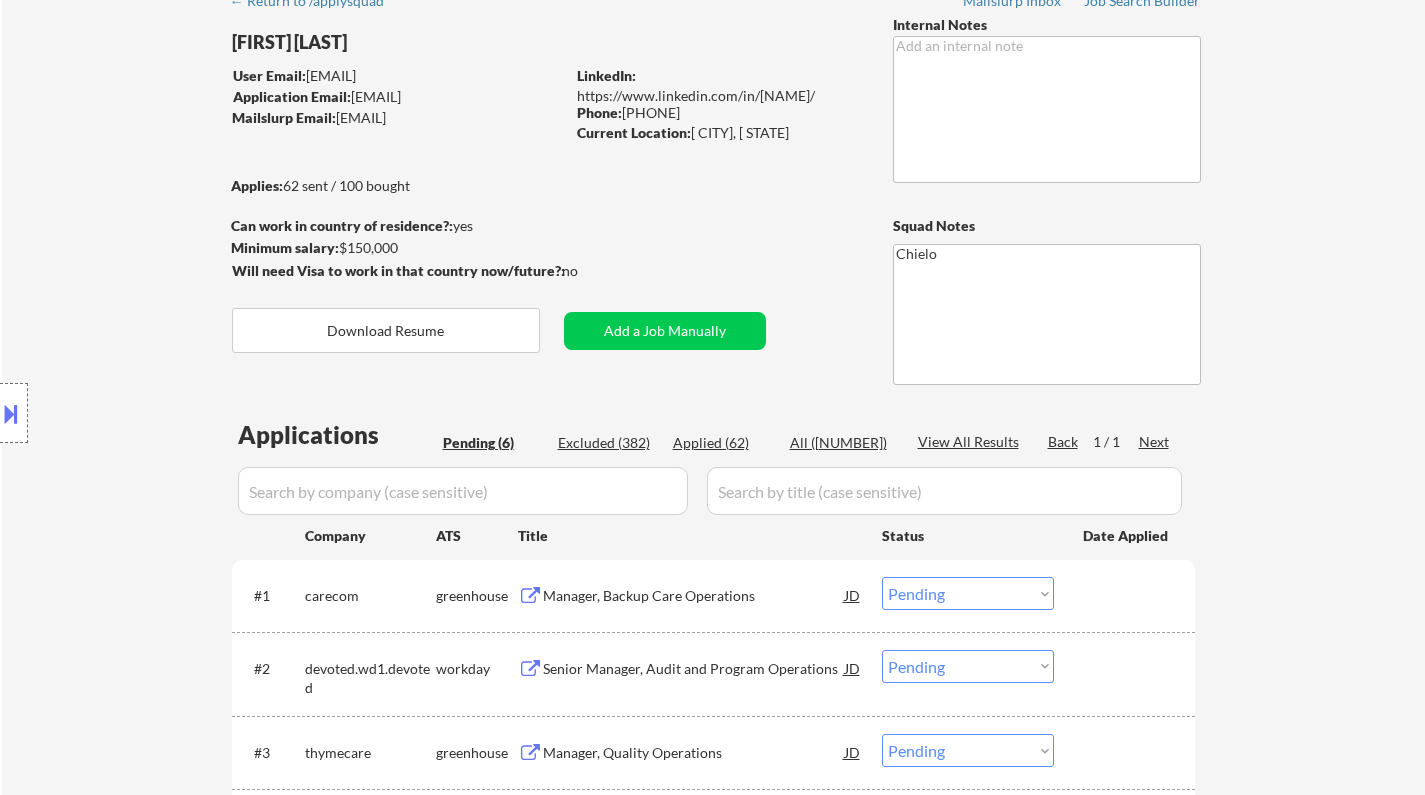 scroll, scrollTop: 200, scrollLeft: 0, axis: vertical 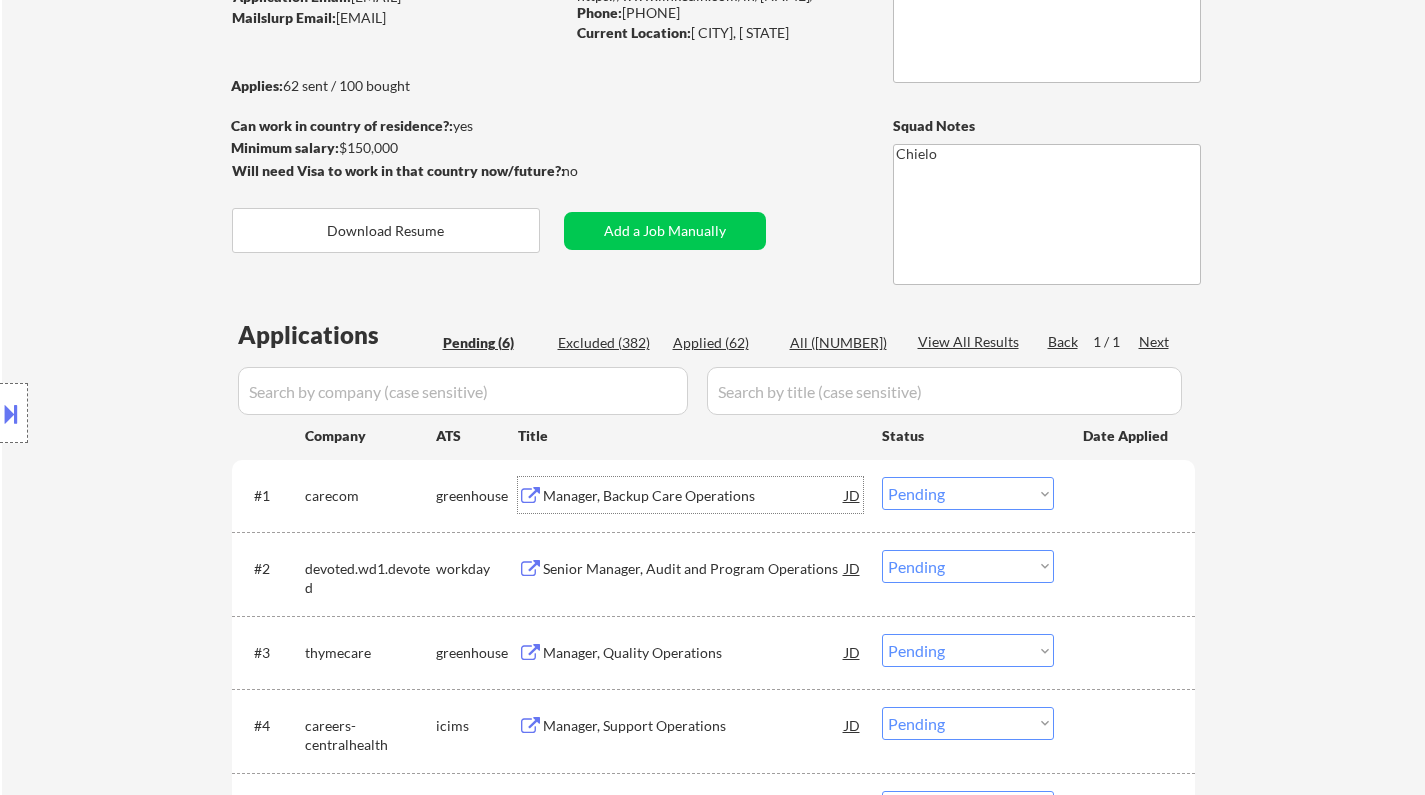 click on "Manager, Backup Care Operations" at bounding box center [694, 496] 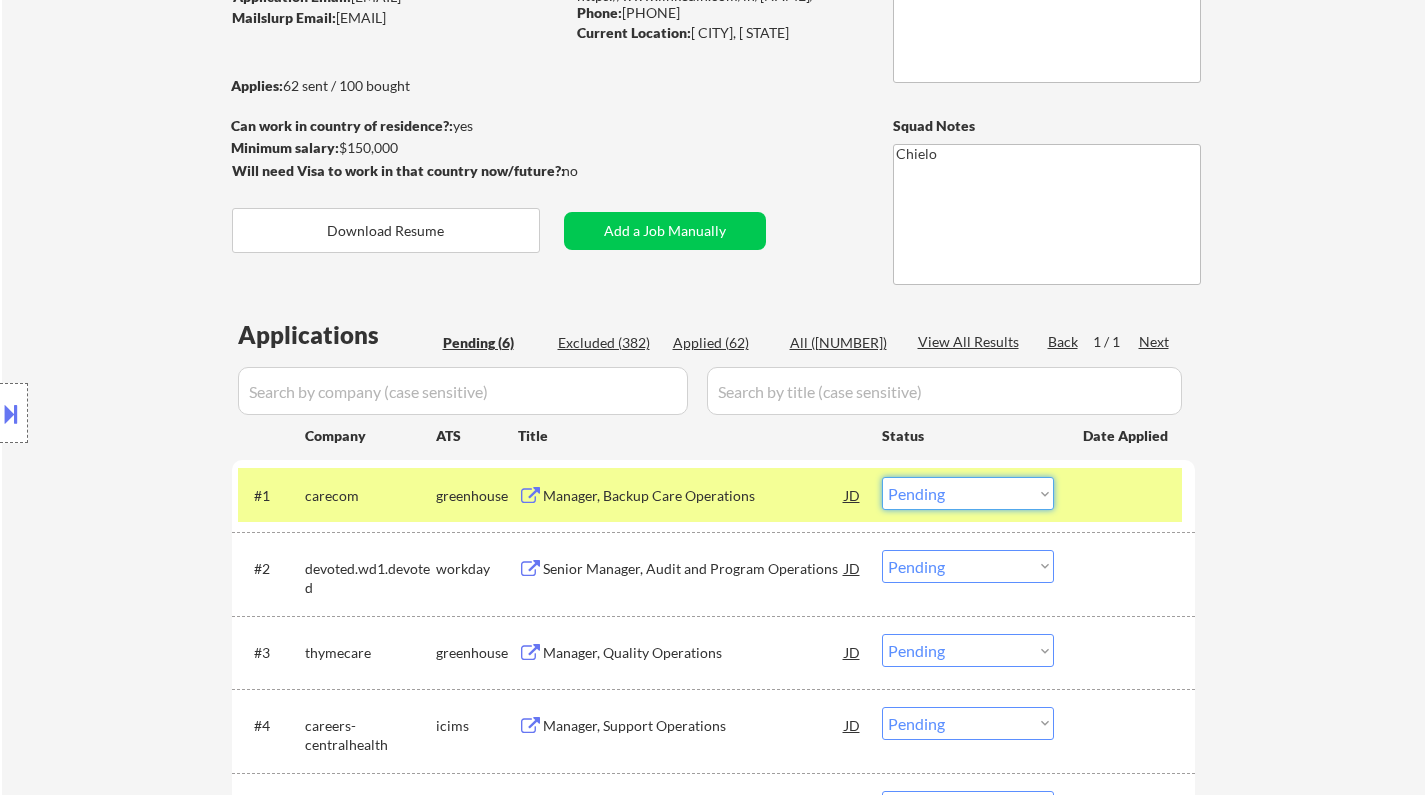 drag, startPoint x: 938, startPoint y: 483, endPoint x: 939, endPoint y: 493, distance: 10.049875 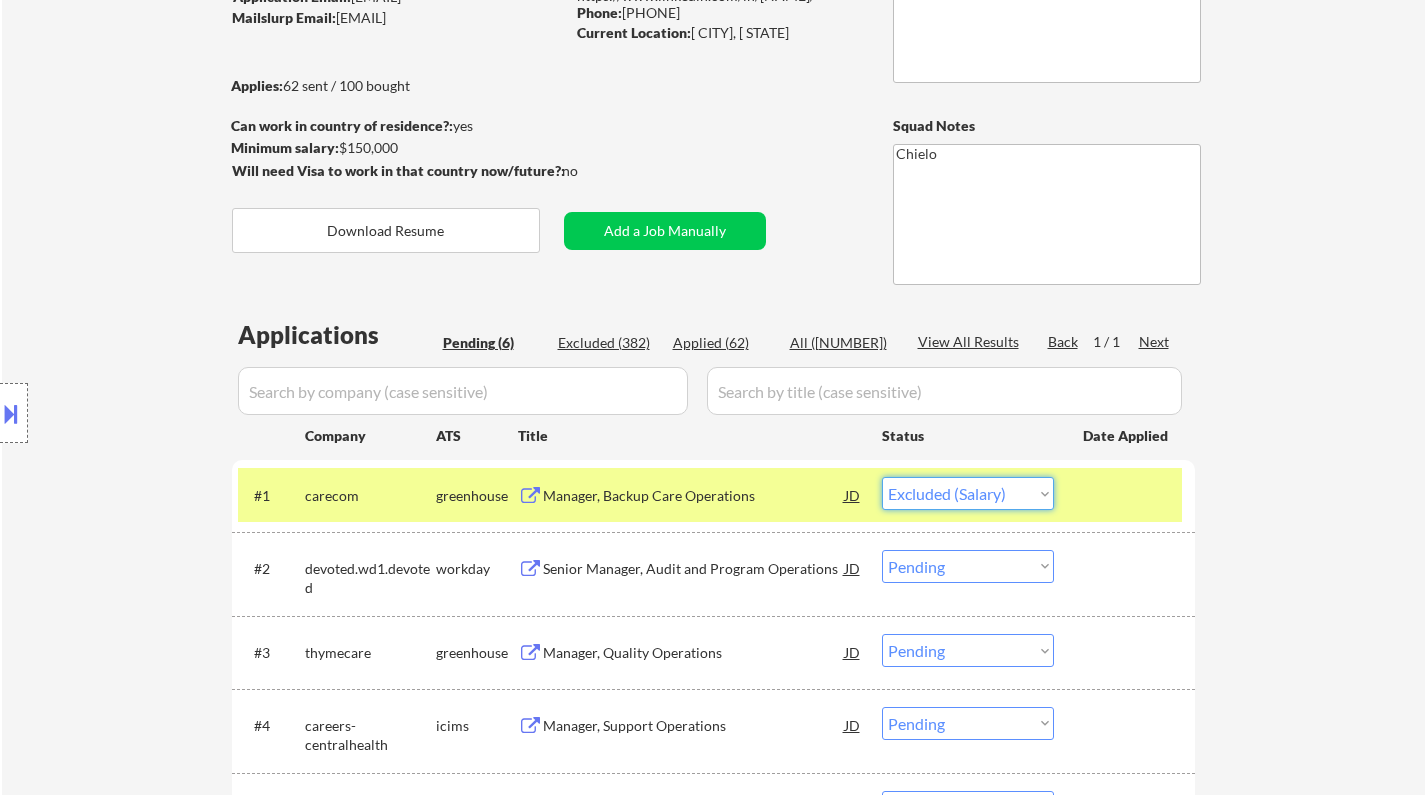 click on "Choose an option... Pending Applied Excluded (Questions) Excluded (Expired) Excluded (Location) Excluded (Bad Match) Excluded (Blocklist) Excluded (Salary) Excluded (Other)" at bounding box center (968, 493) 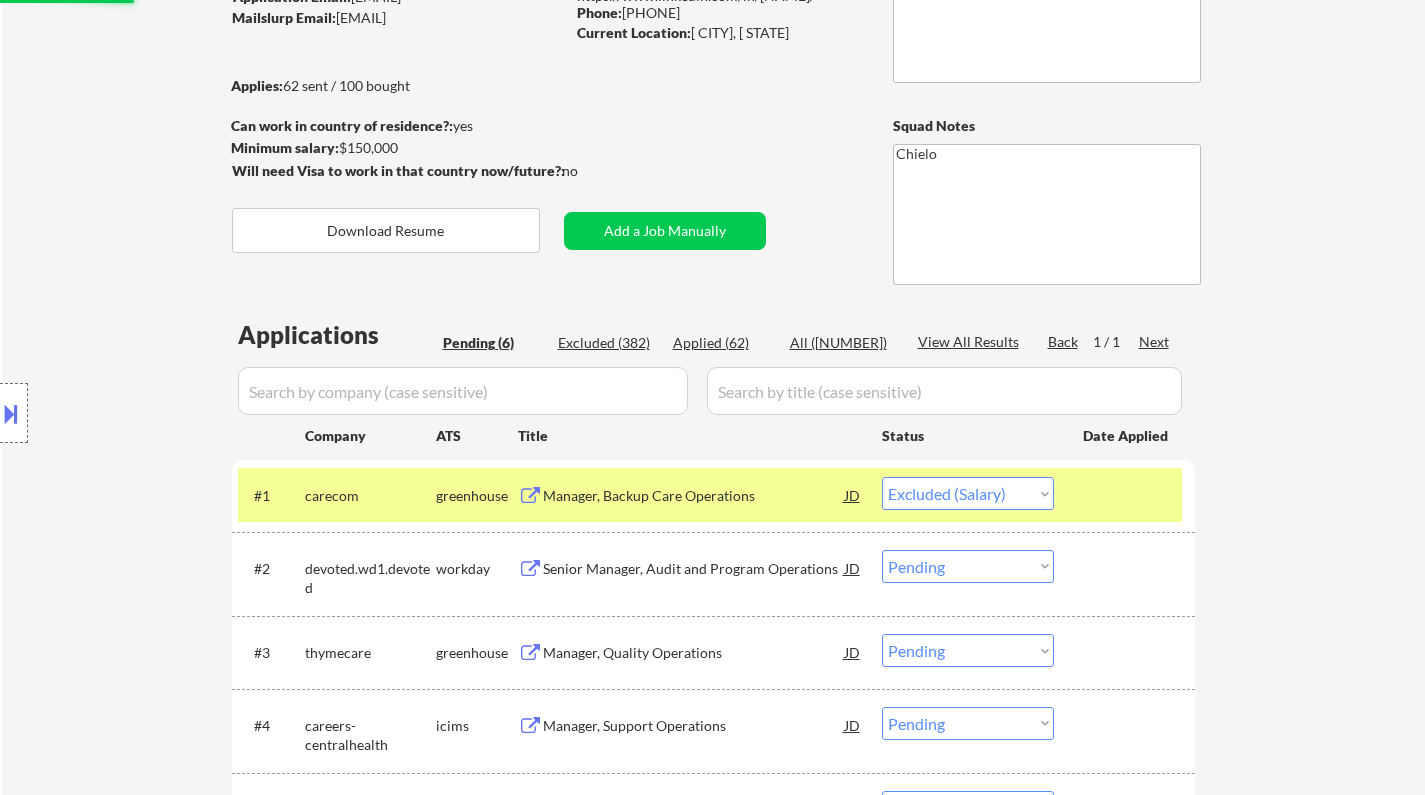 select on ""pending"" 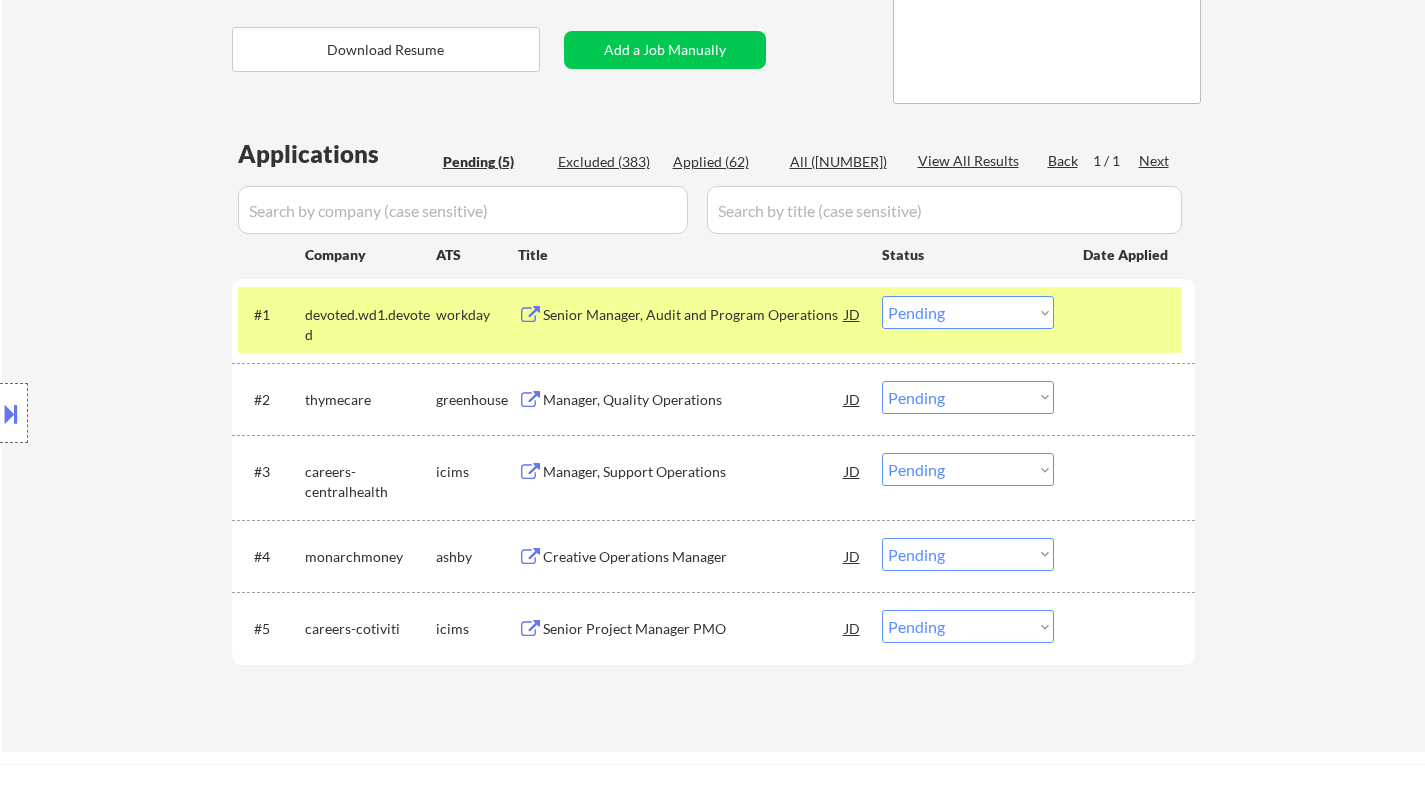 scroll, scrollTop: 400, scrollLeft: 0, axis: vertical 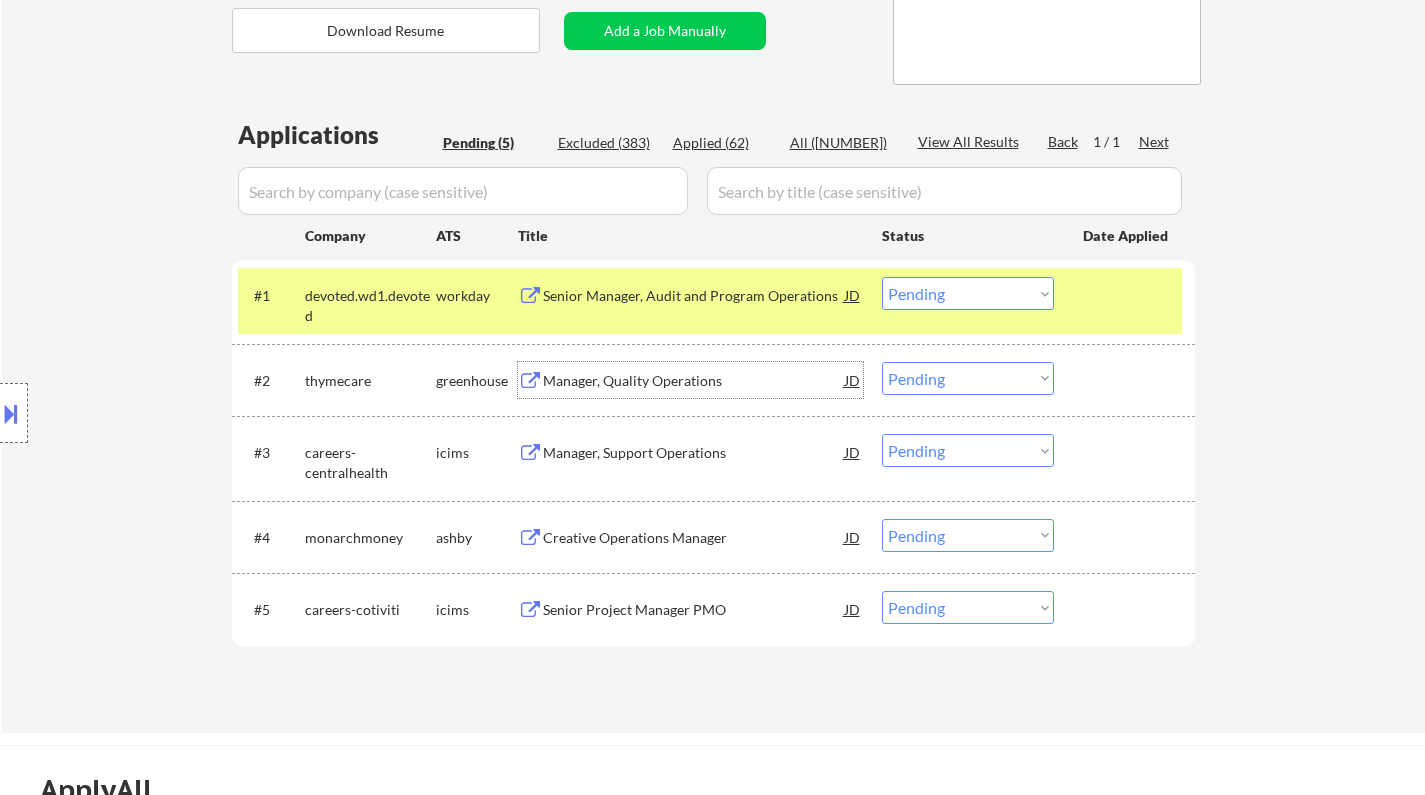 click on "Manager, Quality Operations" at bounding box center [694, 380] 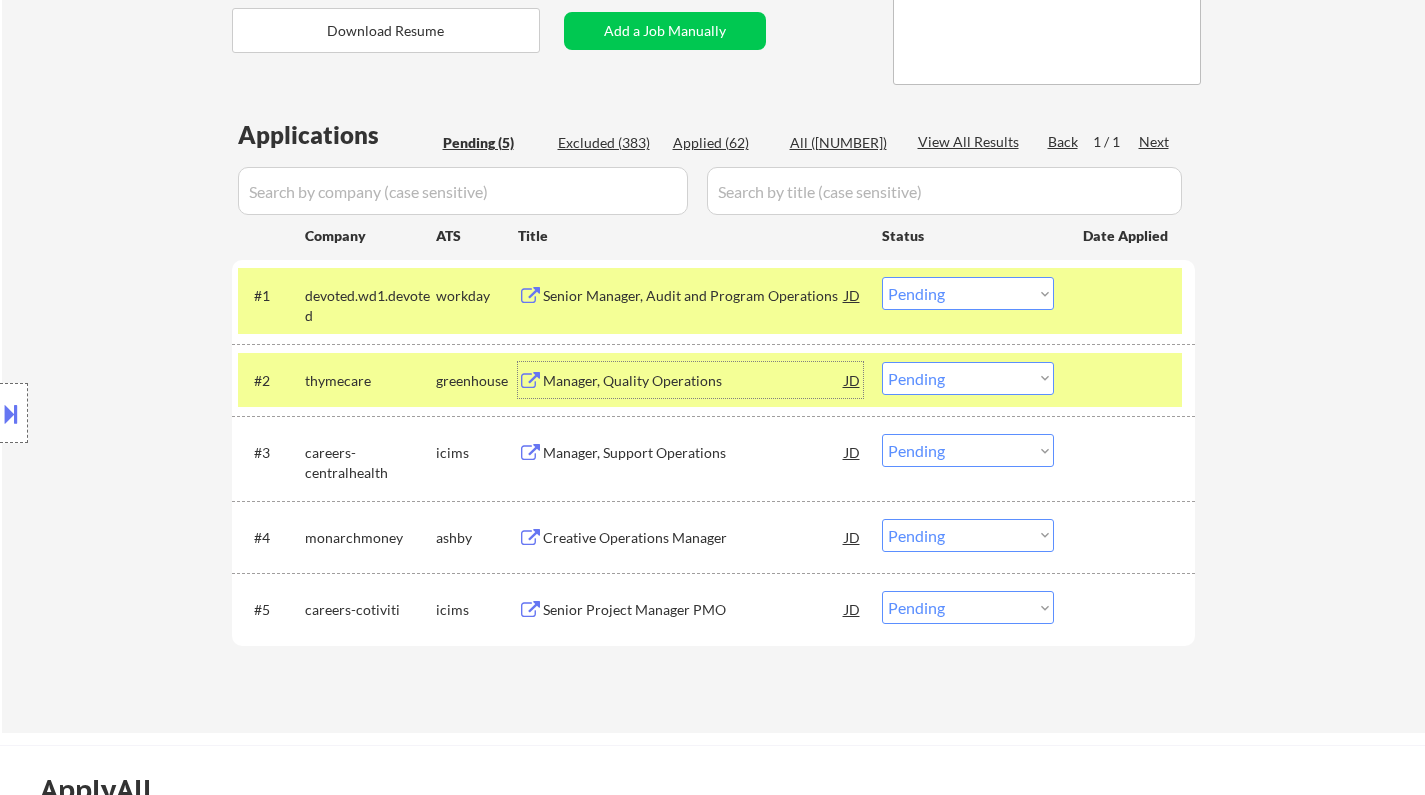 drag, startPoint x: 950, startPoint y: 377, endPoint x: 958, endPoint y: 384, distance: 10.630146 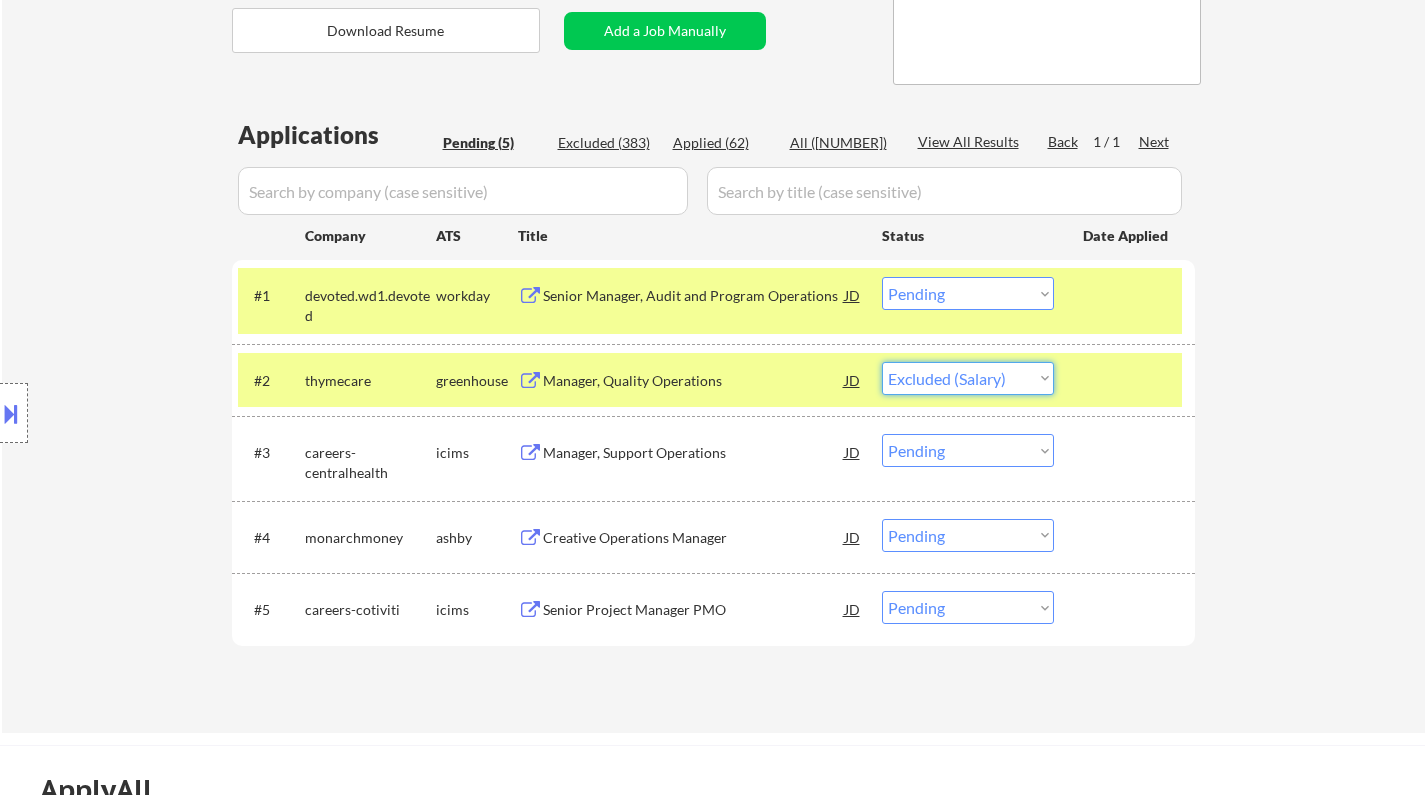 click on "Choose an option... Pending Applied Excluded (Questions) Excluded (Expired) Excluded (Location) Excluded (Bad Match) Excluded (Blocklist) Excluded (Salary) Excluded (Other)" at bounding box center (968, 378) 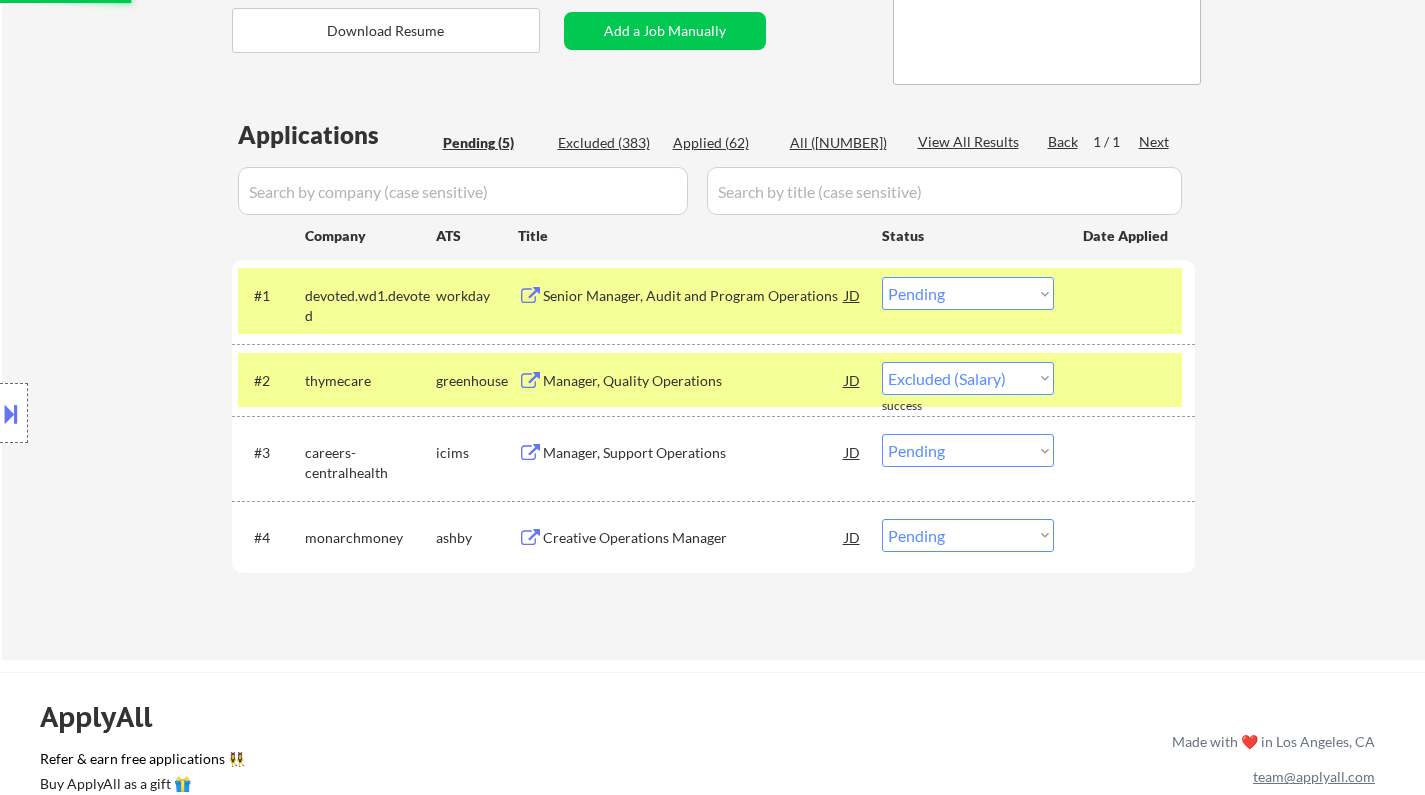 select on ""pending"" 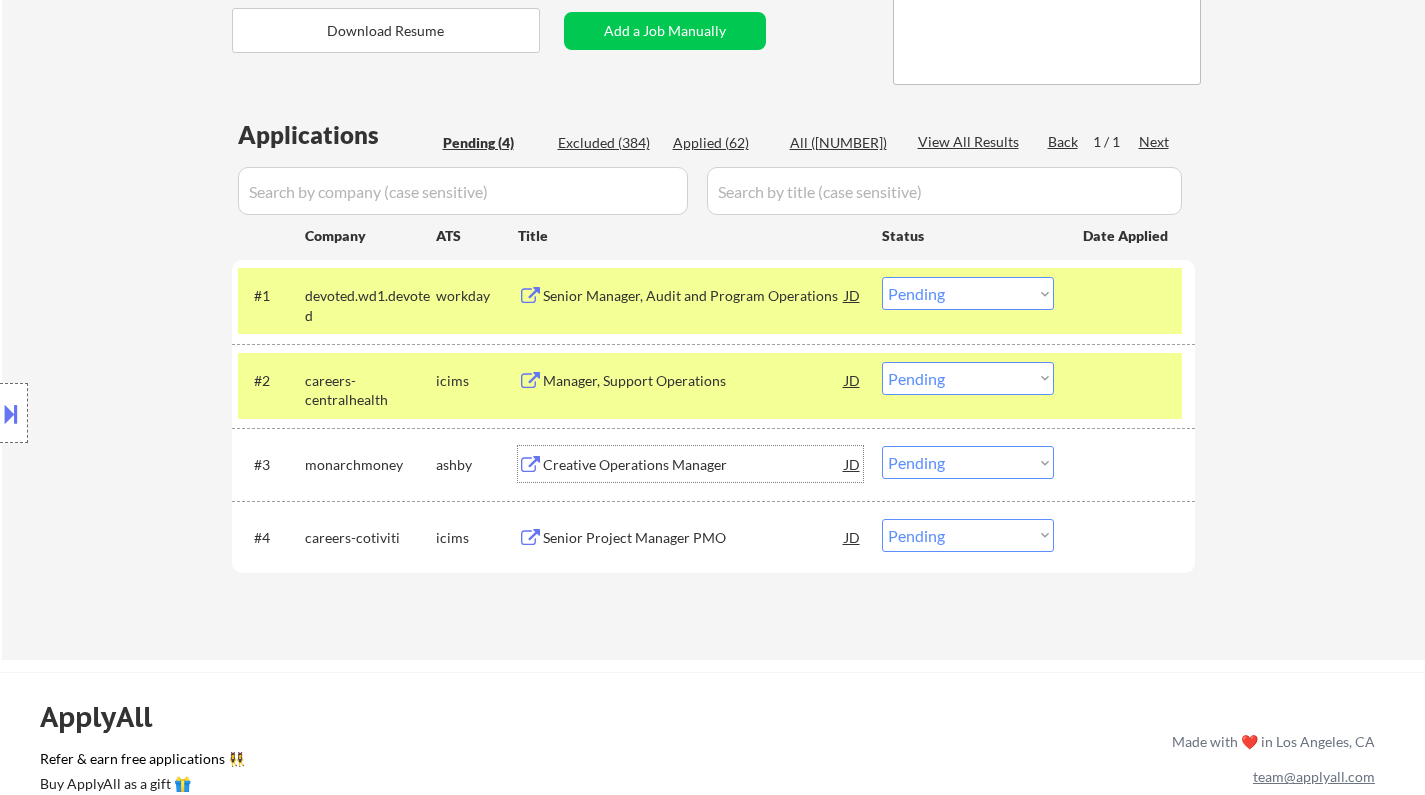 click on "Creative Operations Manager" at bounding box center (694, 465) 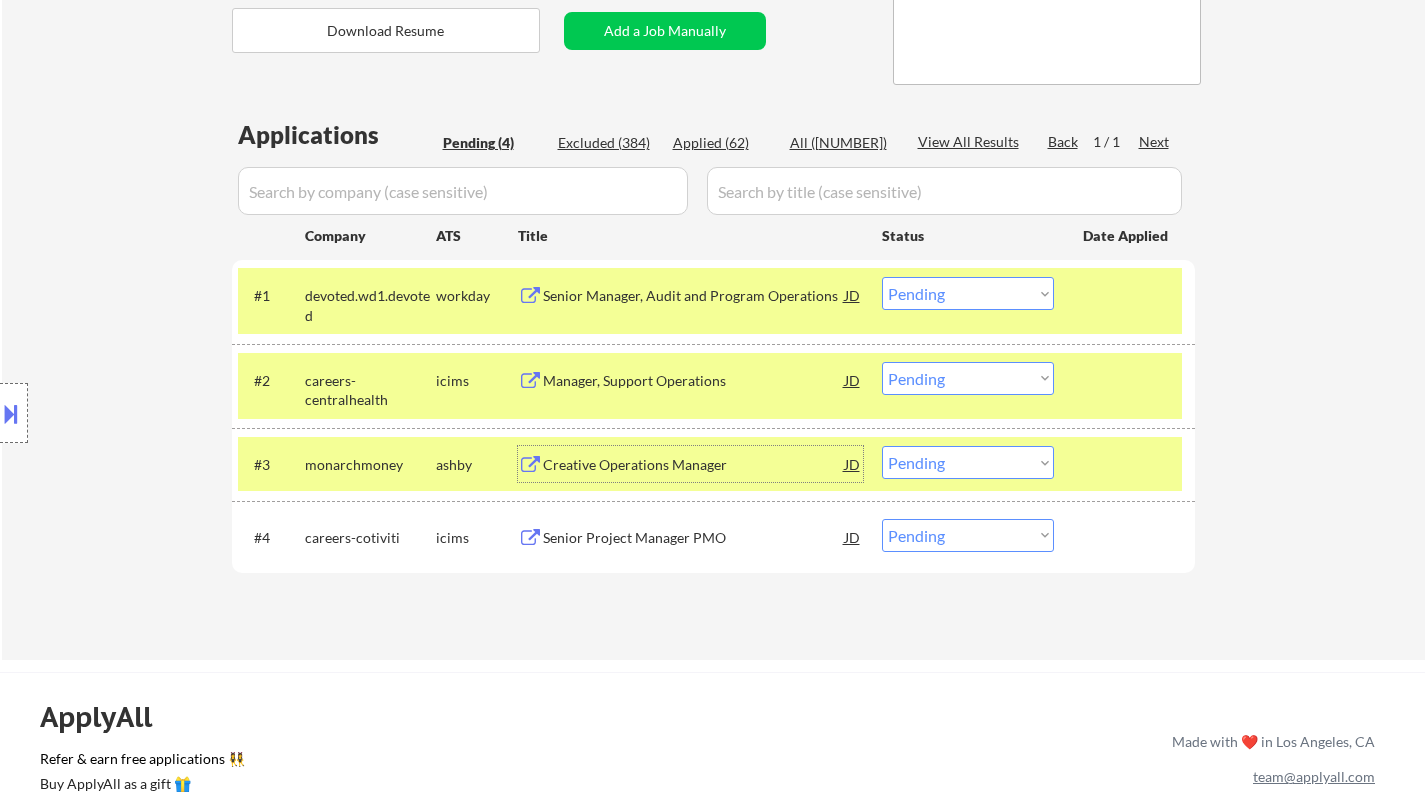 click on "Choose an option... Pending Applied Excluded (Questions) Excluded (Expired) Excluded (Location) Excluded (Bad Match) Excluded (Blocklist) Excluded (Salary) Excluded (Other)" at bounding box center (968, 462) 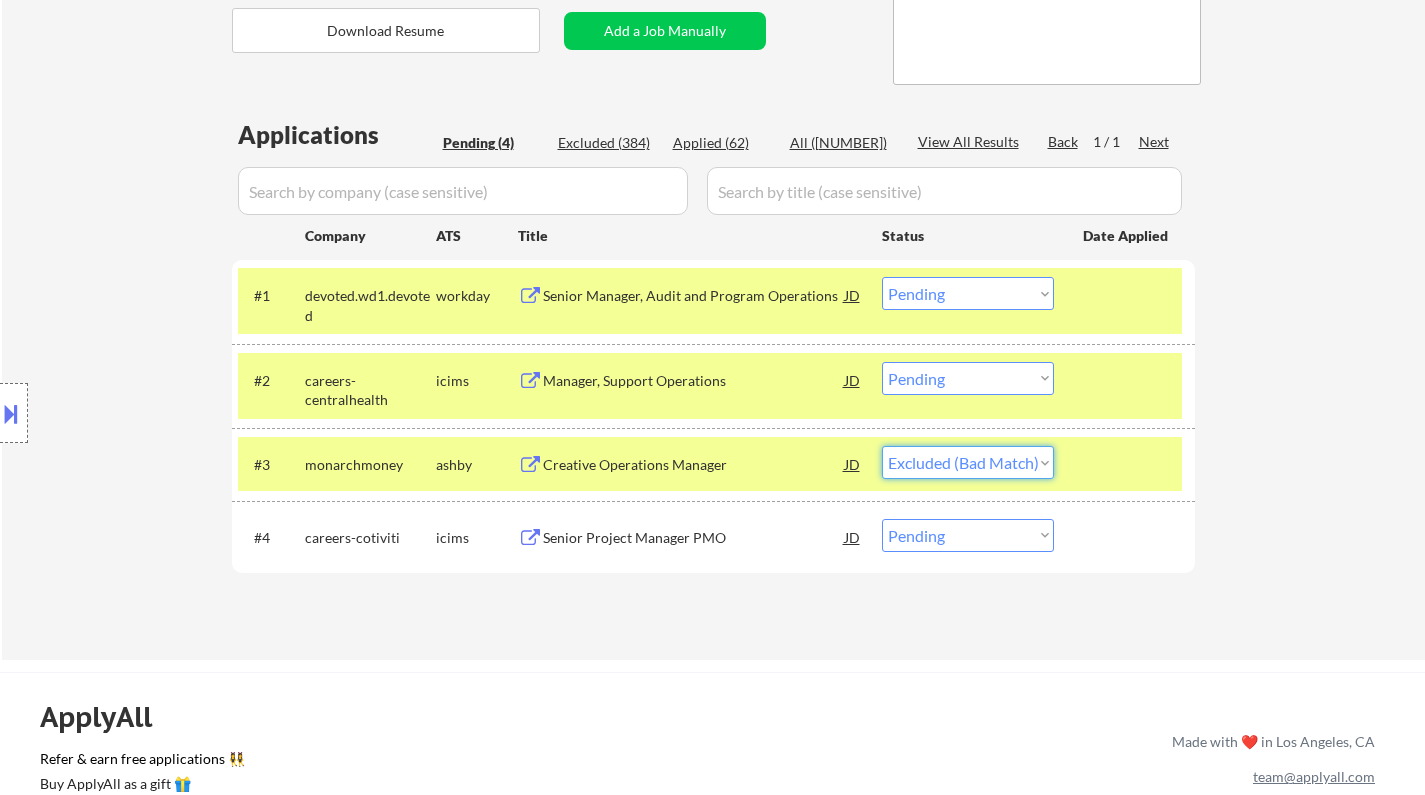 click on "Choose an option... Pending Applied Excluded (Questions) Excluded (Expired) Excluded (Location) Excluded (Bad Match) Excluded (Blocklist) Excluded (Salary) Excluded (Other)" at bounding box center [968, 462] 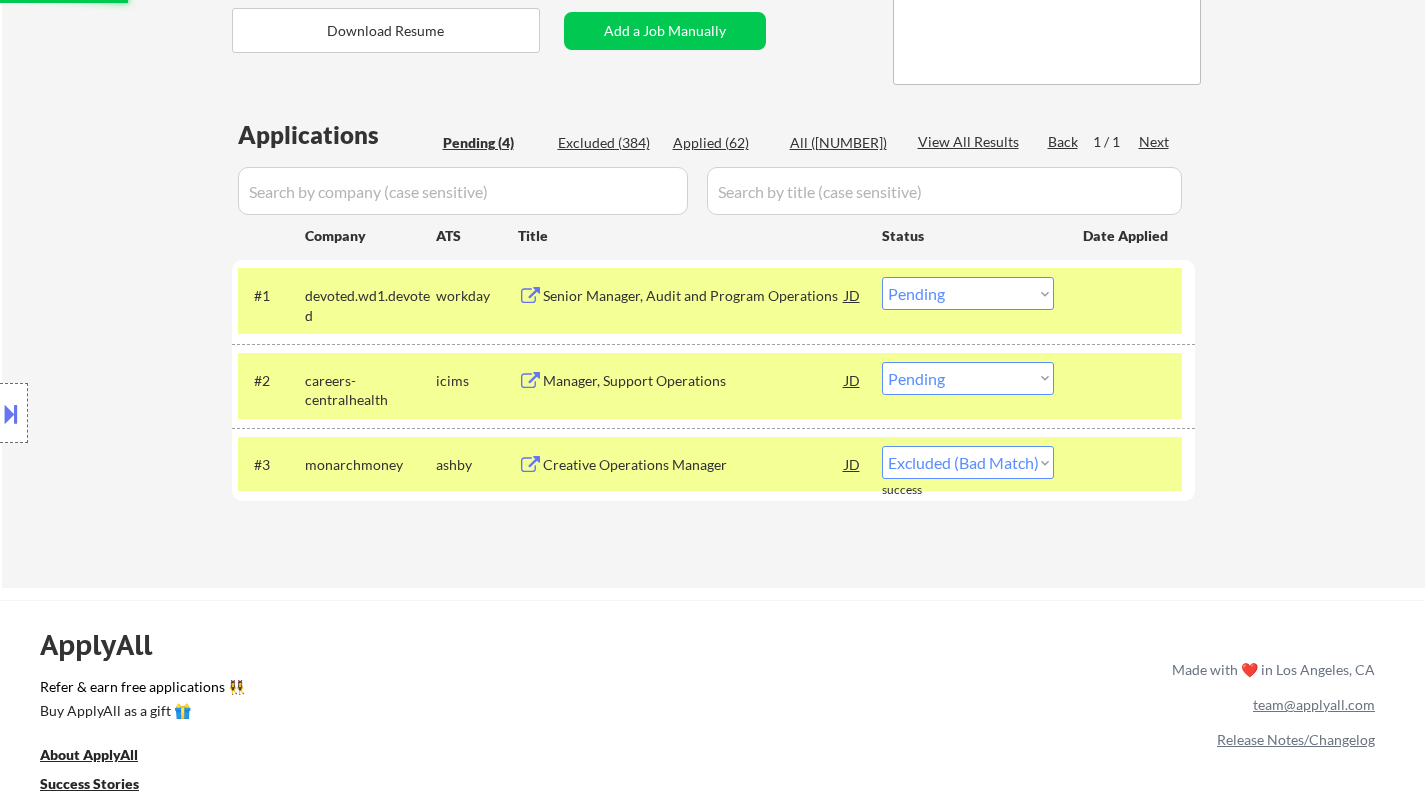 select on ""pending"" 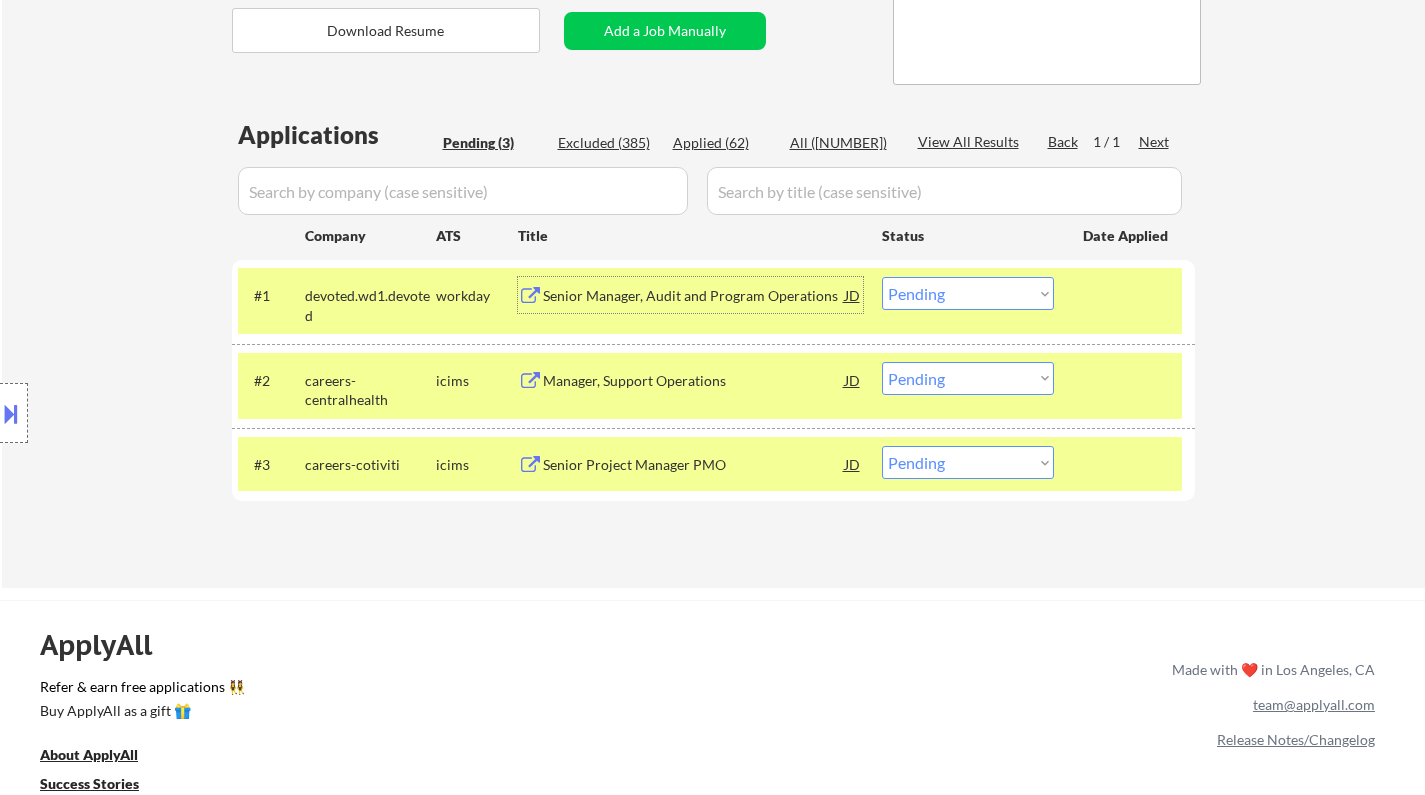 click on "Senior Manager, Audit and Program Operations" at bounding box center (694, 295) 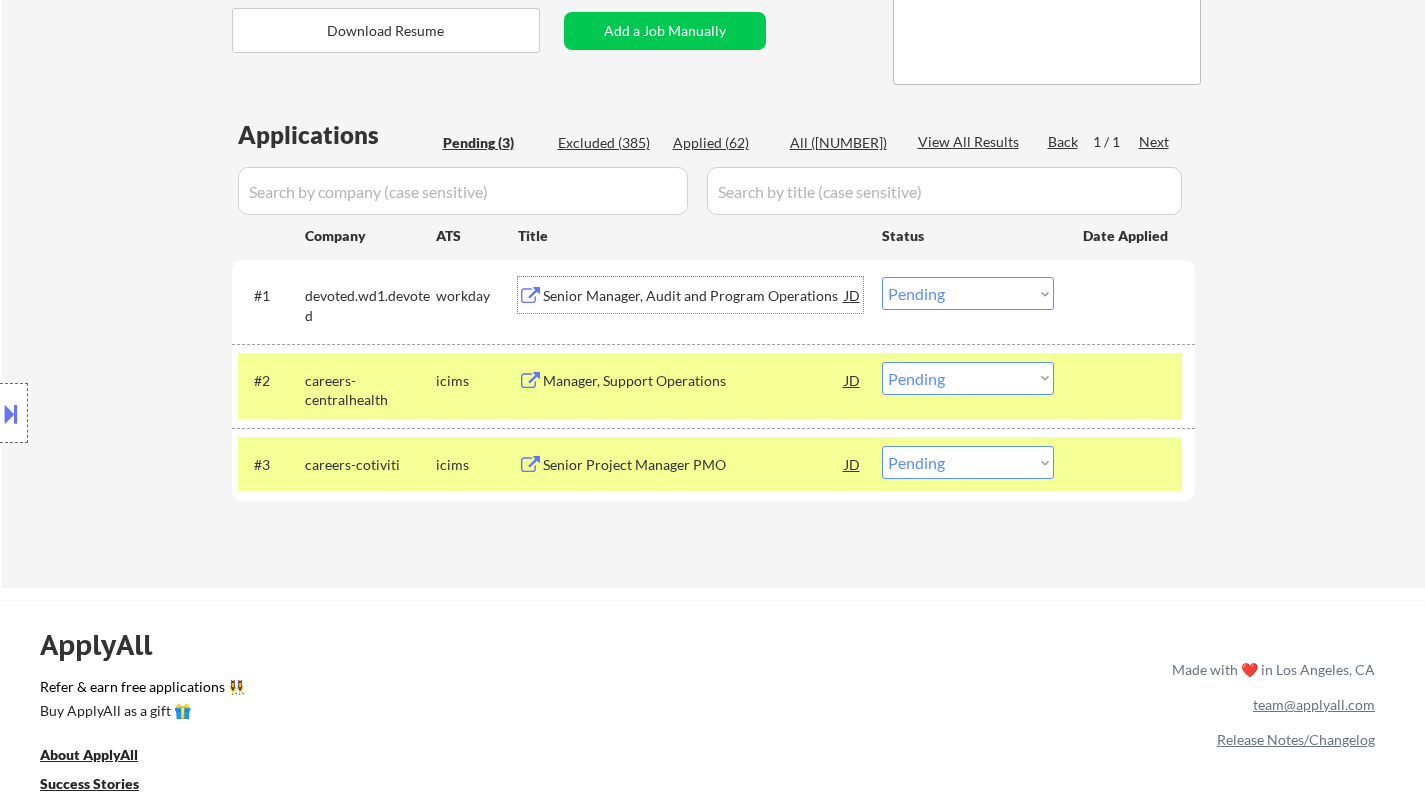 click on "Senior Manager, Audit and Program Operations" at bounding box center (694, 296) 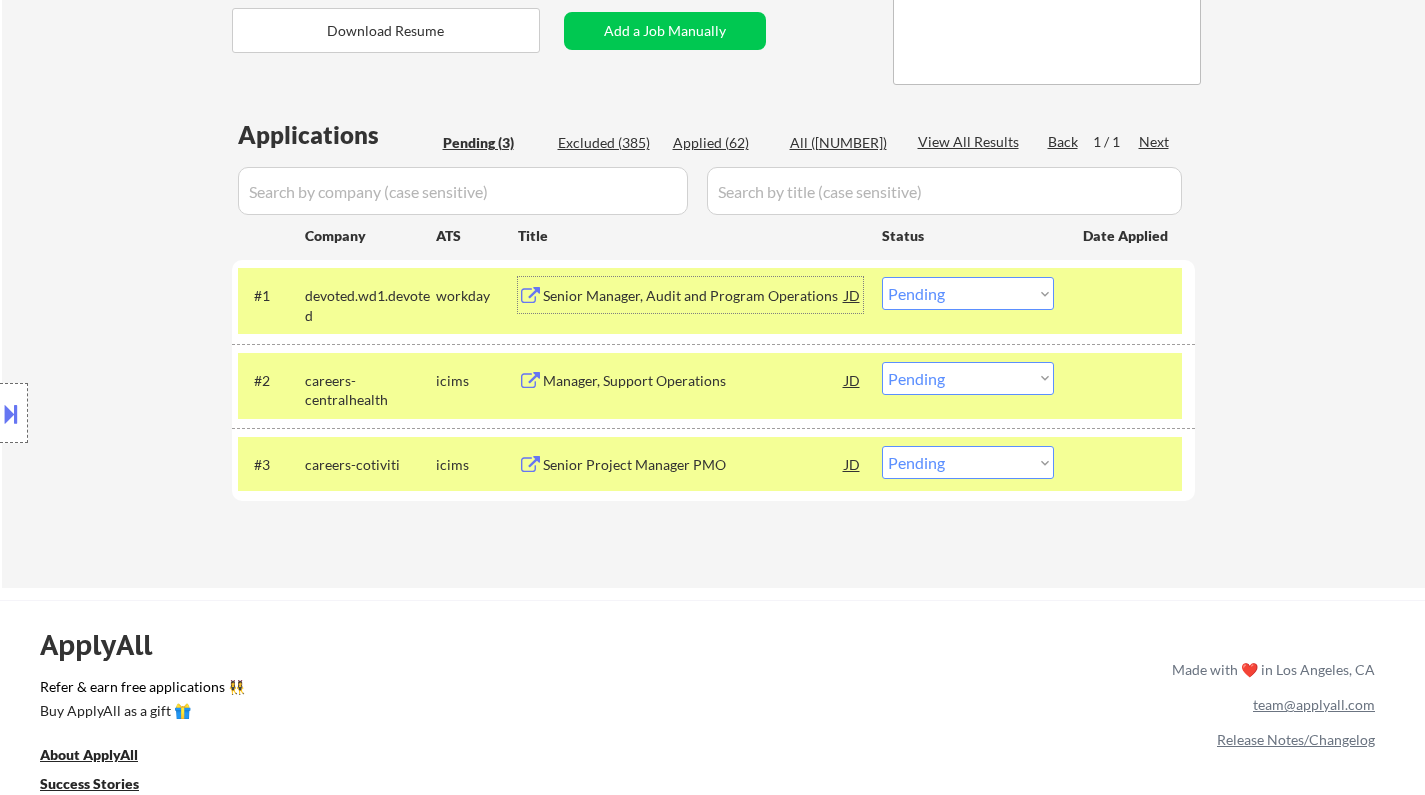 drag, startPoint x: 1000, startPoint y: 285, endPoint x: 994, endPoint y: 304, distance: 19.924858 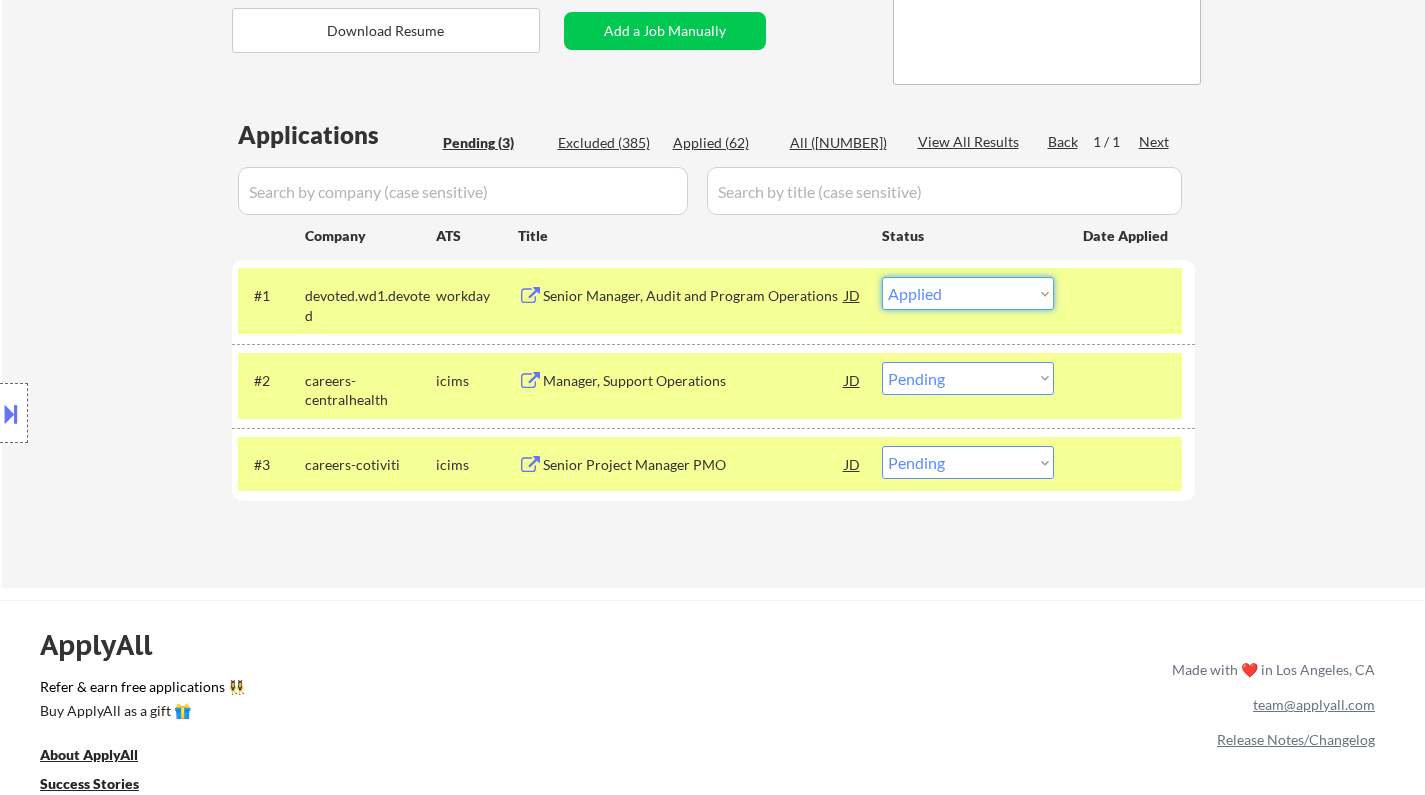 click on "Choose an option... Pending Applied Excluded (Questions) Excluded (Expired) Excluded (Location) Excluded (Bad Match) Excluded (Blocklist) Excluded (Salary) Excluded (Other)" at bounding box center (968, 293) 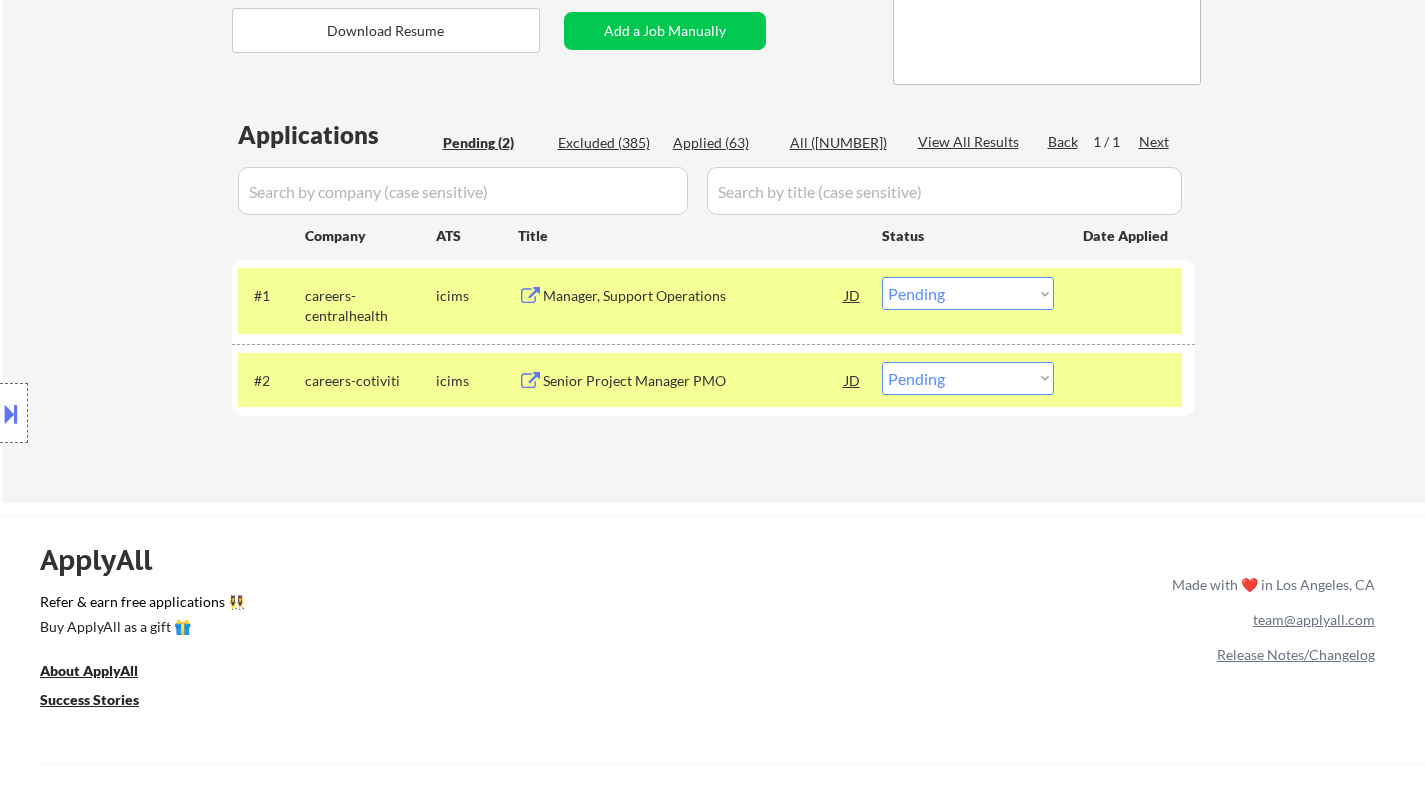 click on "Manager, Support Operations" at bounding box center (694, 296) 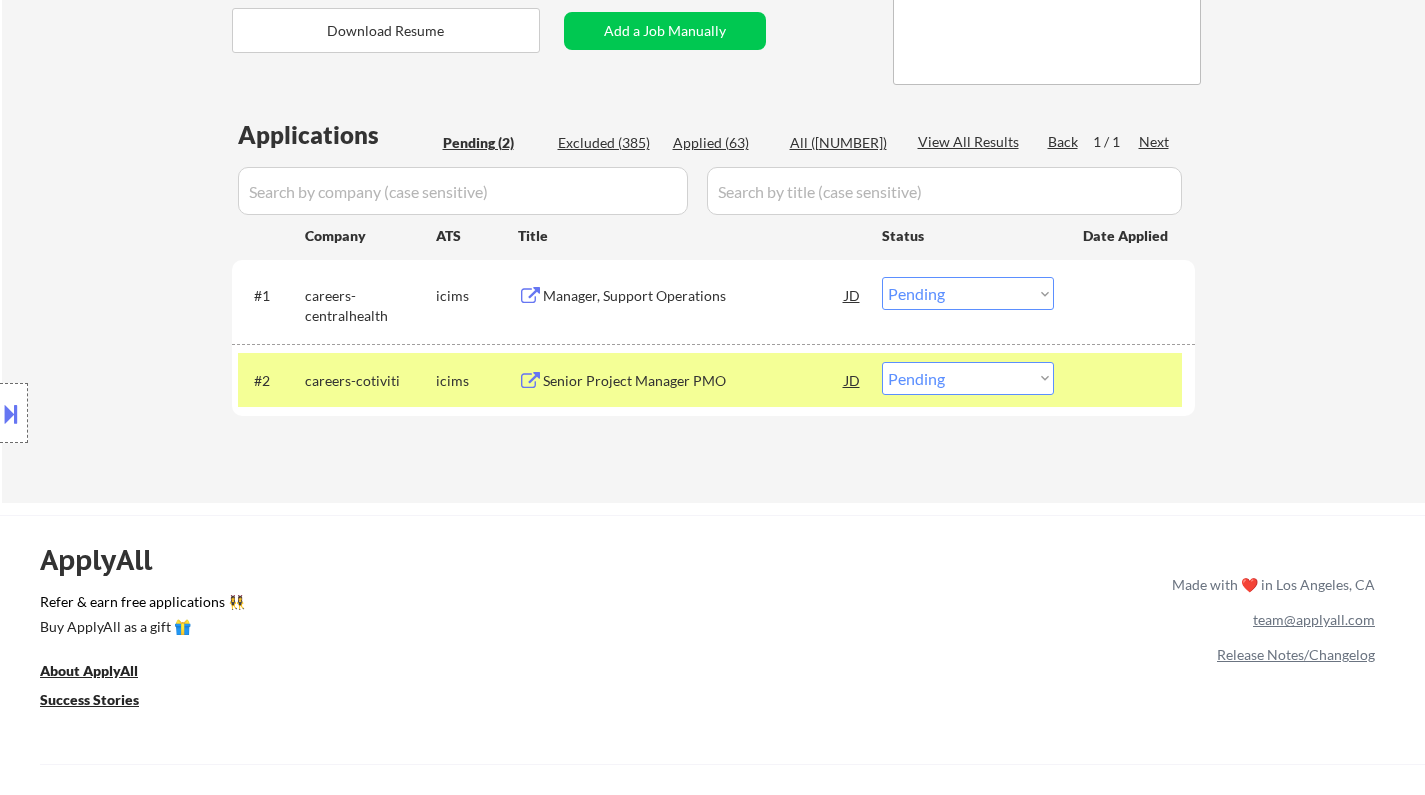 click on "Location Inclusions:" at bounding box center (179, 413) 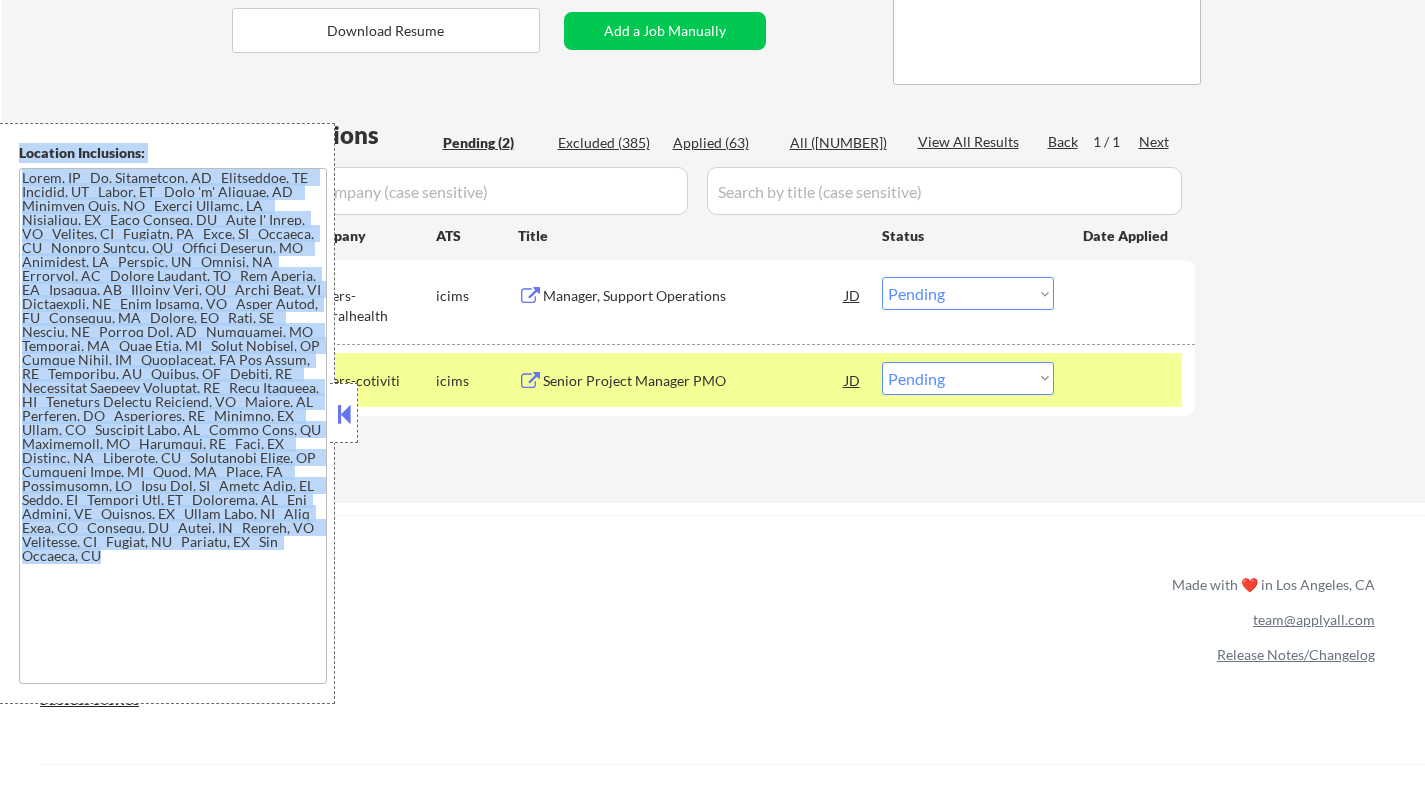 click at bounding box center [344, 414] 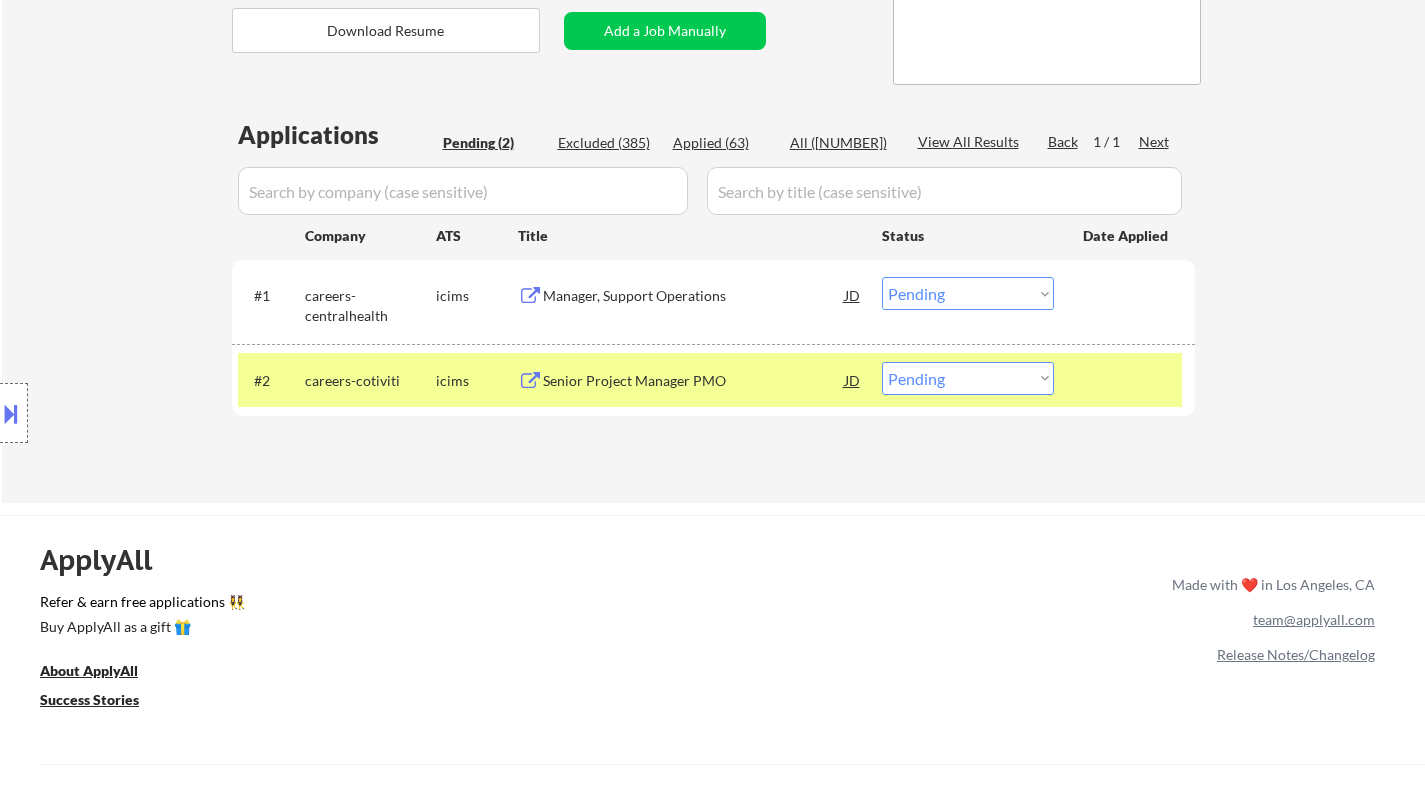 click on "Choose an option... Pending Applied Excluded (Questions) Excluded (Expired) Excluded (Location) Excluded (Bad Match) Excluded (Blocklist) Excluded (Salary) Excluded (Other)" at bounding box center (968, 293) 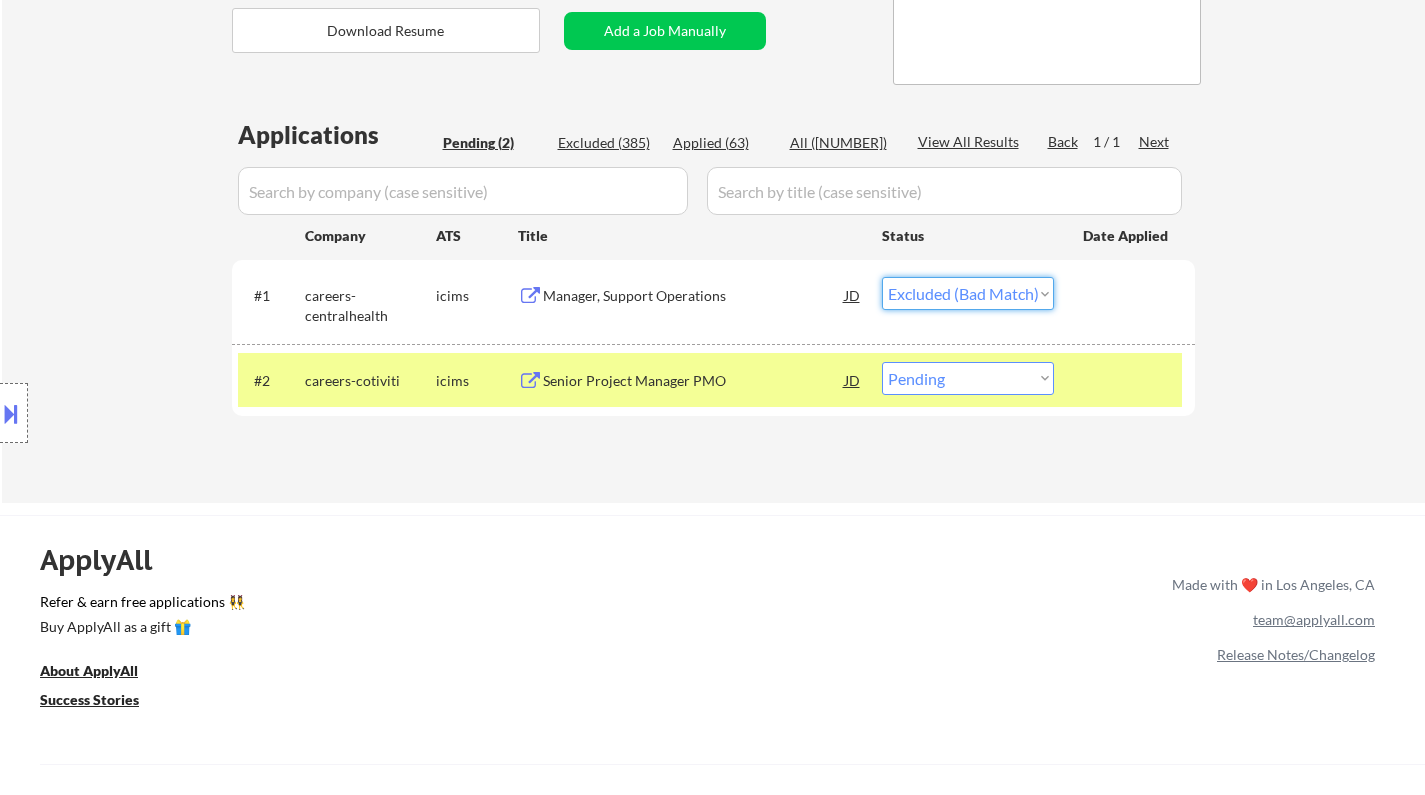 click on "Choose an option... Pending Applied Excluded (Questions) Excluded (Expired) Excluded (Location) Excluded (Bad Match) Excluded (Blocklist) Excluded (Salary) Excluded (Other)" at bounding box center (968, 293) 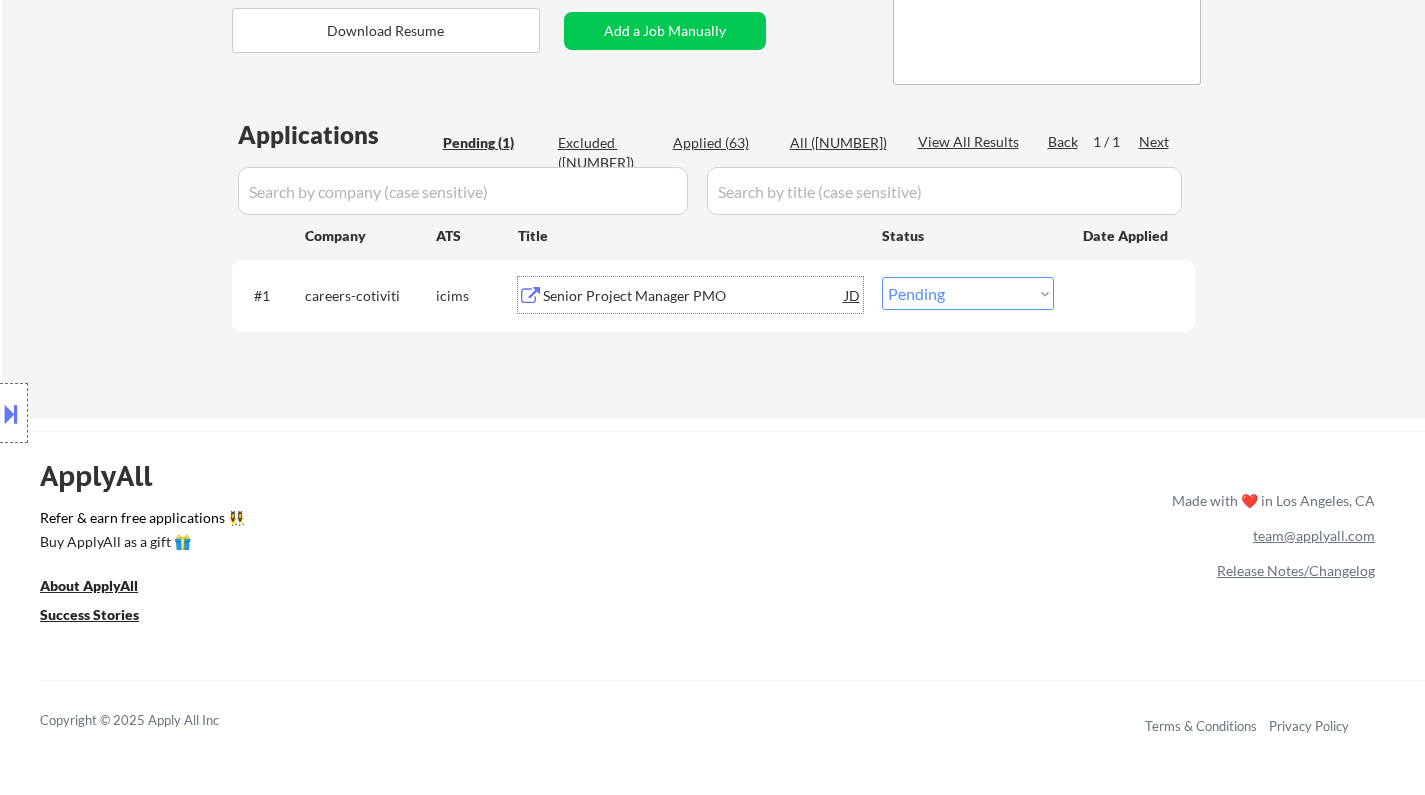 click on "Senior Project Manager PMO" at bounding box center (694, 296) 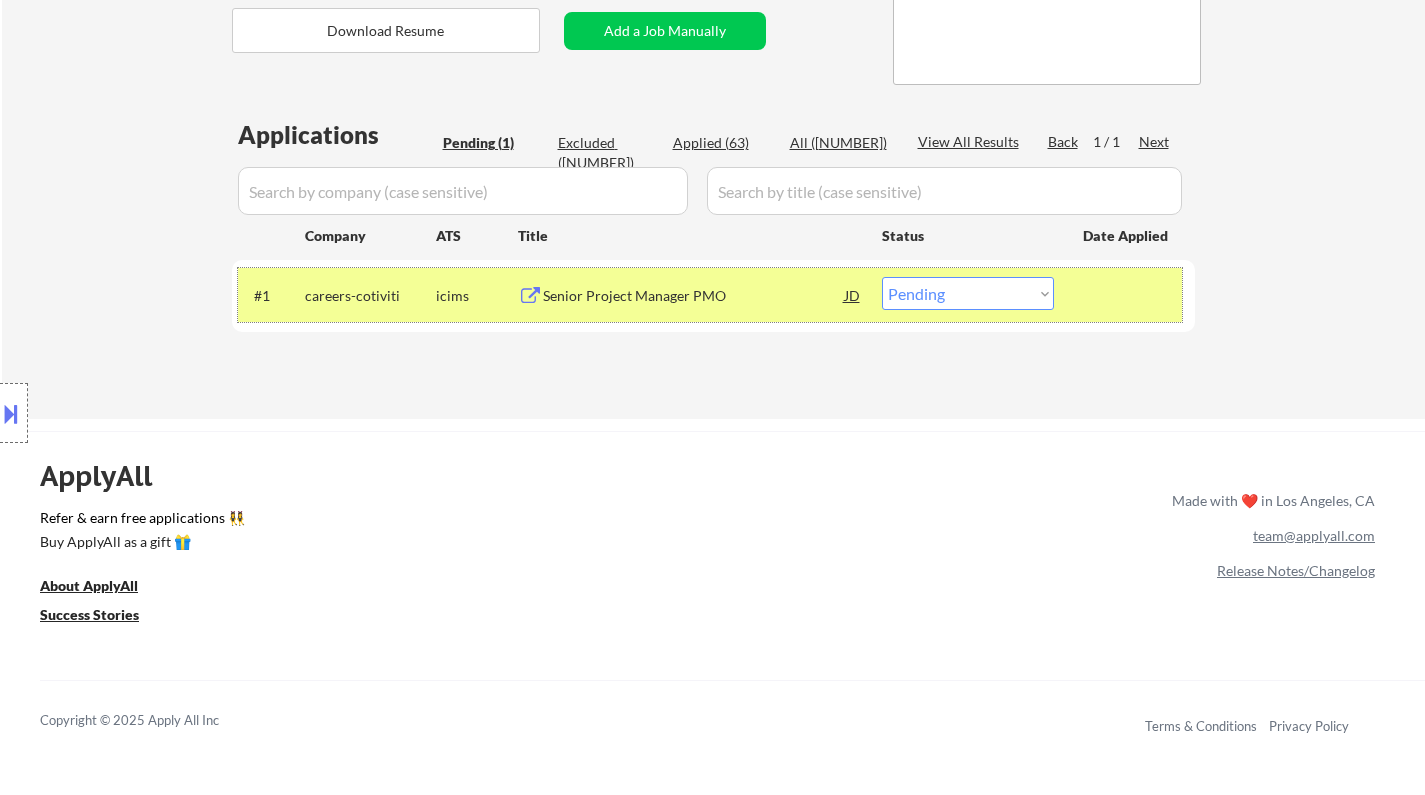 click on "#1 careers-cotiviti icims Senior Project Manager PMO [NAME] Choose an option... Pending Applied Excluded (Questions) Excluded (Expired) Excluded (Location) Excluded (Bad Match) Excluded (Blocklist) Excluded (Salary) Excluded (Other)" at bounding box center (710, 295) 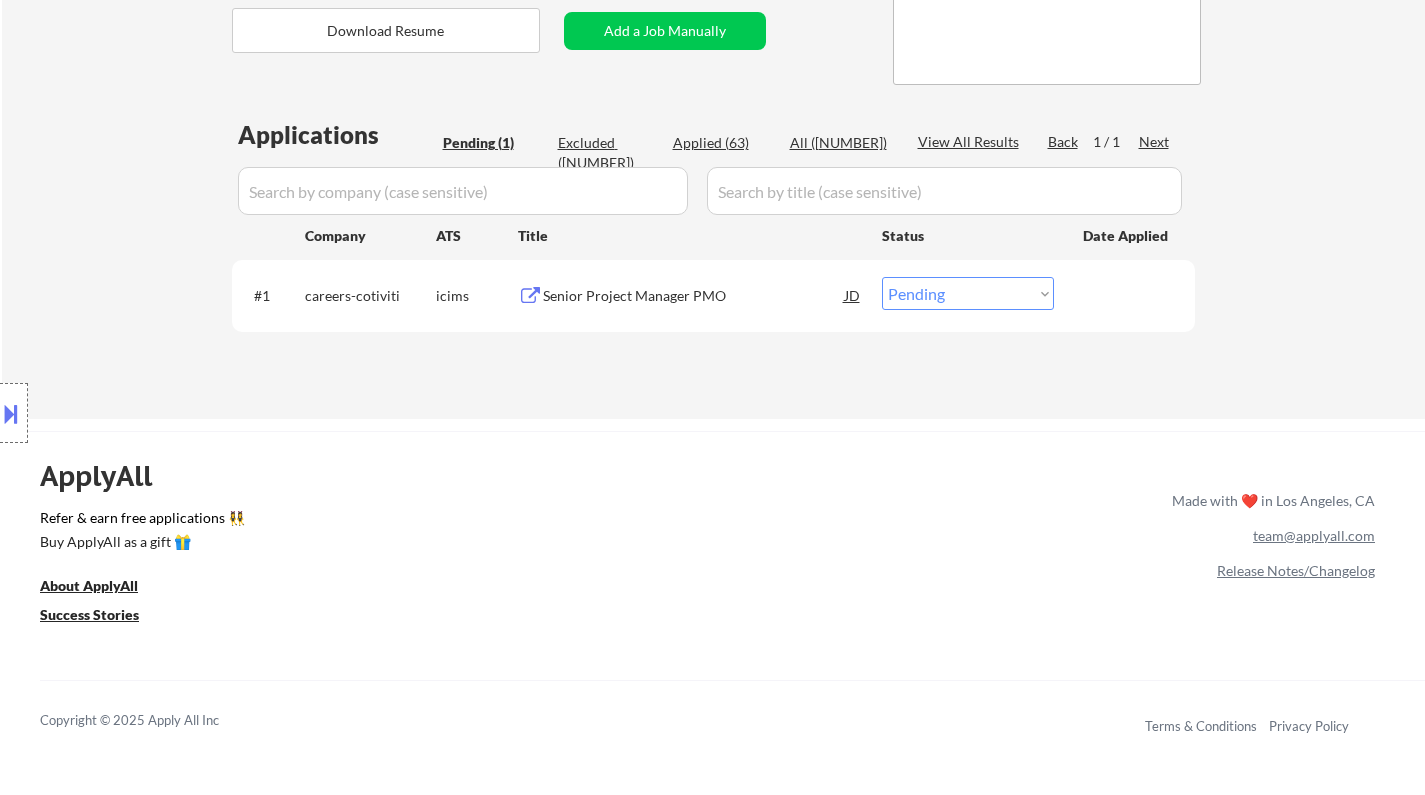 click on "Choose an option... Pending Applied Excluded (Questions) Excluded (Expired) Excluded (Location) Excluded (Bad Match) Excluded (Blocklist) Excluded (Salary) Excluded (Other)" at bounding box center (968, 293) 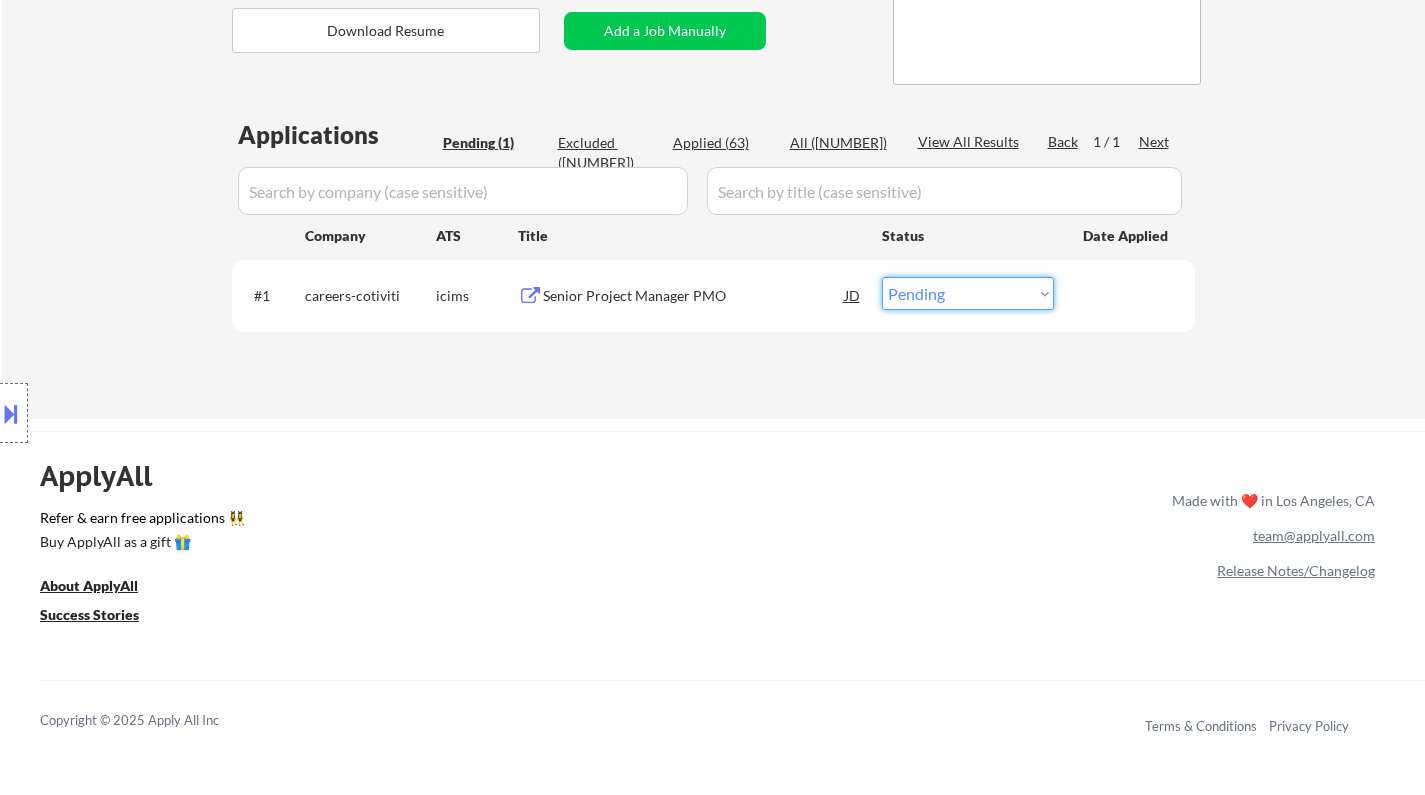 select on ""excluded__salary_"" 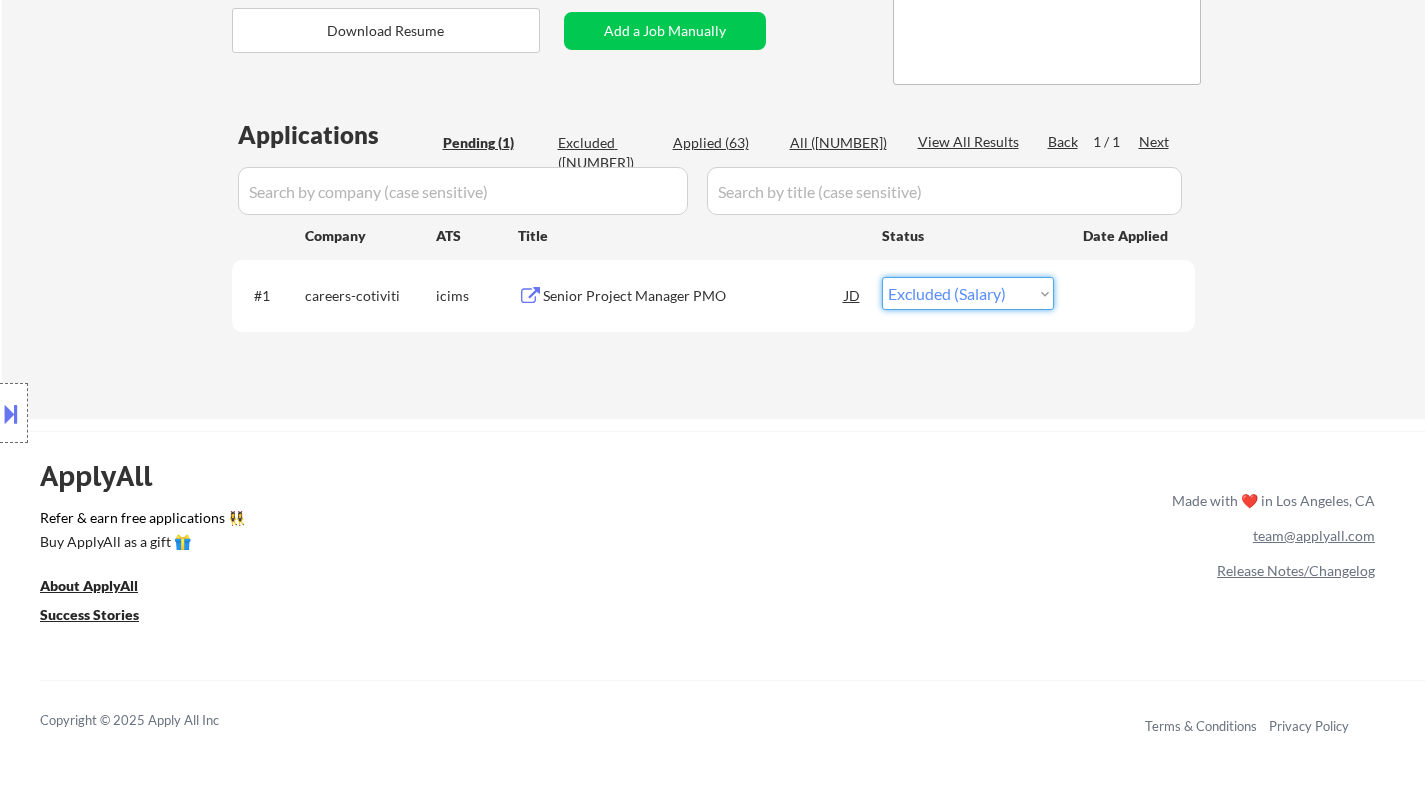 click on "Choose an option... Pending Applied Excluded (Questions) Excluded (Expired) Excluded (Location) Excluded (Bad Match) Excluded (Blocklist) Excluded (Salary) Excluded (Other)" at bounding box center (968, 293) 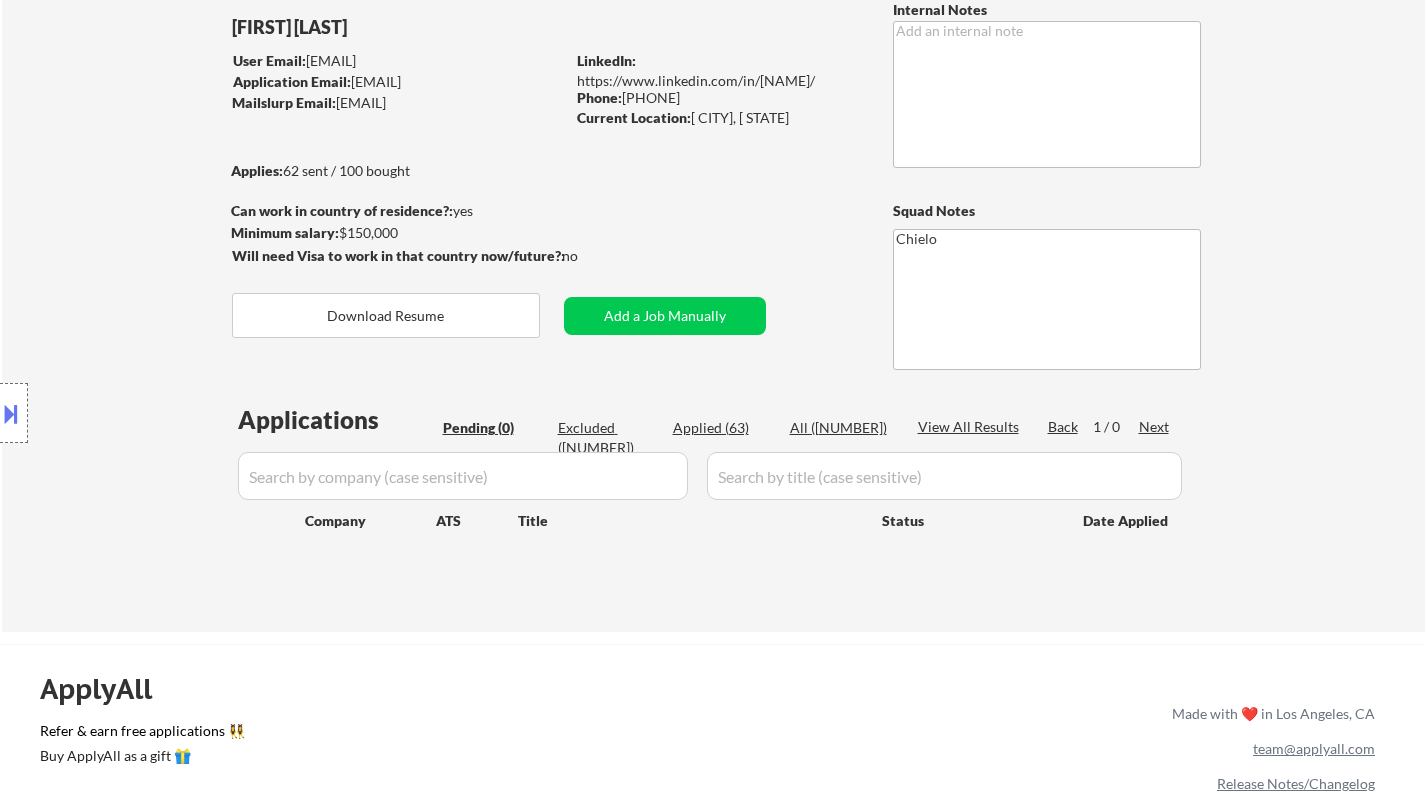 scroll, scrollTop: 0, scrollLeft: 0, axis: both 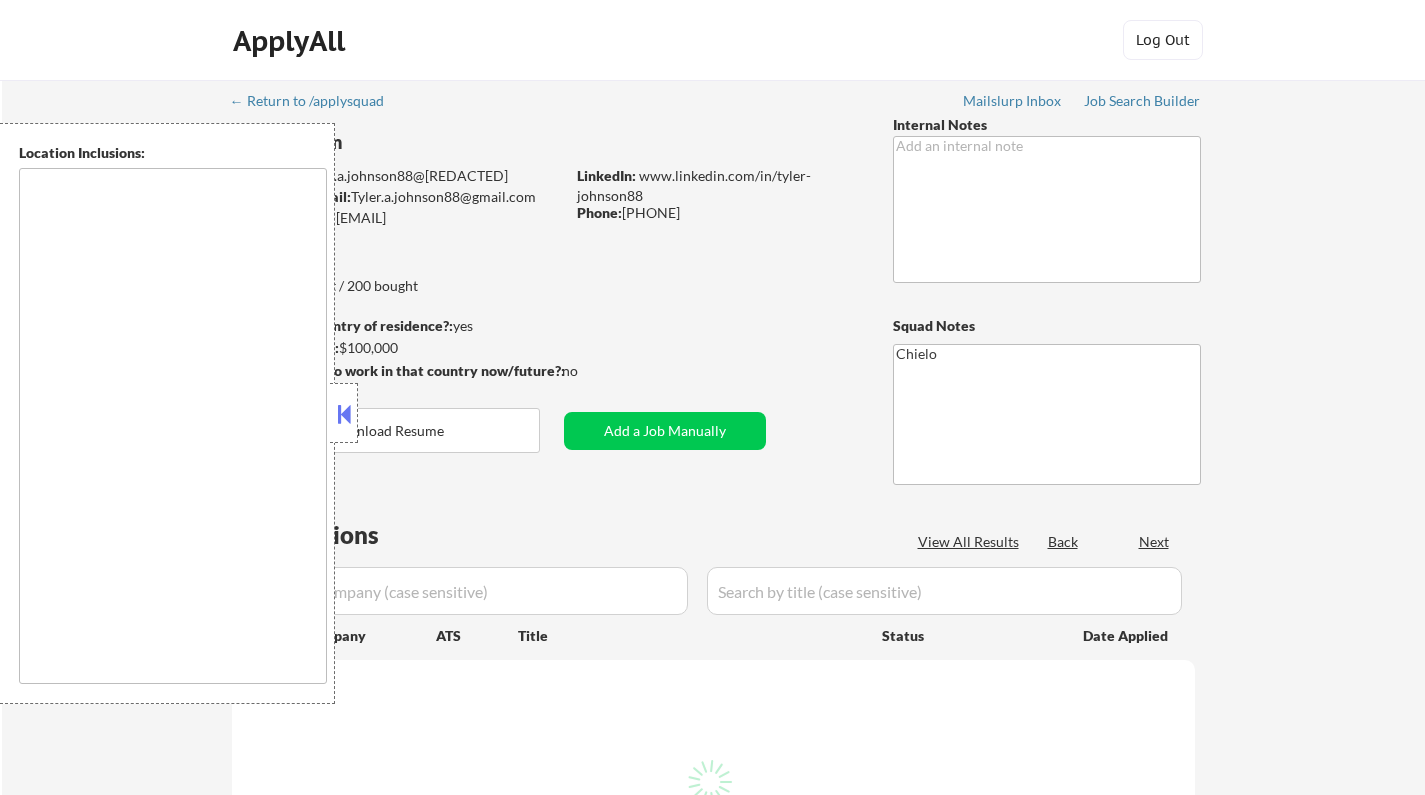 type on "remote" 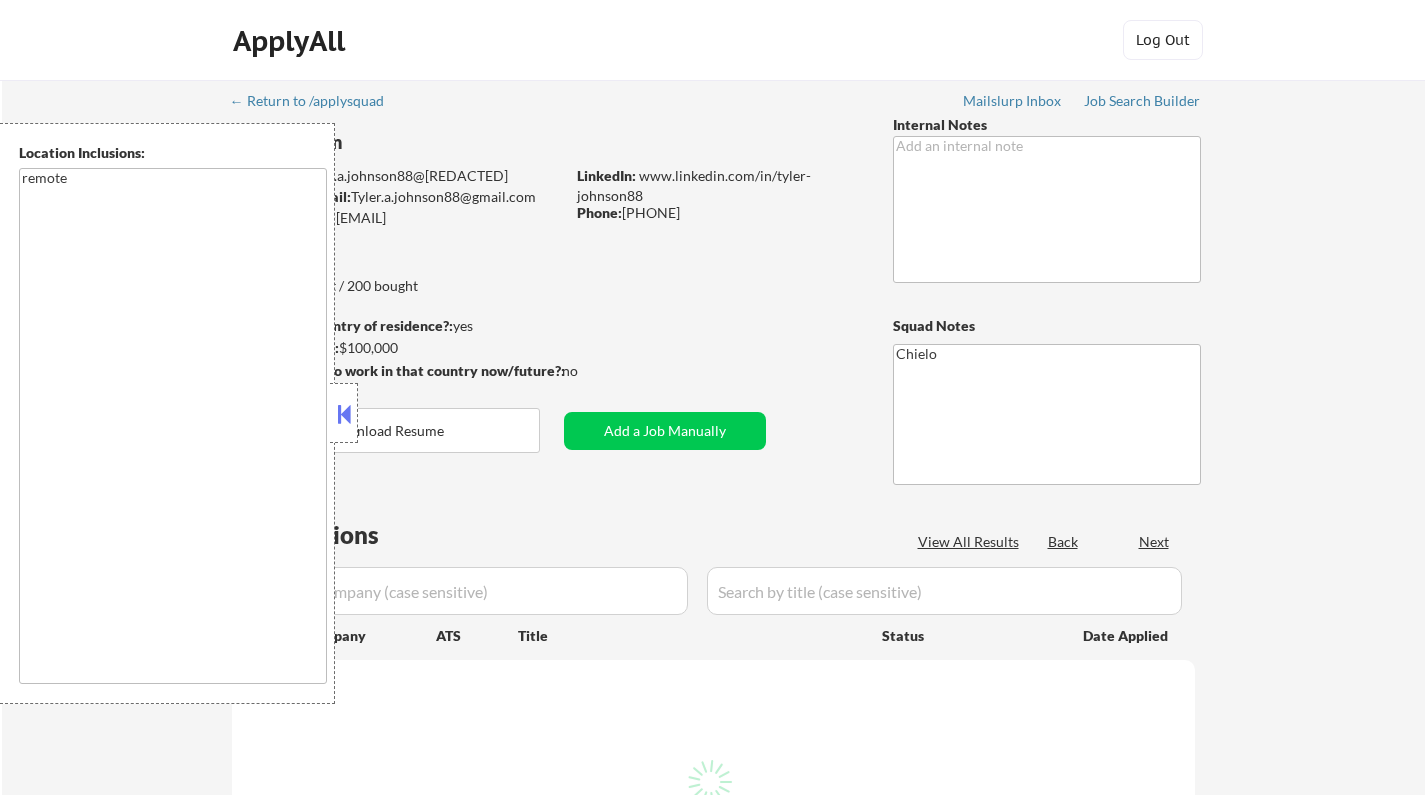 scroll, scrollTop: 0, scrollLeft: 0, axis: both 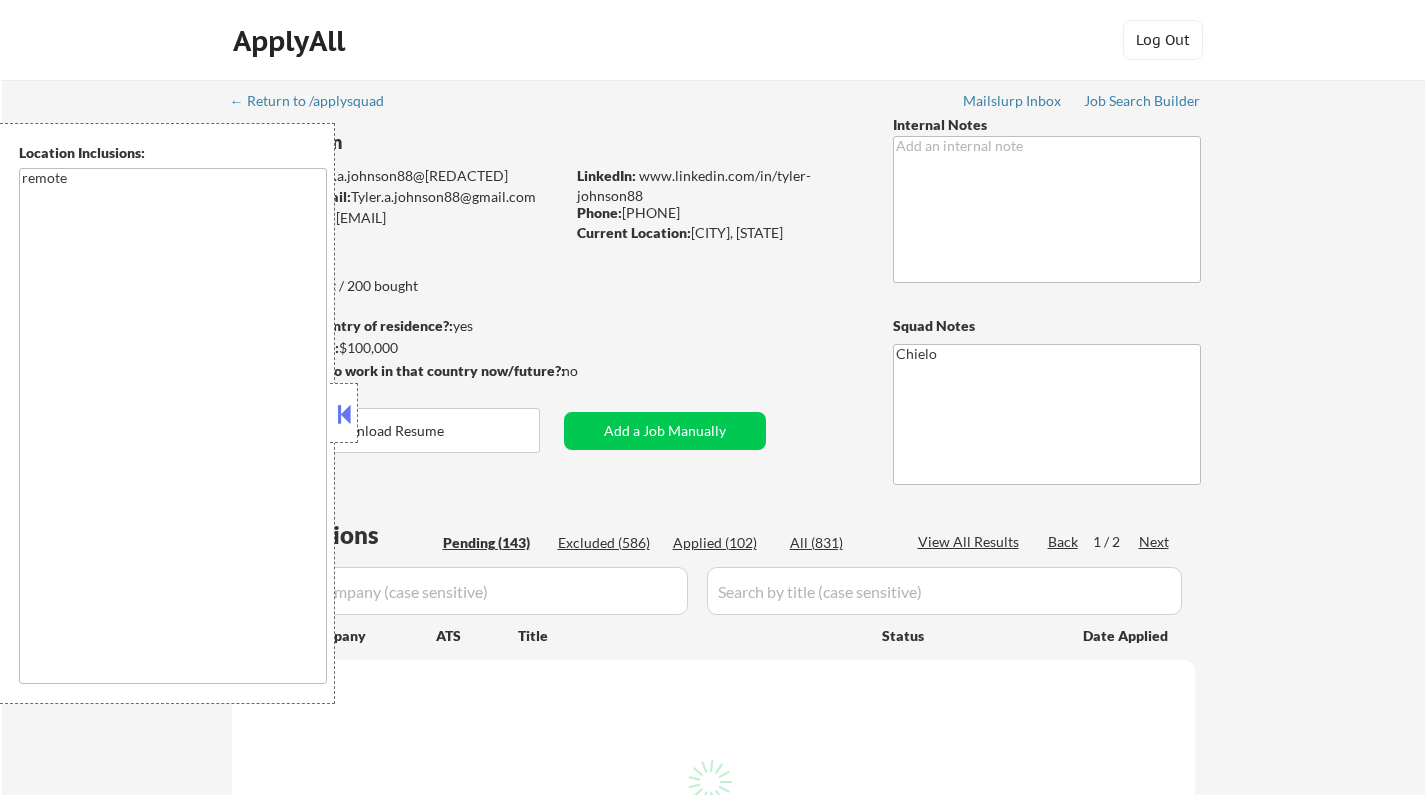 select on ""pending"" 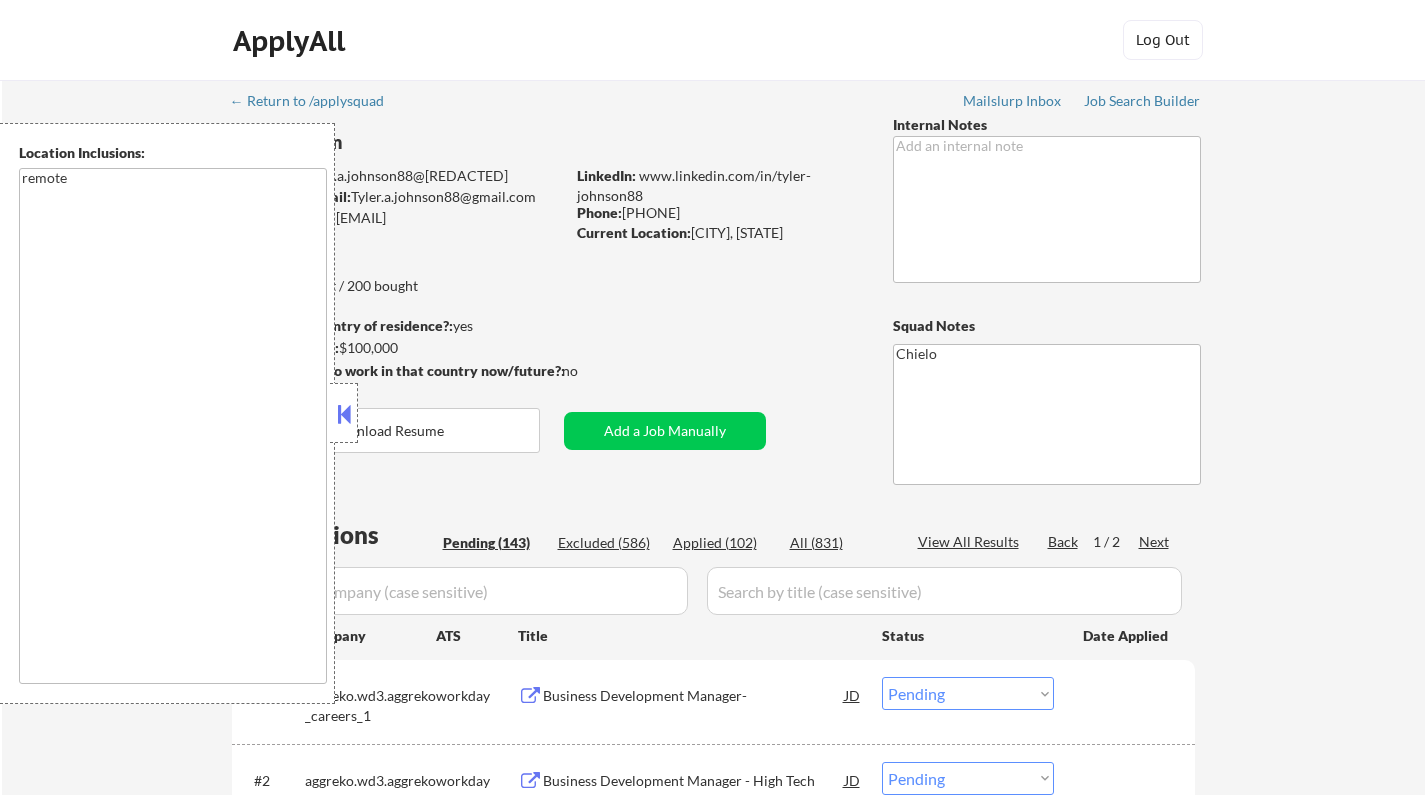 click at bounding box center (344, 414) 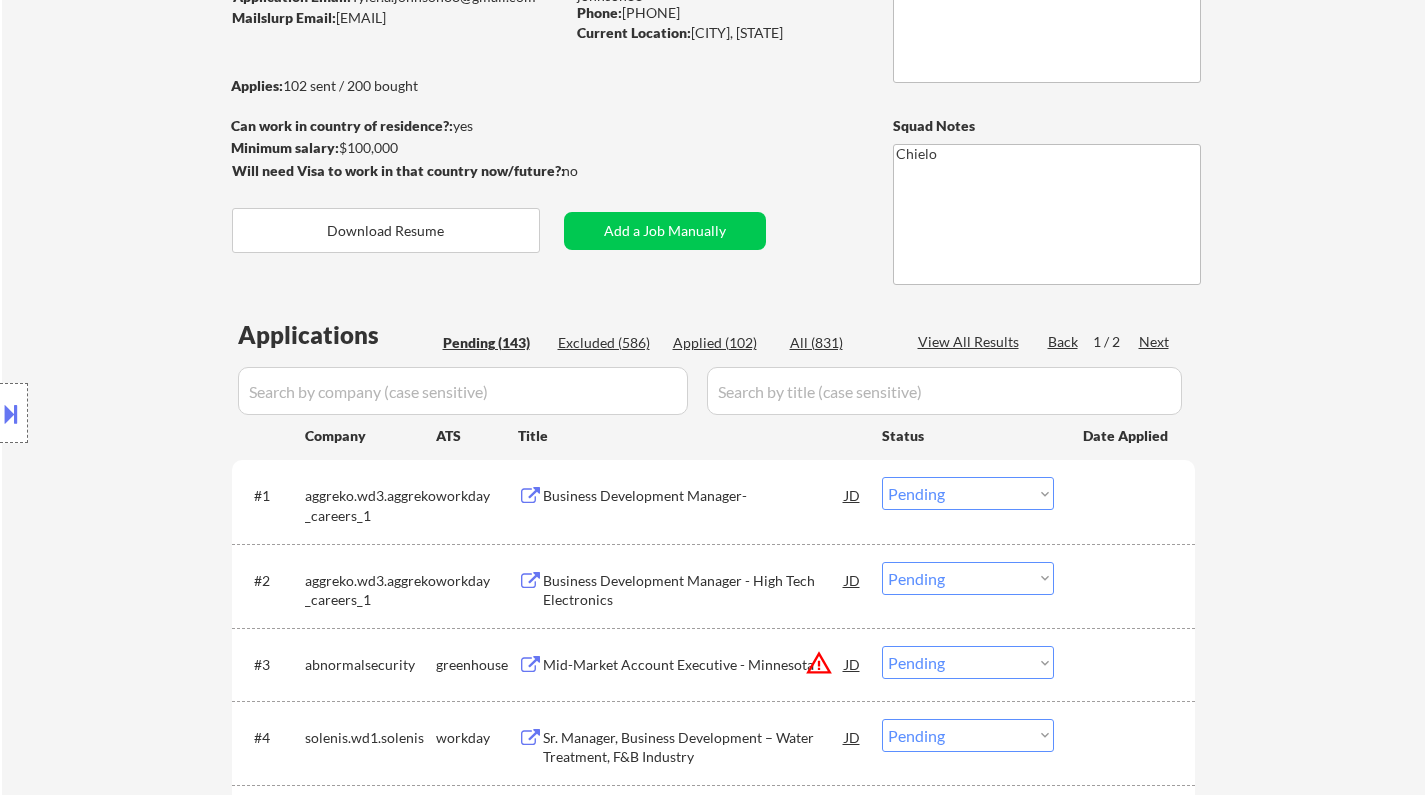 scroll, scrollTop: 0, scrollLeft: 0, axis: both 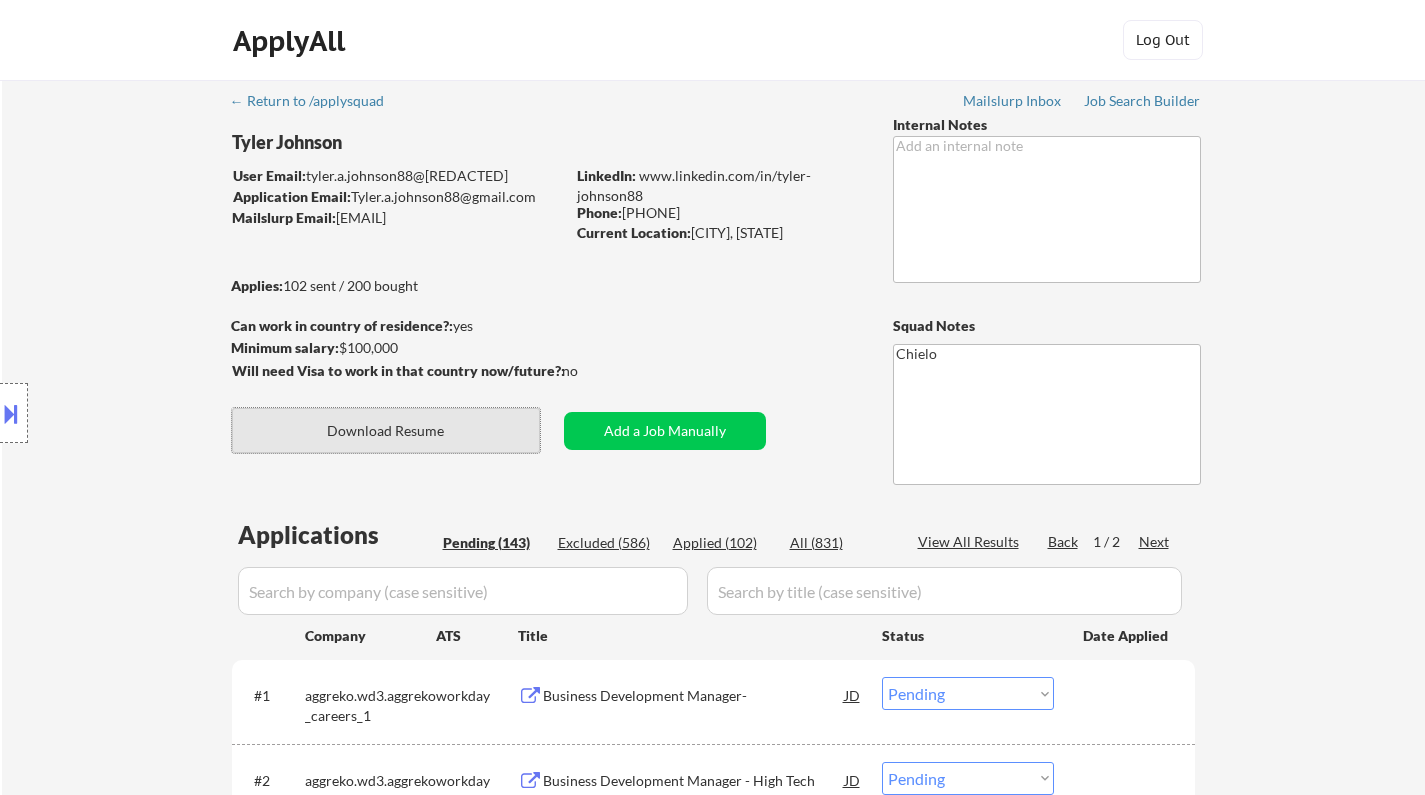 click on "Download Resume" at bounding box center [386, 430] 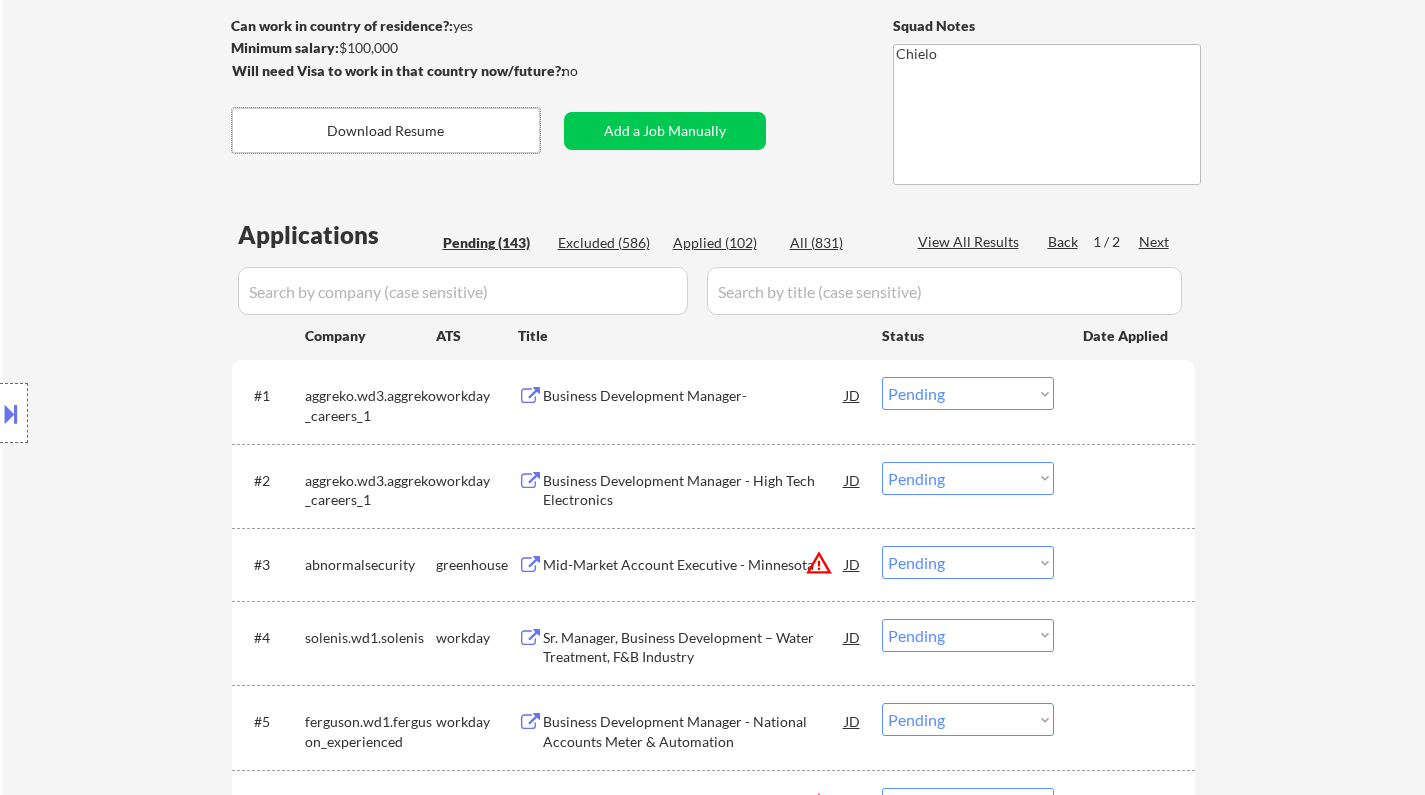 scroll, scrollTop: 700, scrollLeft: 0, axis: vertical 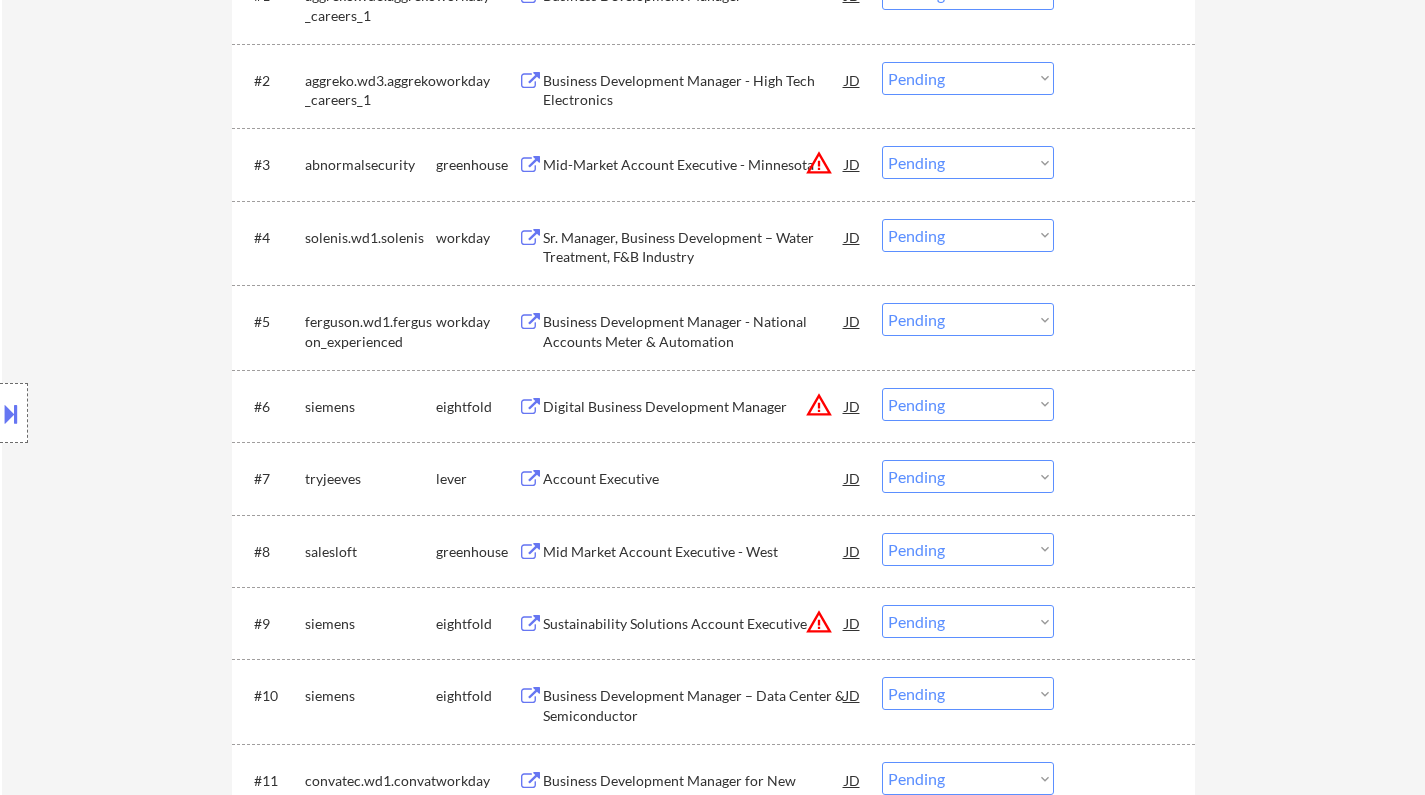 click on "Account Executive" at bounding box center [694, 479] 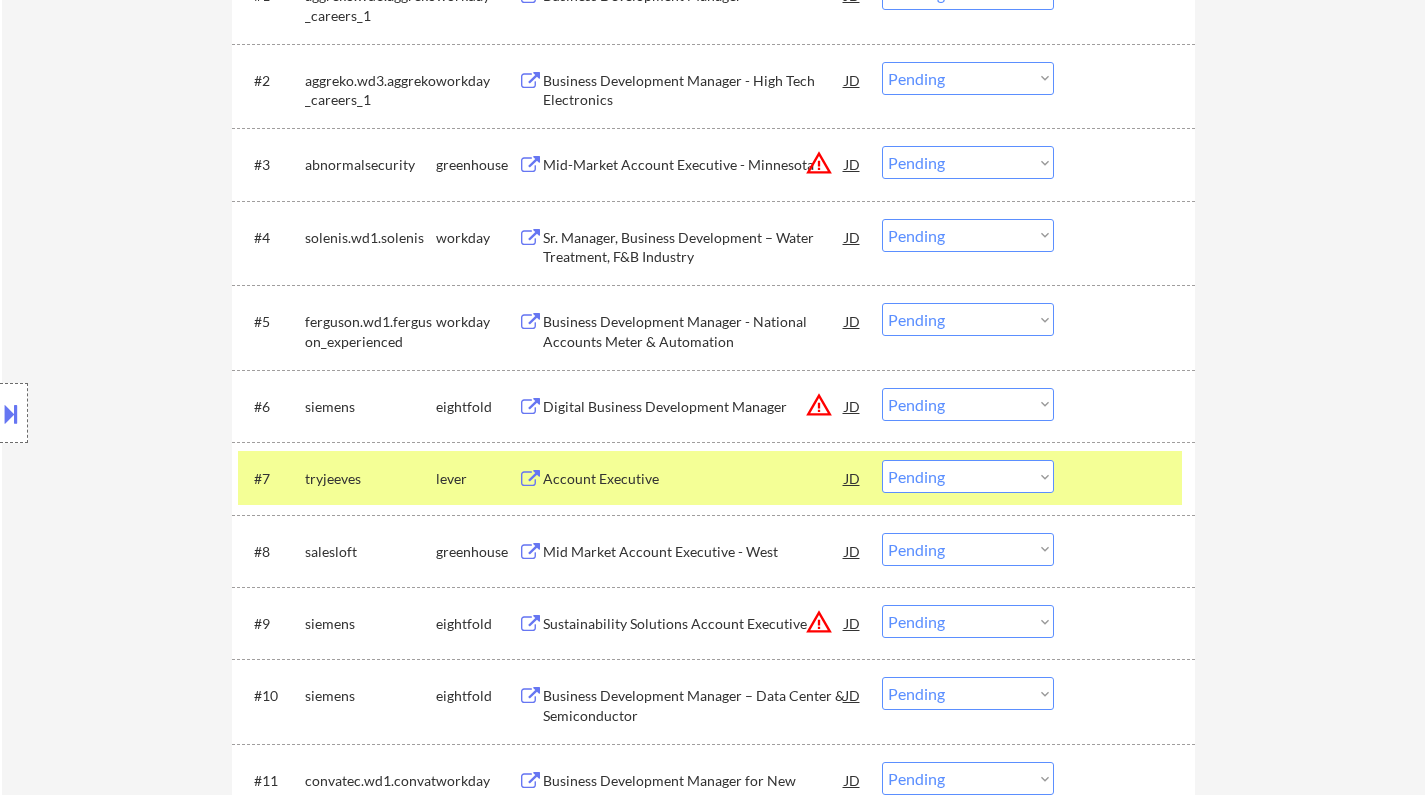 click on "Choose an option... Pending Applied Excluded (Questions) Excluded (Expired) Excluded (Location) Excluded (Bad Match) Excluded (Blocklist) Excluded (Salary) Excluded (Other)" at bounding box center (968, 476) 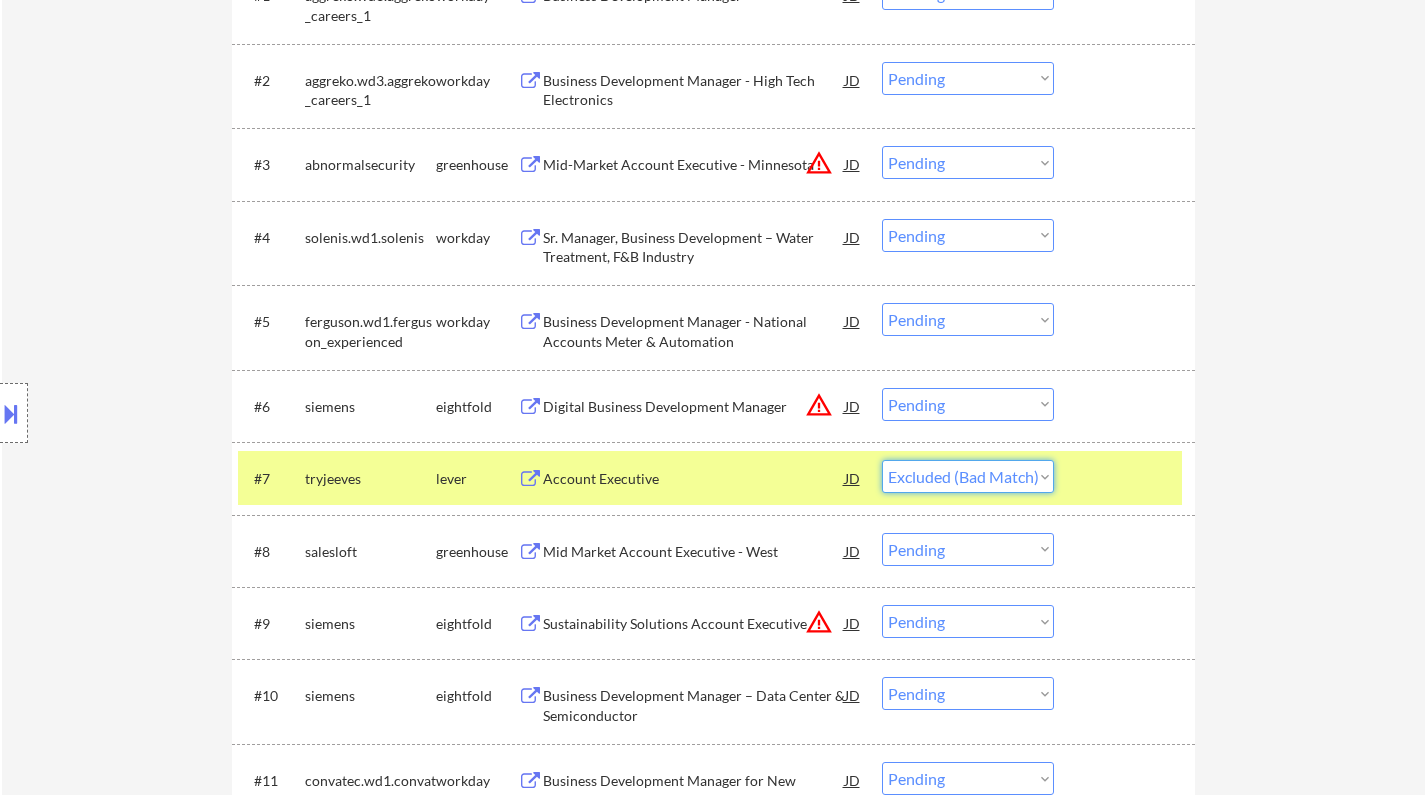 click on "Choose an option... Pending Applied Excluded (Questions) Excluded (Expired) Excluded (Location) Excluded (Bad Match) Excluded (Blocklist) Excluded (Salary) Excluded (Other)" at bounding box center [968, 476] 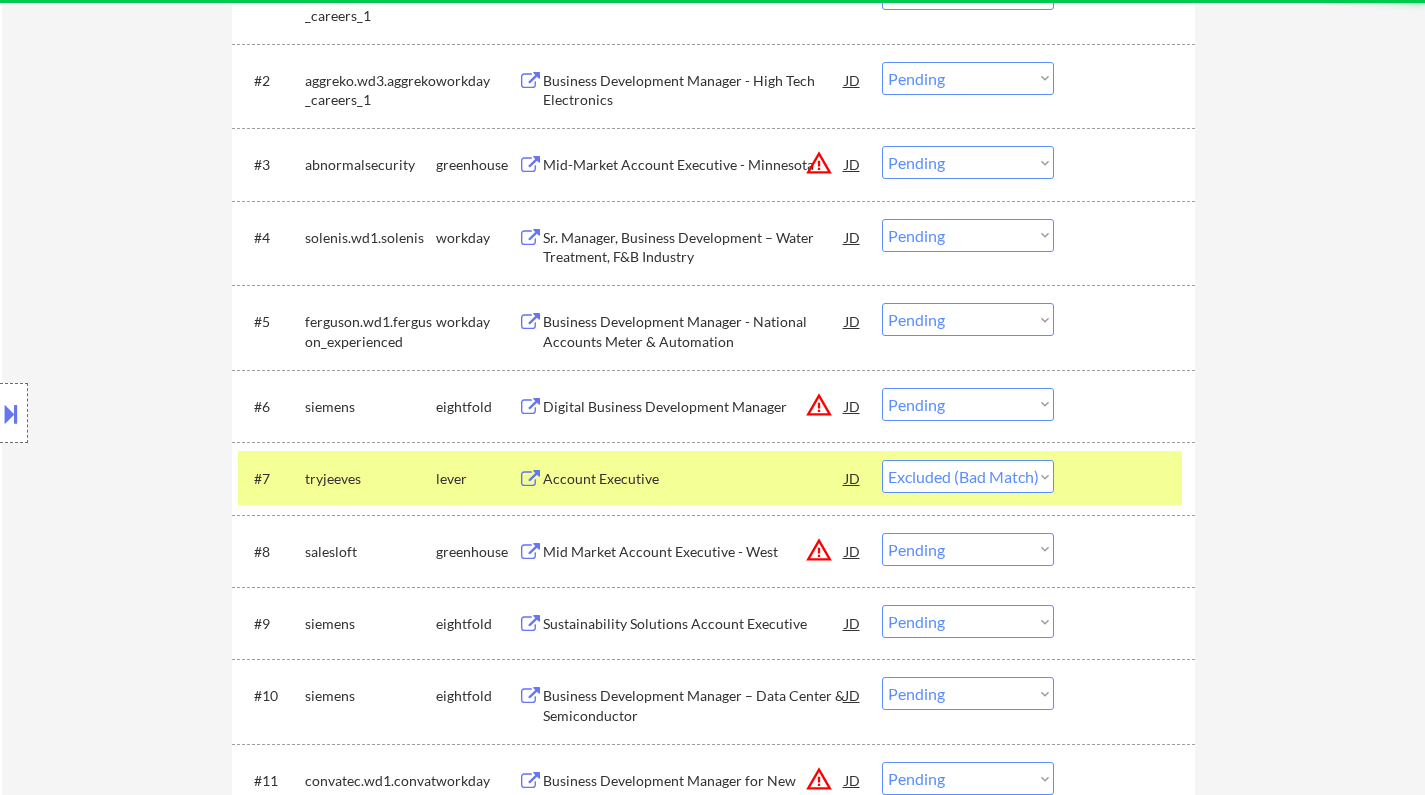 select on ""pending"" 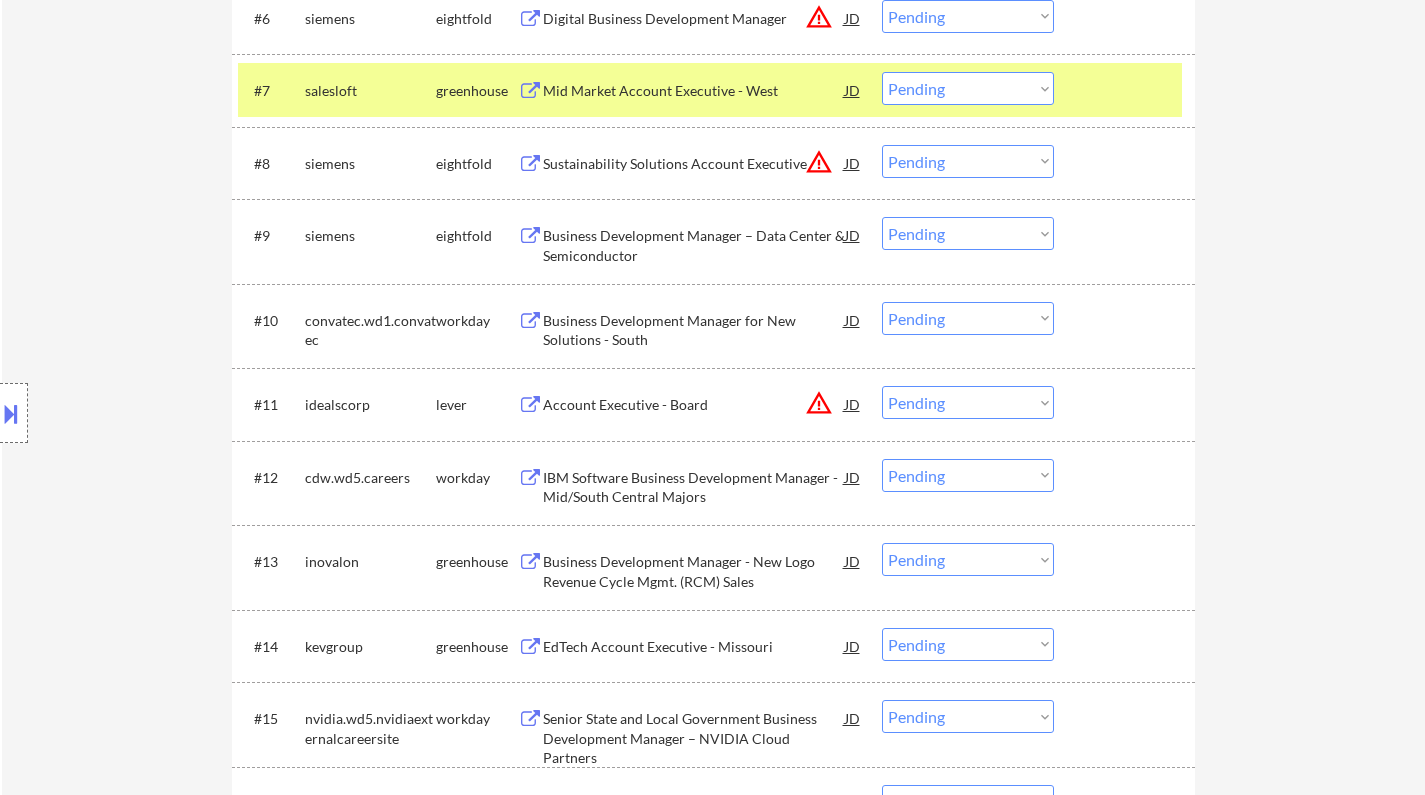 scroll, scrollTop: 1100, scrollLeft: 0, axis: vertical 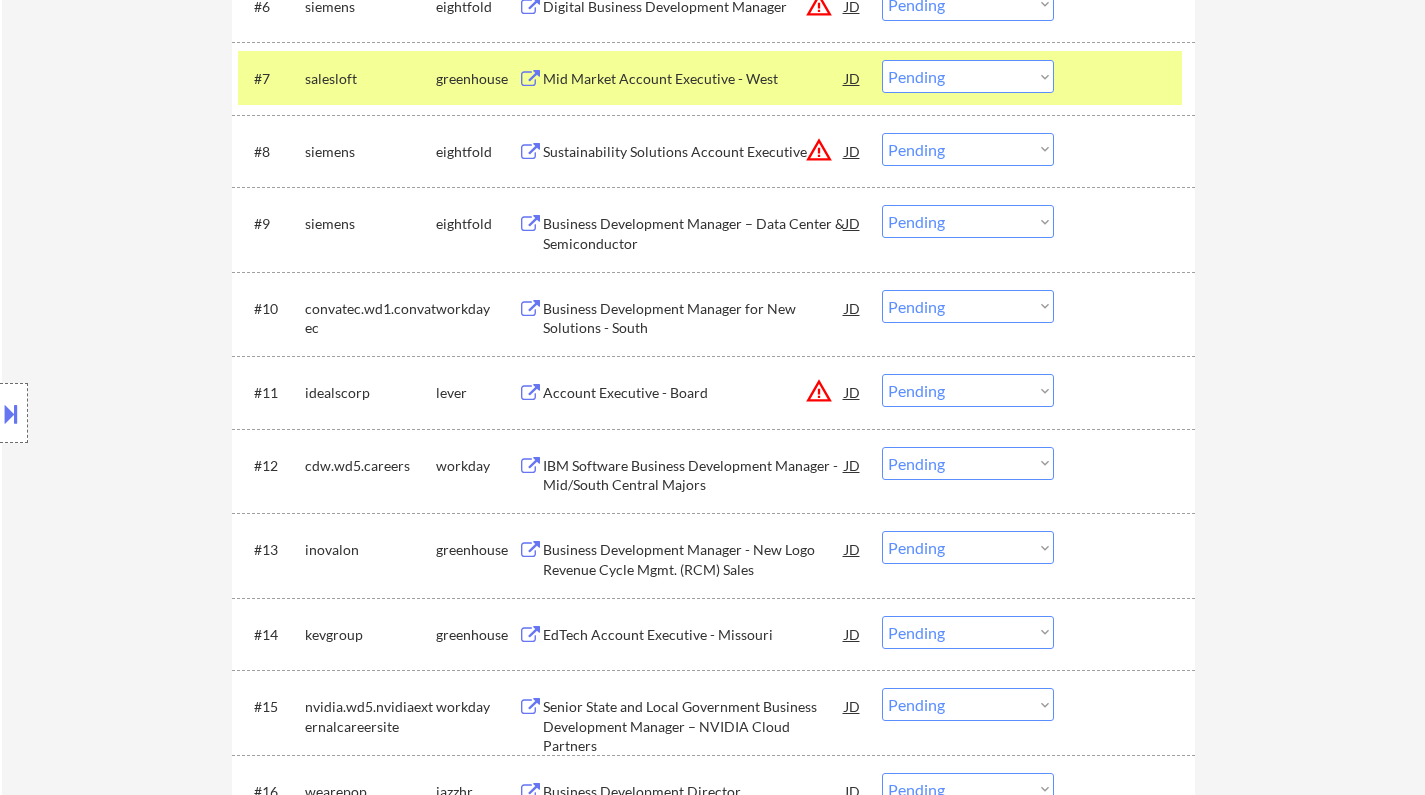 click at bounding box center [11, 413] 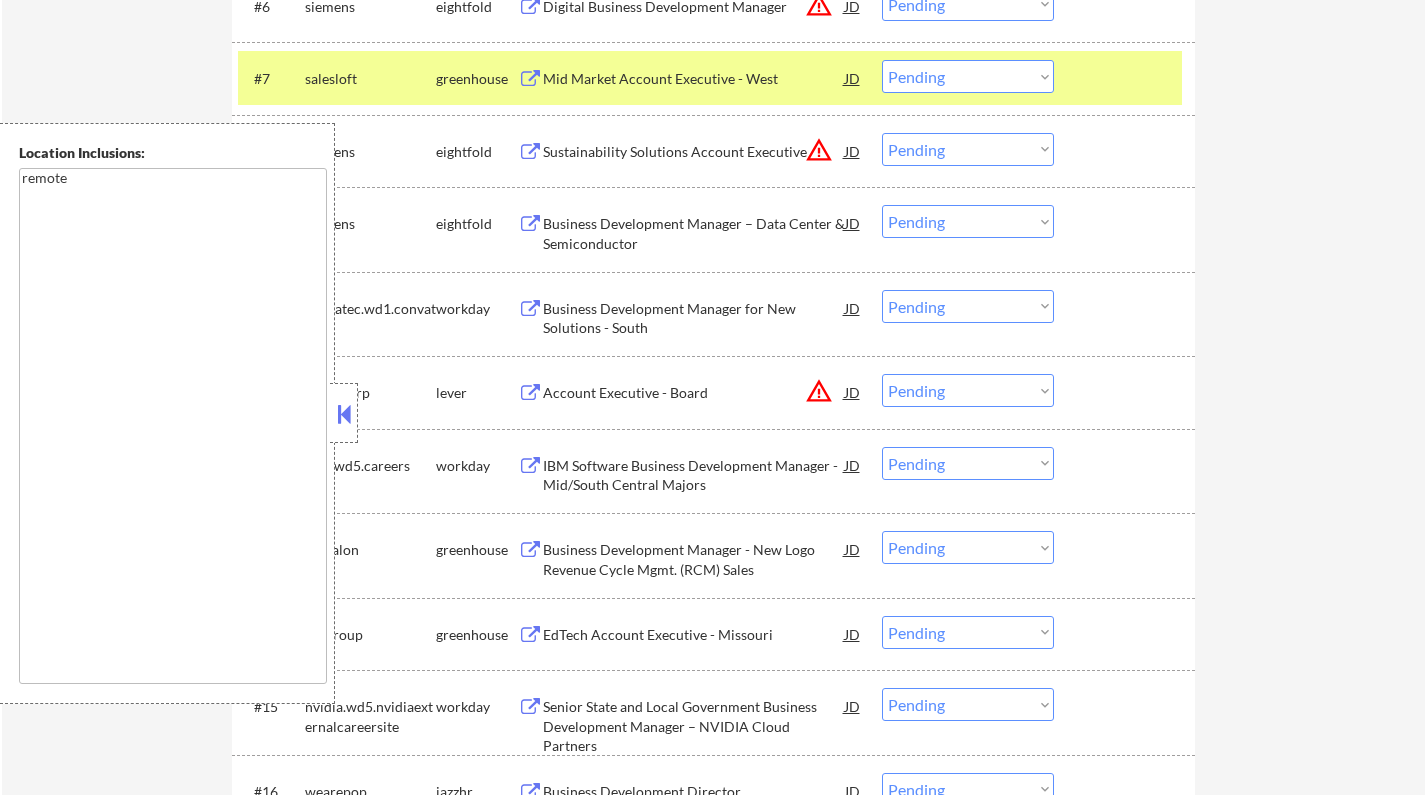click at bounding box center (344, 414) 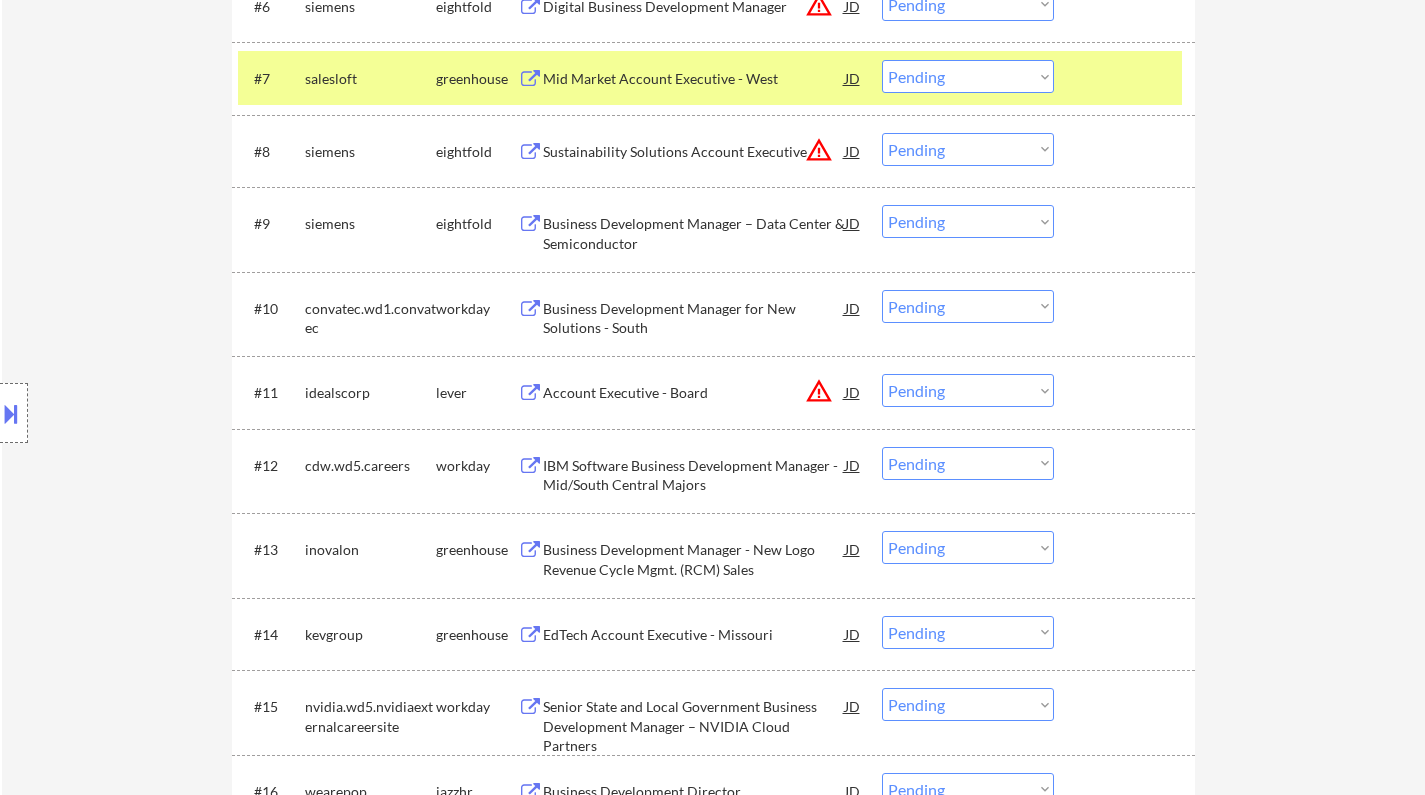 click on "JD" at bounding box center [853, 392] 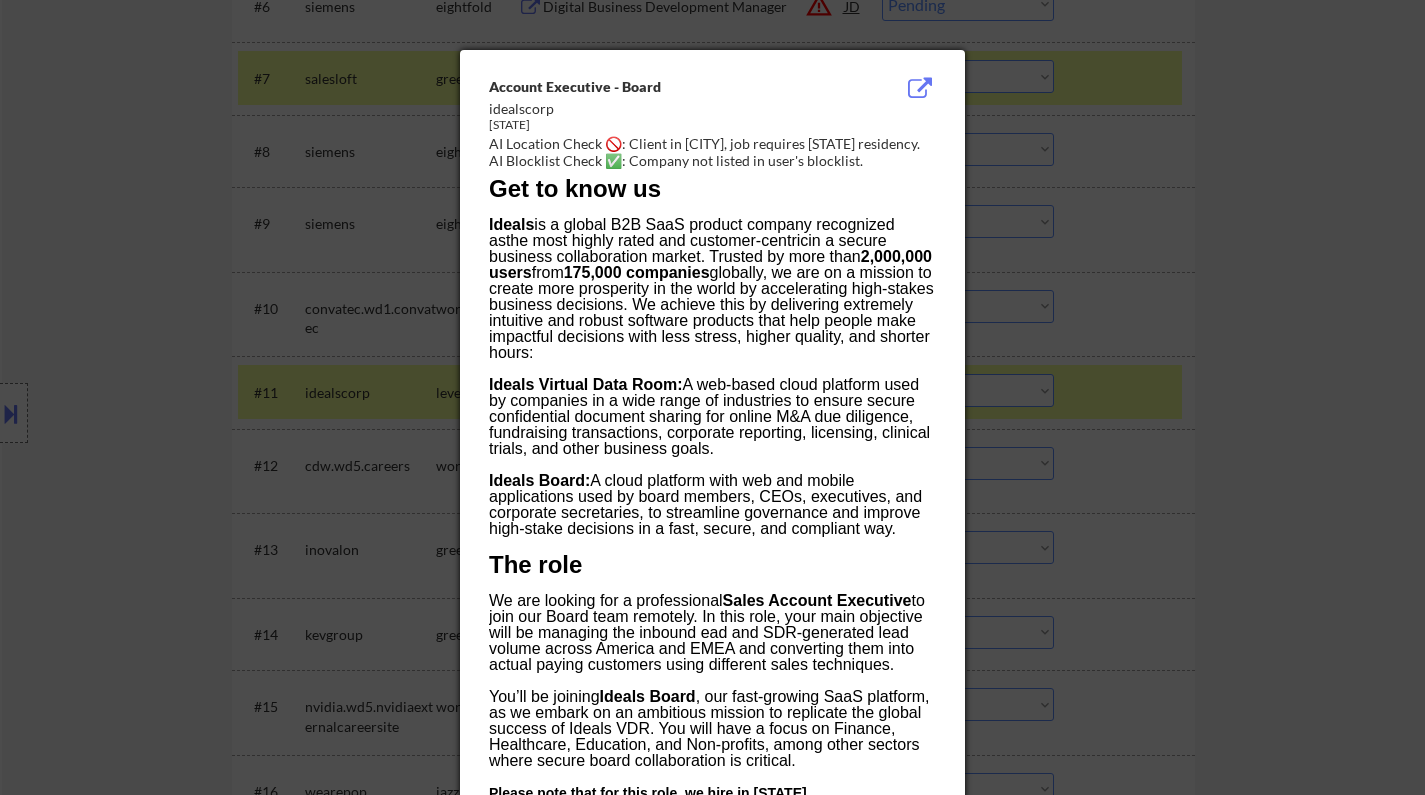 click at bounding box center (712, 397) 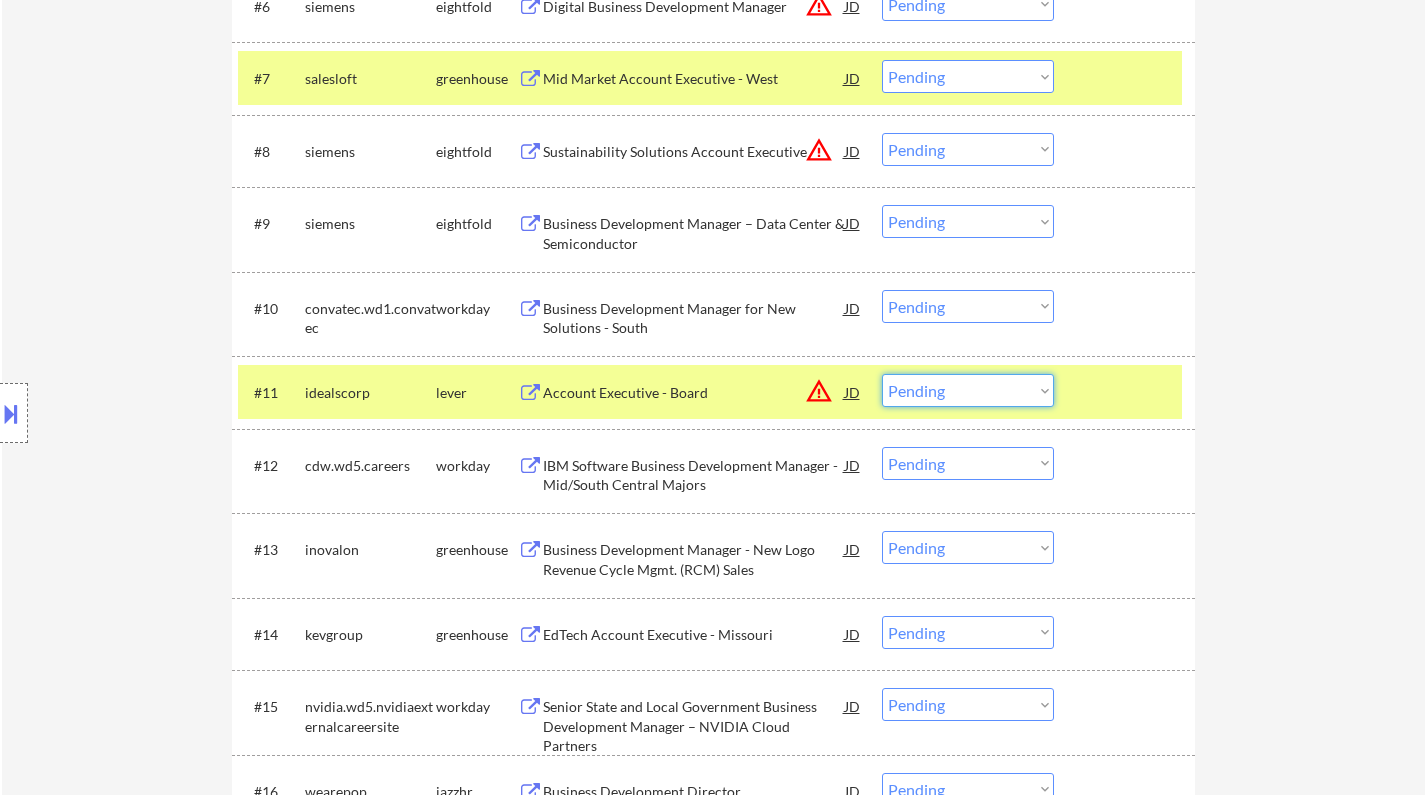 click on "Choose an option... Pending Applied Excluded (Questions) Excluded (Expired) Excluded (Location) Excluded (Bad Match) Excluded (Blocklist) Excluded (Salary) Excluded (Other)" at bounding box center (968, 390) 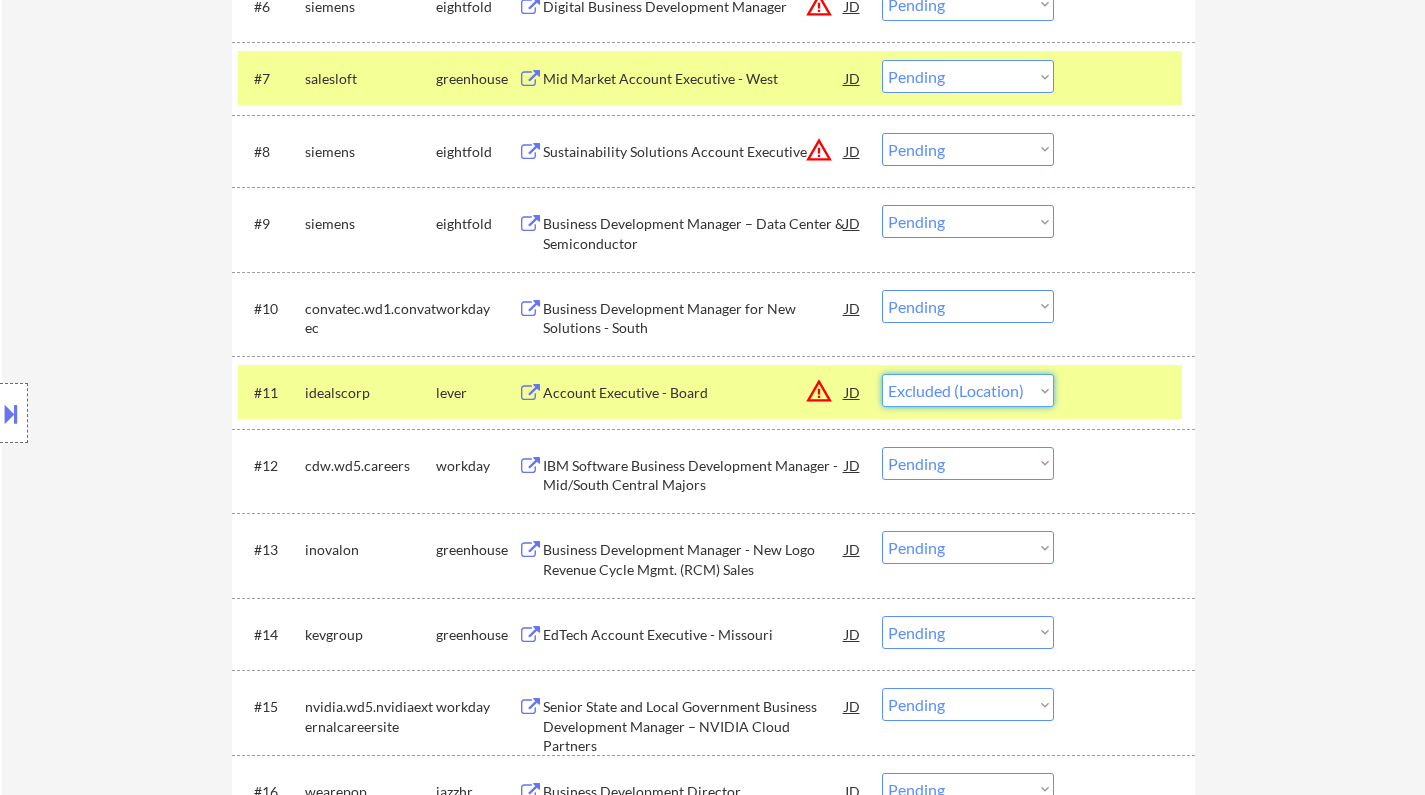 click on "Choose an option... Pending Applied Excluded (Questions) Excluded (Expired) Excluded (Location) Excluded (Bad Match) Excluded (Blocklist) Excluded (Salary) Excluded (Other)" at bounding box center (968, 390) 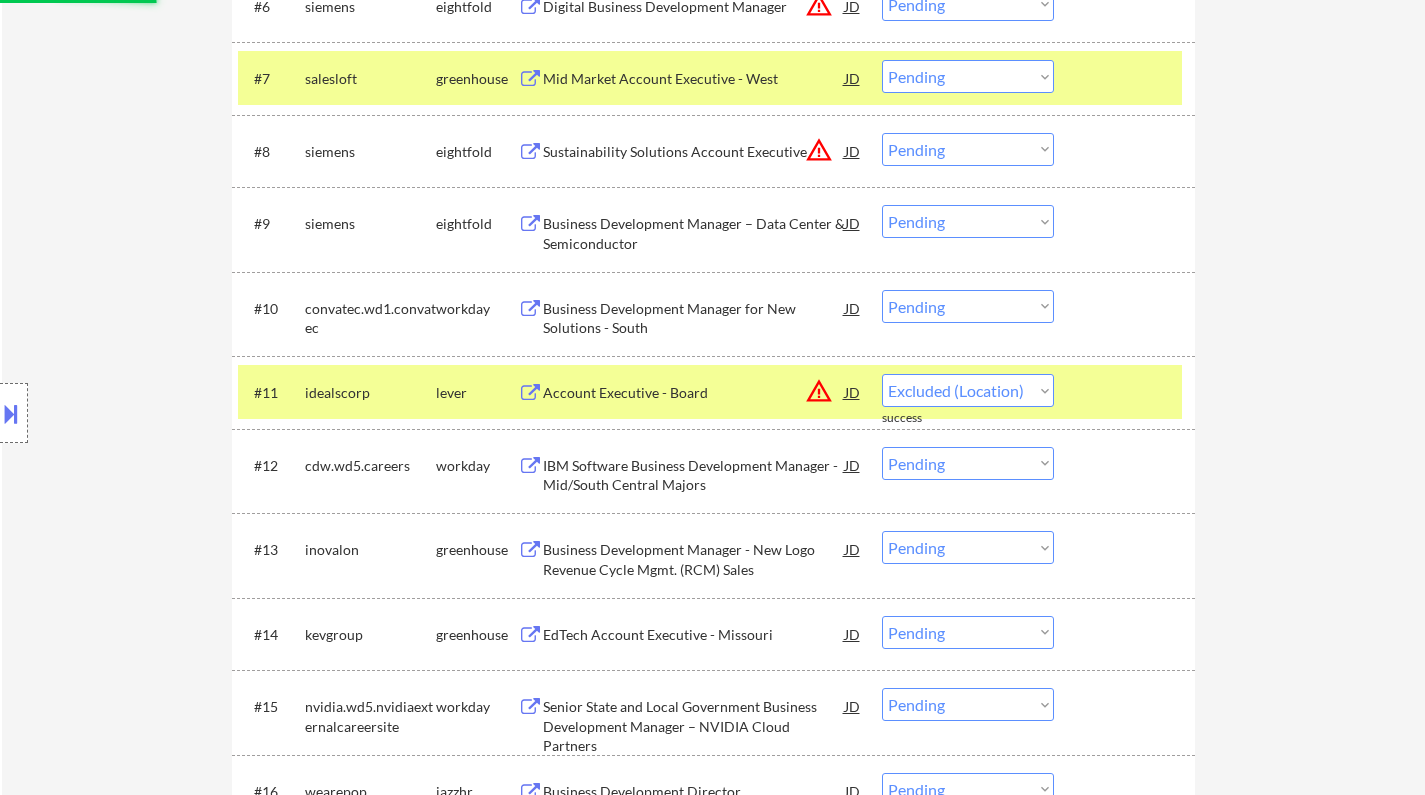 select on ""pending"" 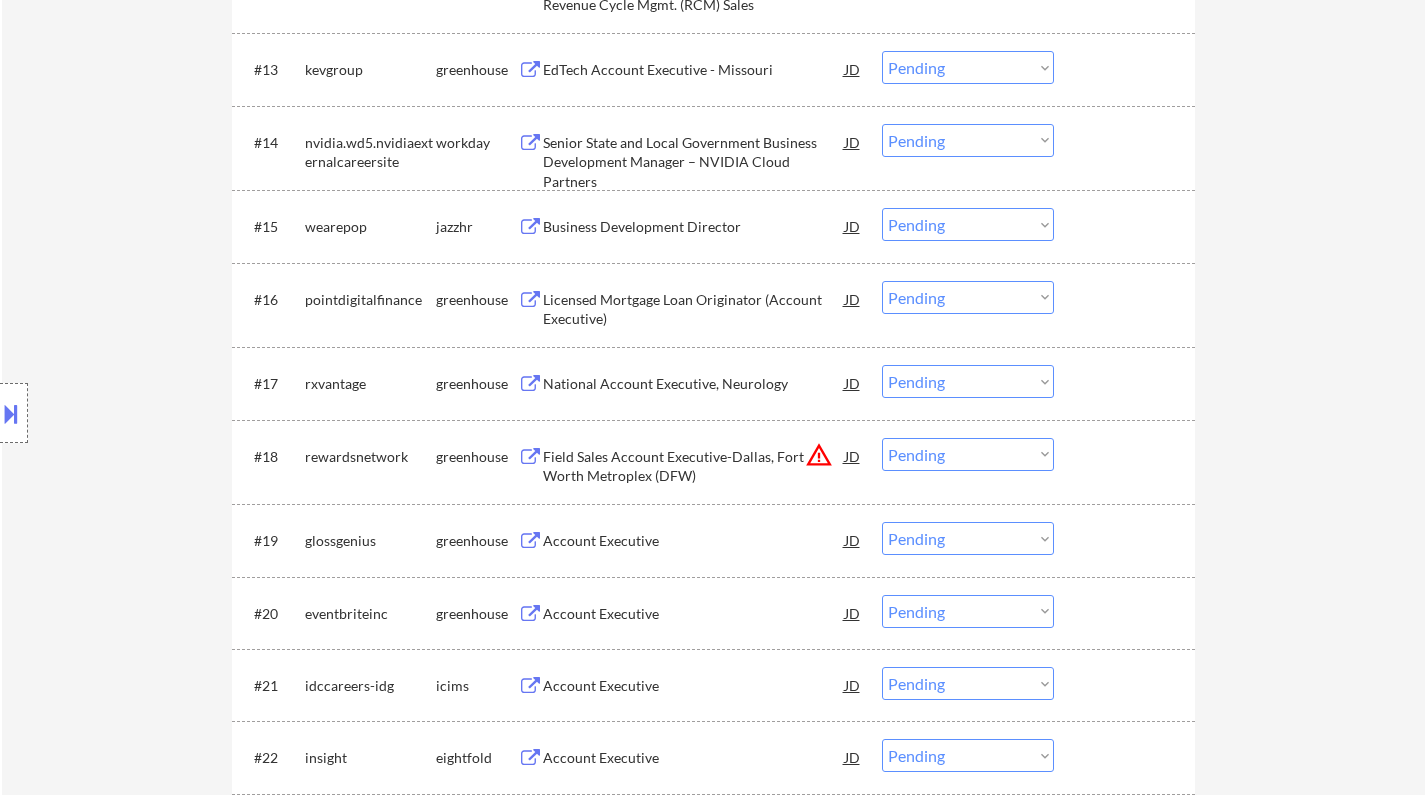 scroll, scrollTop: 1600, scrollLeft: 0, axis: vertical 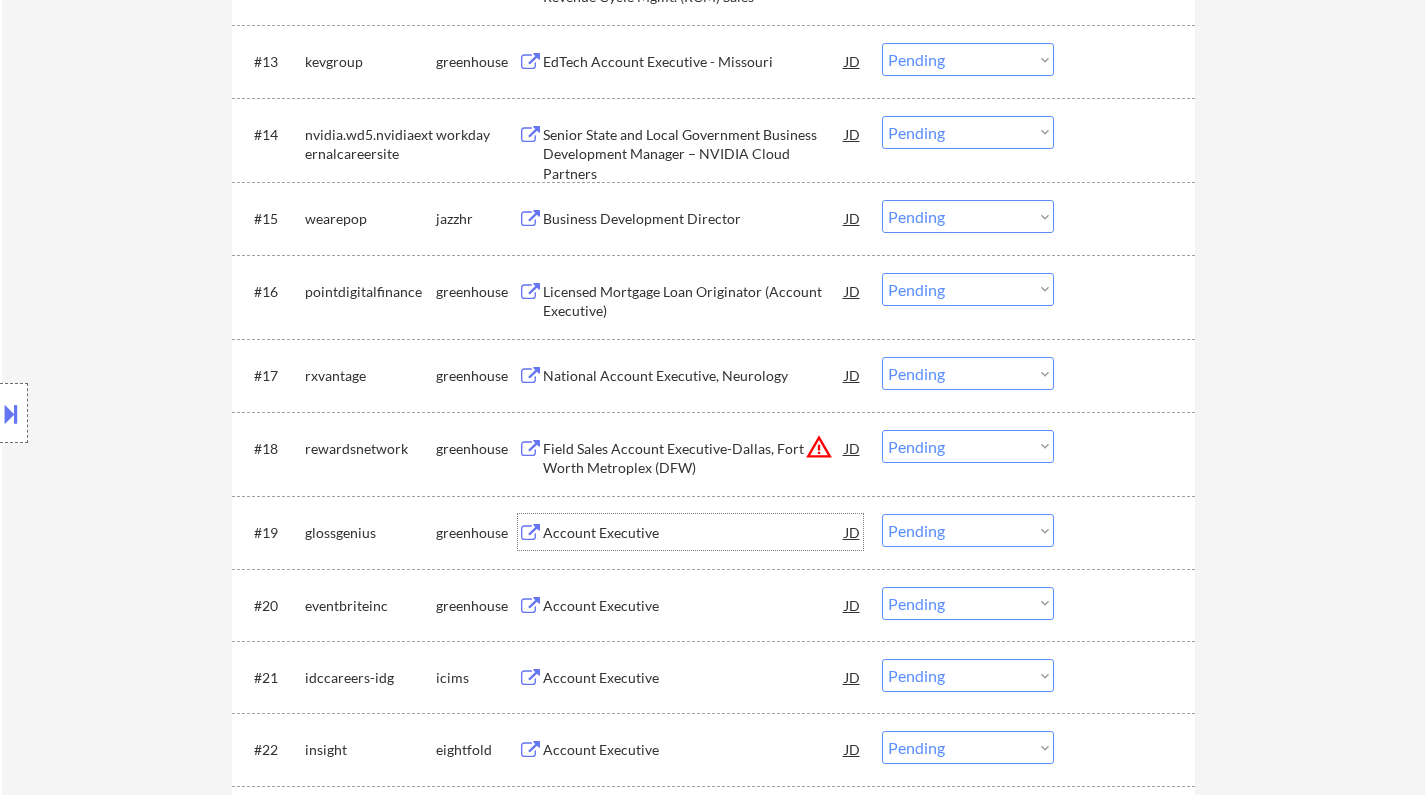 click on "Account Executive" at bounding box center [694, 532] 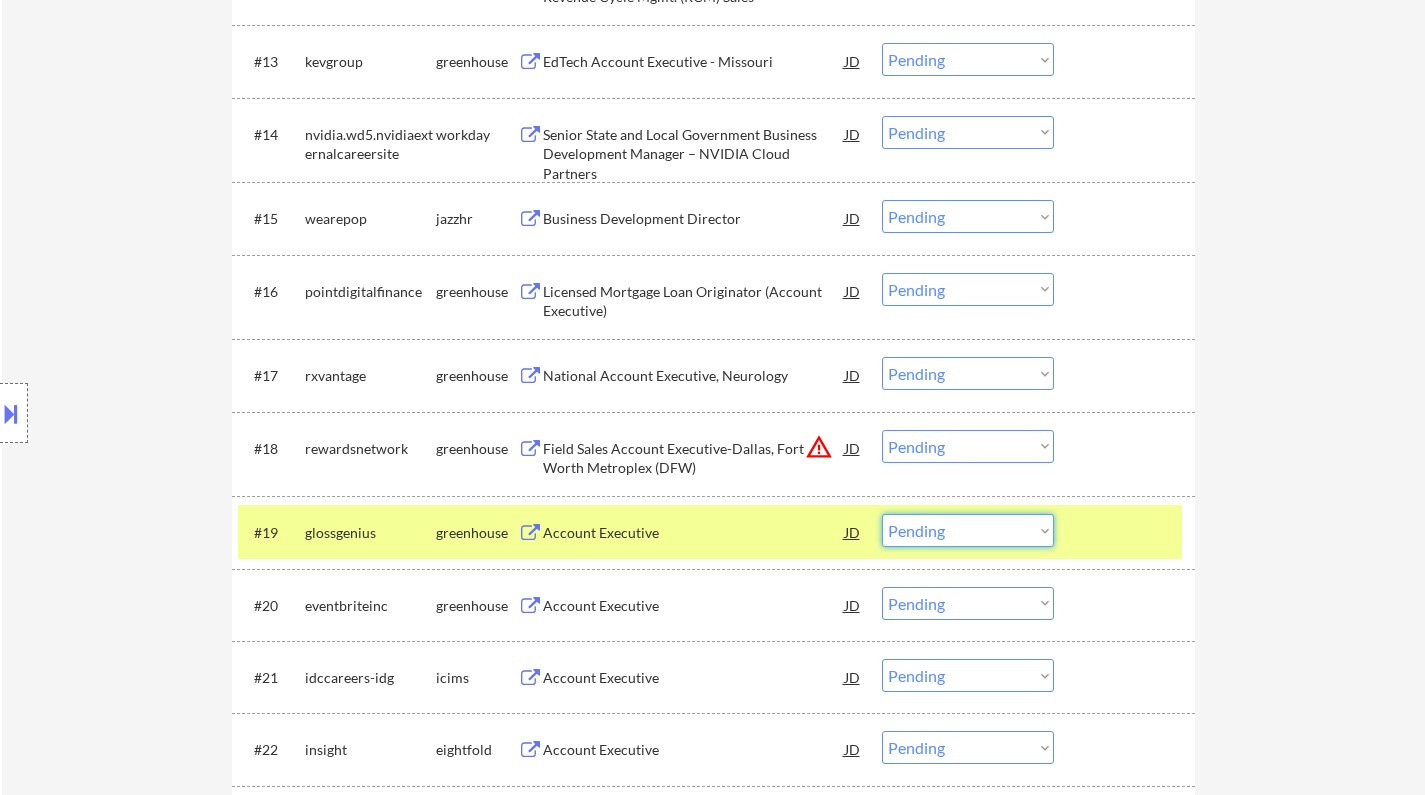 click on "Choose an option... Pending Applied Excluded (Questions) Excluded (Expired) Excluded (Location) Excluded (Bad Match) Excluded (Blocklist) Excluded (Salary) Excluded (Other)" at bounding box center [968, 530] 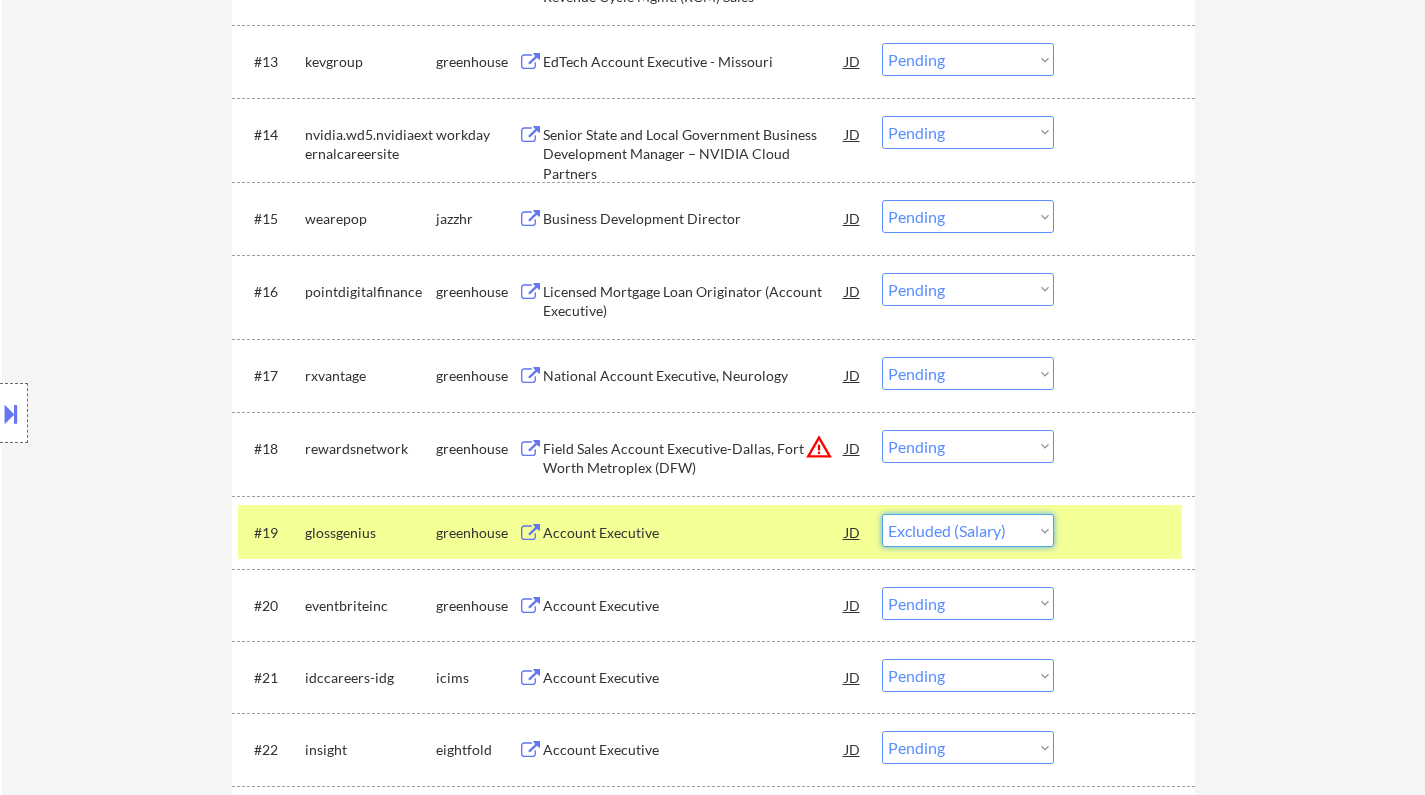 click on "Choose an option... Pending Applied Excluded (Questions) Excluded (Expired) Excluded (Location) Excluded (Bad Match) Excluded (Blocklist) Excluded (Salary) Excluded (Other)" at bounding box center [968, 530] 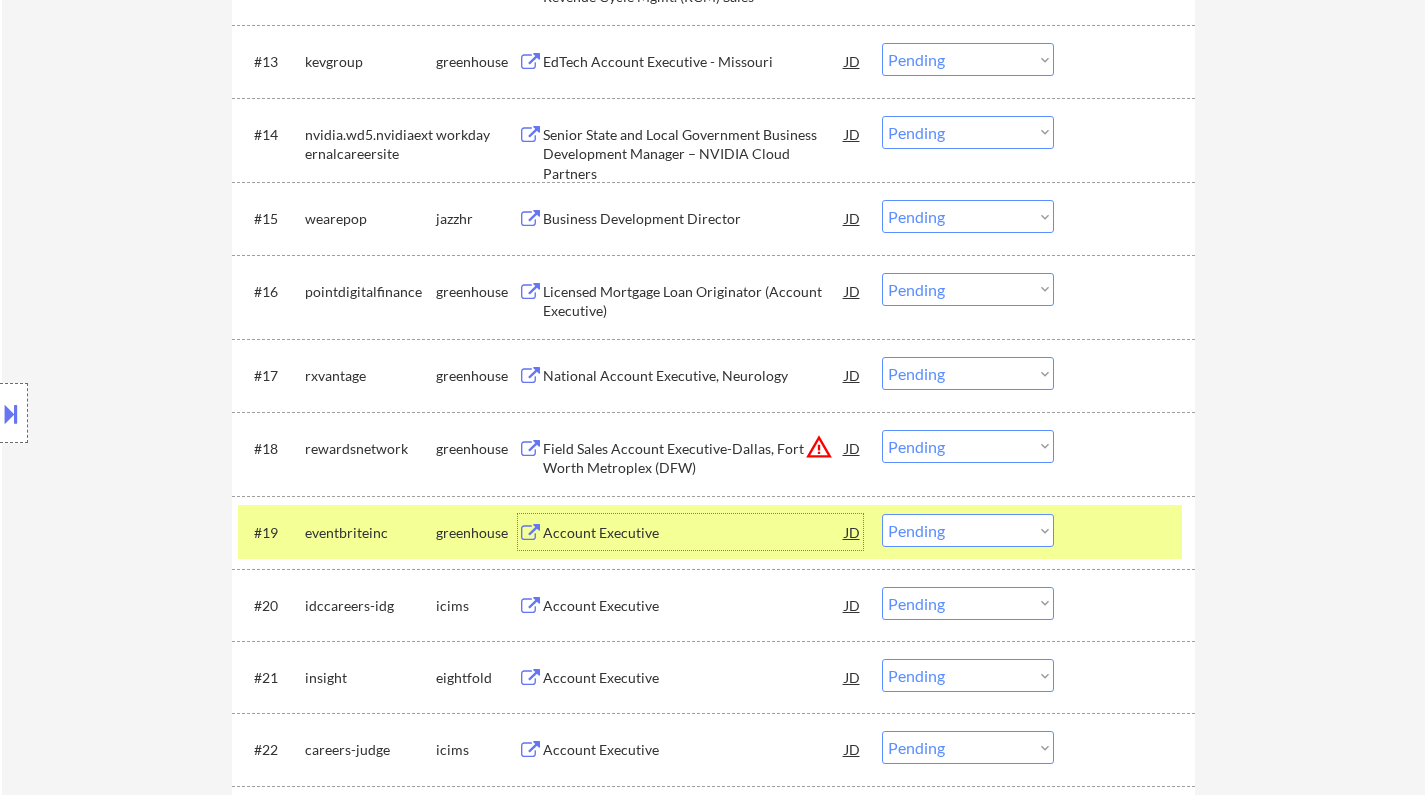 click on "Account Executive" at bounding box center (694, 533) 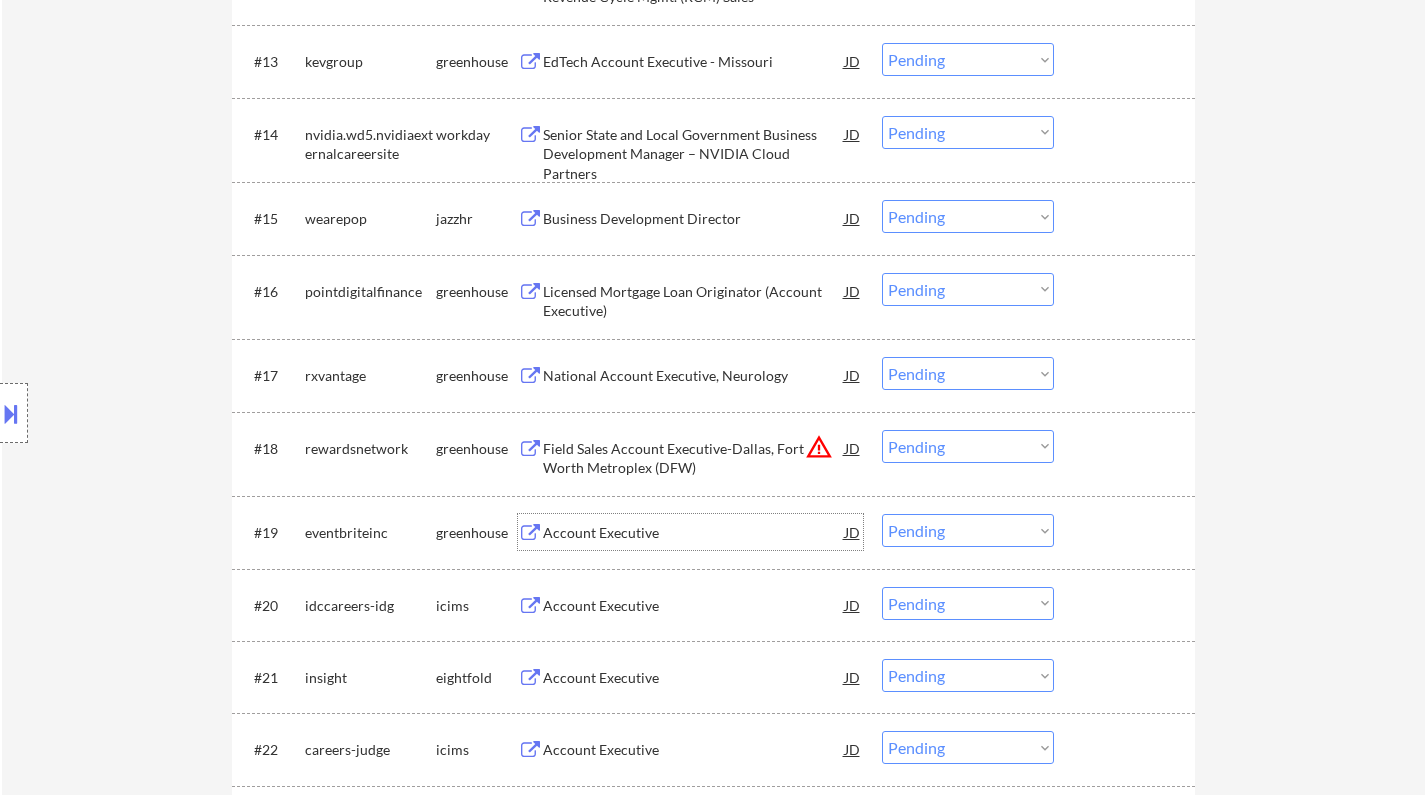 drag, startPoint x: 942, startPoint y: 536, endPoint x: 954, endPoint y: 572, distance: 37.94733 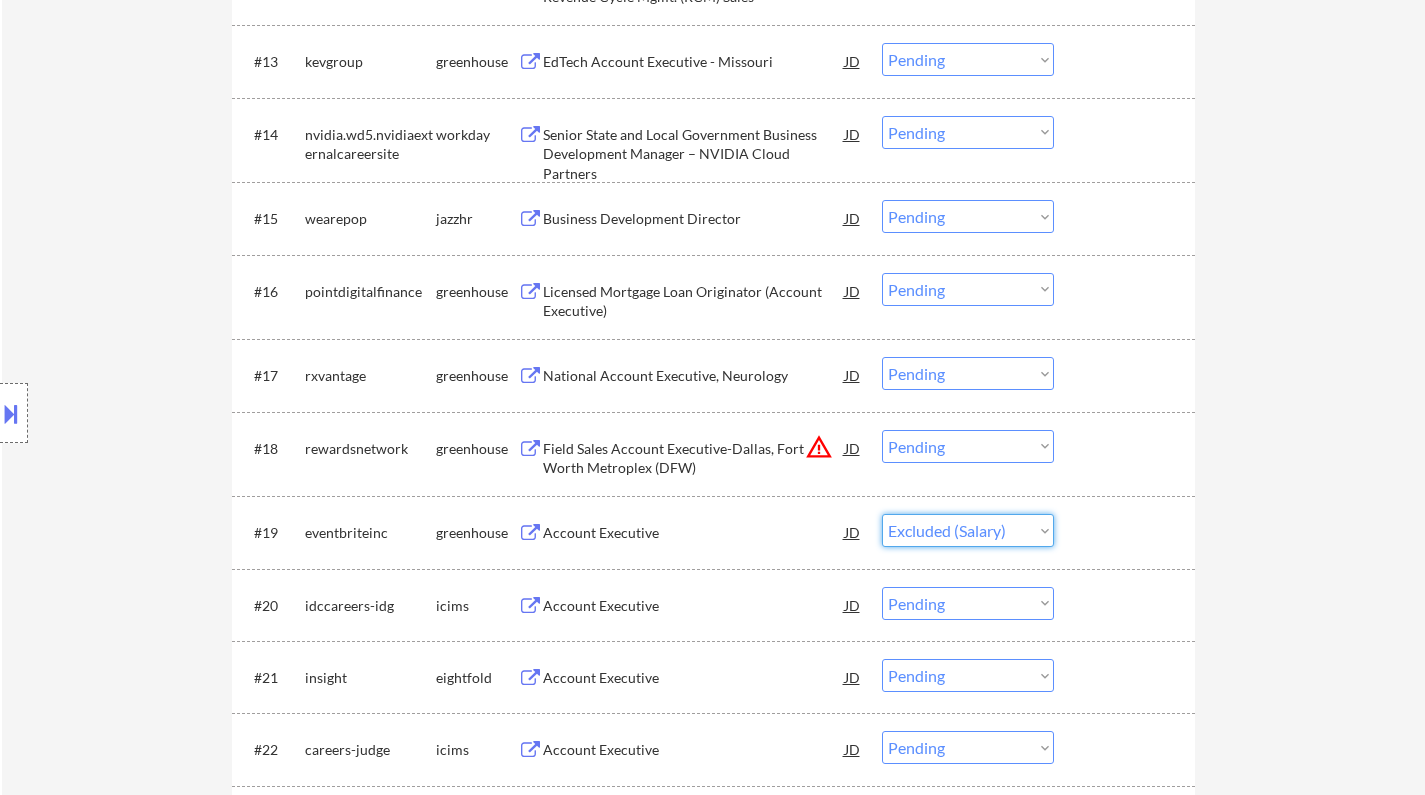 click on "Choose an option... Pending Applied Excluded (Questions) Excluded (Expired) Excluded (Location) Excluded (Bad Match) Excluded (Blocklist) Excluded (Salary) Excluded (Other)" at bounding box center [968, 530] 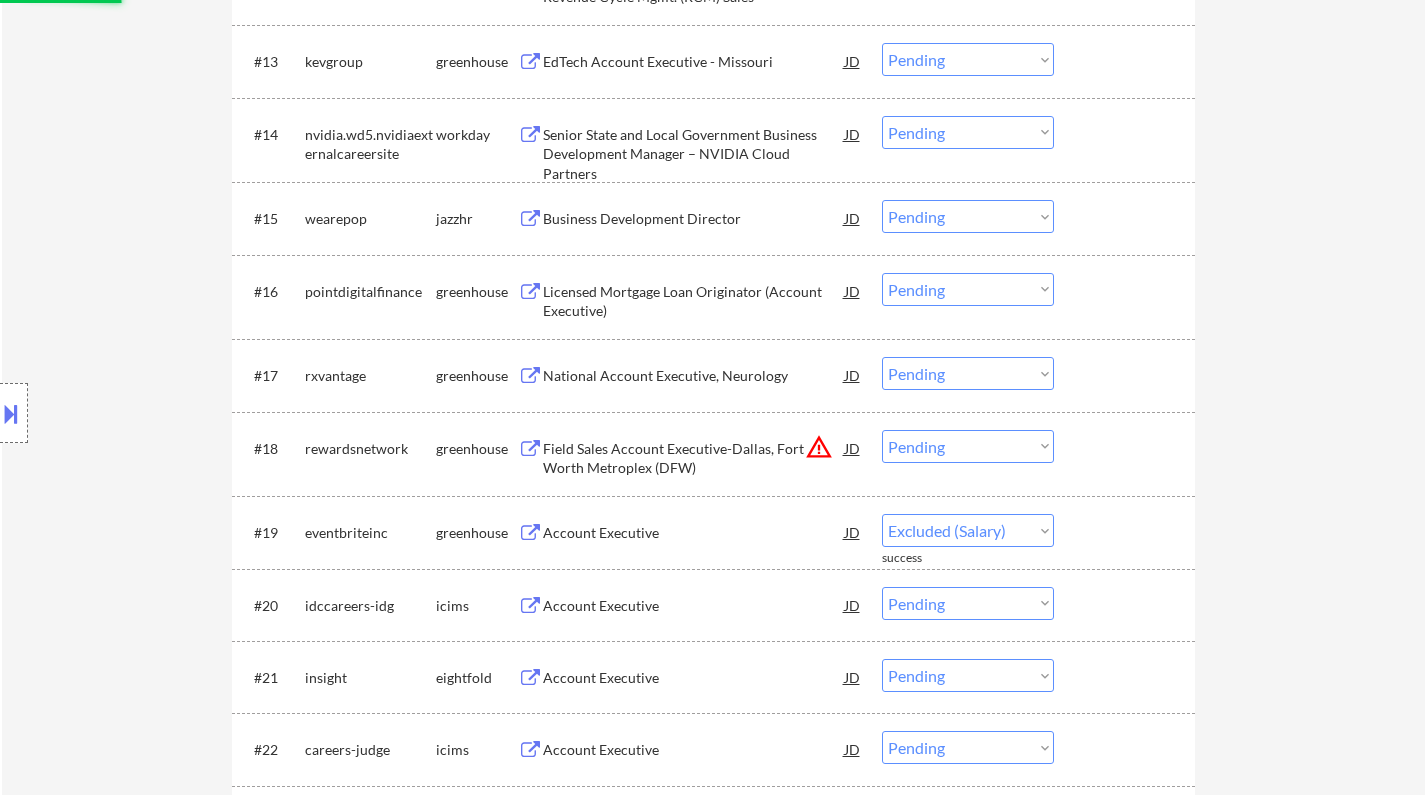 select on ""pending"" 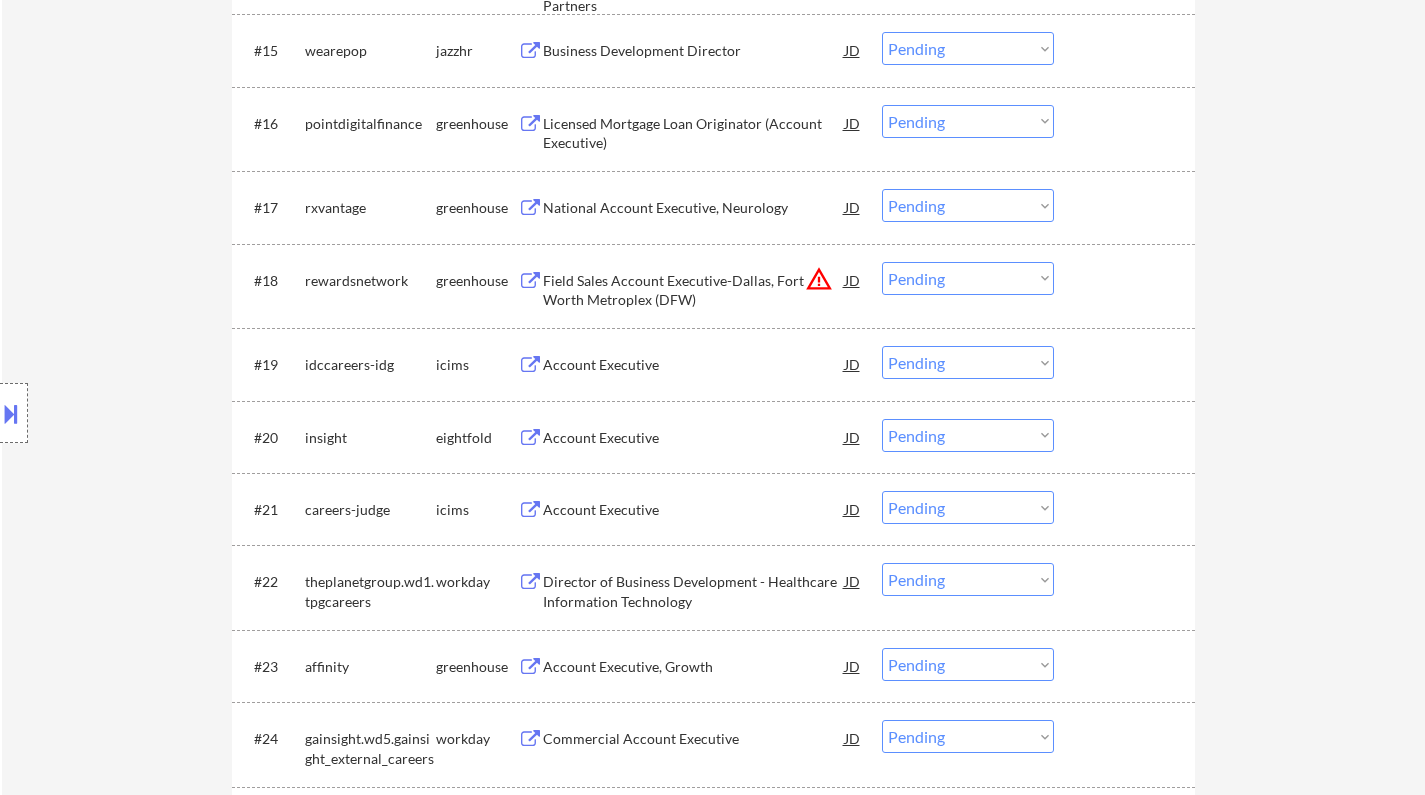 scroll, scrollTop: 1900, scrollLeft: 0, axis: vertical 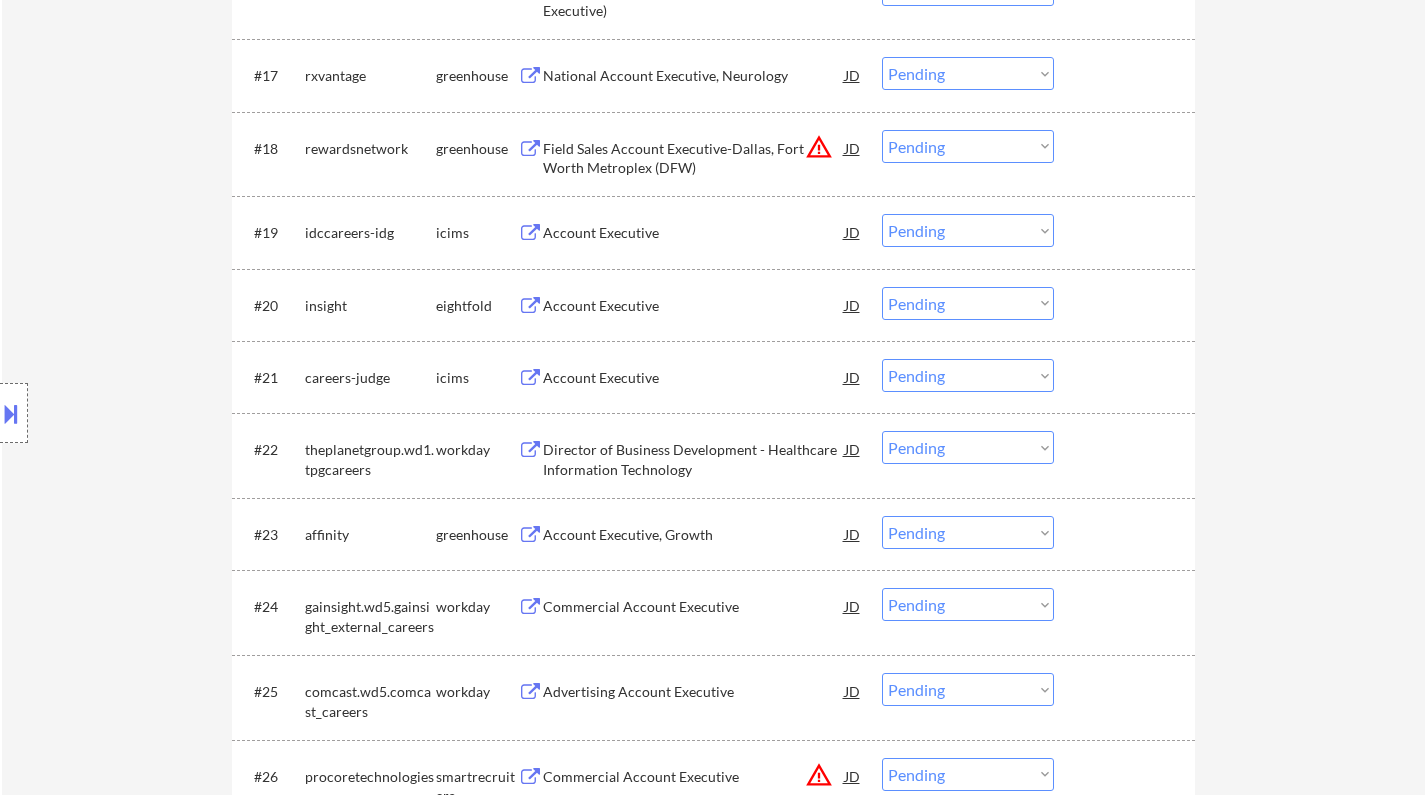 click on "Account Executive, Growth" at bounding box center [694, 535] 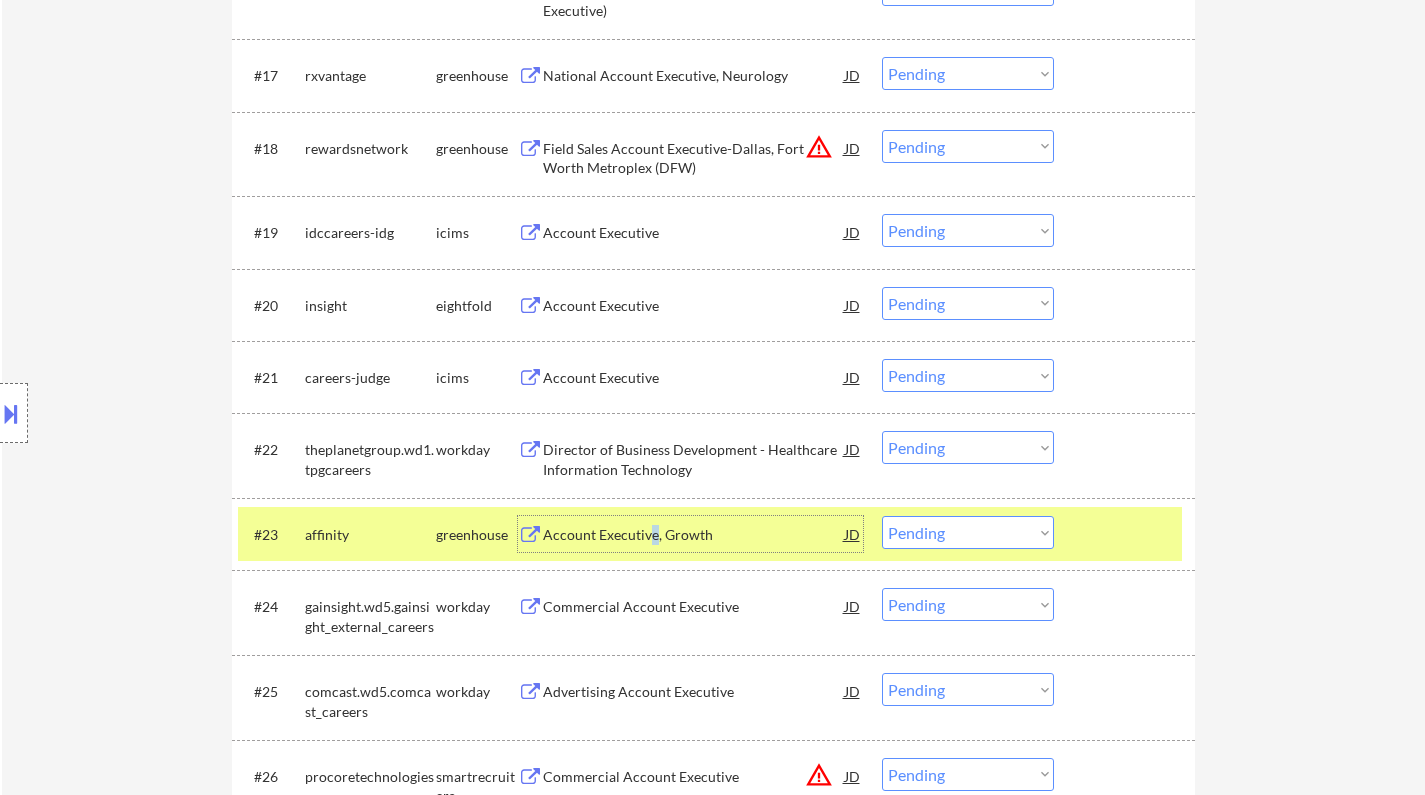 click on "Choose an option... Pending Applied Excluded (Questions) Excluded (Expired) Excluded (Location) Excluded (Bad Match) Excluded (Blocklist) Excluded (Salary) Excluded (Other)" at bounding box center (968, 532) 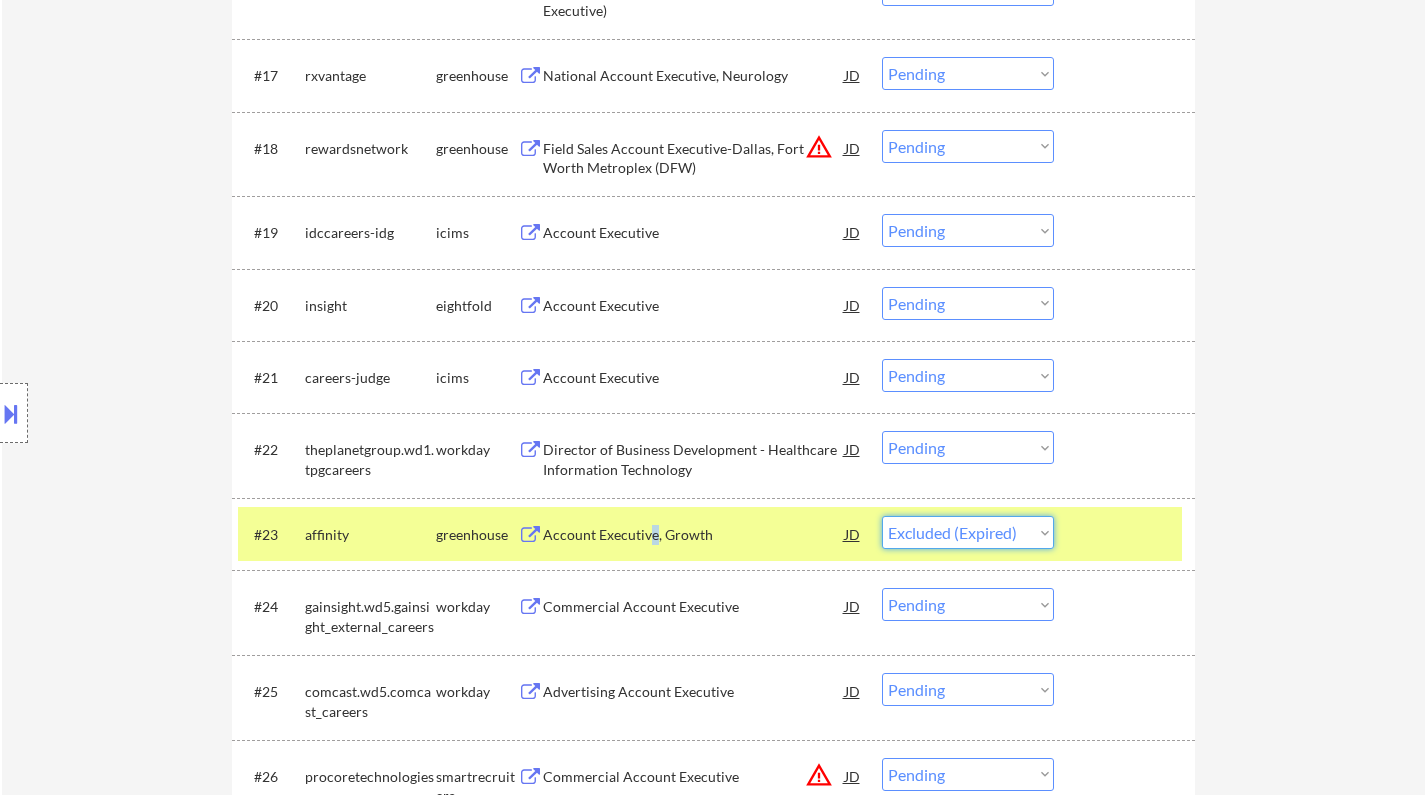 click on "Choose an option... Pending Applied Excluded (Questions) Excluded (Expired) Excluded (Location) Excluded (Bad Match) Excluded (Blocklist) Excluded (Salary) Excluded (Other)" at bounding box center (968, 532) 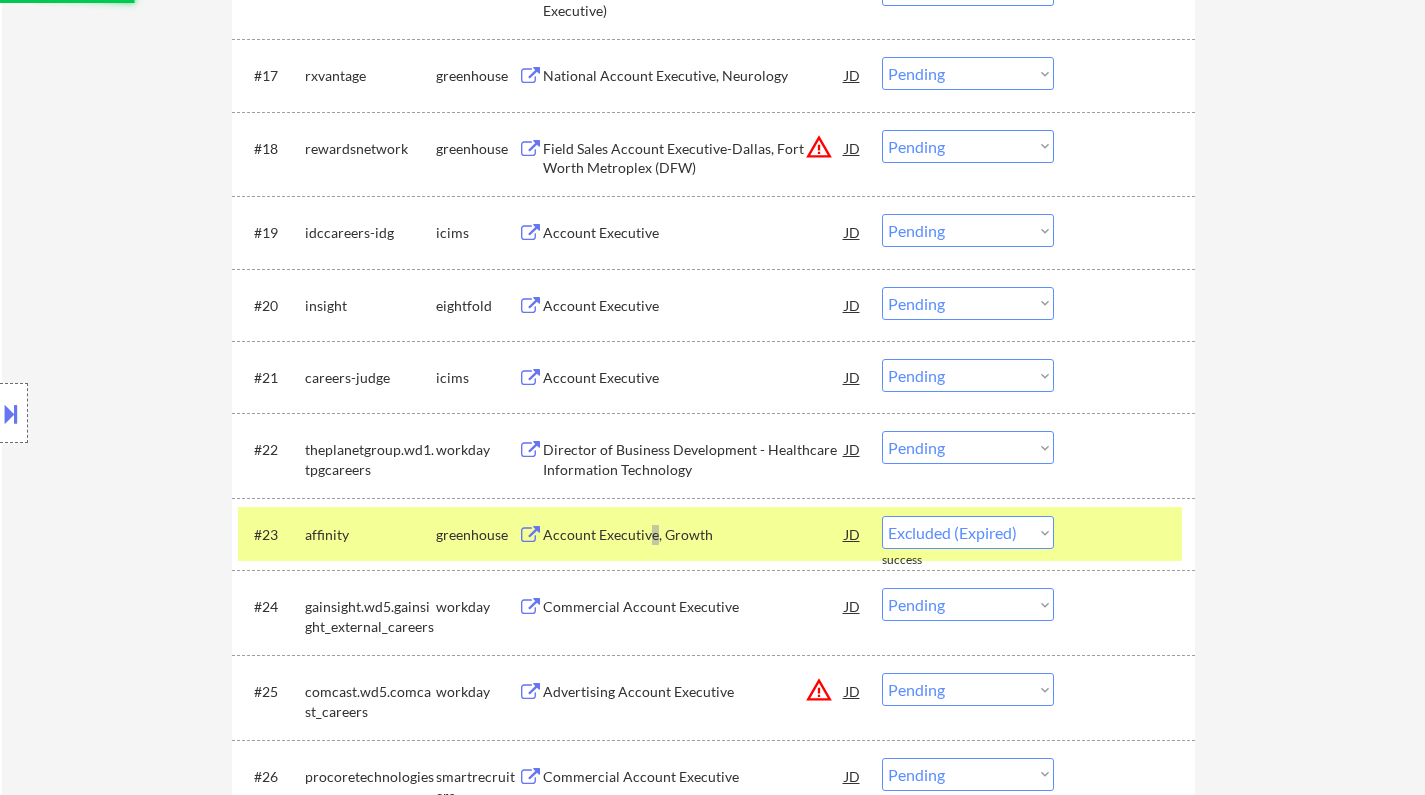 select on ""pending"" 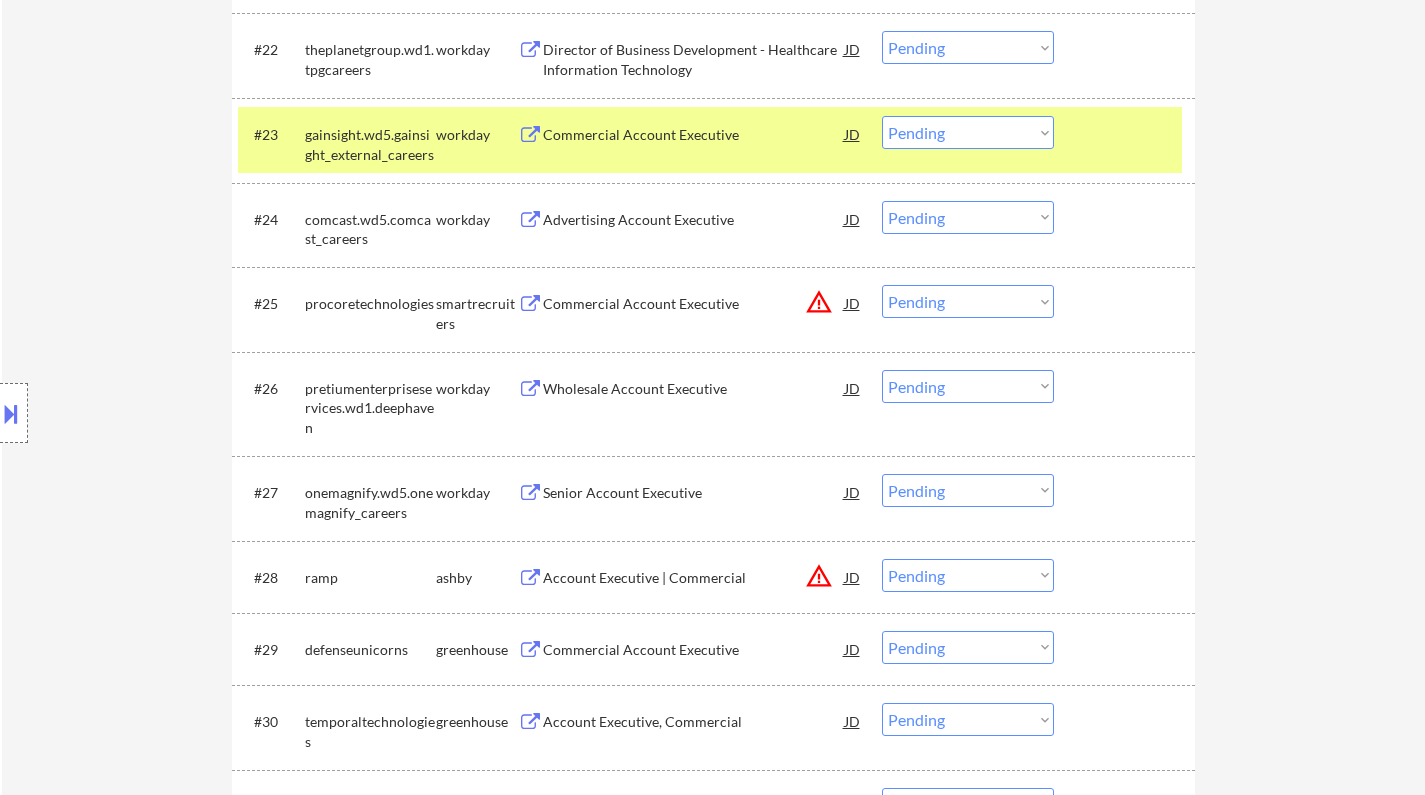 scroll, scrollTop: 2400, scrollLeft: 0, axis: vertical 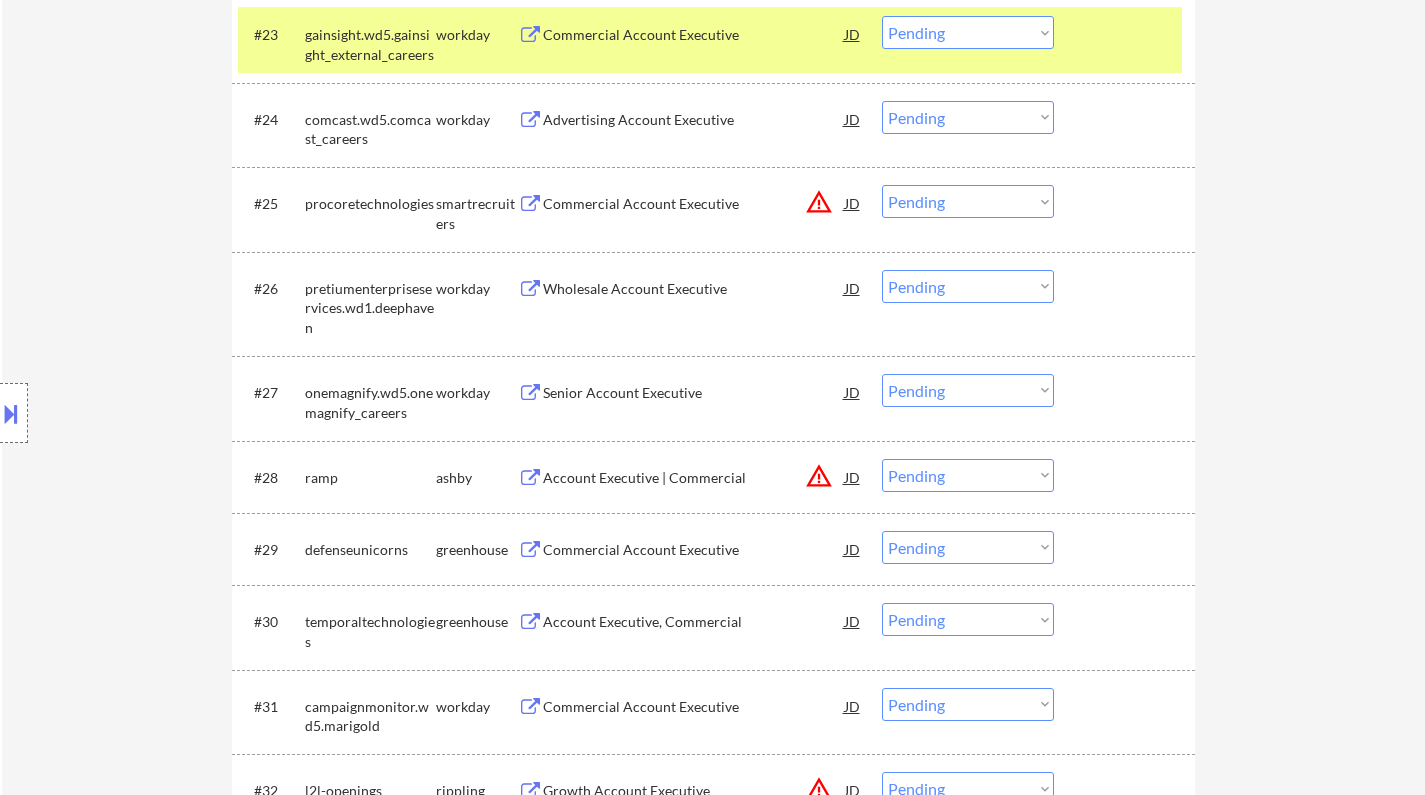 click on "JD" at bounding box center [853, 477] 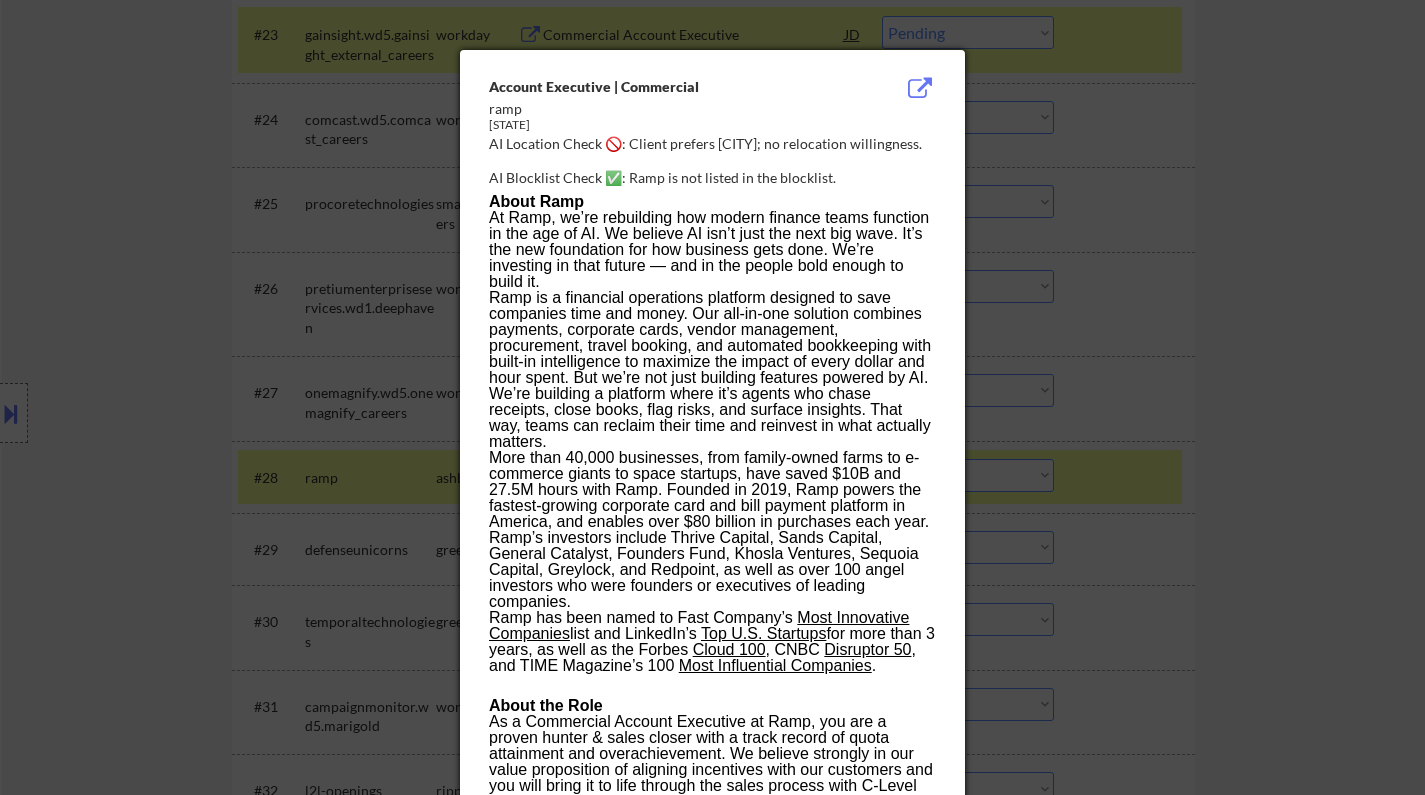 click at bounding box center [712, 397] 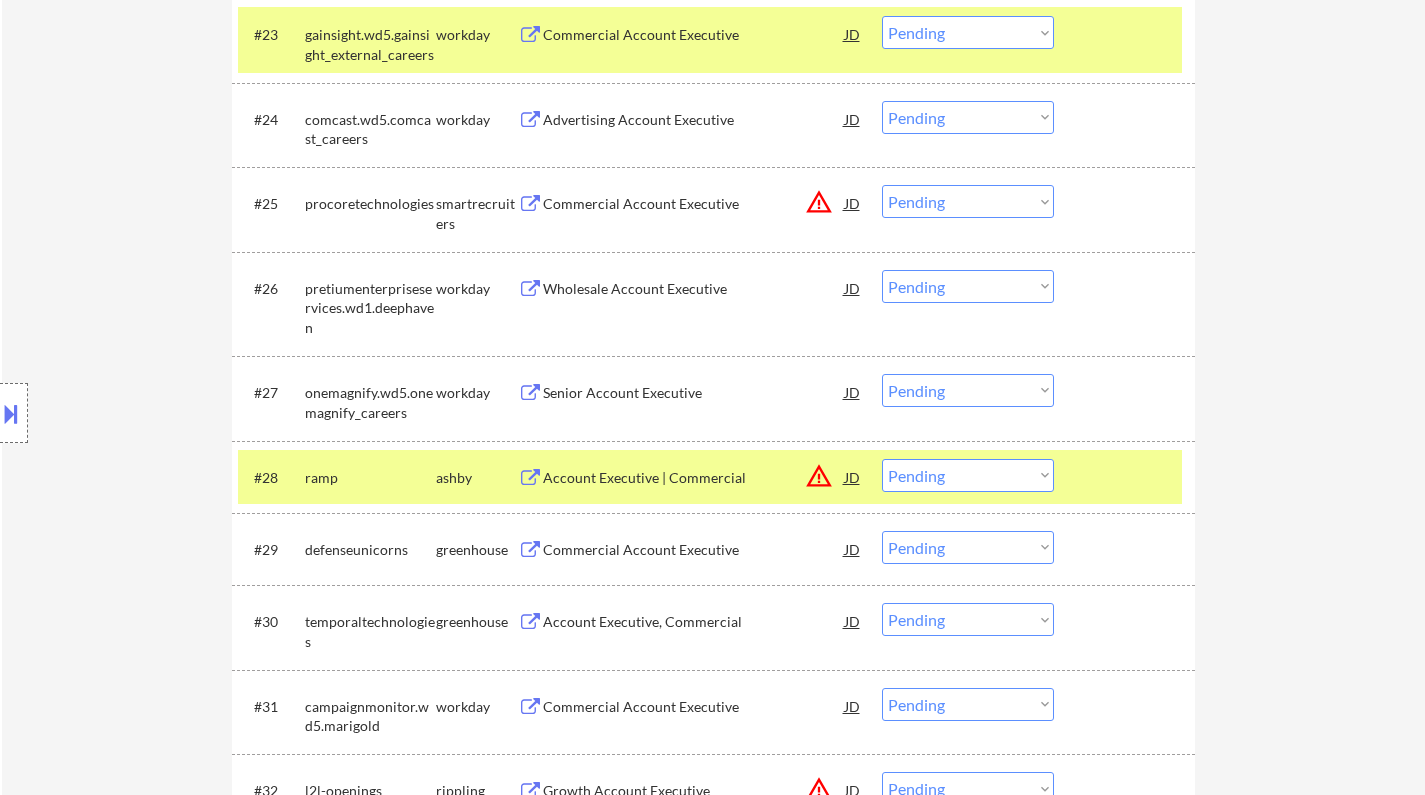 click on "Choose an option... Pending Applied Excluded (Questions) Excluded (Expired) Excluded (Location) Excluded (Bad Match) Excluded (Blocklist) Excluded (Salary) Excluded (Other)" at bounding box center (968, 475) 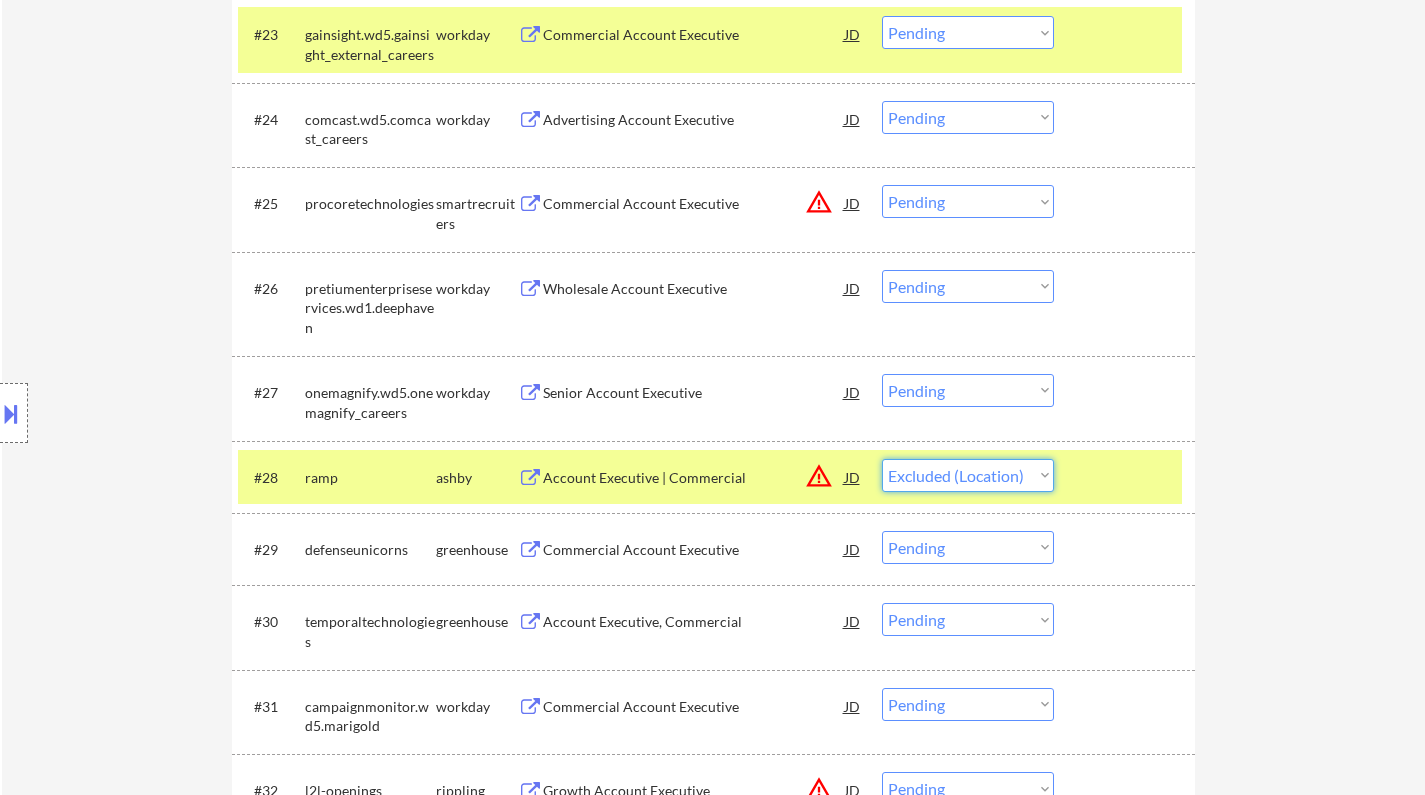 click on "Choose an option... Pending Applied Excluded (Questions) Excluded (Expired) Excluded (Location) Excluded (Bad Match) Excluded (Blocklist) Excluded (Salary) Excluded (Other)" at bounding box center [968, 475] 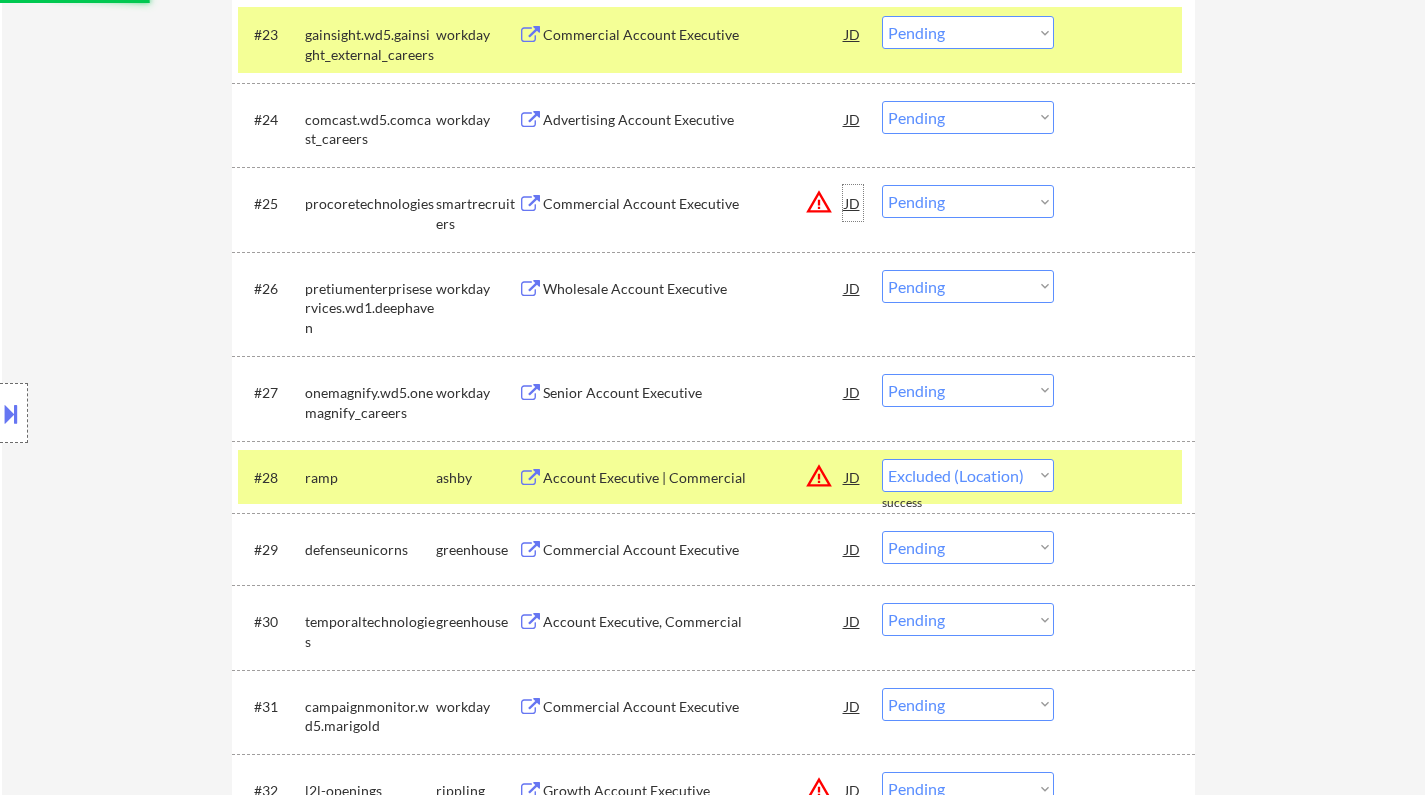 click on "JD" at bounding box center (853, 203) 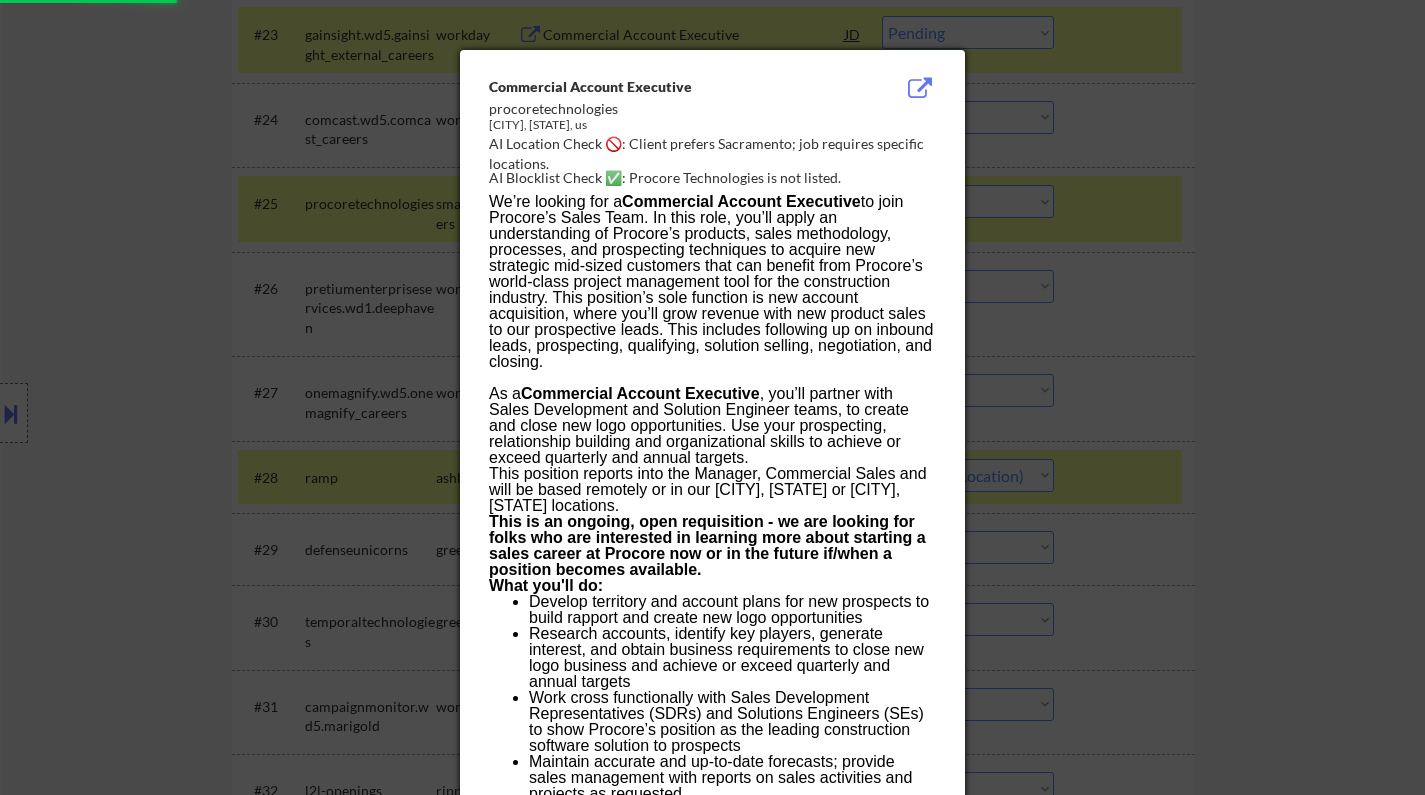 click at bounding box center [712, 397] 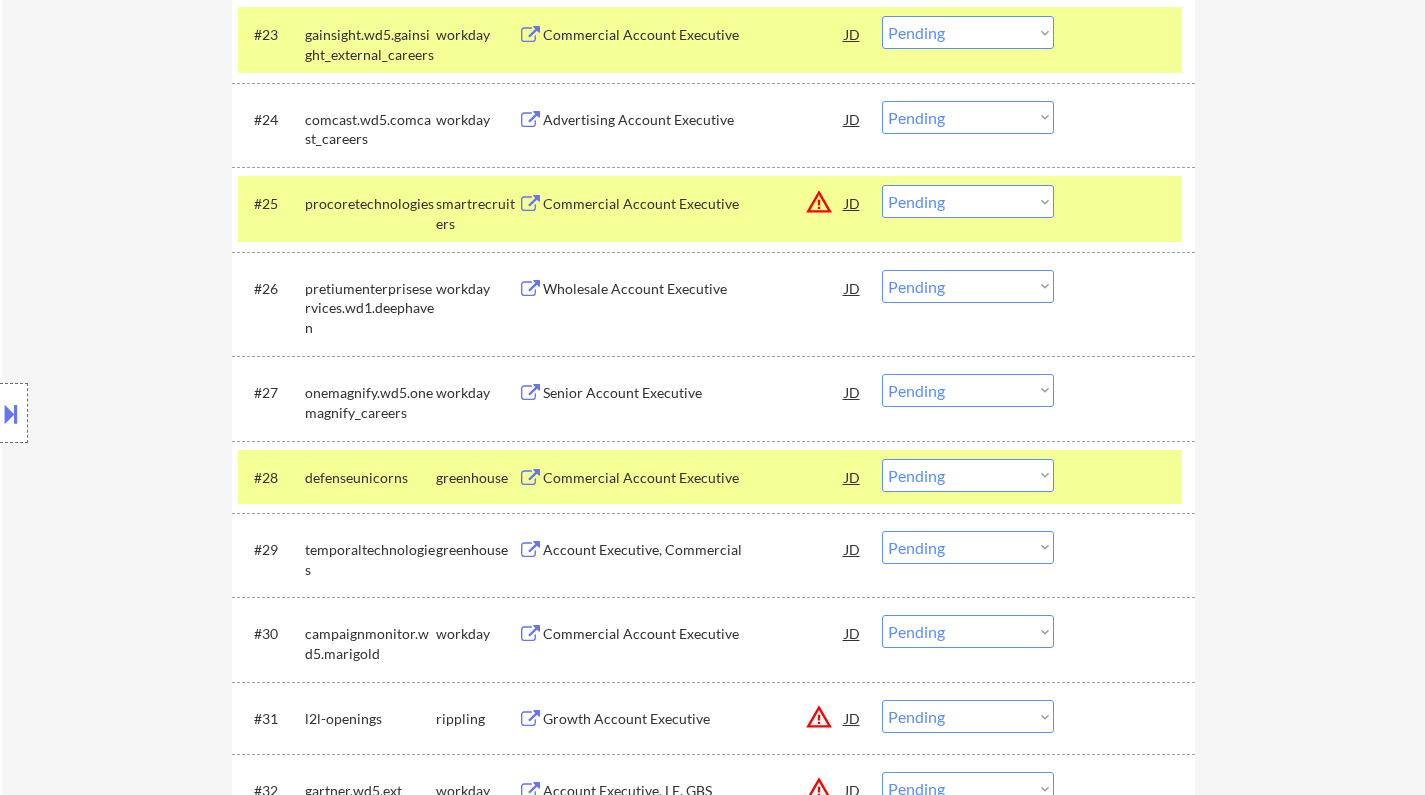 drag, startPoint x: 937, startPoint y: 203, endPoint x: 944, endPoint y: 216, distance: 14.764823 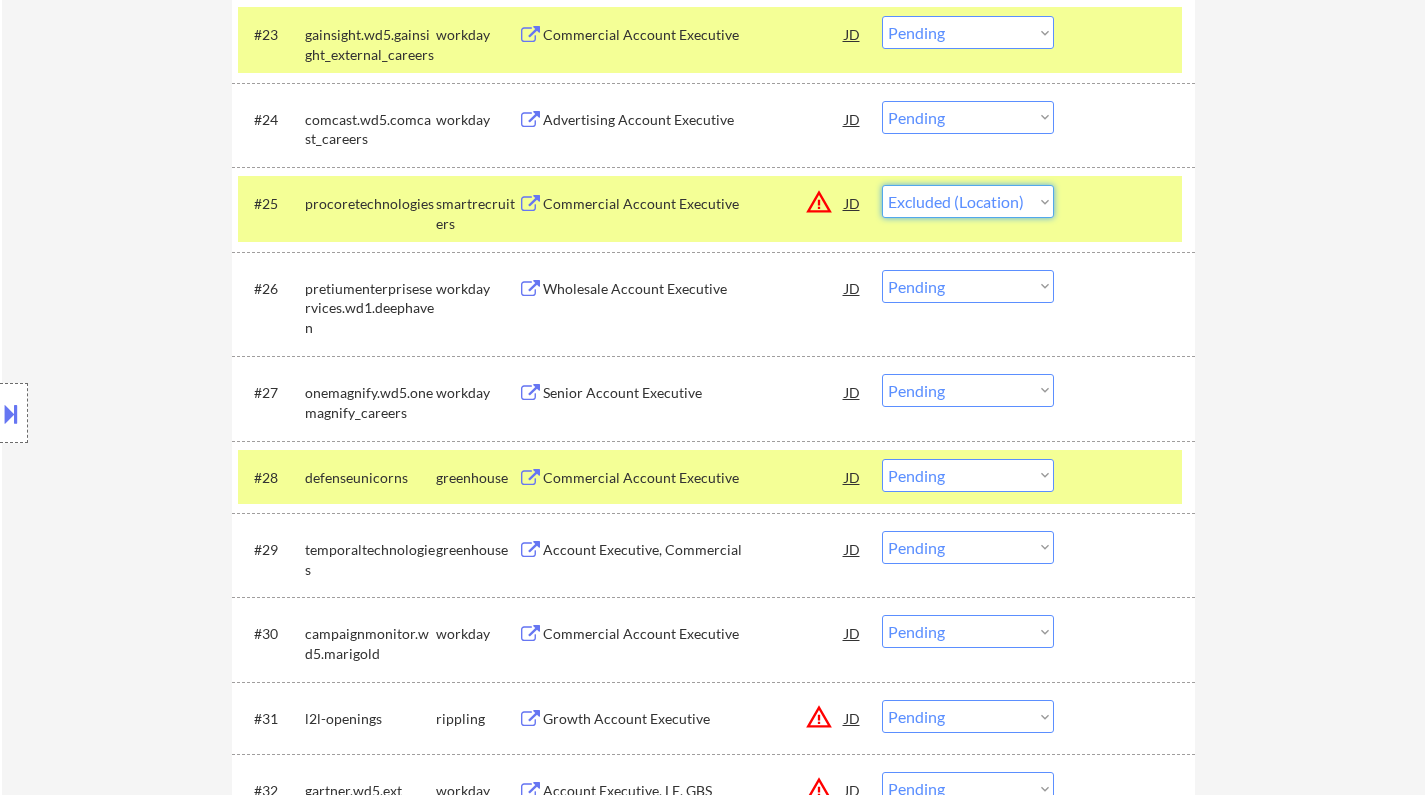 click on "Choose an option... Pending Applied Excluded (Questions) Excluded (Expired) Excluded (Location) Excluded (Bad Match) Excluded (Blocklist) Excluded (Salary) Excluded (Other)" at bounding box center (968, 201) 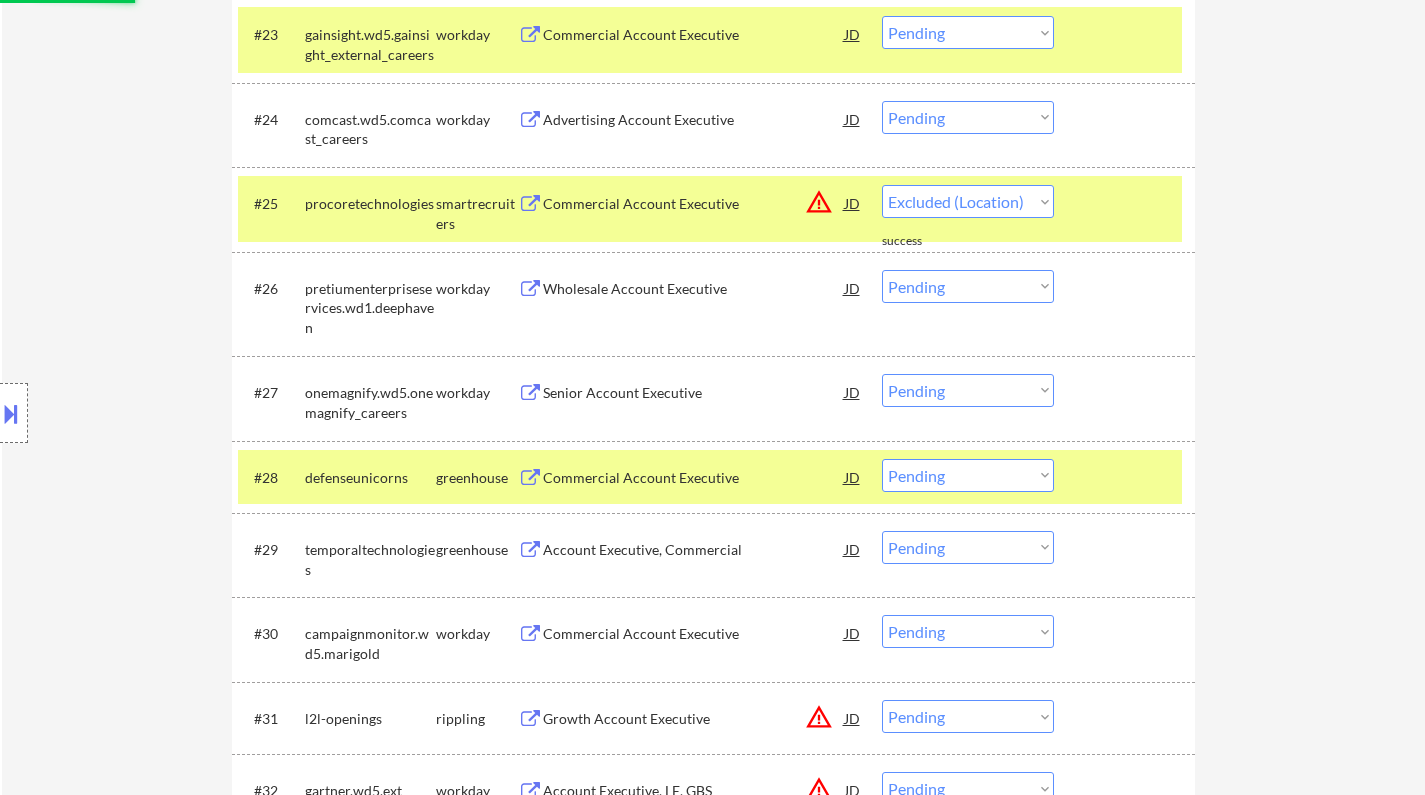 select on ""pending"" 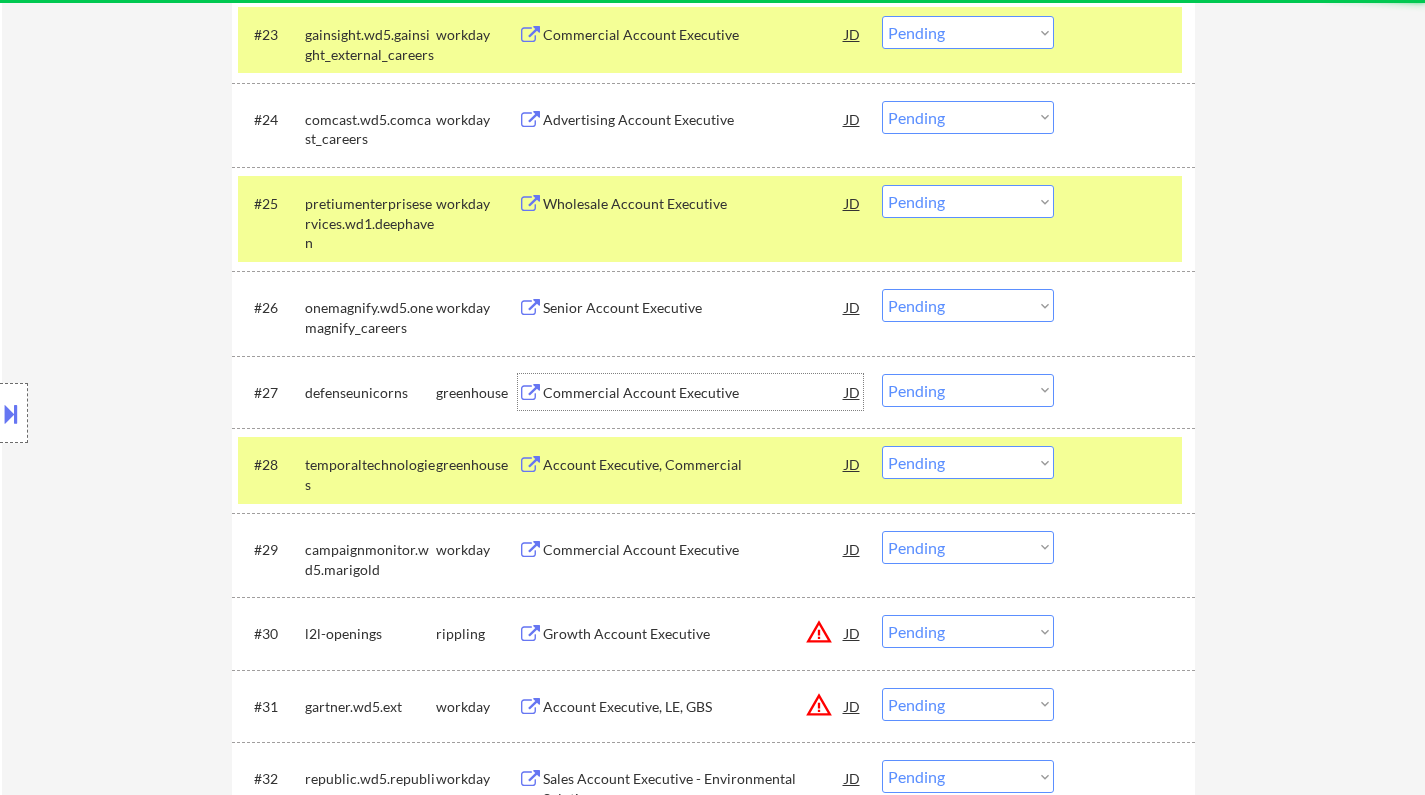 click on "Commercial Account Executive" at bounding box center (694, 393) 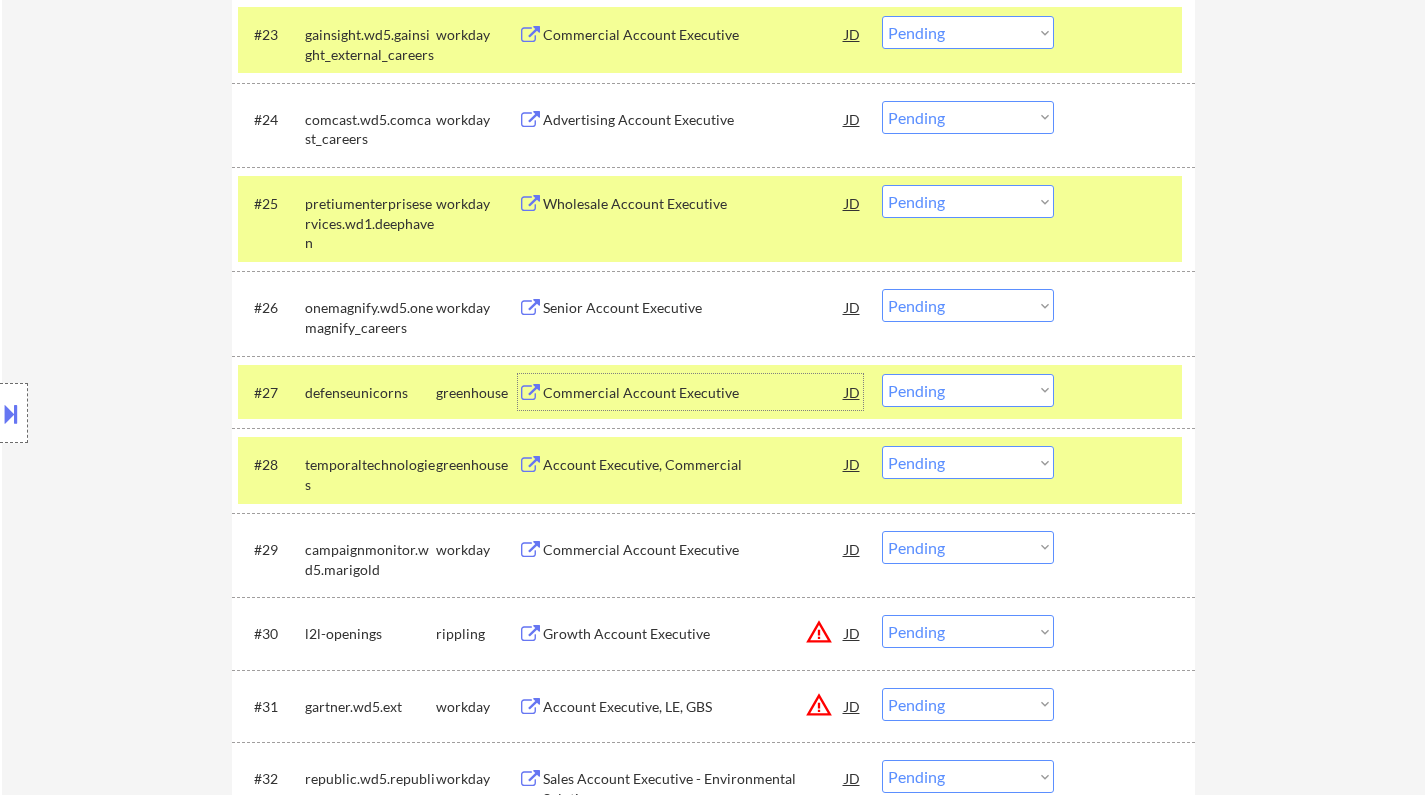 click on "Choose an option... Pending Applied Excluded (Questions) Excluded (Expired) Excluded (Location) Excluded (Bad Match) Excluded (Blocklist) Excluded (Salary) Excluded (Other)" at bounding box center [968, 390] 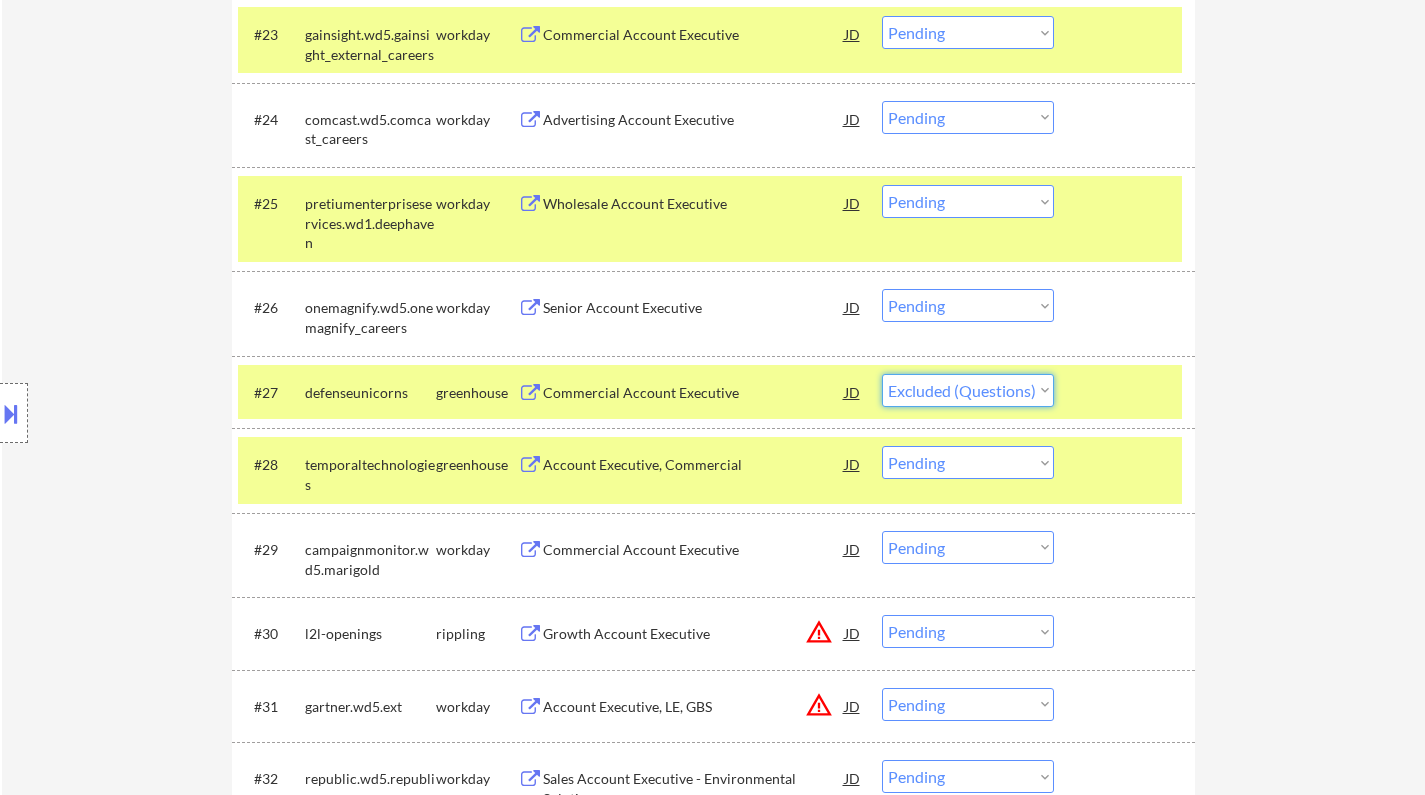 click on "Choose an option... Pending Applied Excluded (Questions) Excluded (Expired) Excluded (Location) Excluded (Bad Match) Excluded (Blocklist) Excluded (Salary) Excluded (Other)" at bounding box center (968, 390) 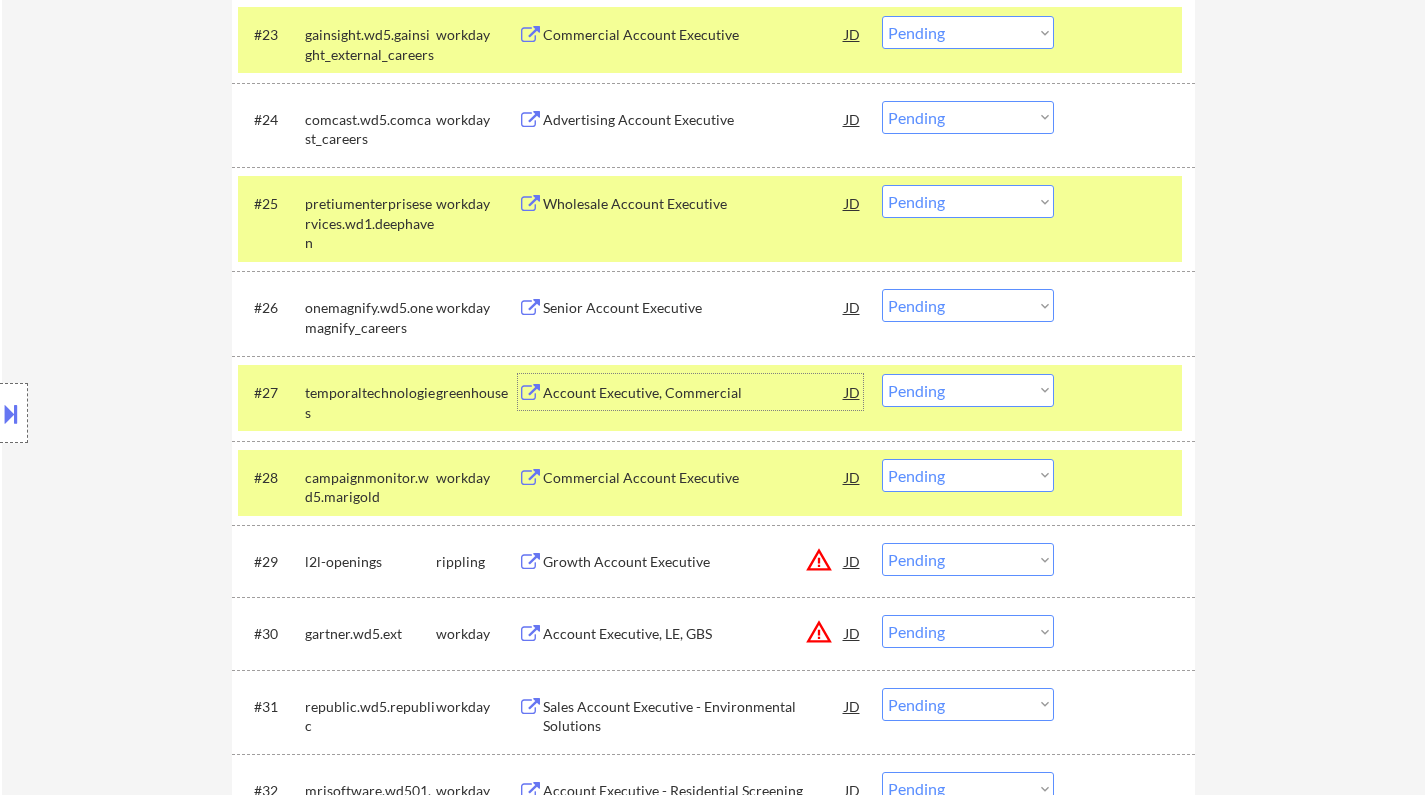 click on "Account Executive, Commercial" at bounding box center [694, 393] 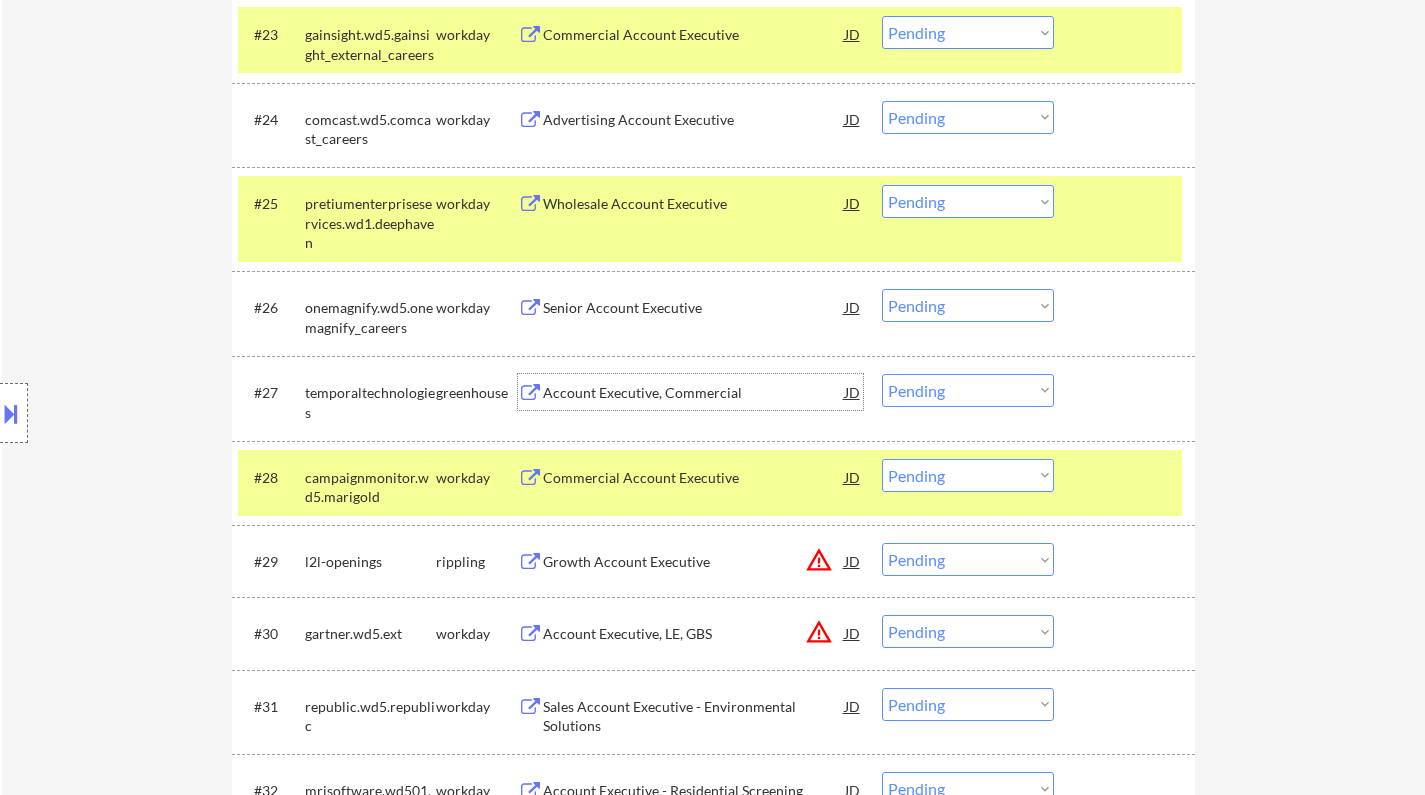 click on "Choose an option... Pending Applied Excluded (Questions) Excluded (Expired) Excluded (Location) Excluded (Bad Match) Excluded (Blocklist) Excluded (Salary) Excluded (Other)" at bounding box center [968, 390] 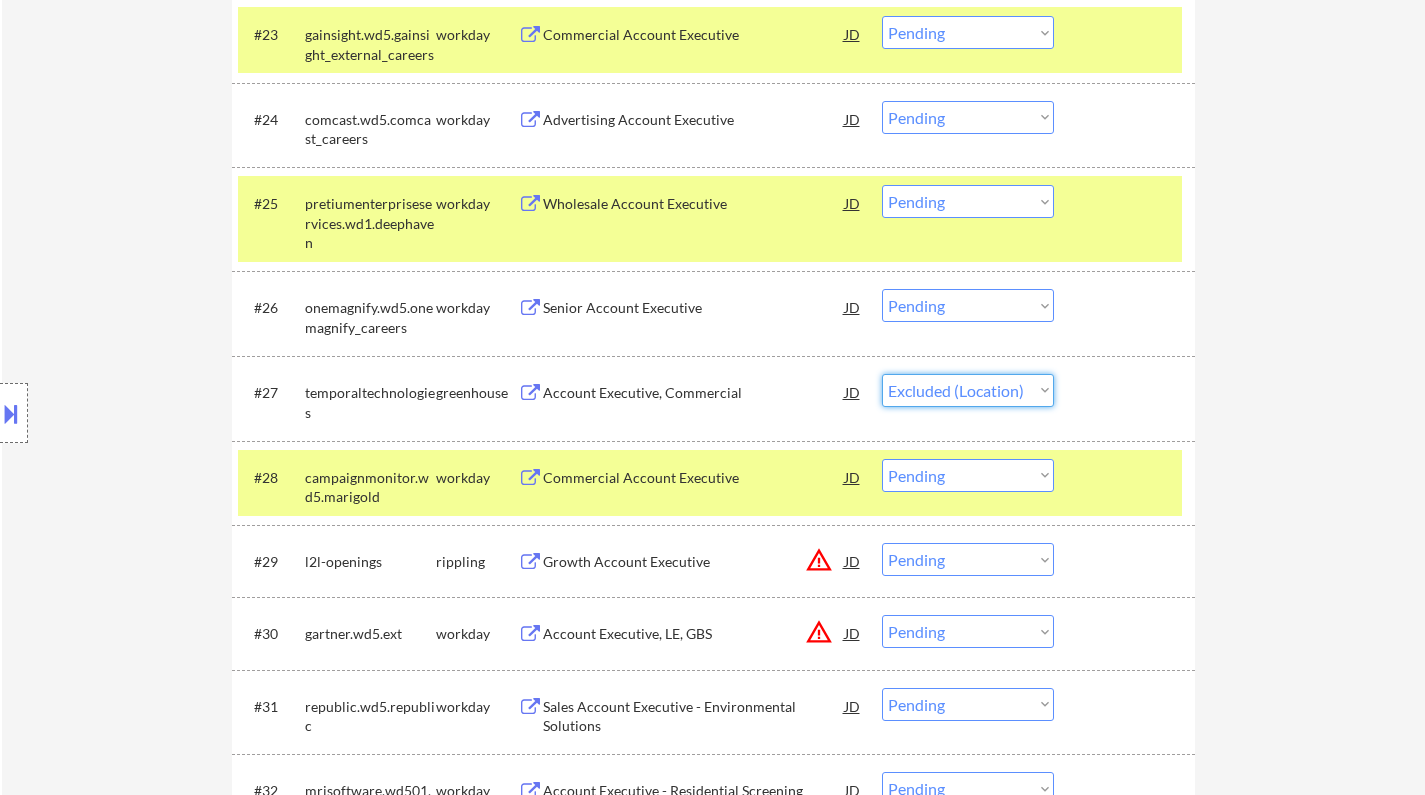 click on "Choose an option... Pending Applied Excluded (Questions) Excluded (Expired) Excluded (Location) Excluded (Bad Match) Excluded (Blocklist) Excluded (Salary) Excluded (Other)" at bounding box center (968, 390) 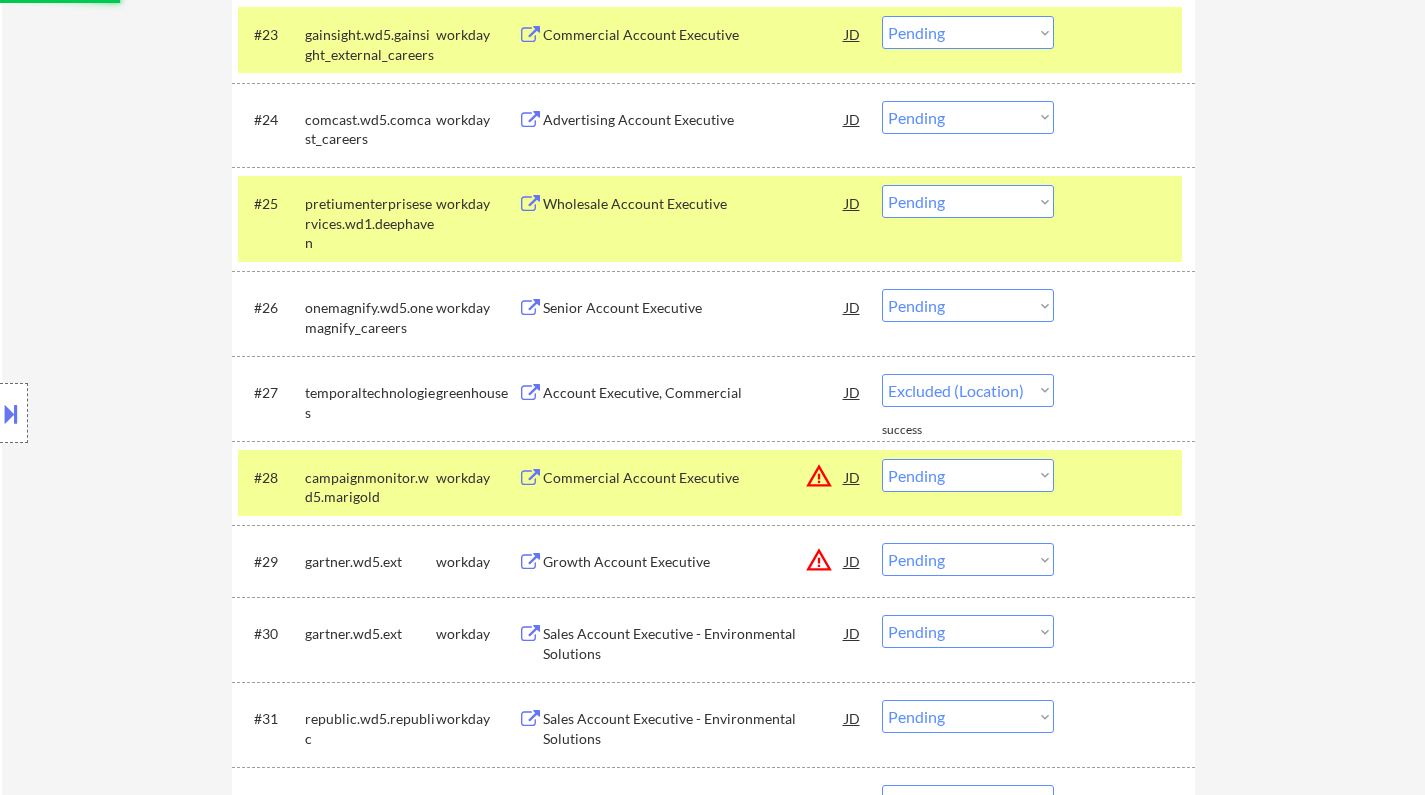 select on ""pending"" 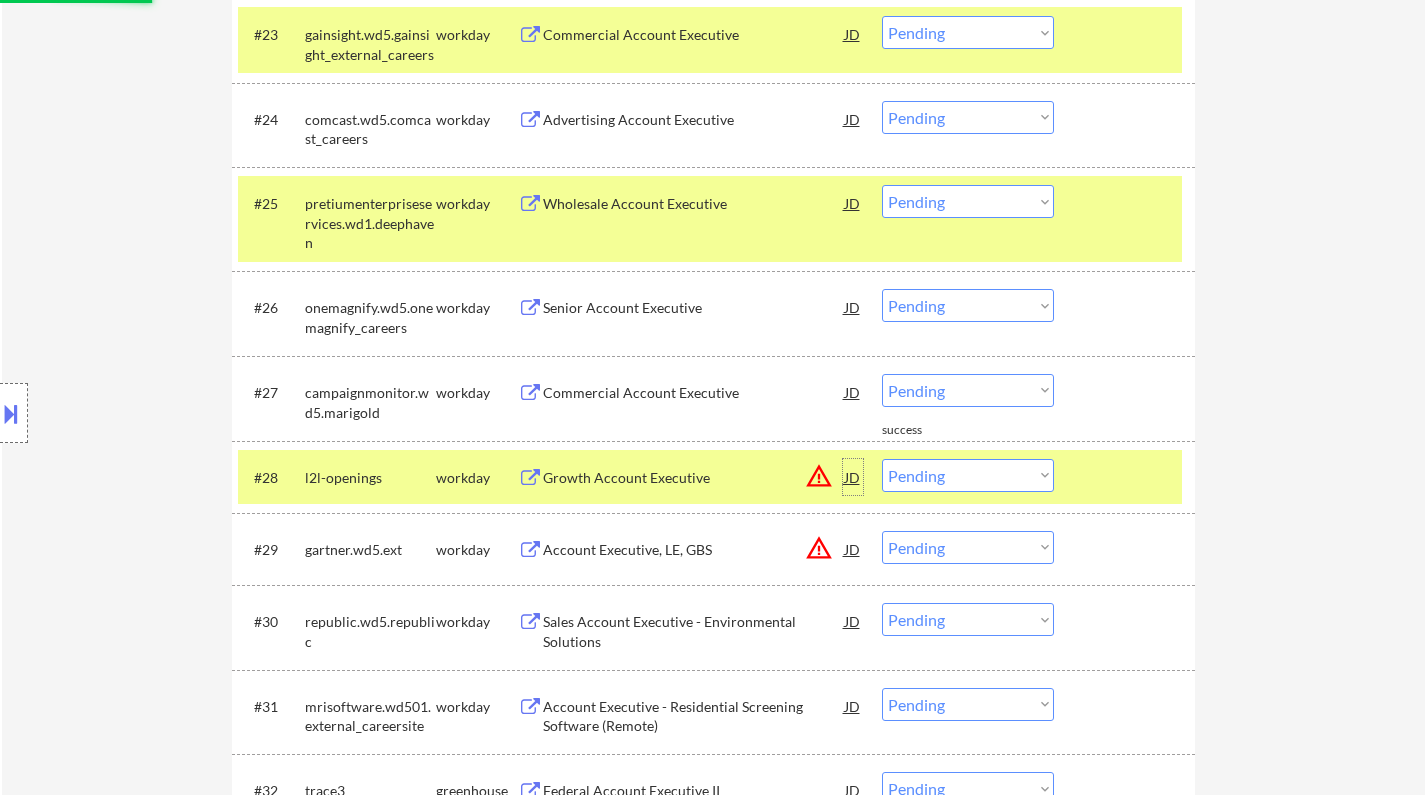 click on "JD" at bounding box center (853, 477) 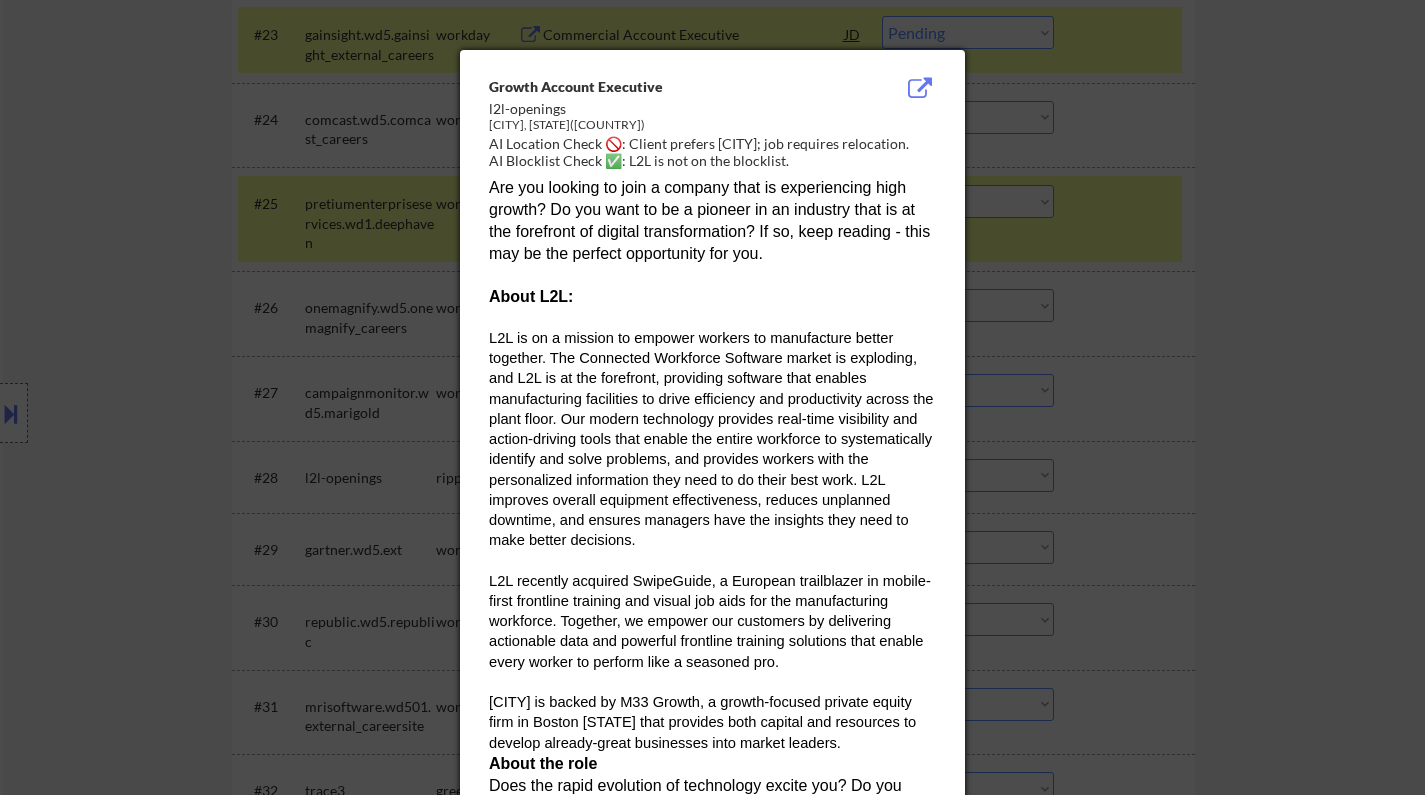click at bounding box center [712, 397] 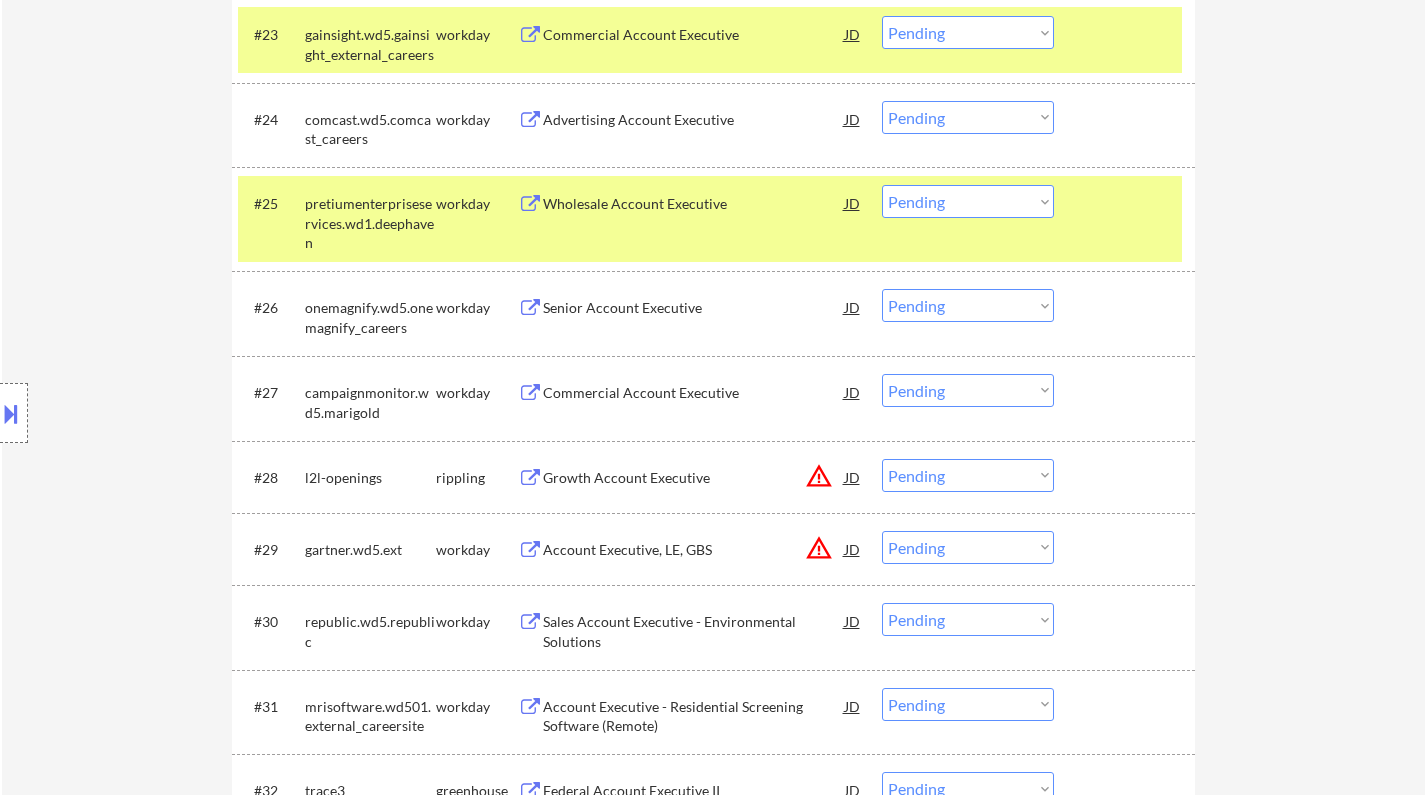 click on "Choose an option... Pending Applied Excluded (Questions) Excluded (Expired) Excluded (Location) Excluded (Bad Match) Excluded (Blocklist) Excluded (Salary) Excluded (Other)" at bounding box center [968, 475] 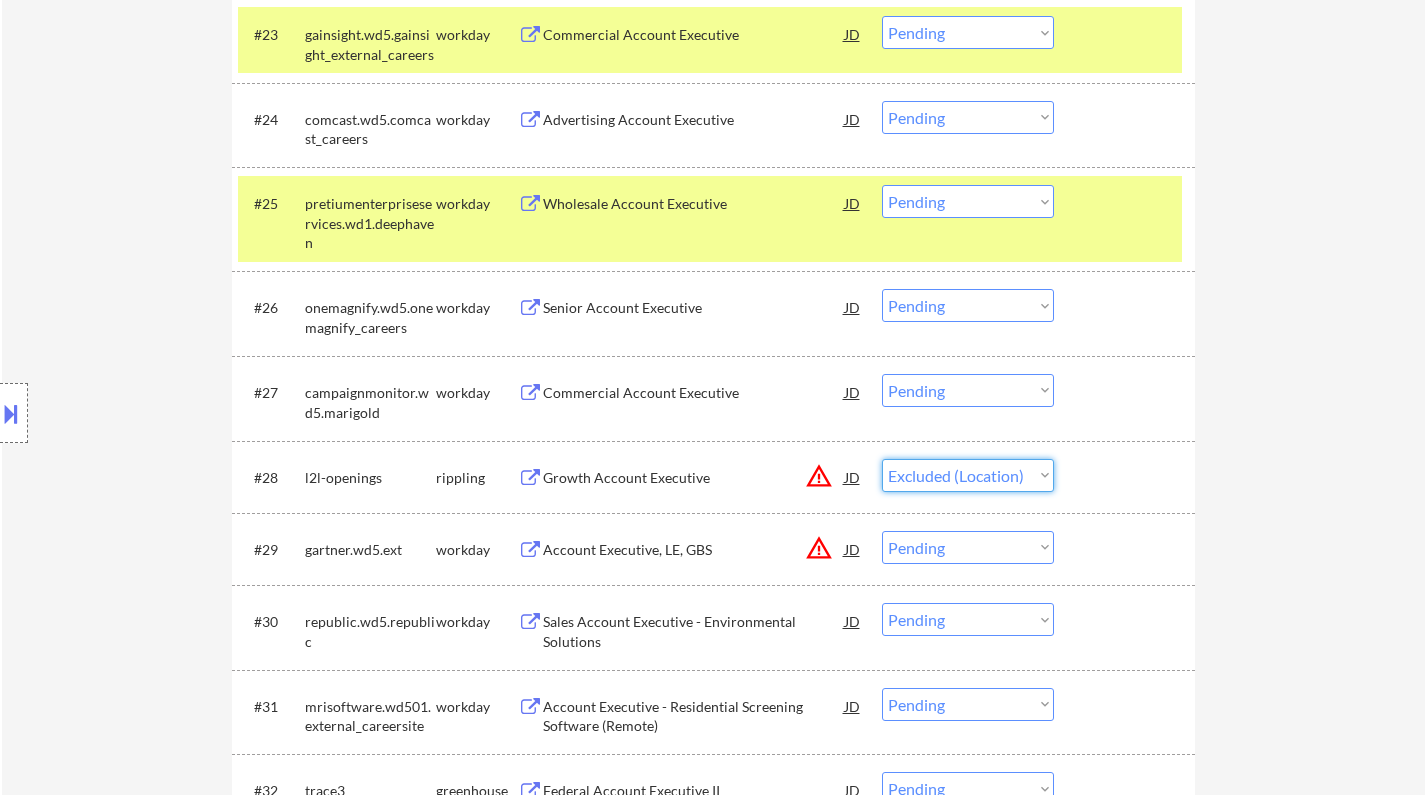 click on "Choose an option... Pending Applied Excluded (Questions) Excluded (Expired) Excluded (Location) Excluded (Bad Match) Excluded (Blocklist) Excluded (Salary) Excluded (Other)" at bounding box center (968, 475) 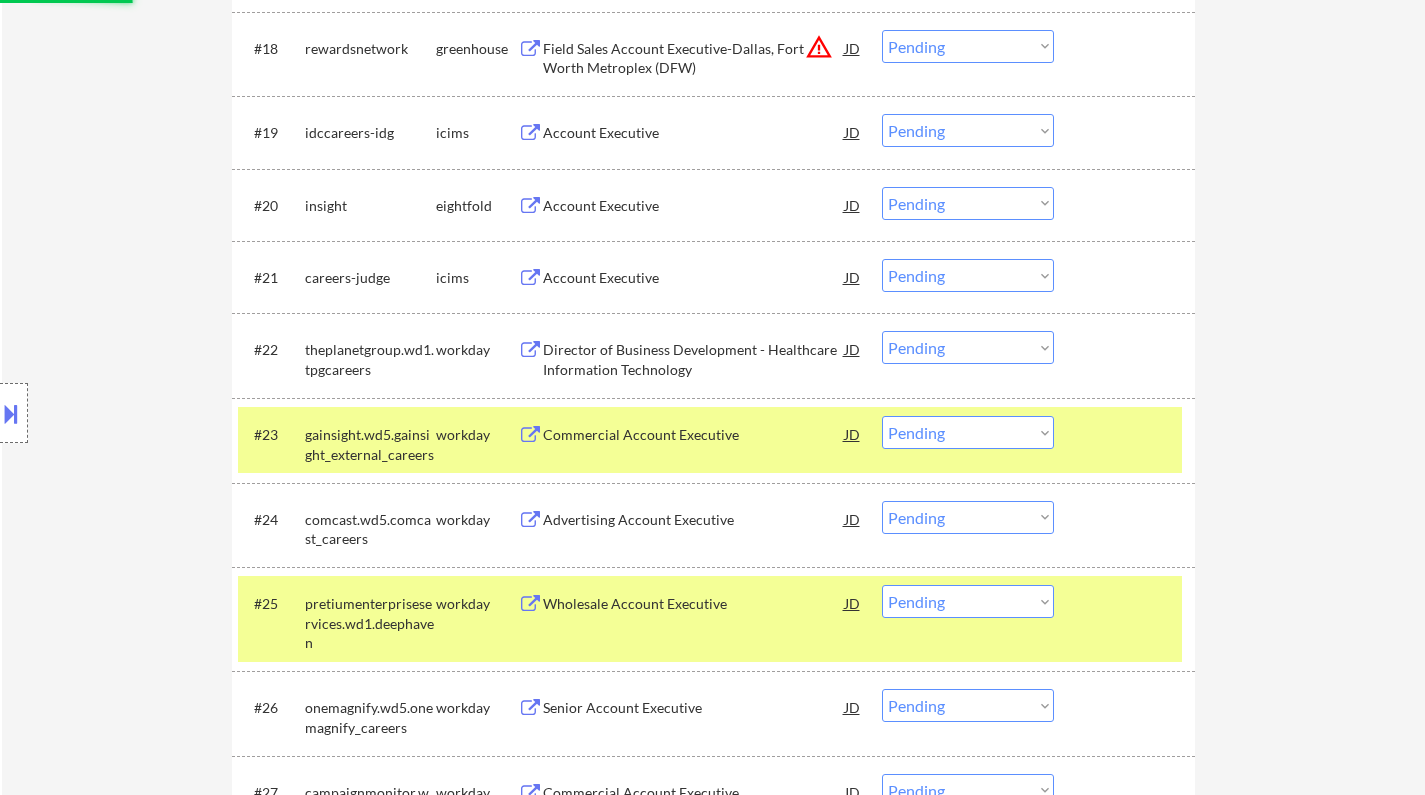 scroll, scrollTop: 2300, scrollLeft: 0, axis: vertical 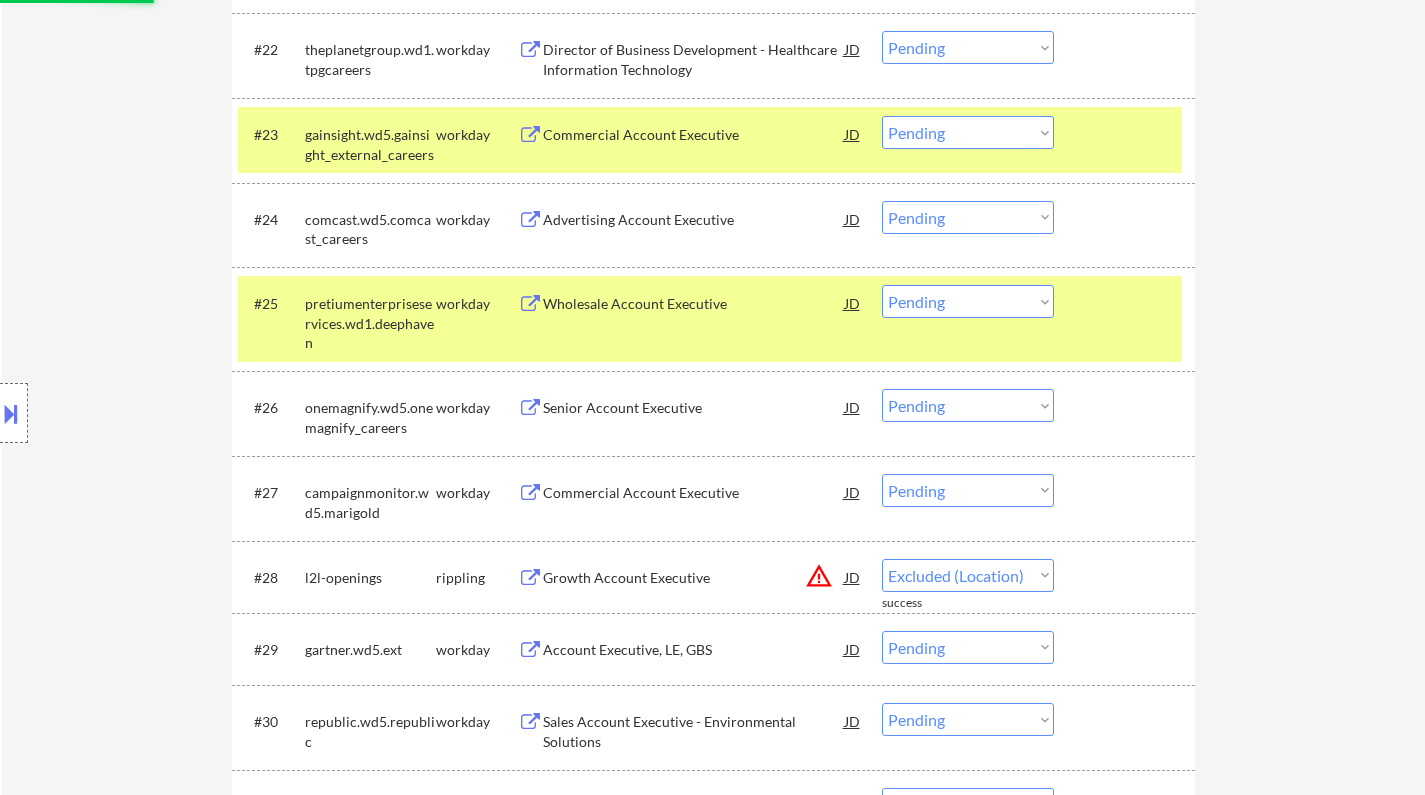 select on ""pending"" 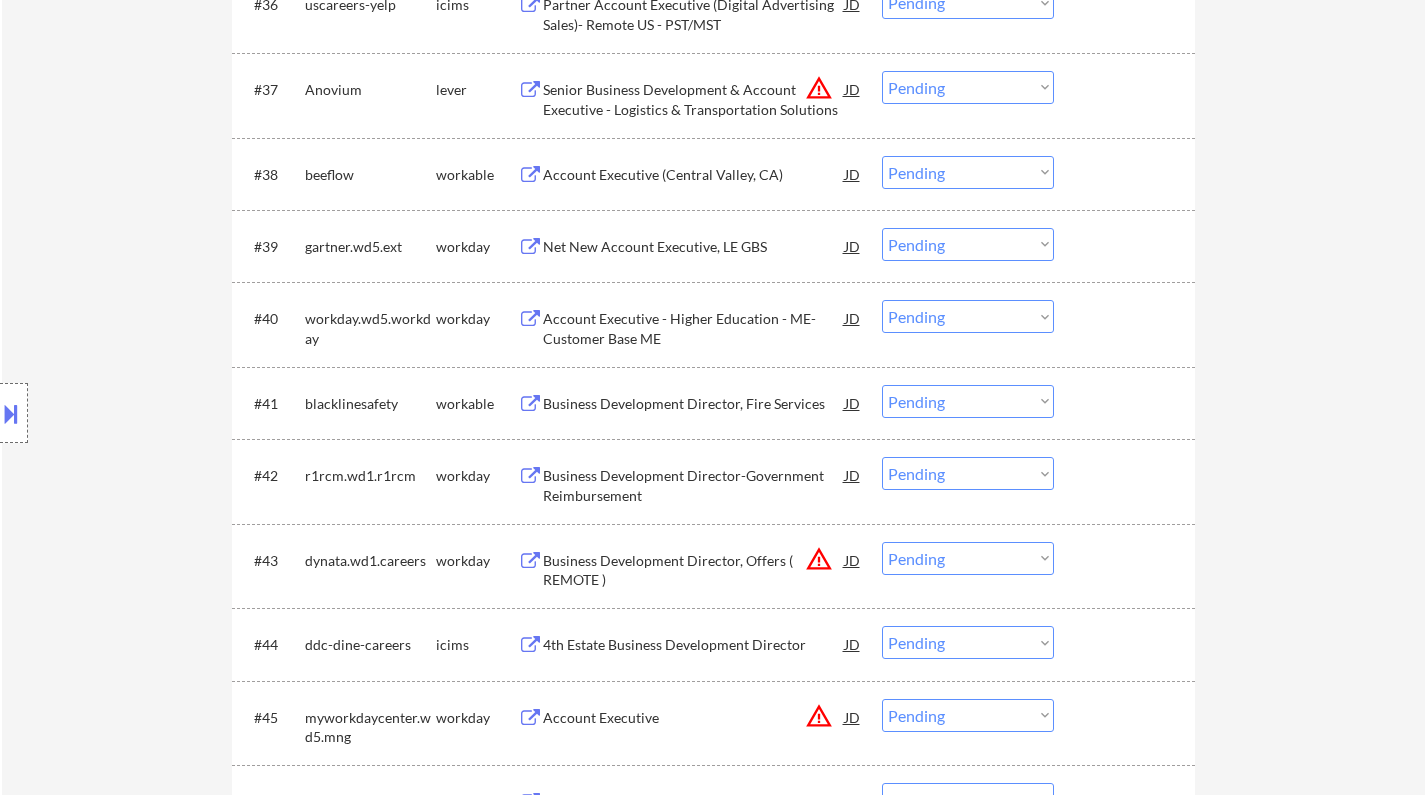 scroll, scrollTop: 3900, scrollLeft: 0, axis: vertical 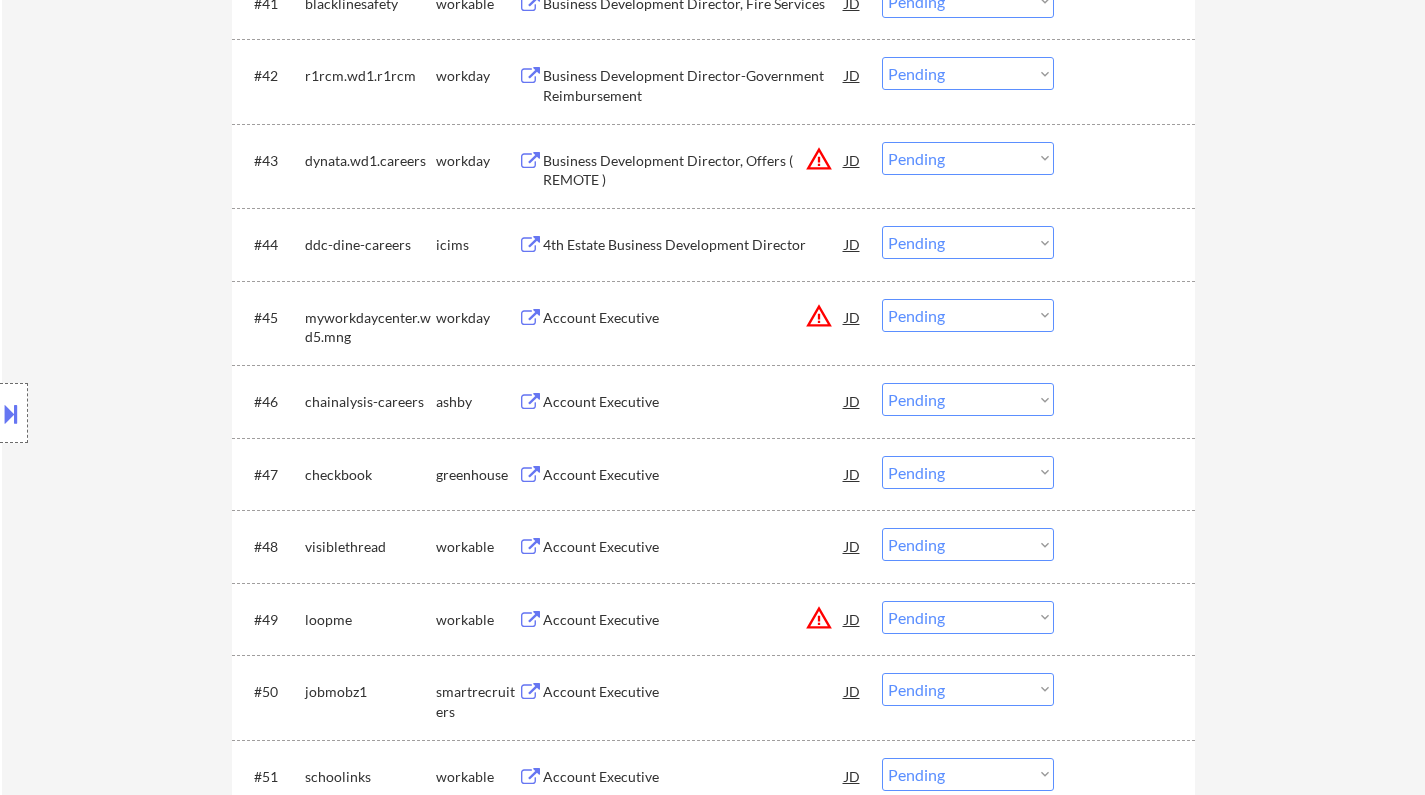 click on "Account Executive" at bounding box center (694, 402) 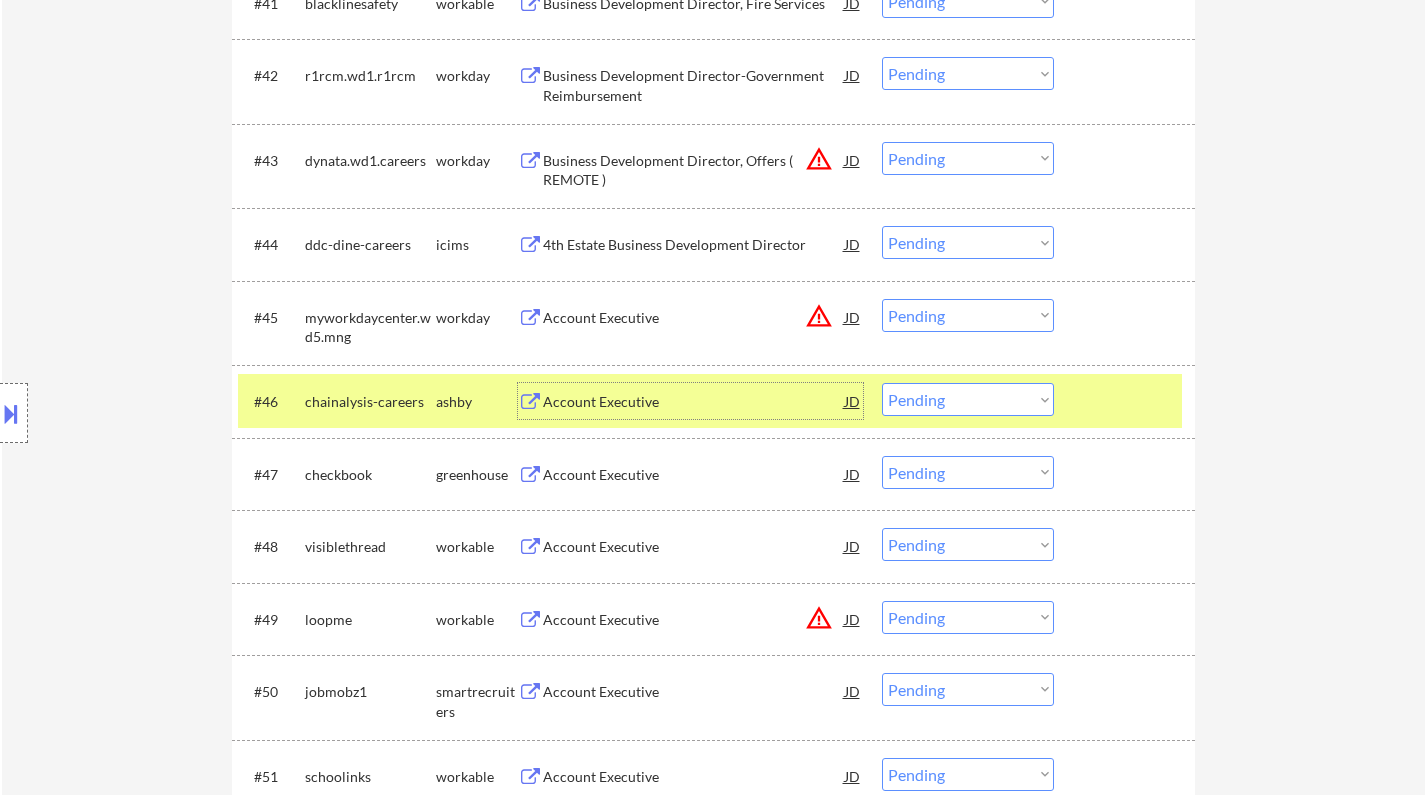 click on "Choose an option... Pending Applied Excluded (Questions) Excluded (Expired) Excluded (Location) Excluded (Bad Match) Excluded (Blocklist) Excluded (Salary) Excluded (Other)" at bounding box center (968, 399) 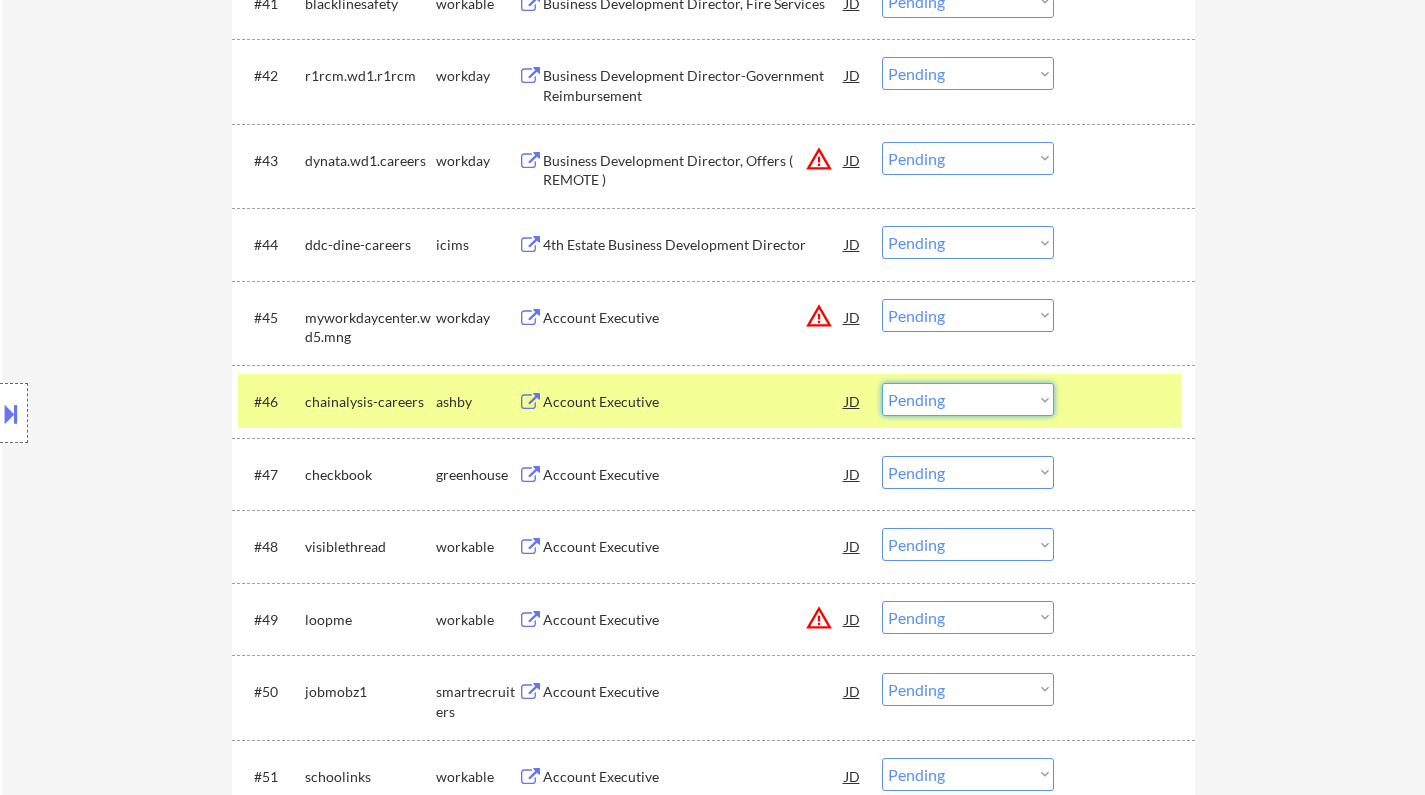 drag, startPoint x: 972, startPoint y: 394, endPoint x: 992, endPoint y: 412, distance: 26.907248 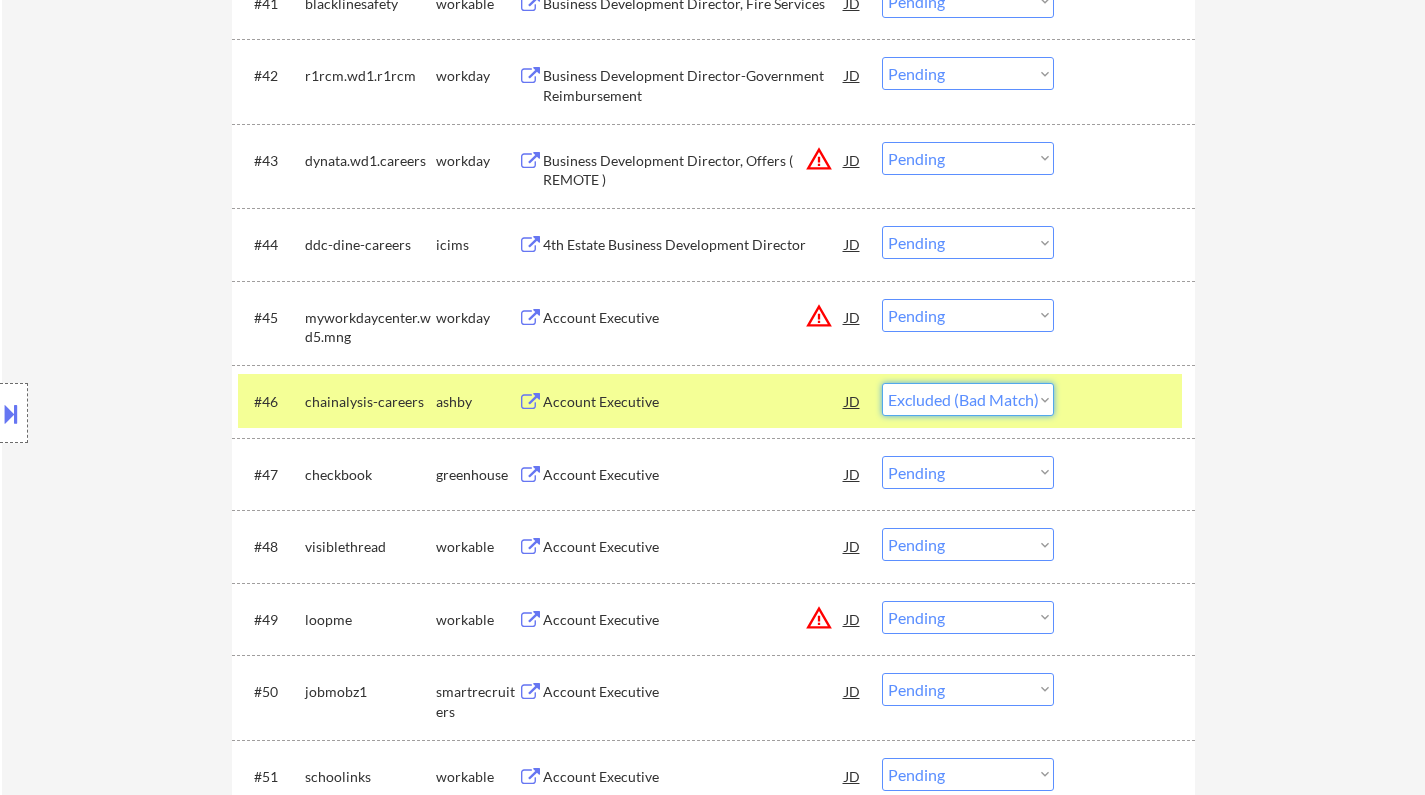 click on "Choose an option... Pending Applied Excluded (Questions) Excluded (Expired) Excluded (Location) Excluded (Bad Match) Excluded (Blocklist) Excluded (Salary) Excluded (Other)" at bounding box center (968, 399) 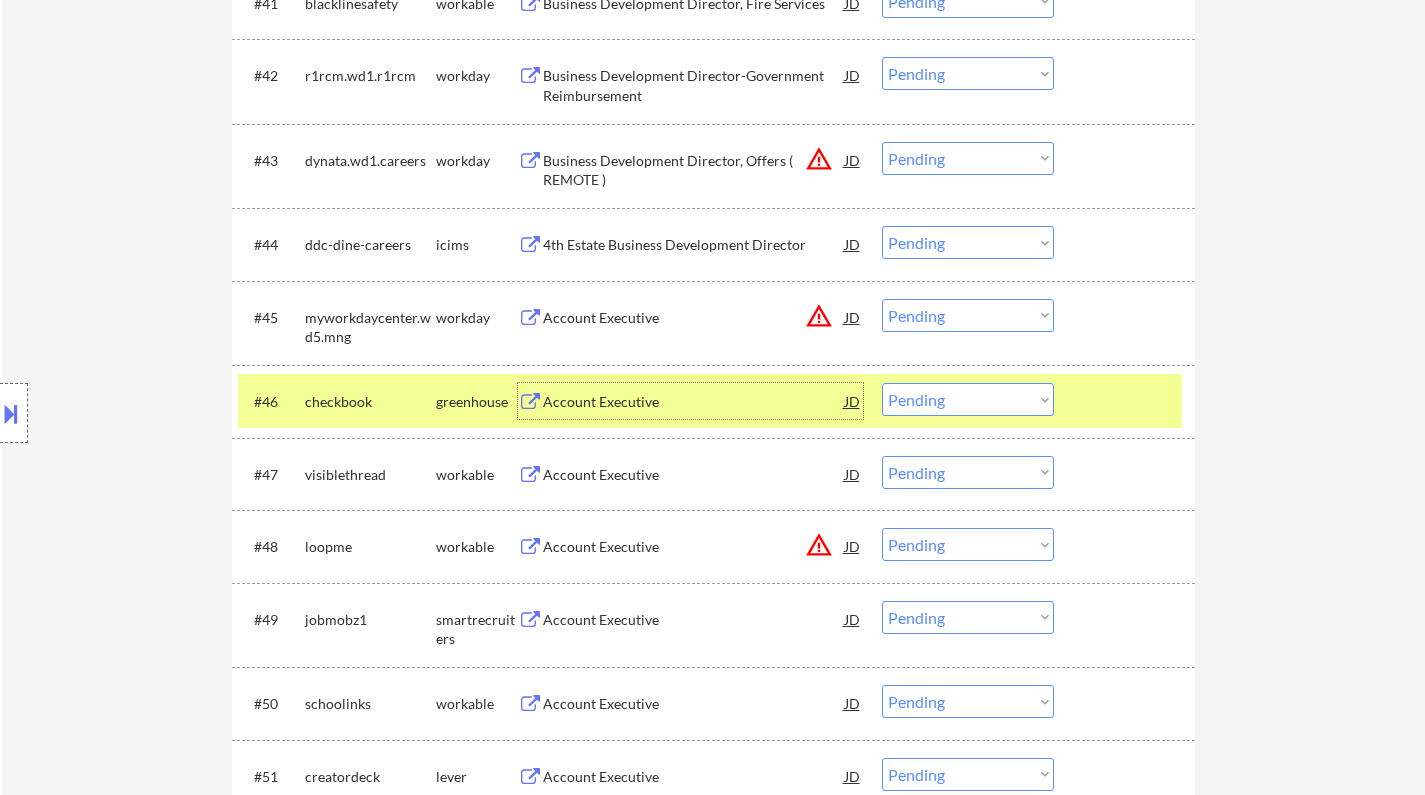 click on "Account Executive" at bounding box center (694, 402) 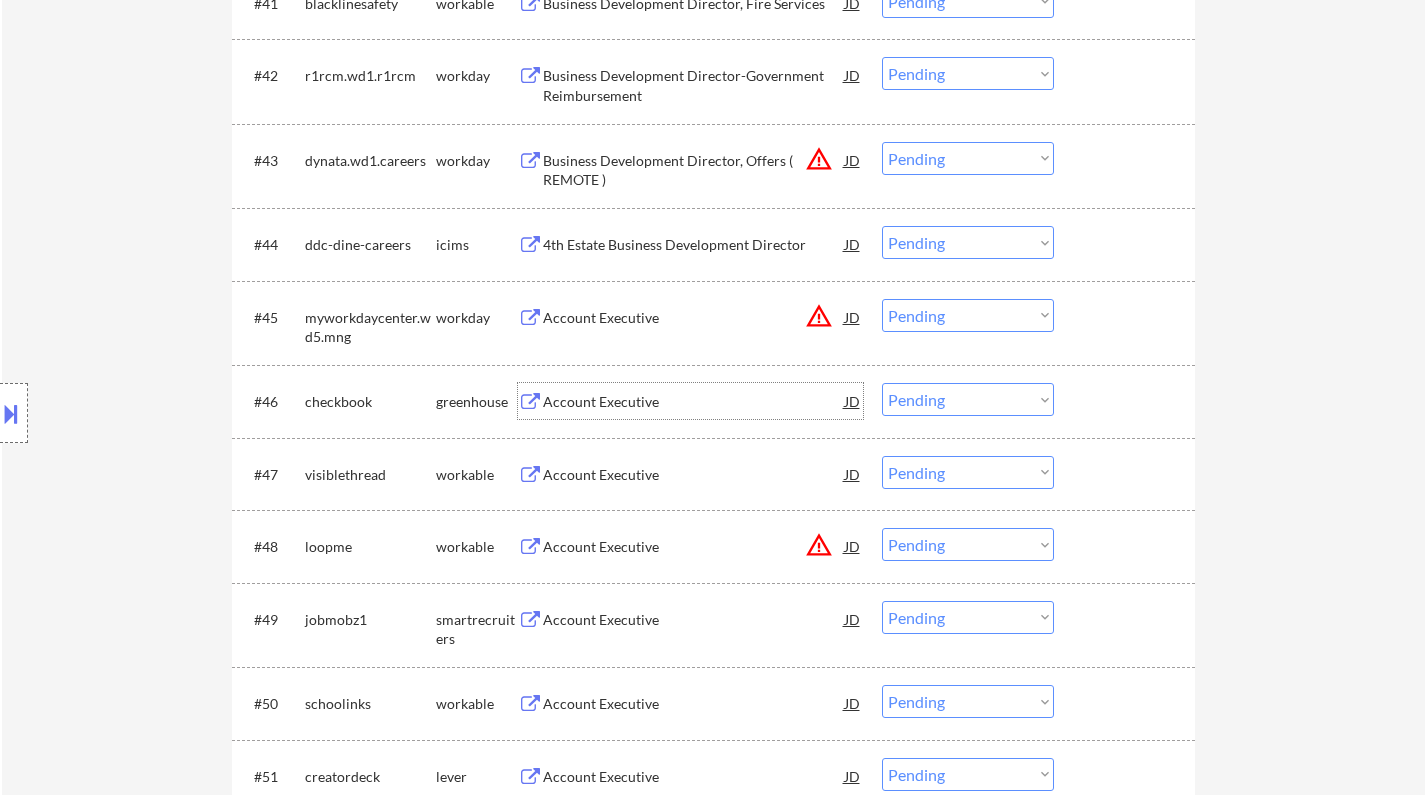 click on "Choose an option... Pending Applied Excluded (Questions) Excluded (Expired) Excluded (Location) Excluded (Bad Match) Excluded (Blocklist) Excluded (Salary) Excluded (Other)" at bounding box center (968, 399) 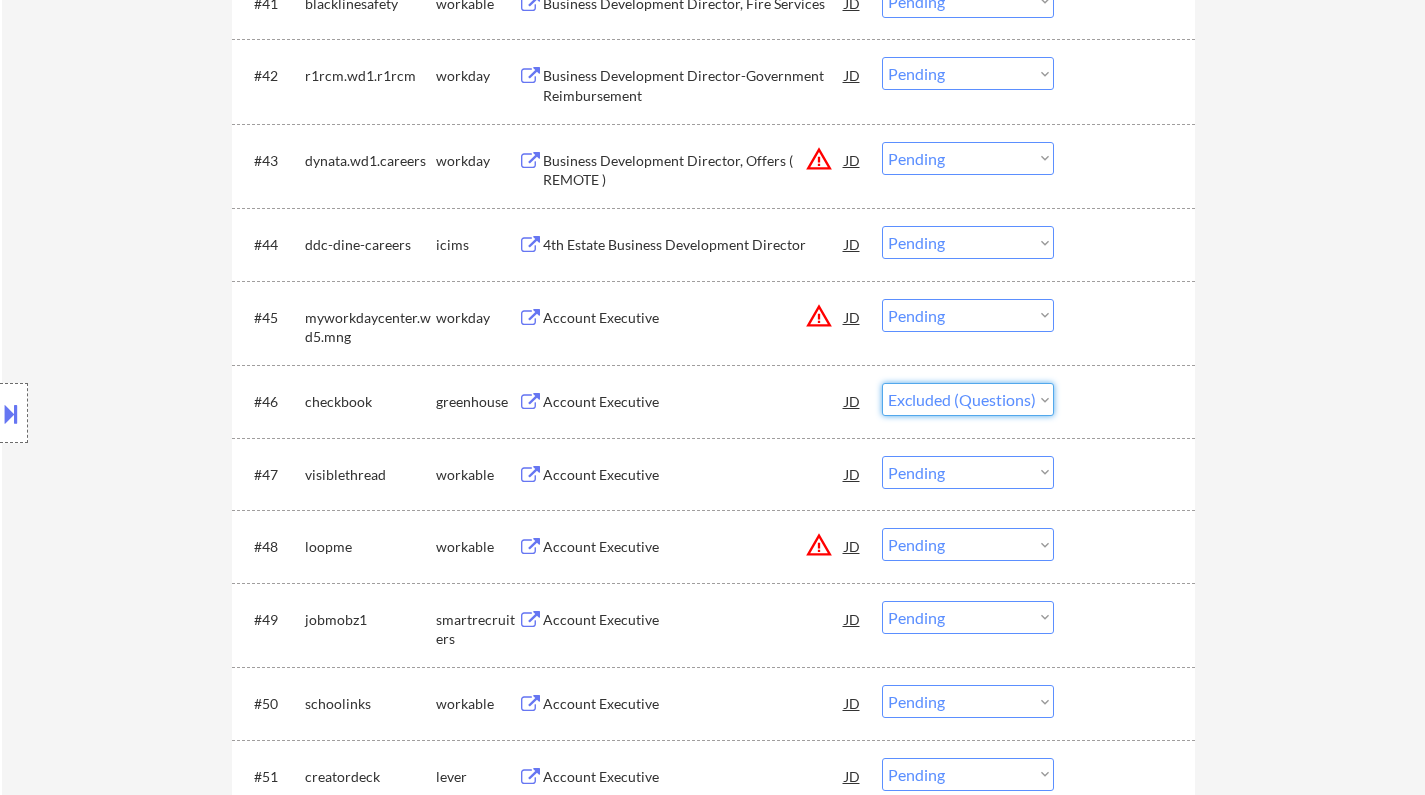 click on "Choose an option... Pending Applied Excluded (Questions) Excluded (Expired) Excluded (Location) Excluded (Bad Match) Excluded (Blocklist) Excluded (Salary) Excluded (Other)" at bounding box center (968, 399) 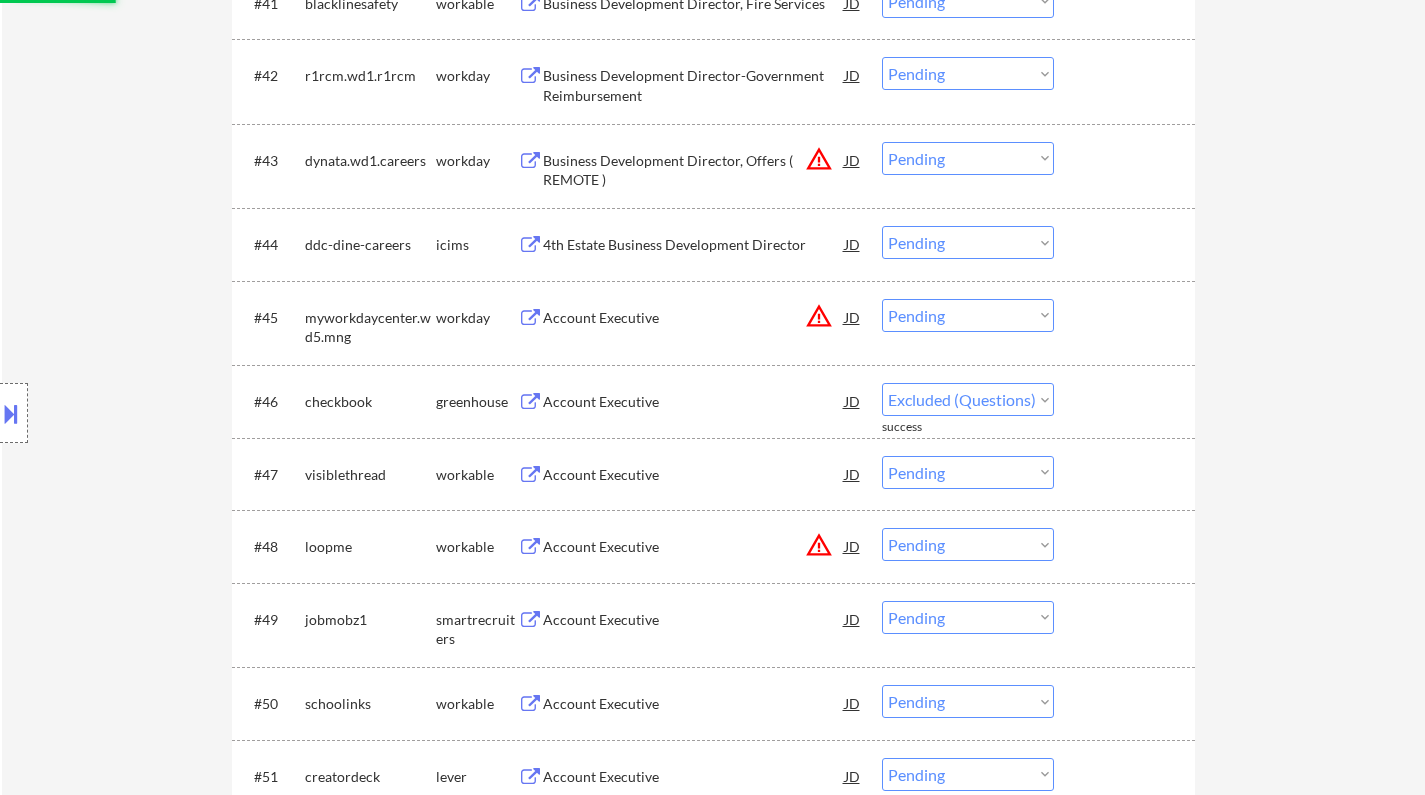 select on ""pending"" 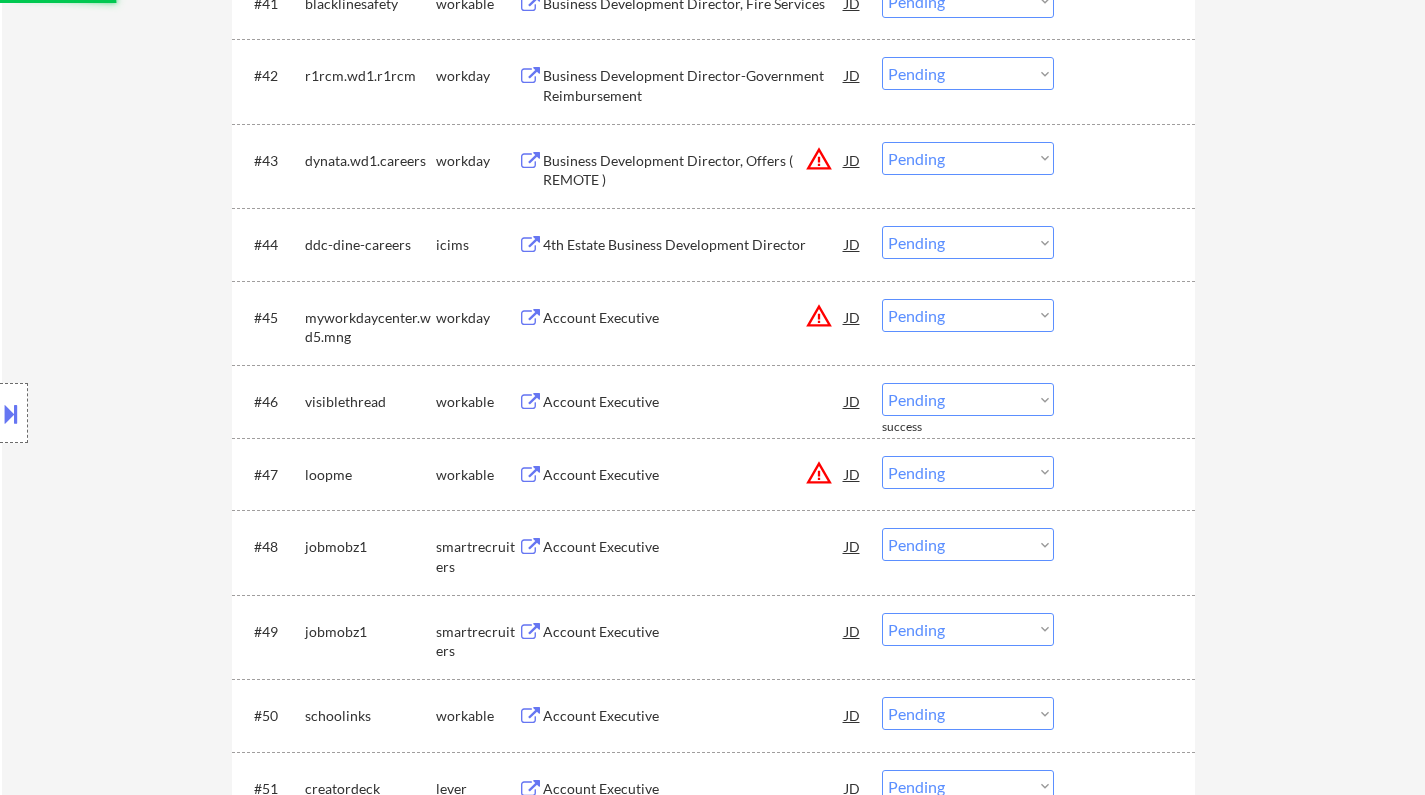 click on "JD" at bounding box center (853, 317) 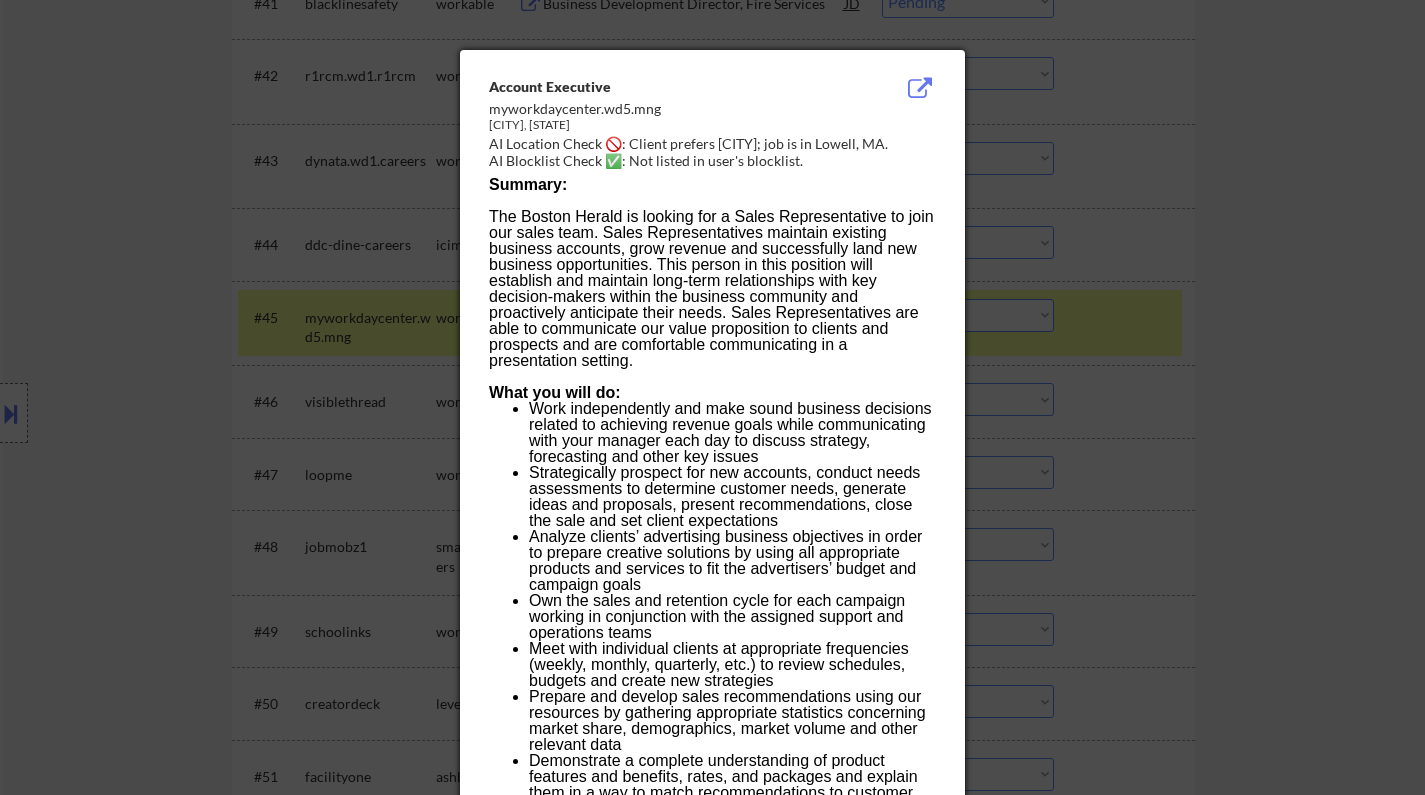 drag, startPoint x: 1229, startPoint y: 486, endPoint x: 1159, endPoint y: 427, distance: 91.5478 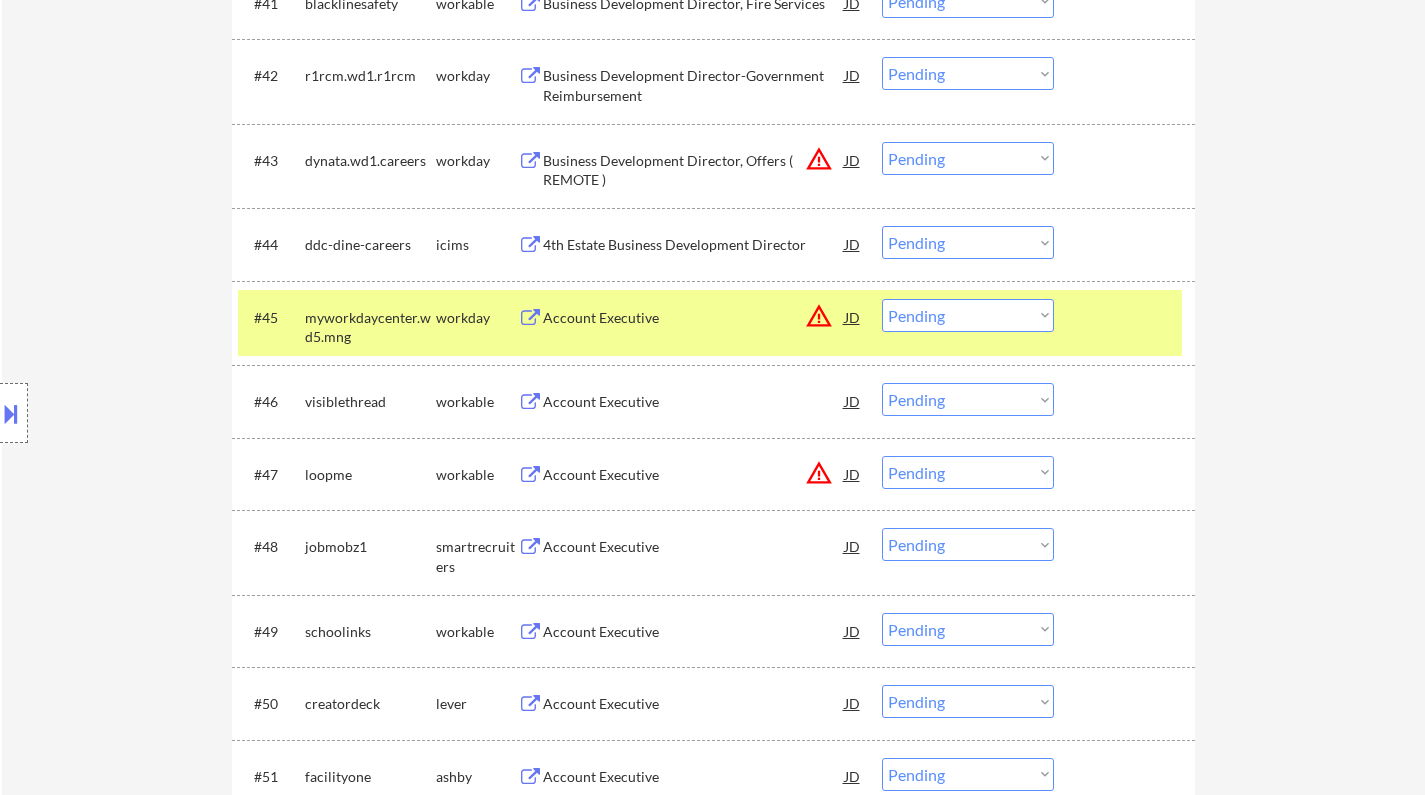 click on "Choose an option... Pending Applied Excluded (Questions) Excluded (Expired) Excluded (Location) Excluded (Bad Match) Excluded (Blocklist) Excluded (Salary) Excluded (Other)" at bounding box center [968, 315] 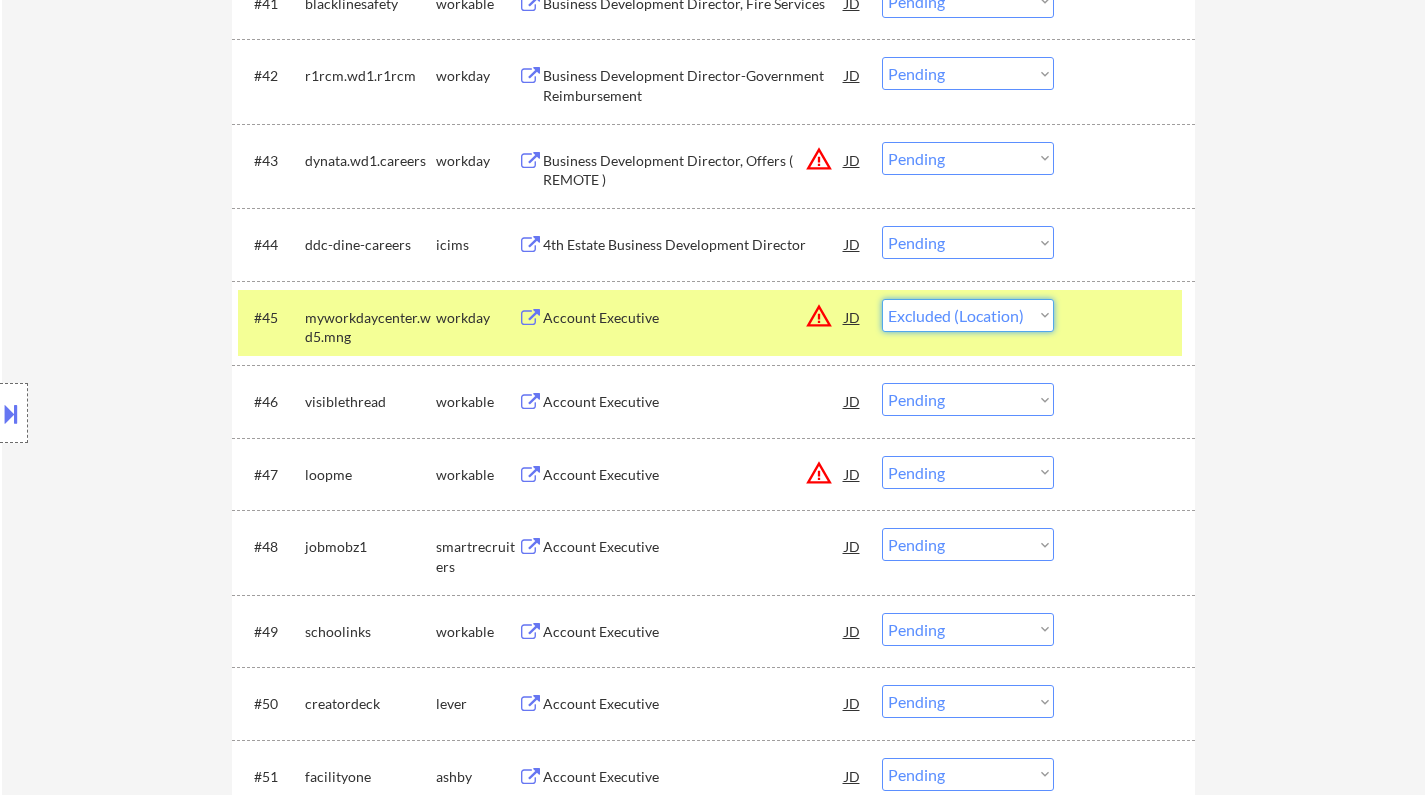 click on "Choose an option... Pending Applied Excluded (Questions) Excluded (Expired) Excluded (Location) Excluded (Bad Match) Excluded (Blocklist) Excluded (Salary) Excluded (Other)" at bounding box center [968, 315] 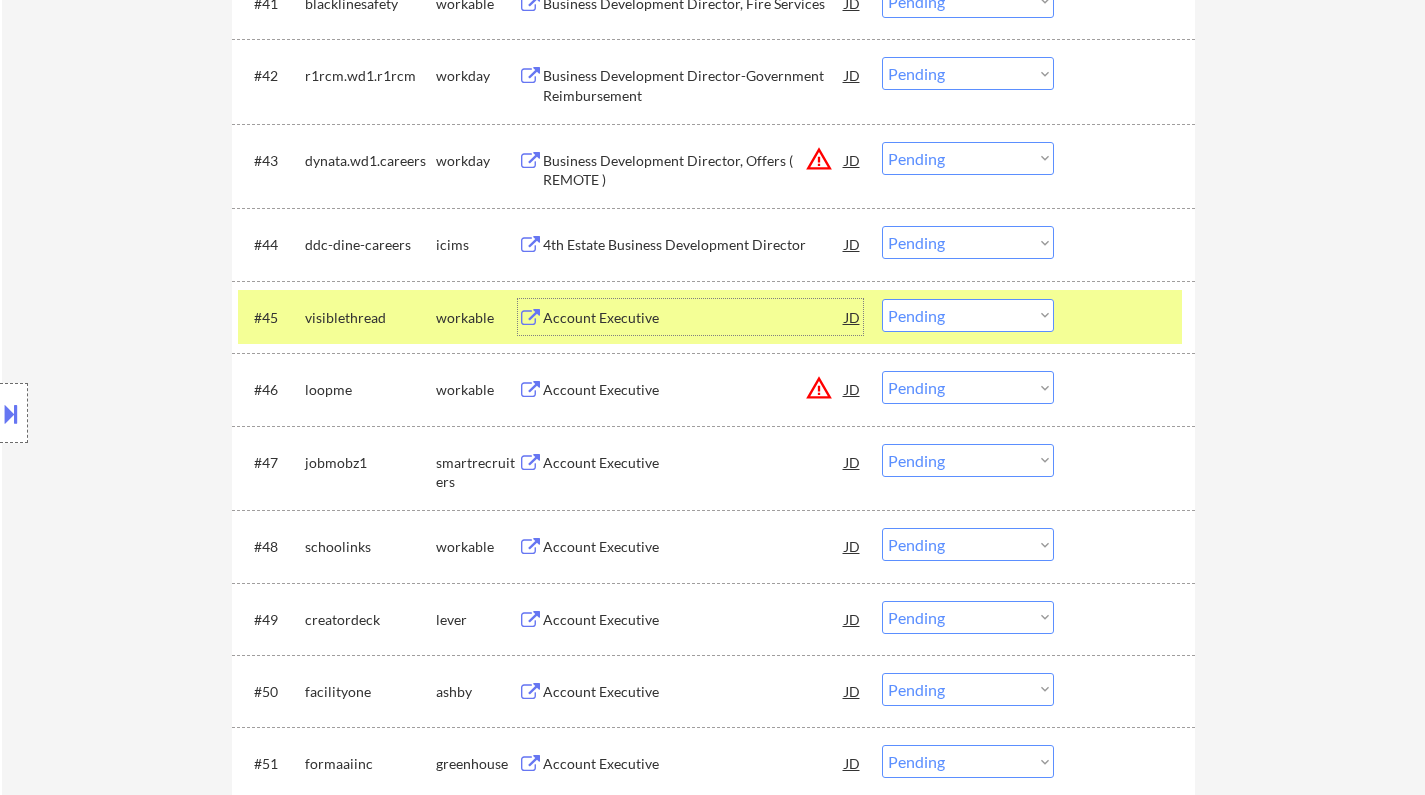 click on "Account Executive" at bounding box center (694, 318) 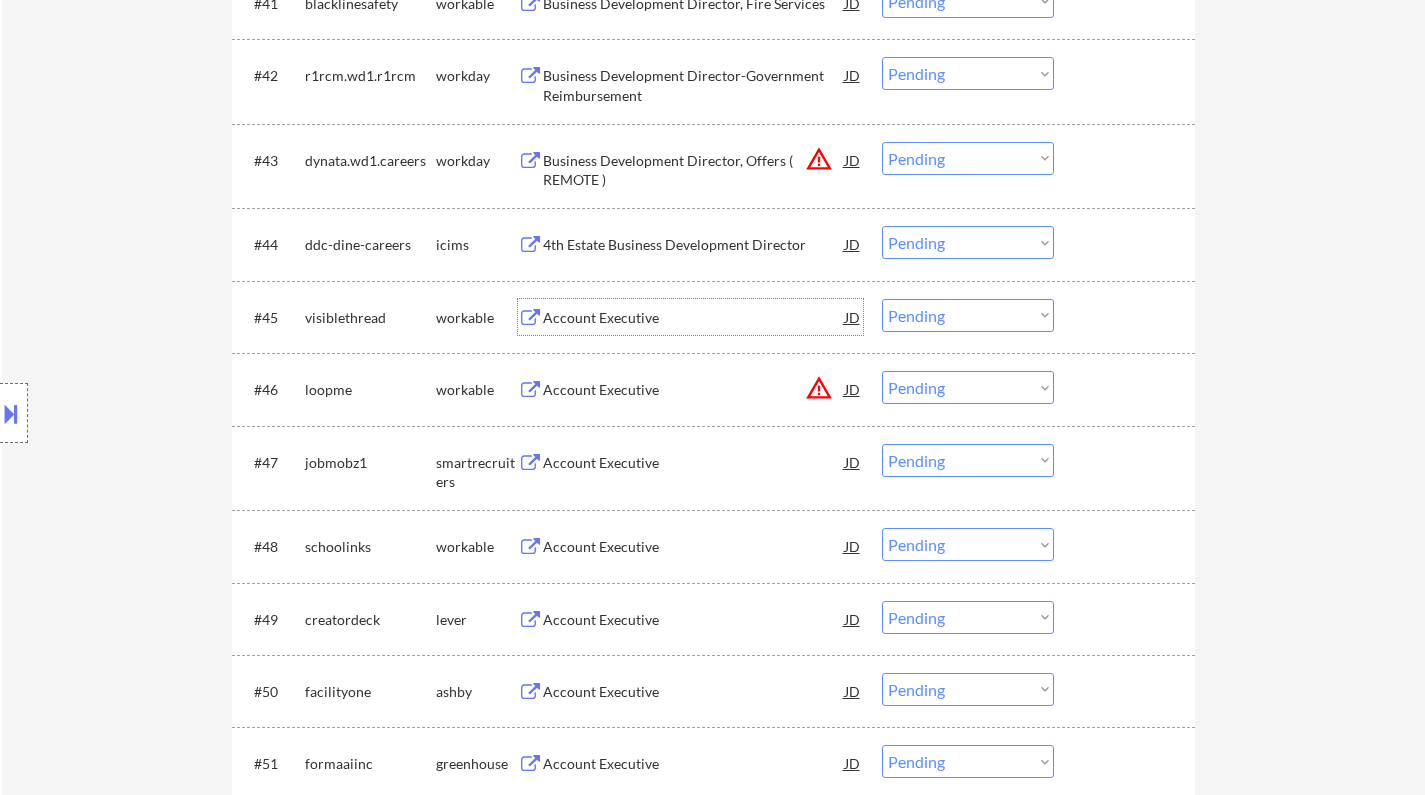 click on "Choose an option... Pending Applied Excluded (Questions) Excluded (Expired) Excluded (Location) Excluded (Bad Match) Excluded (Blocklist) Excluded (Salary) Excluded (Other)" at bounding box center (968, 315) 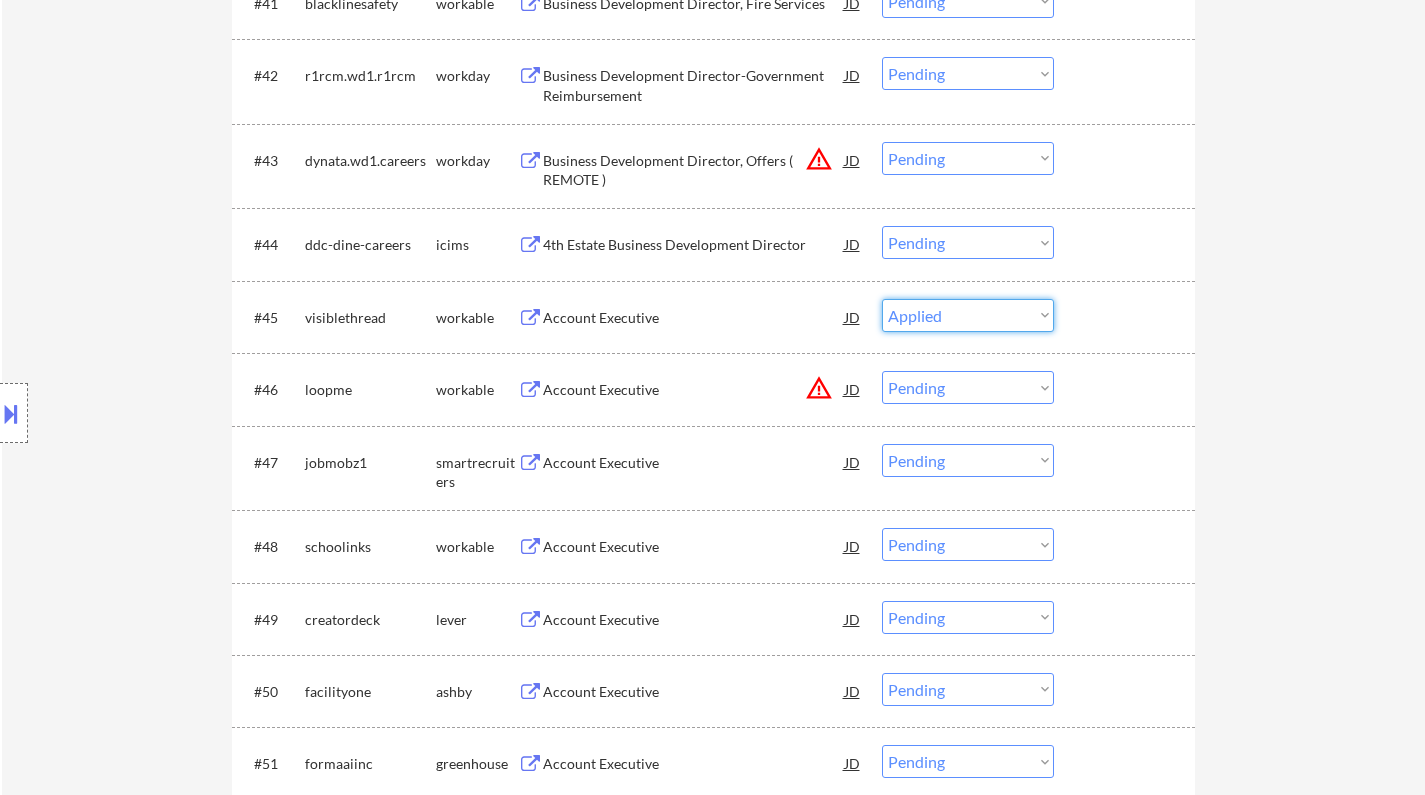 click on "Choose an option... Pending Applied Excluded (Questions) Excluded (Expired) Excluded (Location) Excluded (Bad Match) Excluded (Blocklist) Excluded (Salary) Excluded (Other)" at bounding box center [968, 315] 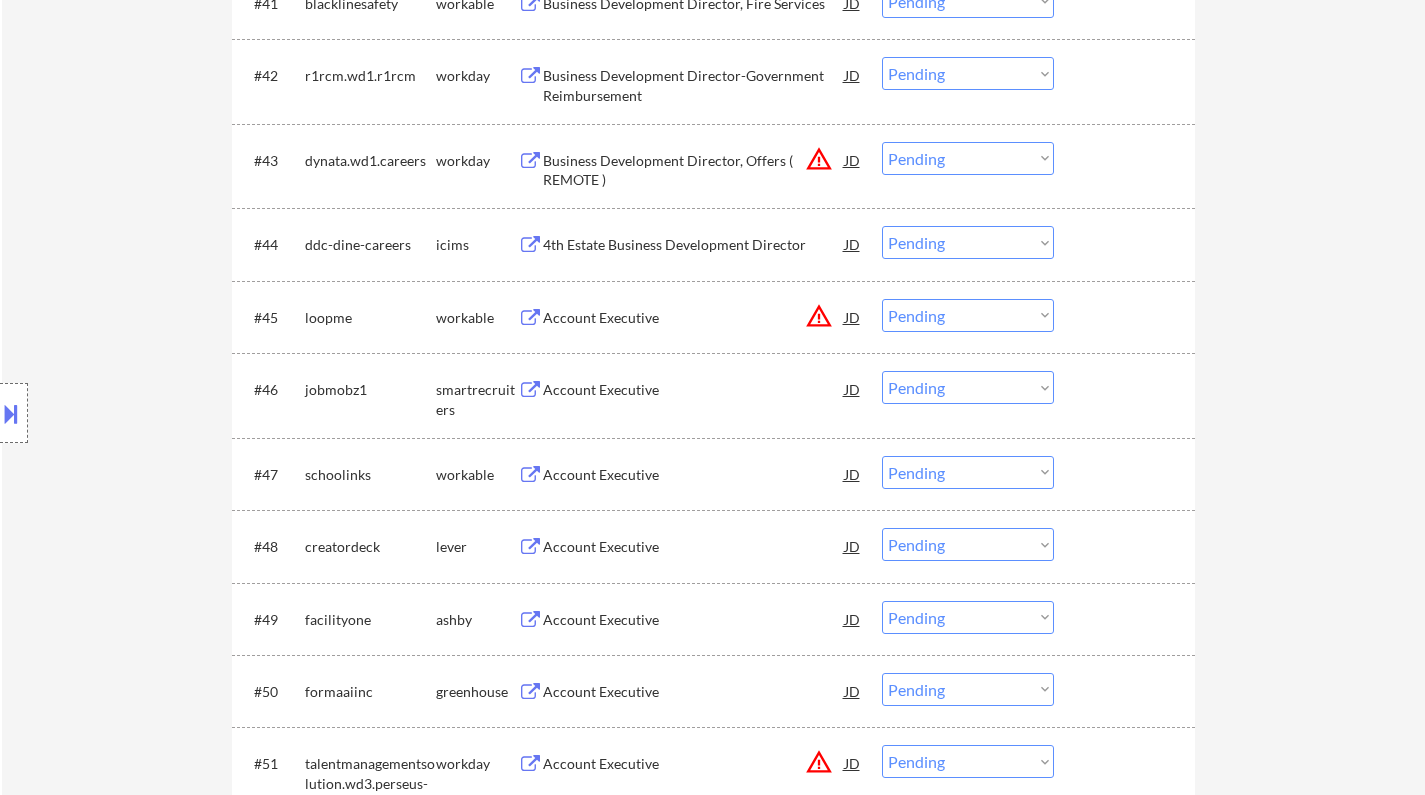 click on "JD" at bounding box center (853, 317) 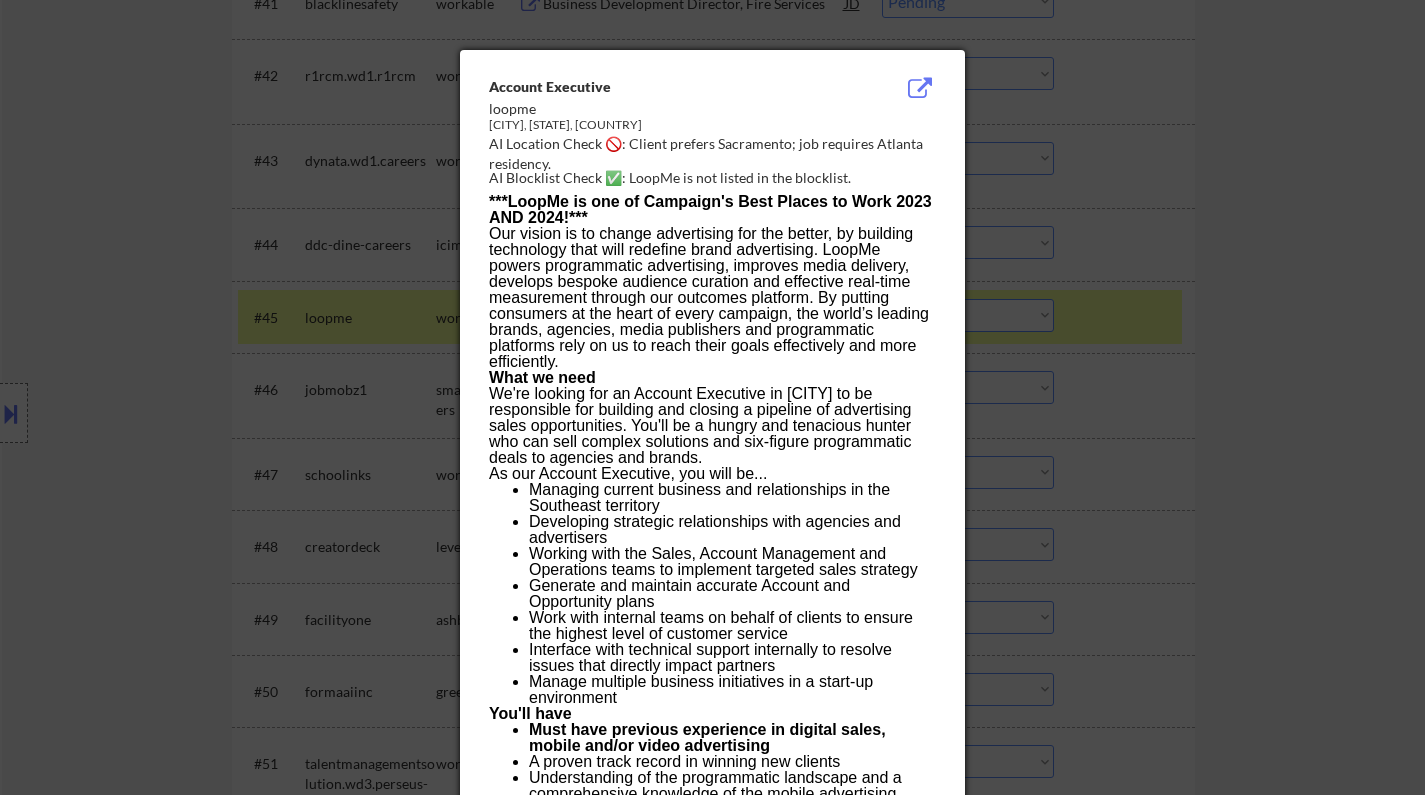 drag, startPoint x: 1143, startPoint y: 398, endPoint x: 1116, endPoint y: 411, distance: 29.966648 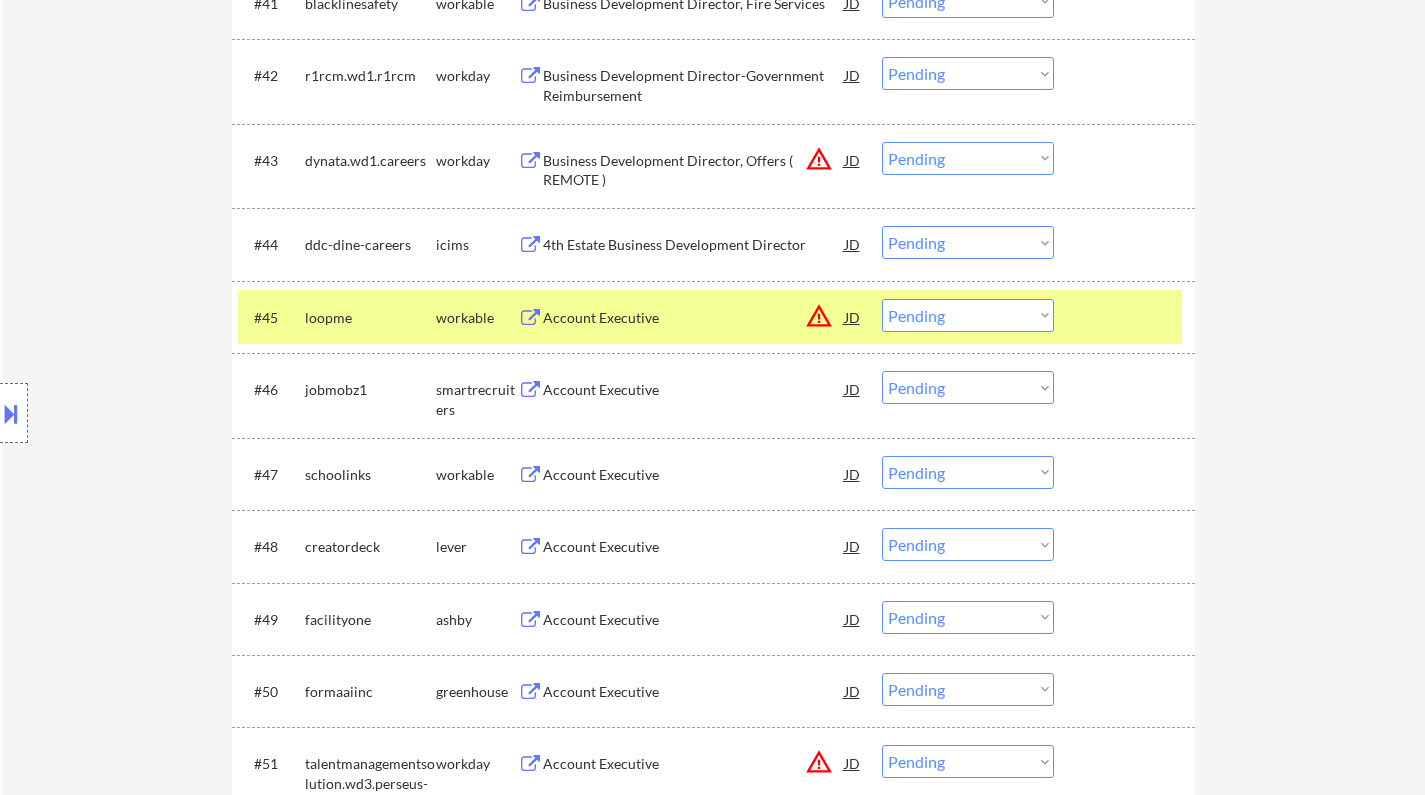 click on "Choose an option... Pending Applied Excluded (Questions) Excluded (Expired) Excluded (Location) Excluded (Bad Match) Excluded (Blocklist) Excluded (Salary) Excluded (Other)" at bounding box center [968, 315] 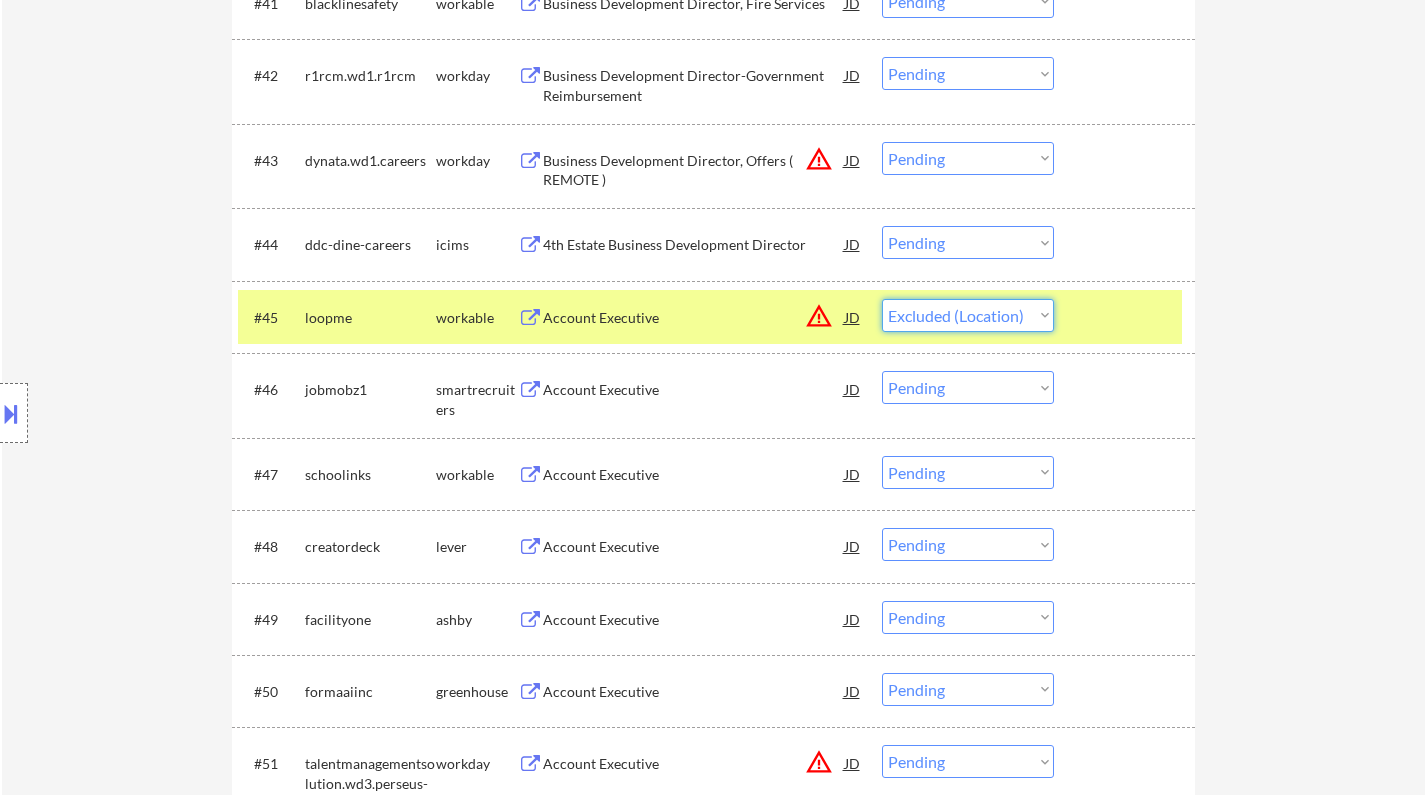 click on "Choose an option... Pending Applied Excluded (Questions) Excluded (Expired) Excluded (Location) Excluded (Bad Match) Excluded (Blocklist) Excluded (Salary) Excluded (Other)" at bounding box center (968, 315) 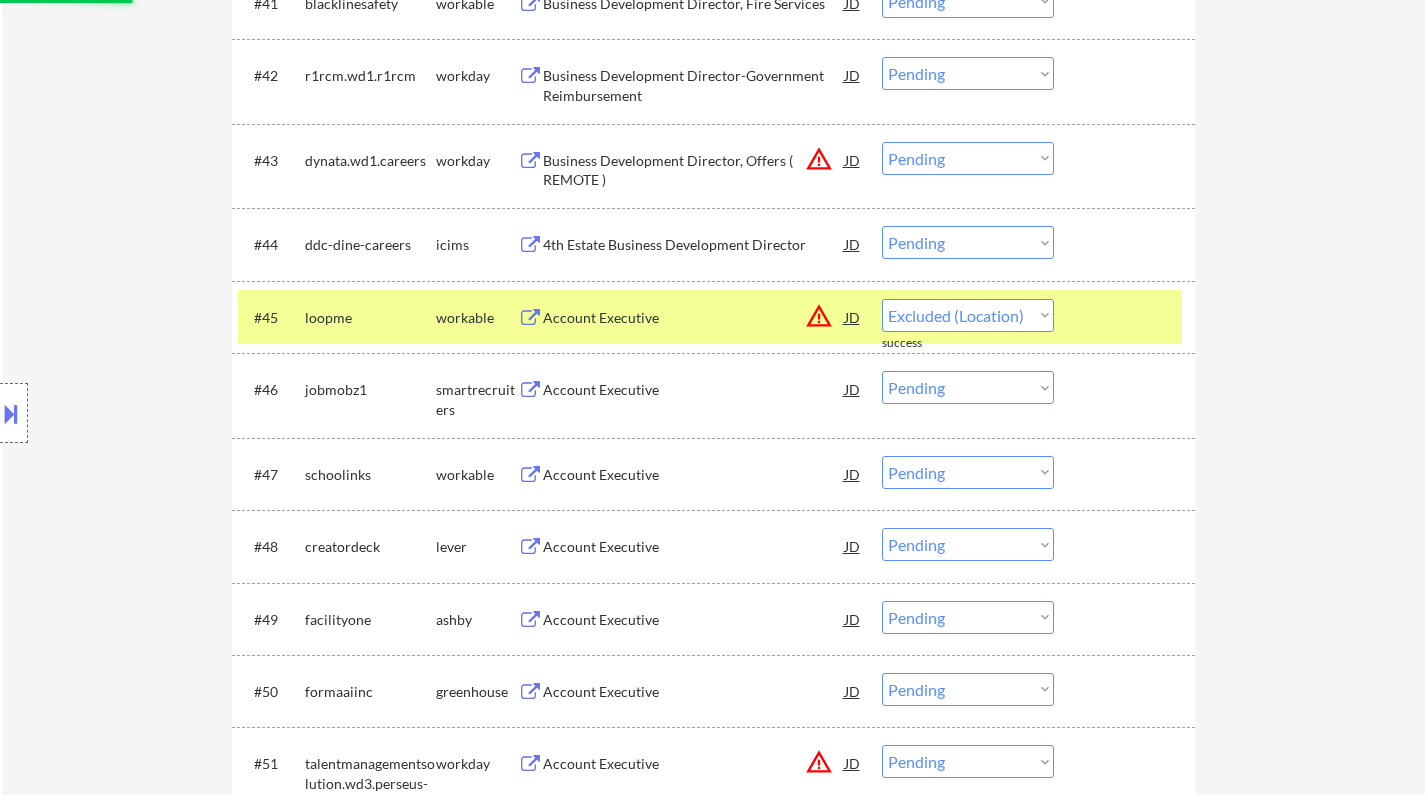 click on "JD" at bounding box center (853, 160) 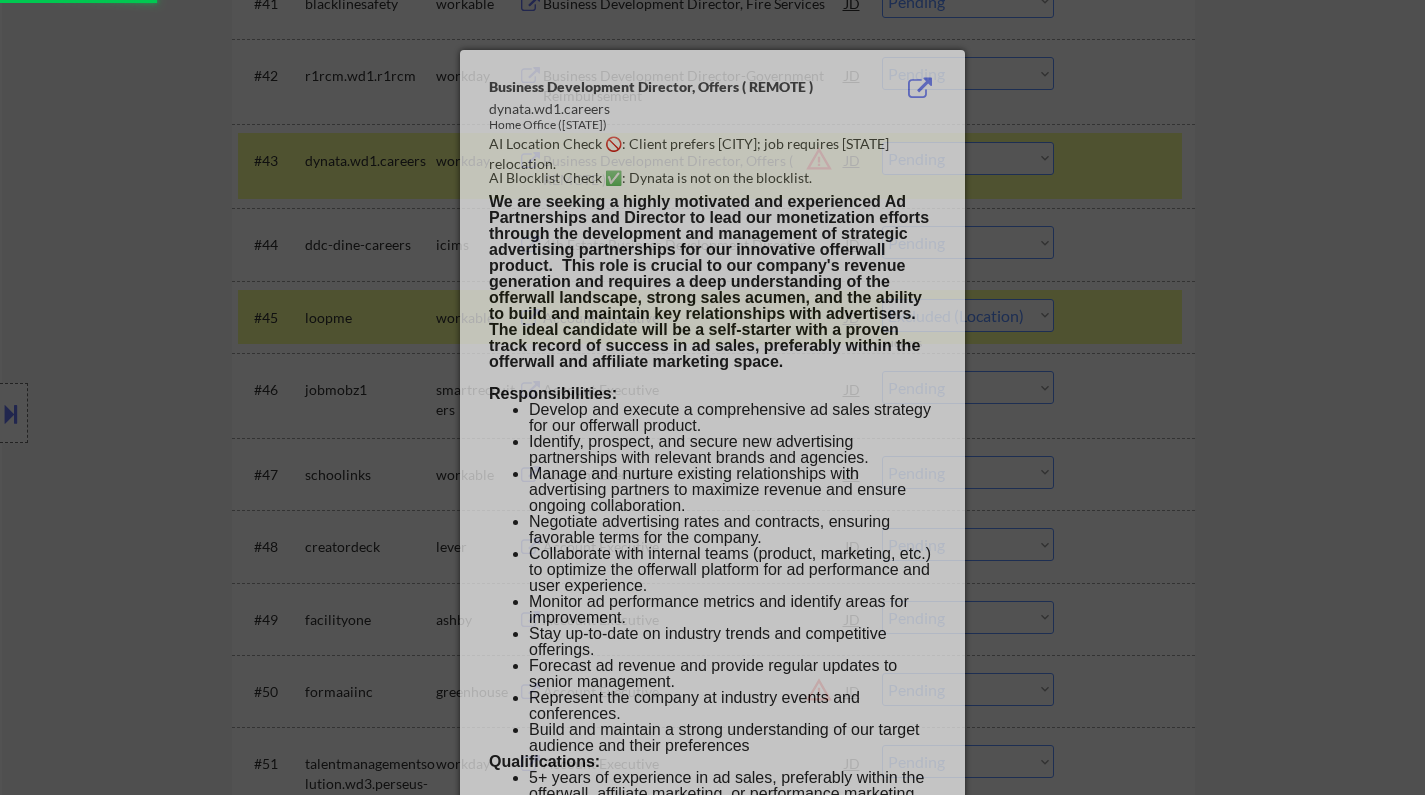 select on ""pending"" 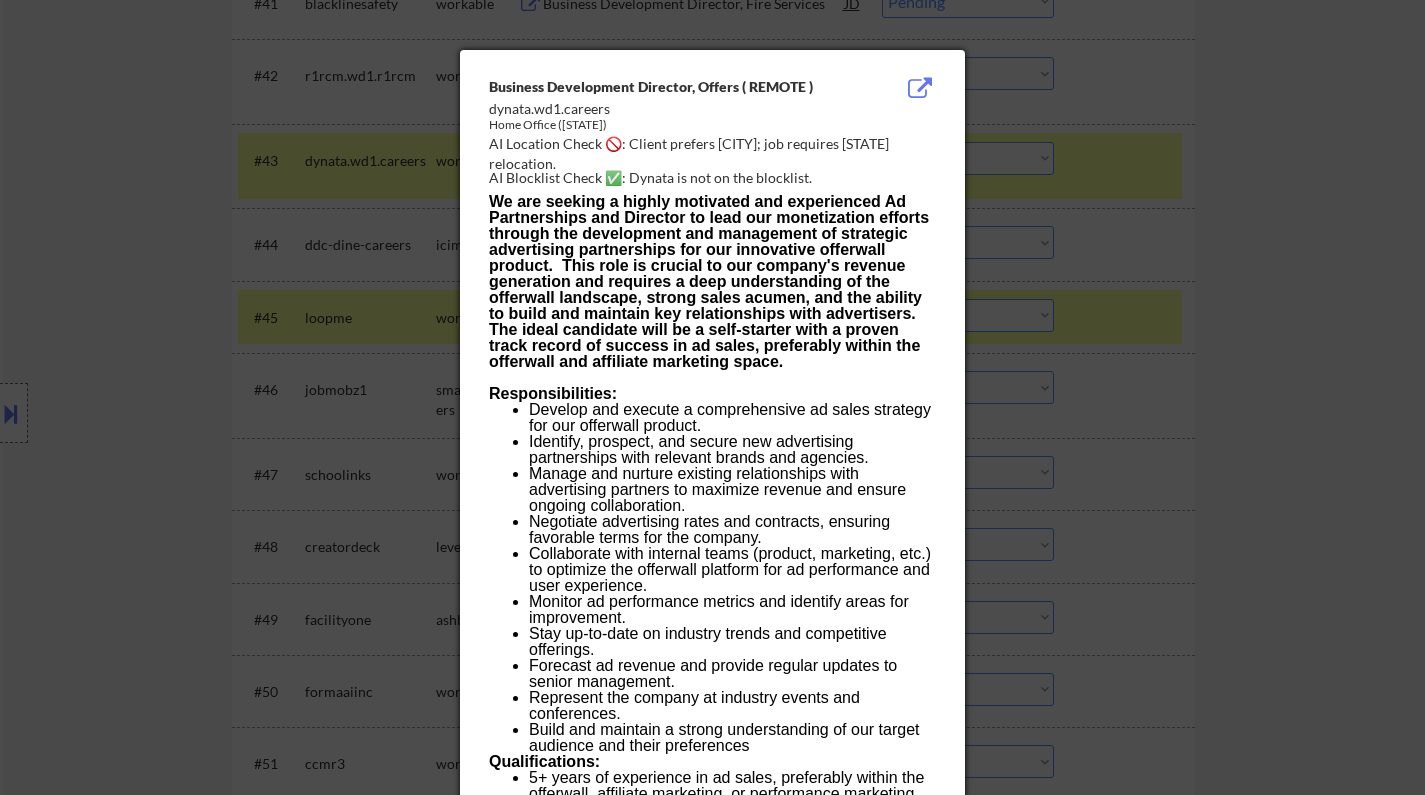 click at bounding box center [712, 397] 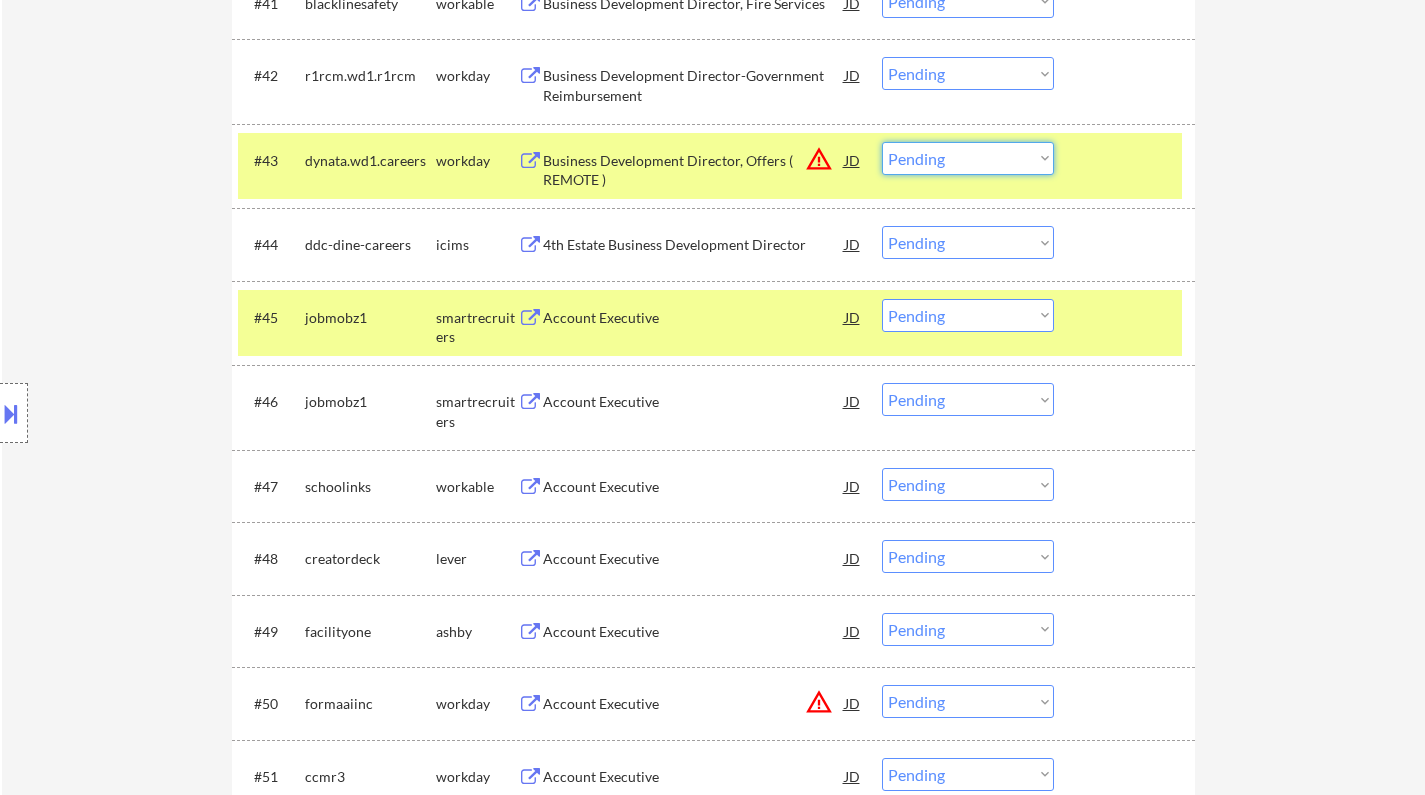 drag, startPoint x: 976, startPoint y: 156, endPoint x: 982, endPoint y: 173, distance: 18.027756 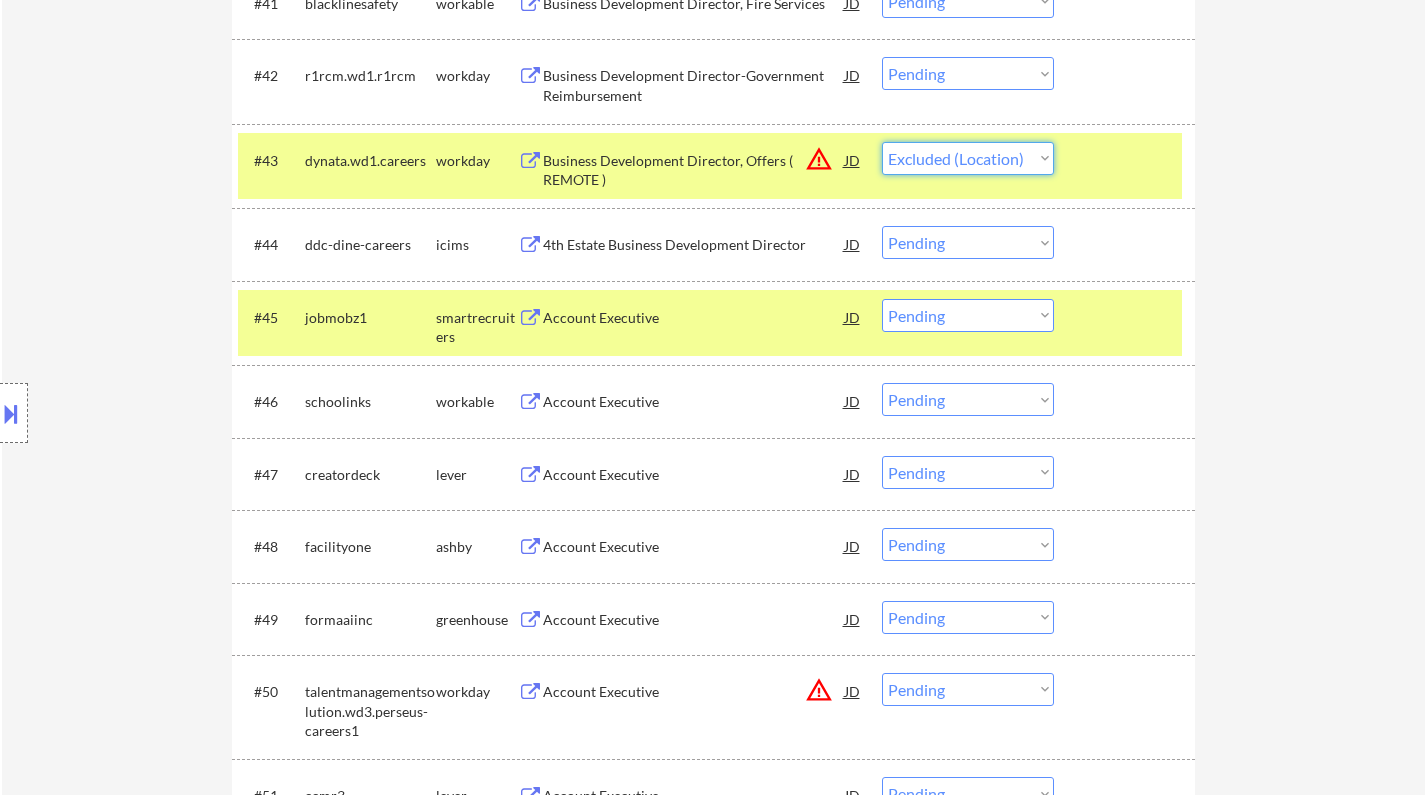 click on "Choose an option... Pending Applied Excluded (Questions) Excluded (Expired) Excluded (Location) Excluded (Bad Match) Excluded (Blocklist) Excluded (Salary) Excluded (Other)" at bounding box center [968, 158] 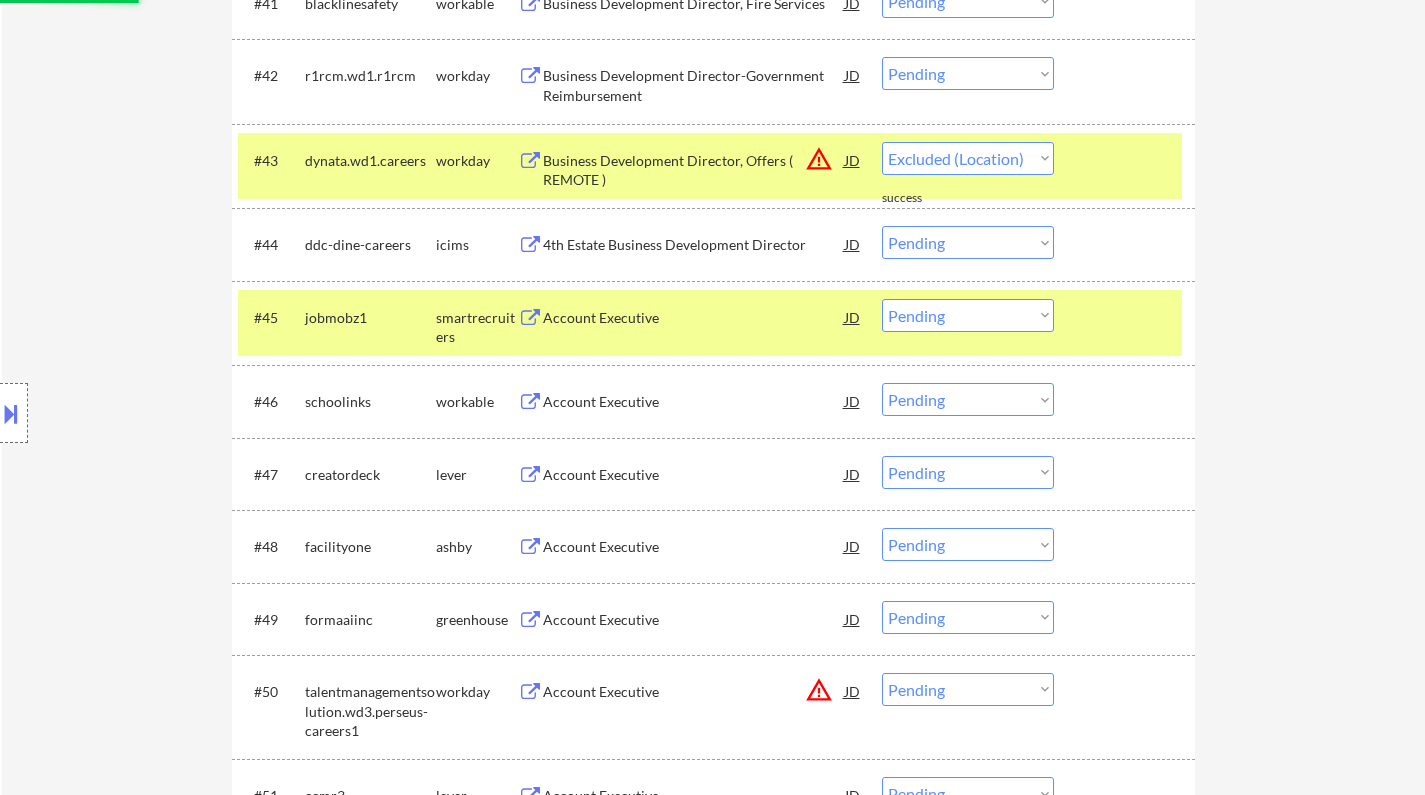 select on ""pending"" 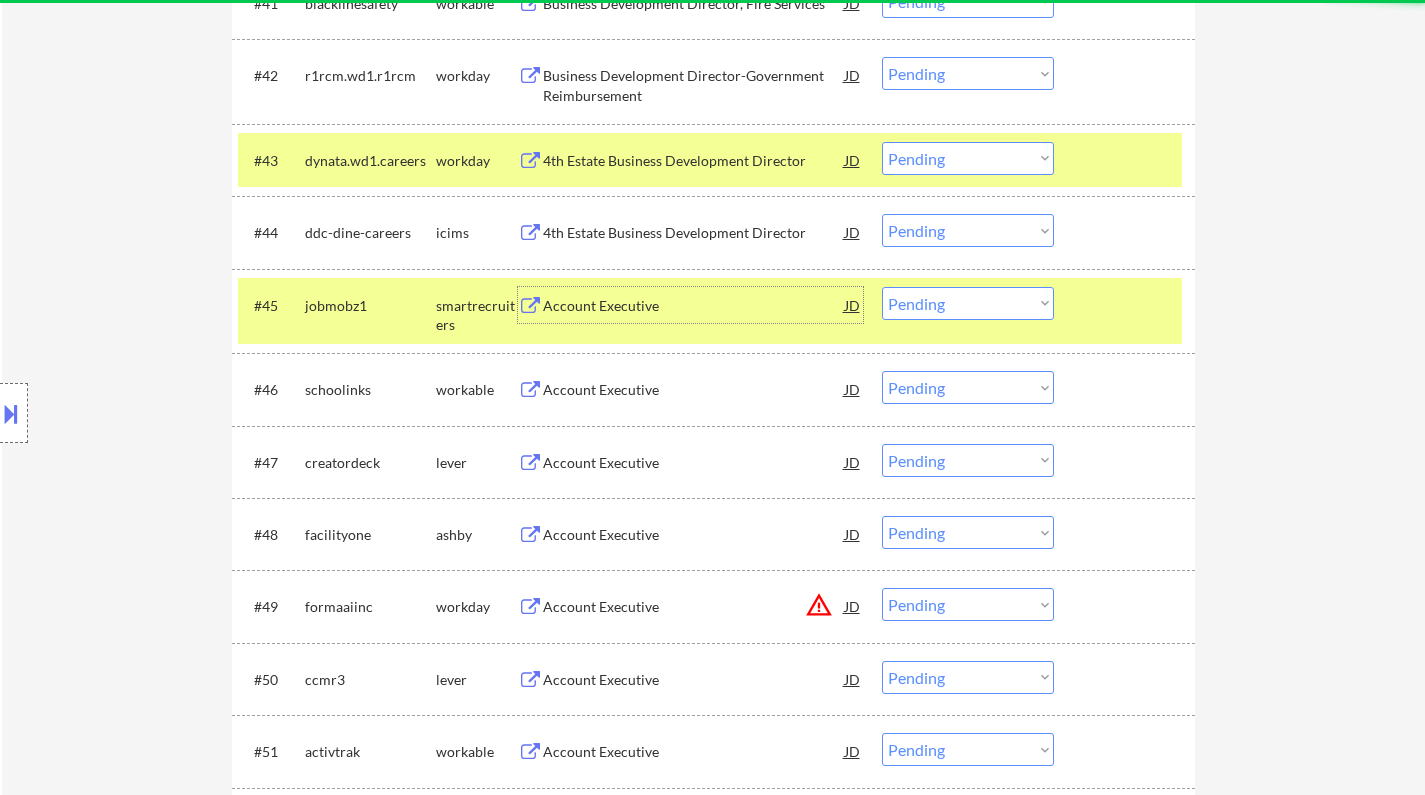 click on "Account Executive" at bounding box center [694, 306] 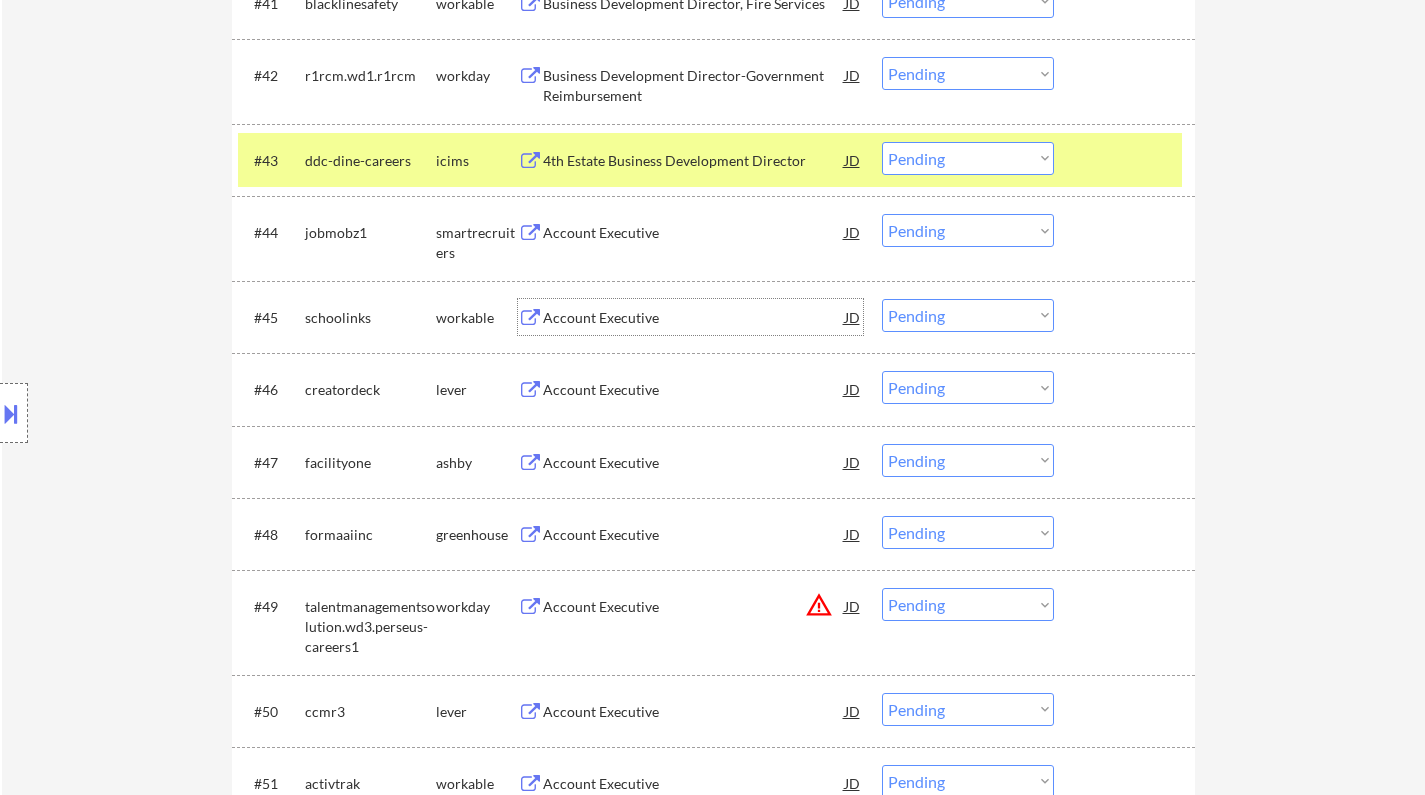 click on "Choose an option... Pending Applied Excluded (Questions) Excluded (Expired) Excluded (Location) Excluded (Bad Match) Excluded (Blocklist) Excluded (Salary) Excluded (Other)" at bounding box center [968, 315] 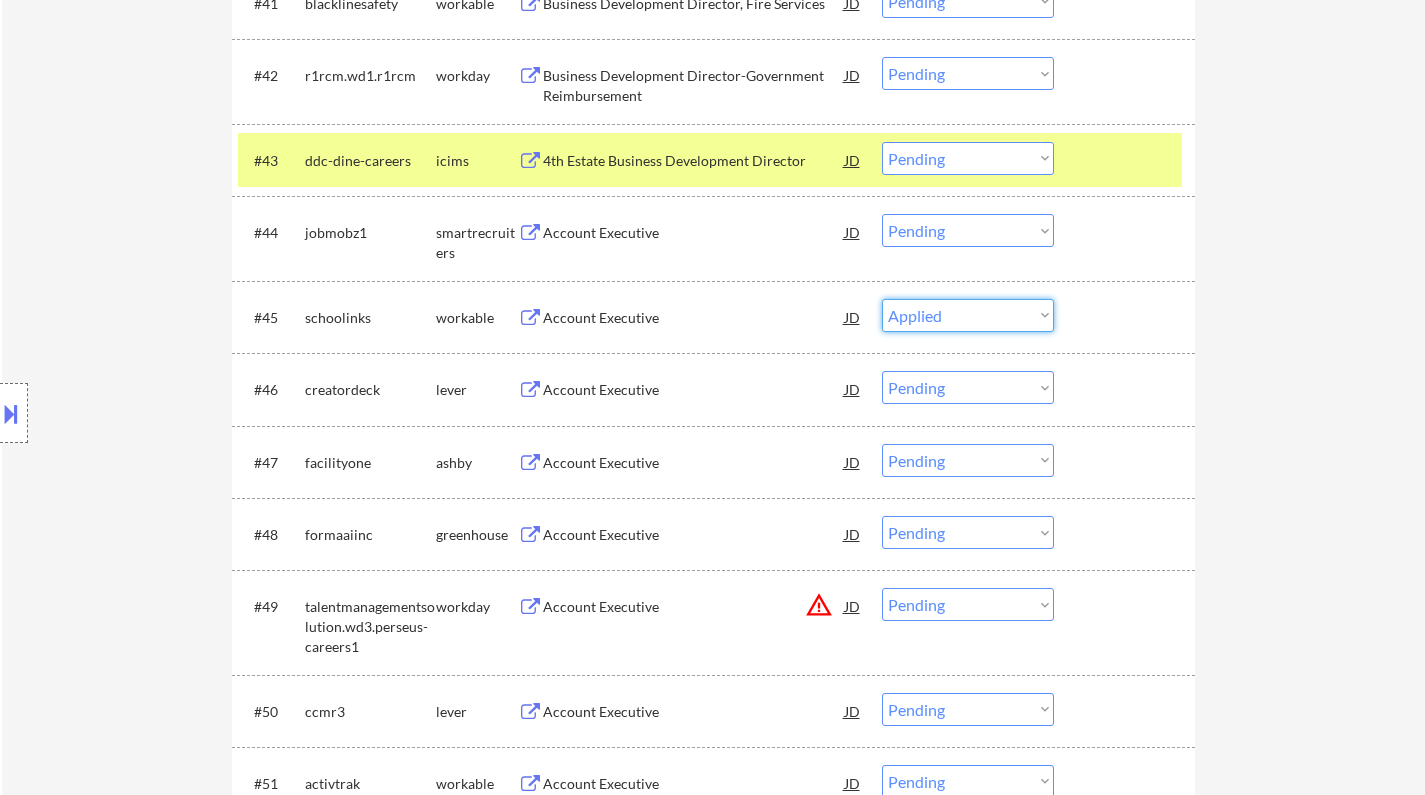 click on "Choose an option... Pending Applied Excluded (Questions) Excluded (Expired) Excluded (Location) Excluded (Bad Match) Excluded (Blocklist) Excluded (Salary) Excluded (Other)" at bounding box center (968, 315) 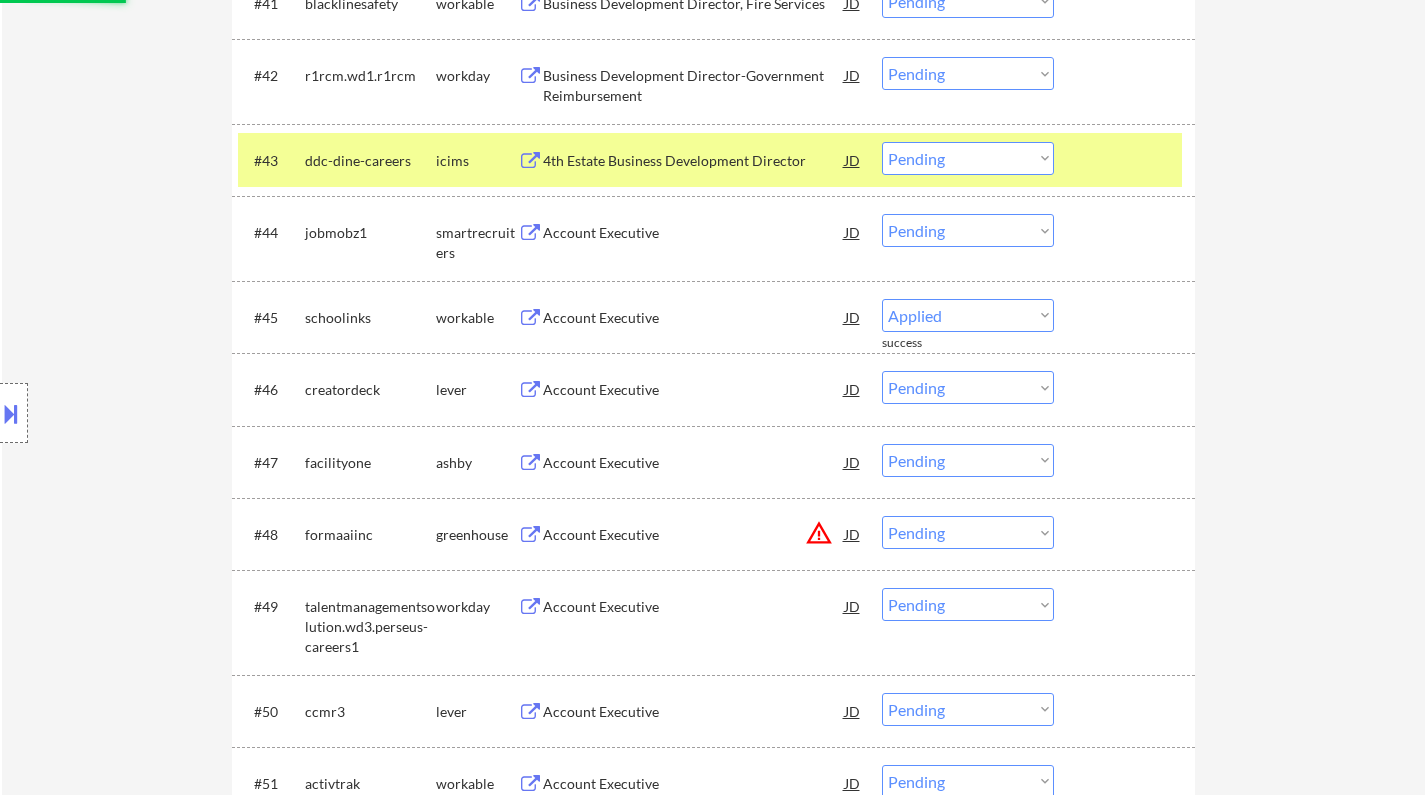 select on ""pending"" 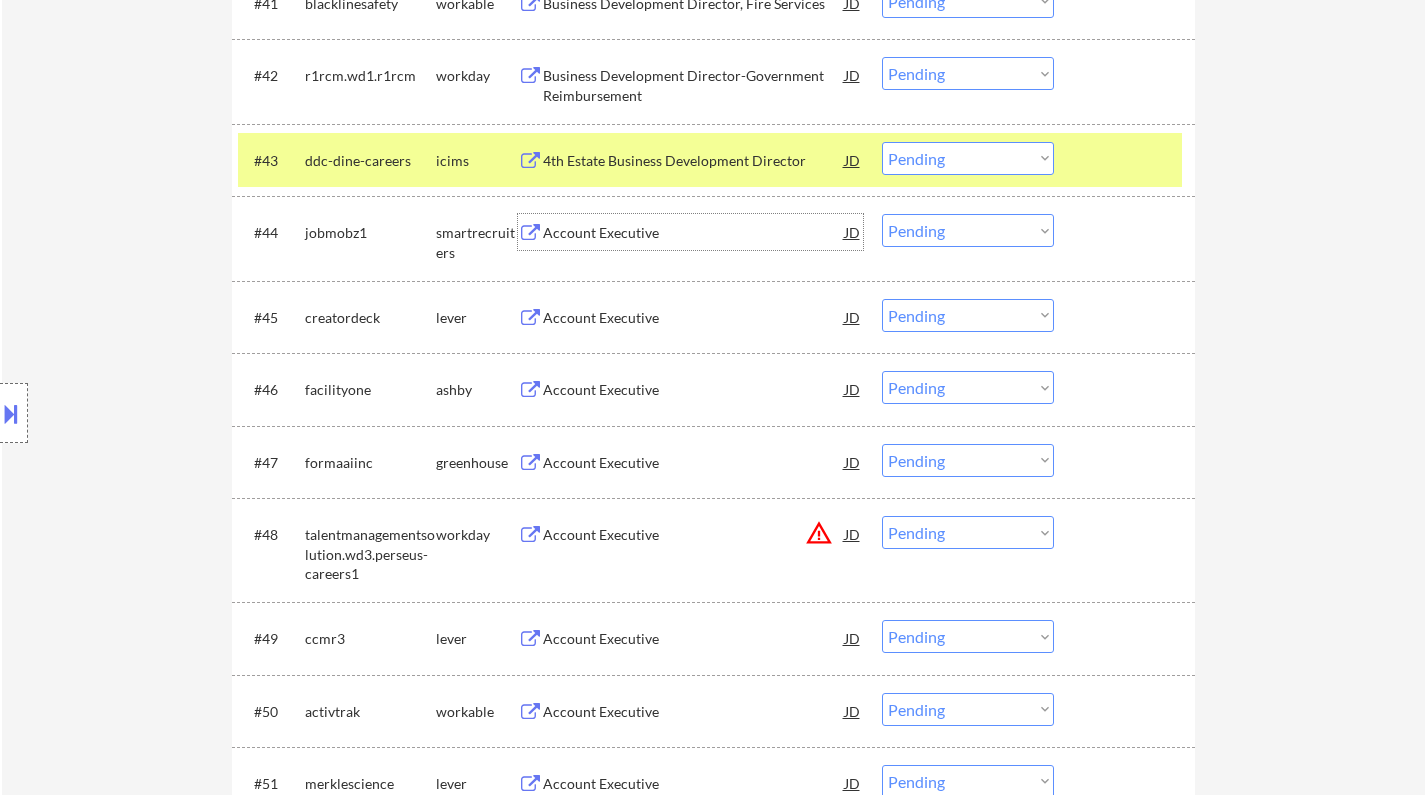 click on "Account Executive" at bounding box center [694, 232] 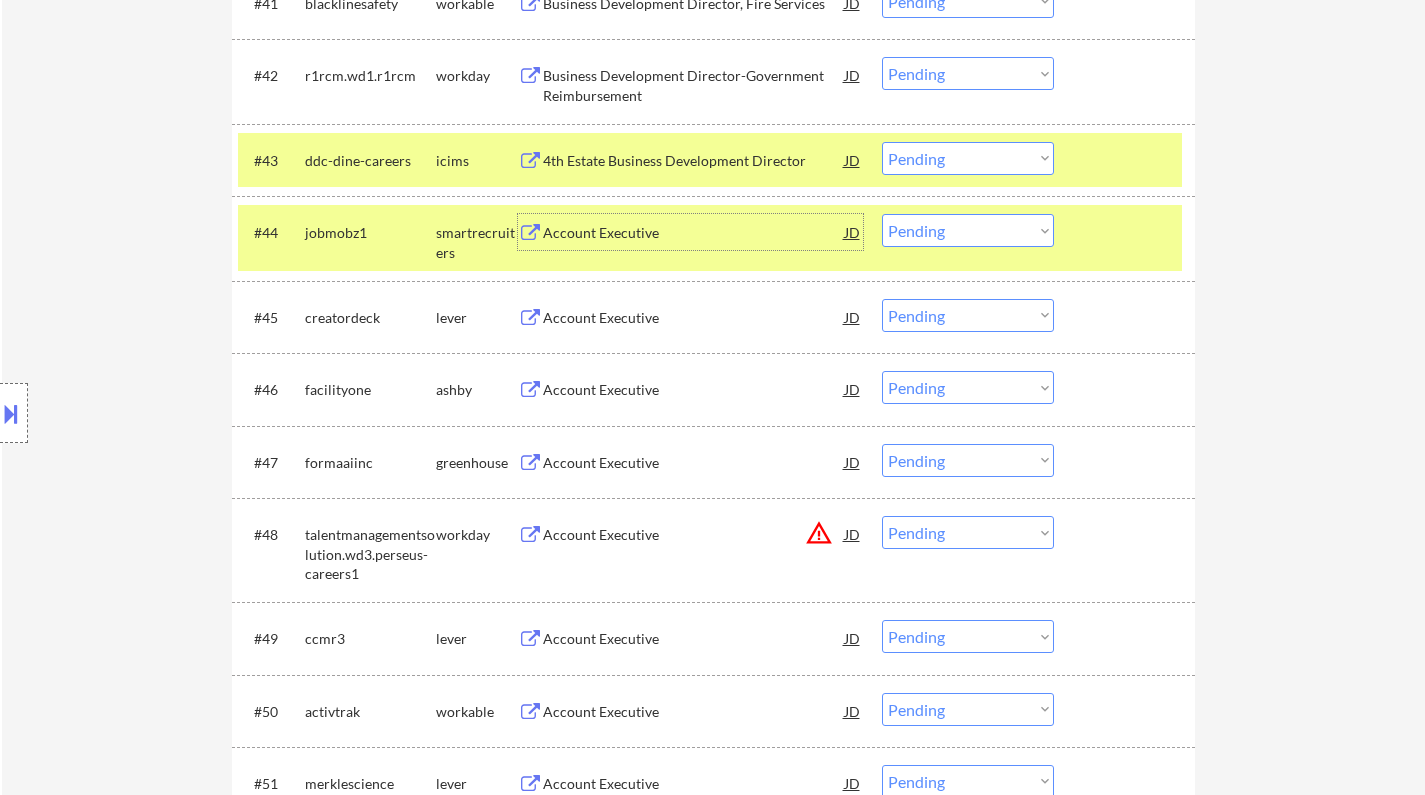 click on "Choose an option... Pending Applied Excluded (Questions) Excluded (Expired) Excluded (Location) Excluded (Bad Match) Excluded (Blocklist) Excluded (Salary) Excluded (Other)" at bounding box center (968, 230) 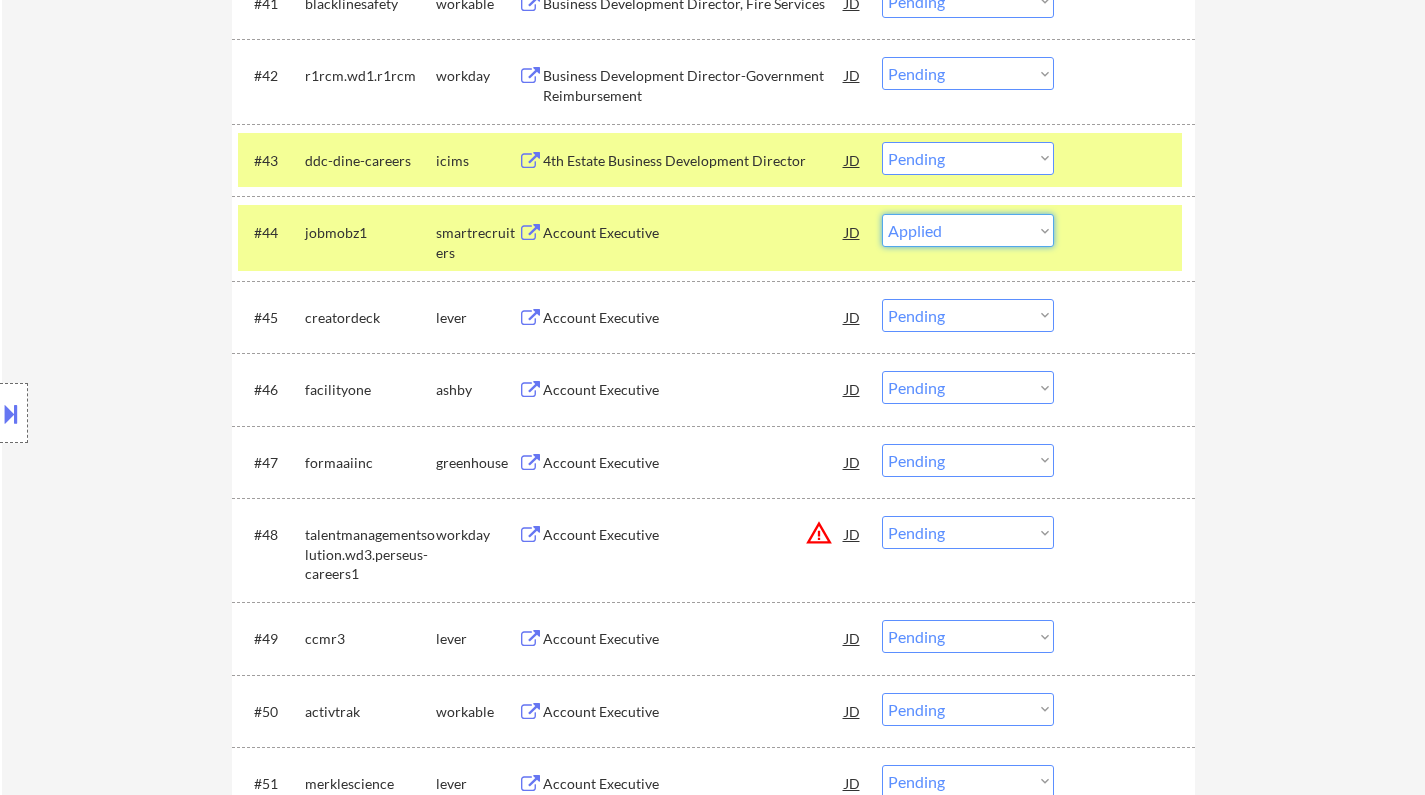 click on "Choose an option... Pending Applied Excluded (Questions) Excluded (Expired) Excluded (Location) Excluded (Bad Match) Excluded (Blocklist) Excluded (Salary) Excluded (Other)" at bounding box center [968, 230] 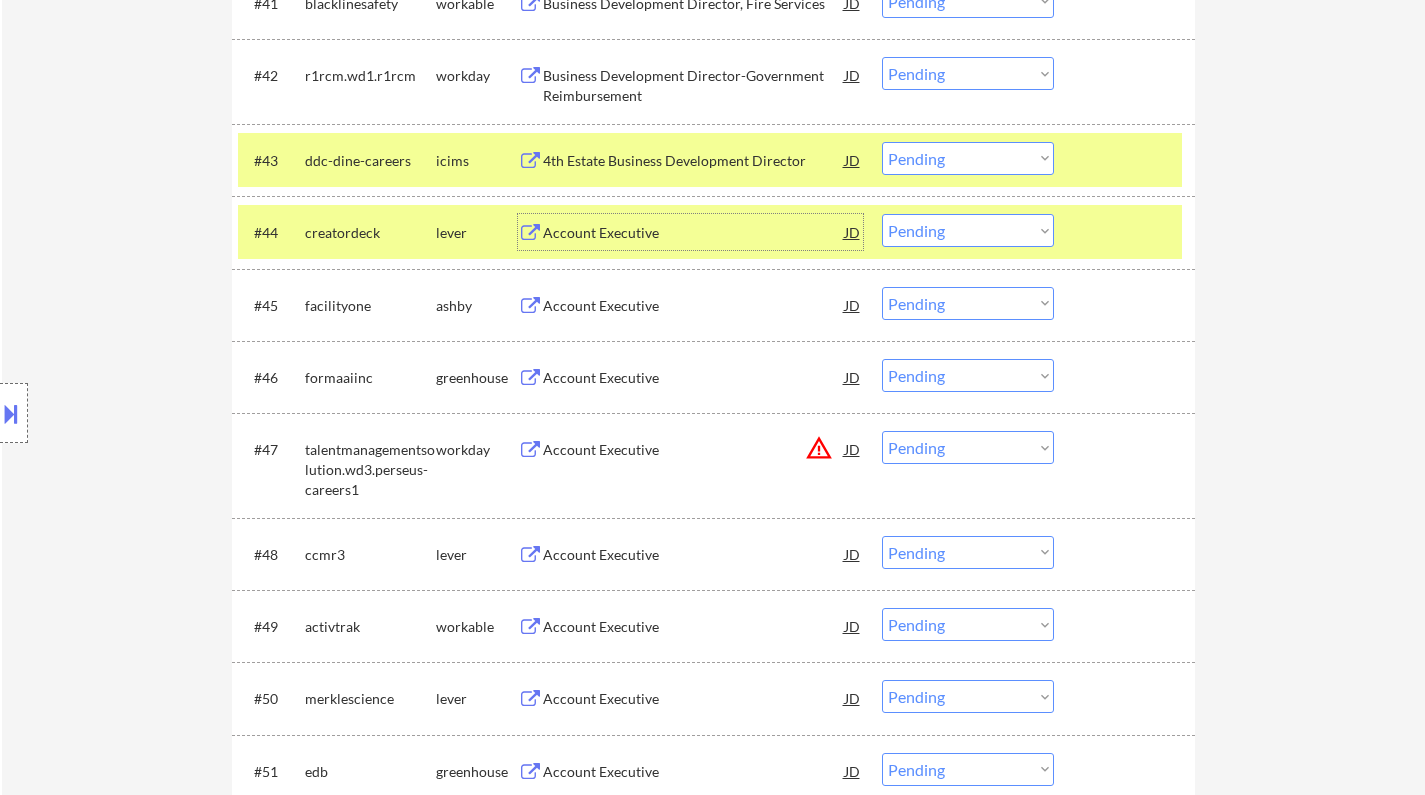 click on "Account Executive" at bounding box center [694, 233] 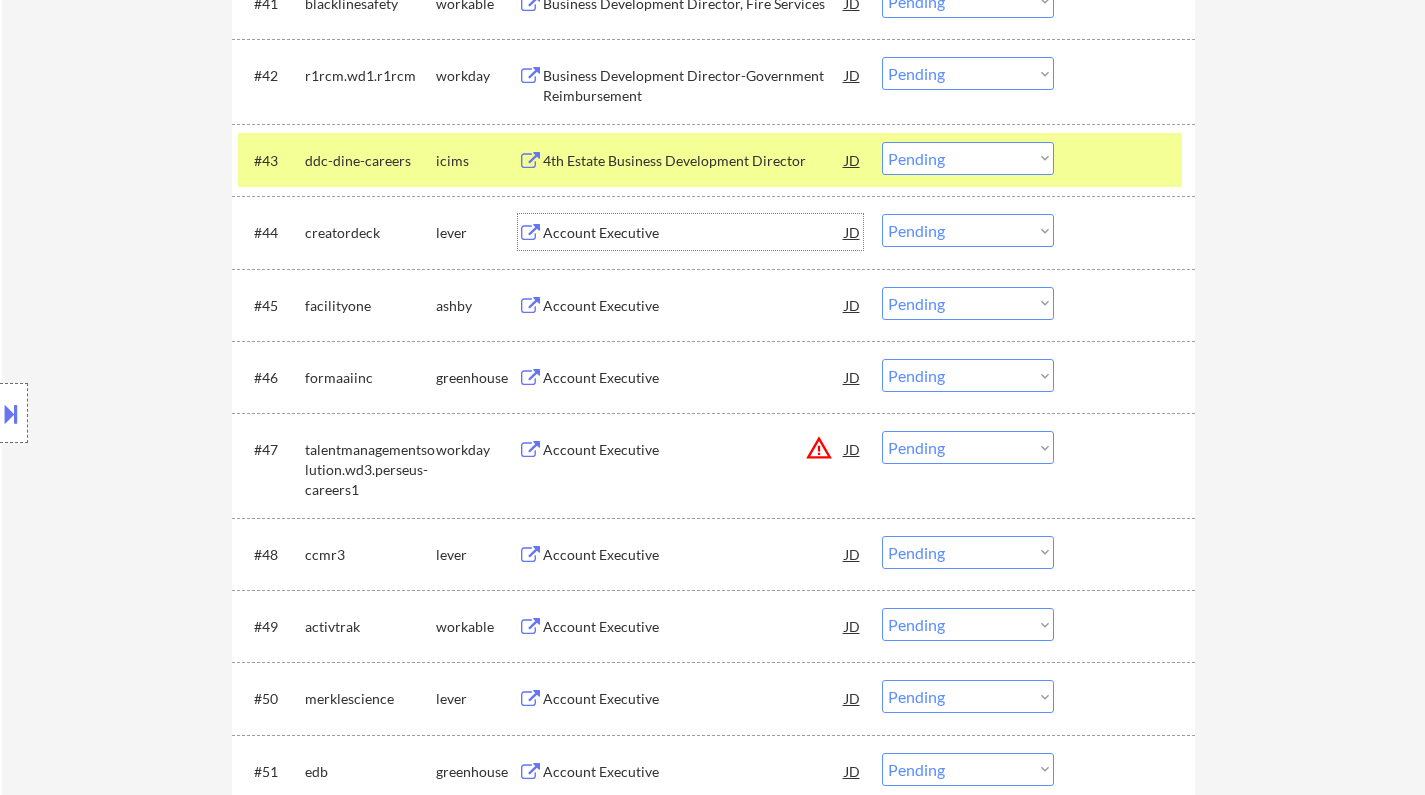 click on "Choose an option... Pending Applied Excluded (Questions) Excluded (Expired) Excluded (Location) Excluded (Bad Match) Excluded (Blocklist) Excluded (Salary) Excluded (Other)" at bounding box center [968, 230] 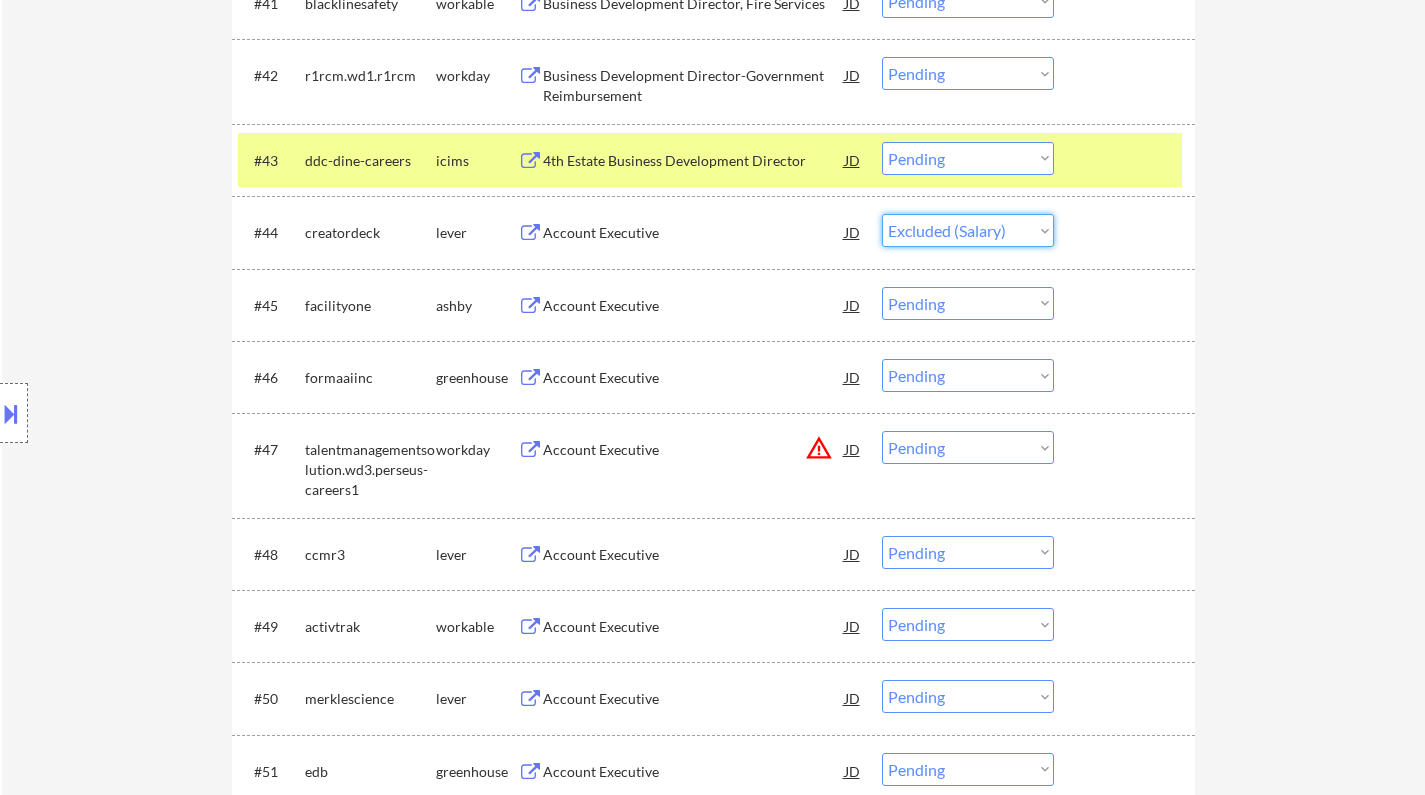 click on "Choose an option... Pending Applied Excluded (Questions) Excluded (Expired) Excluded (Location) Excluded (Bad Match) Excluded (Blocklist) Excluded (Salary) Excluded (Other)" at bounding box center (968, 230) 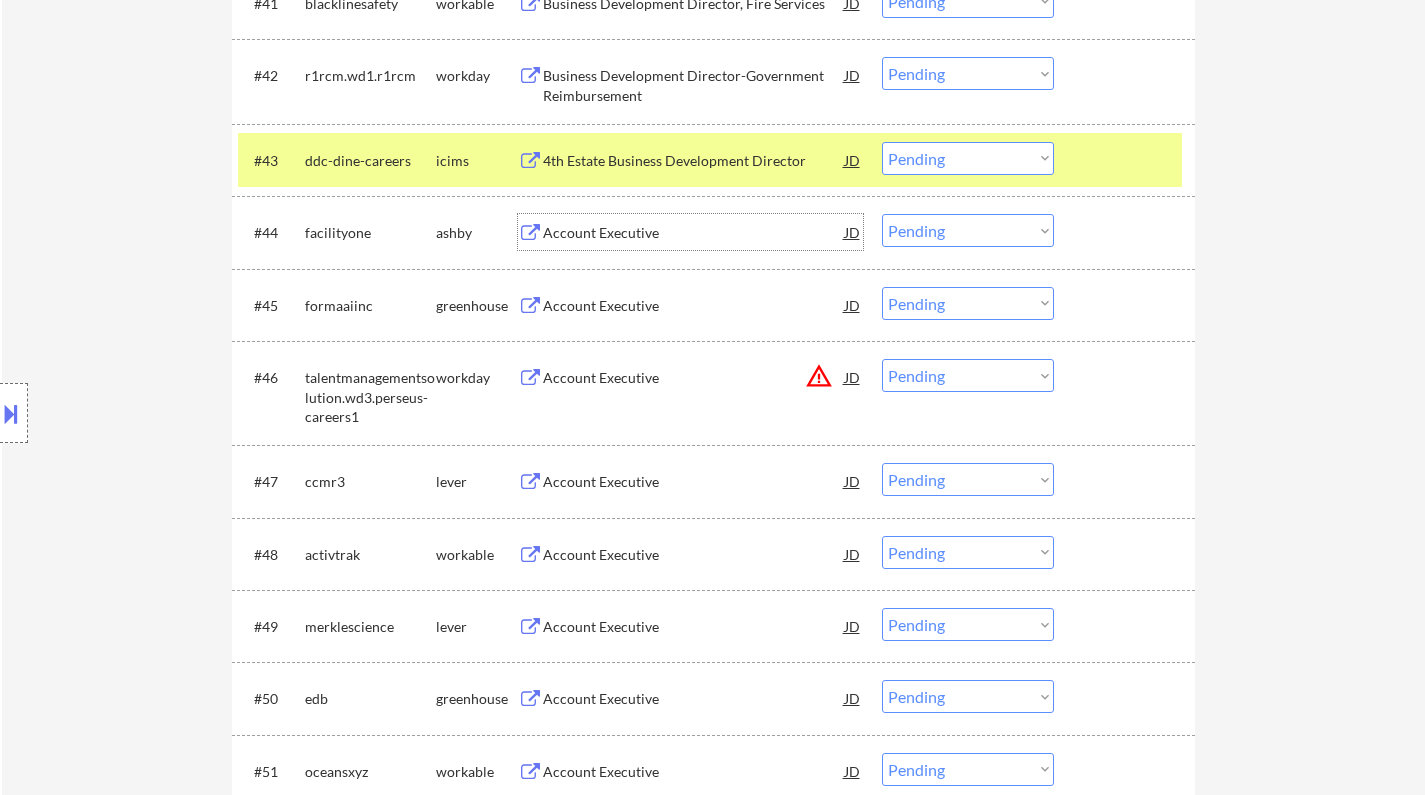 click on "Account Executive" at bounding box center (694, 232) 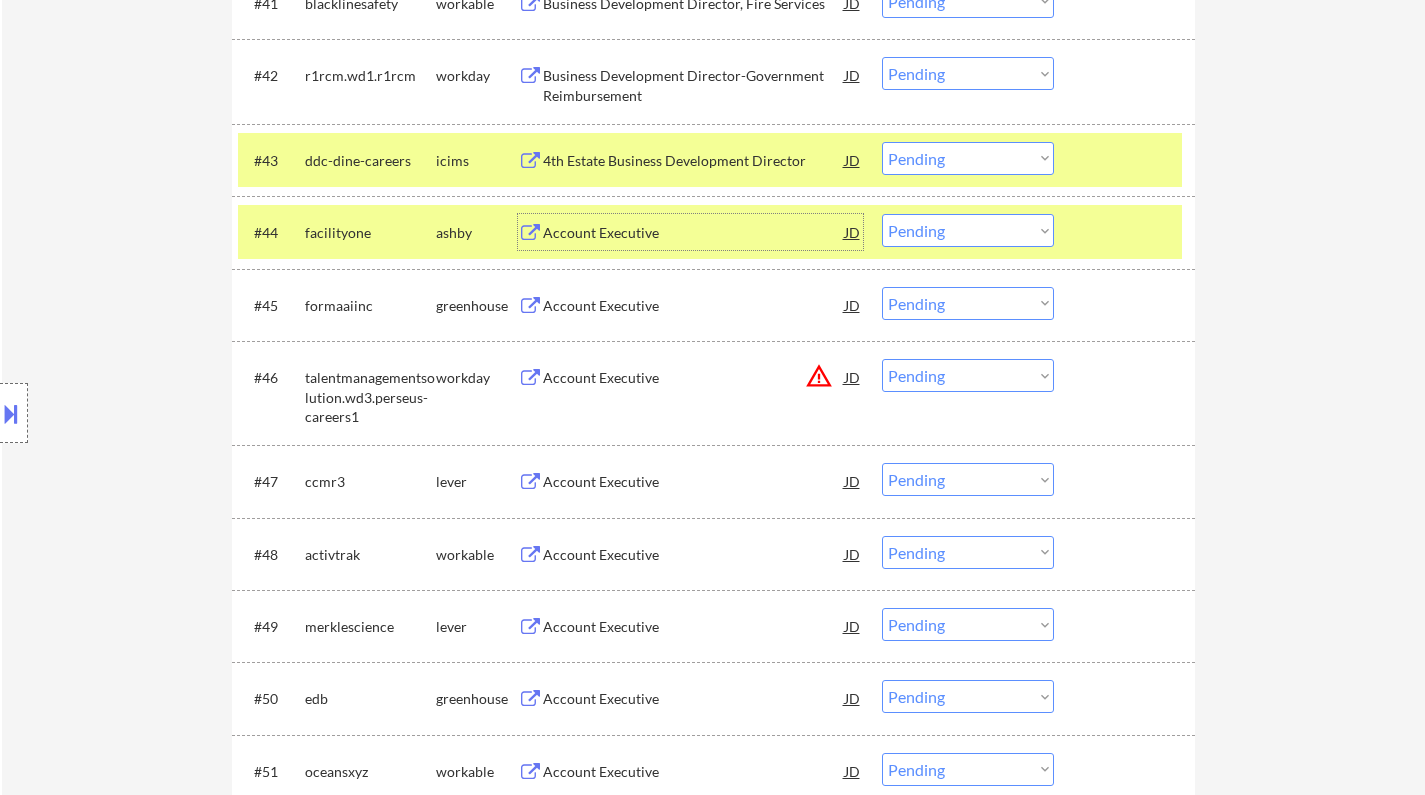 drag, startPoint x: 927, startPoint y: 225, endPoint x: 952, endPoint y: 241, distance: 29.681644 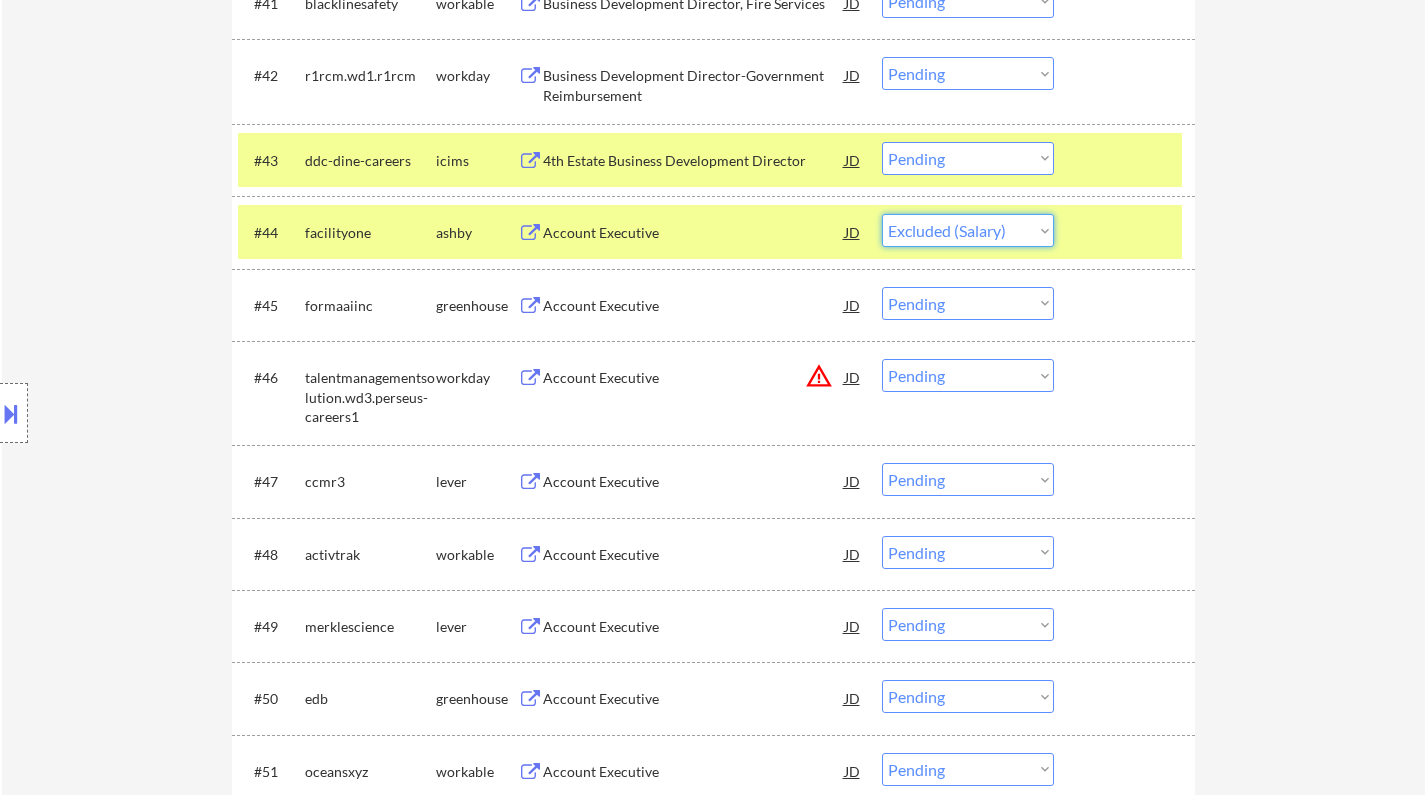 click on "Choose an option... Pending Applied Excluded (Questions) Excluded (Expired) Excluded (Location) Excluded (Bad Match) Excluded (Blocklist) Excluded (Salary) Excluded (Other)" at bounding box center (968, 230) 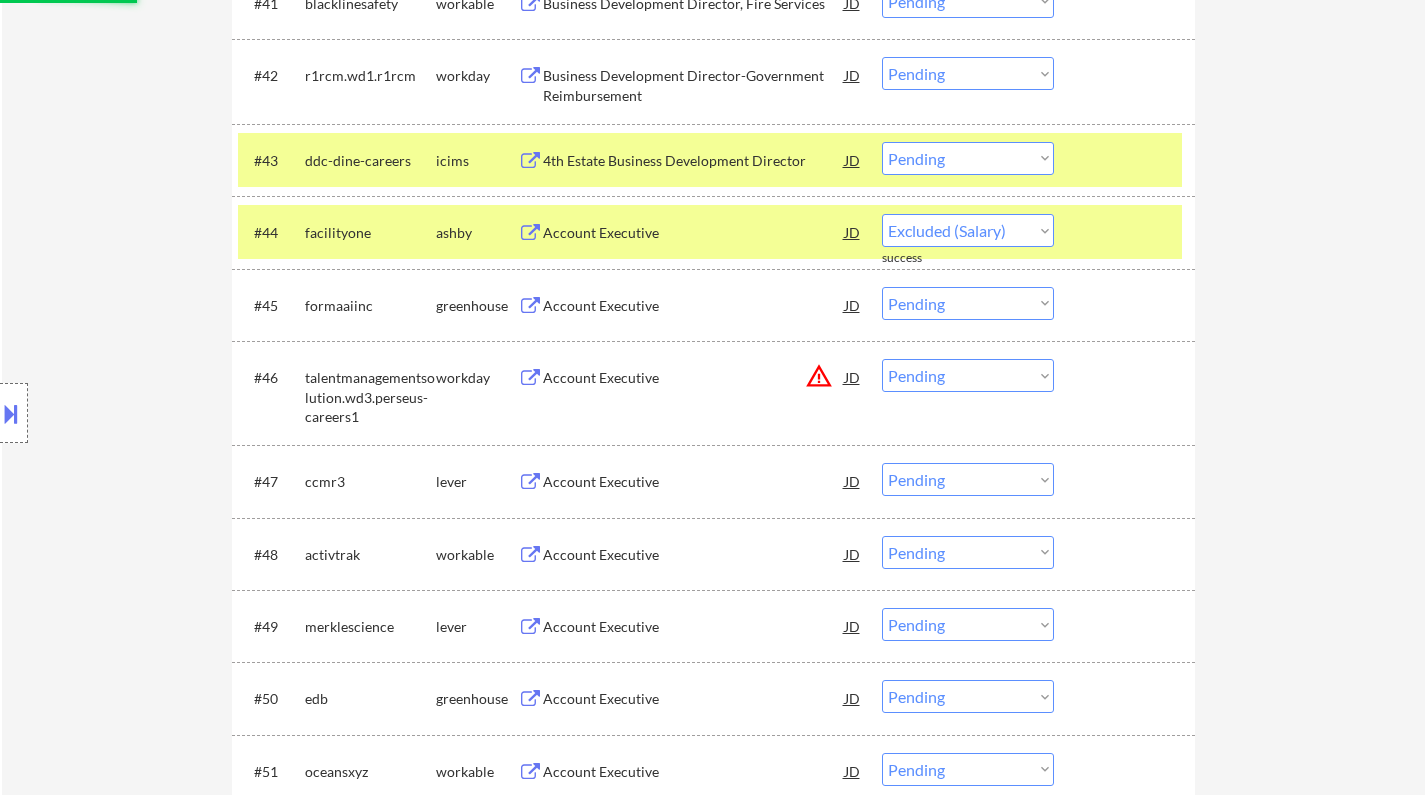 select on ""pending"" 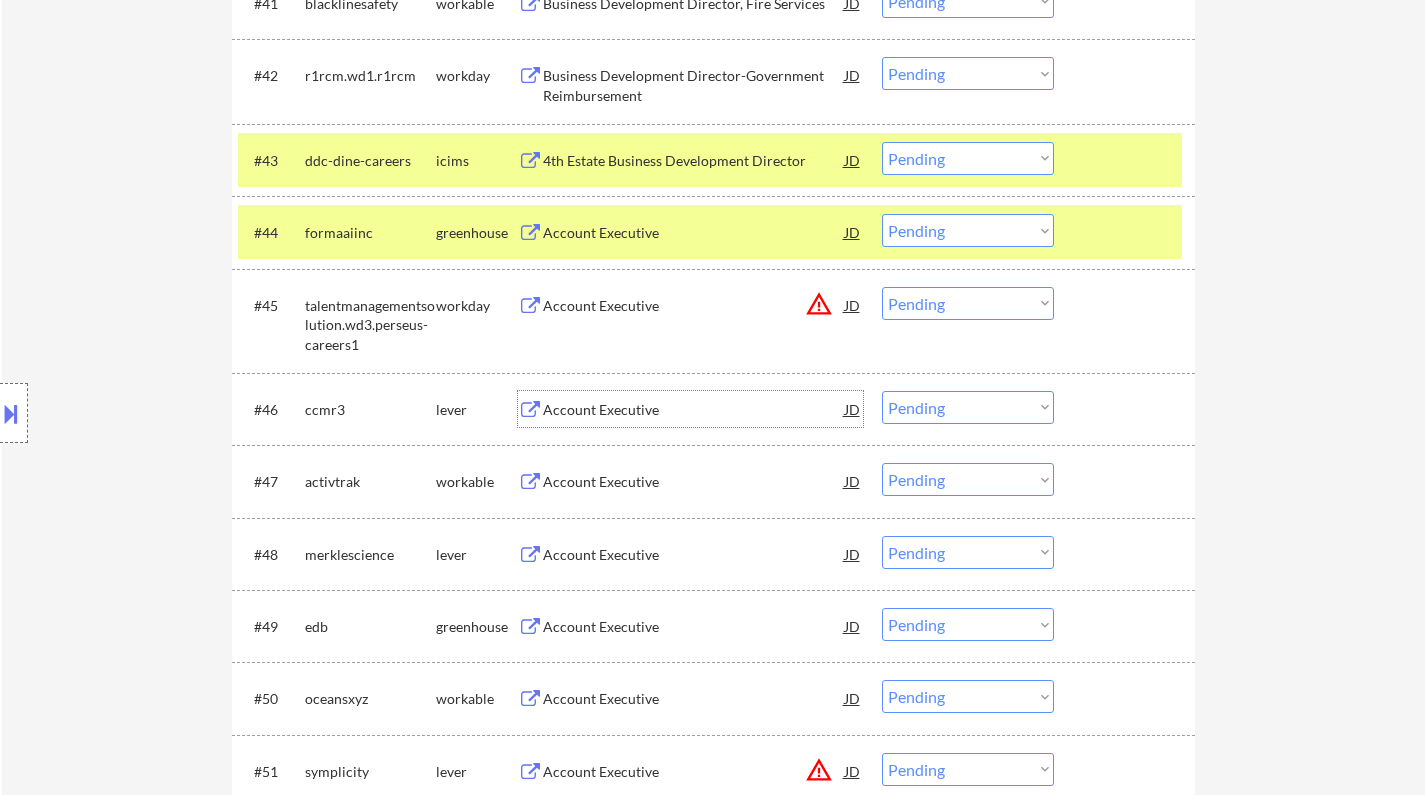 click on "Account Executive" at bounding box center [694, 410] 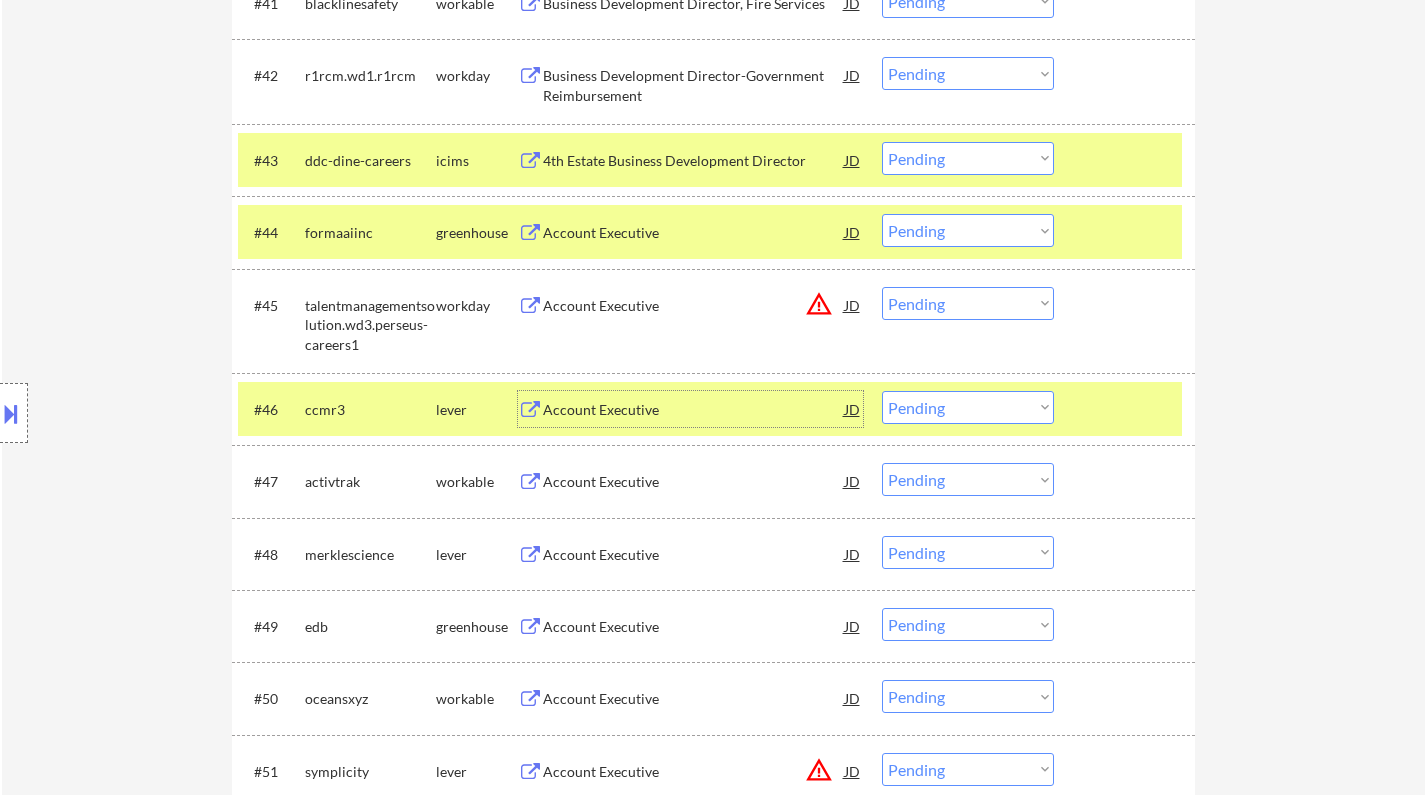 drag, startPoint x: 953, startPoint y: 407, endPoint x: 968, endPoint y: 421, distance: 20.518284 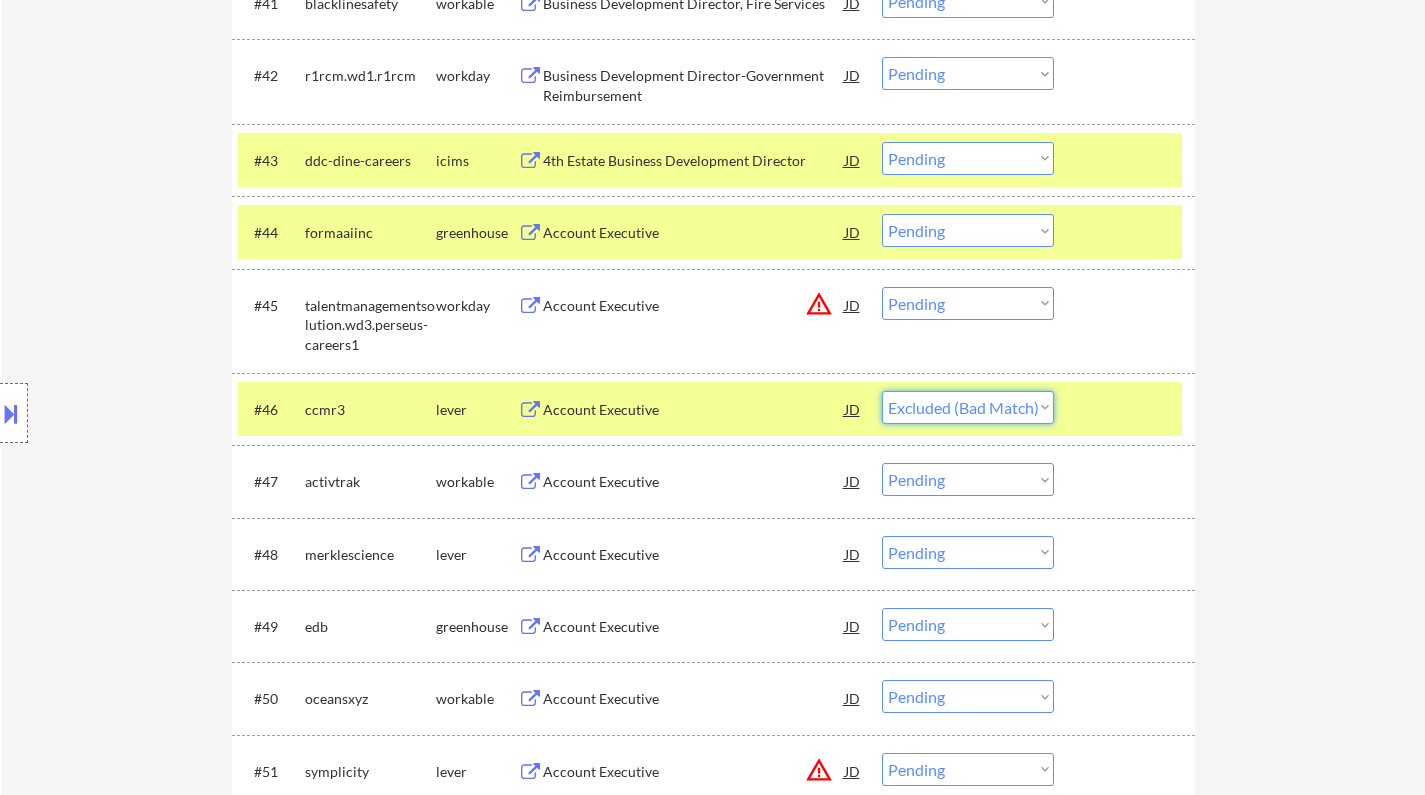 click on "Choose an option... Pending Applied Excluded (Questions) Excluded (Expired) Excluded (Location) Excluded (Bad Match) Excluded (Blocklist) Excluded (Salary) Excluded (Other)" at bounding box center [968, 407] 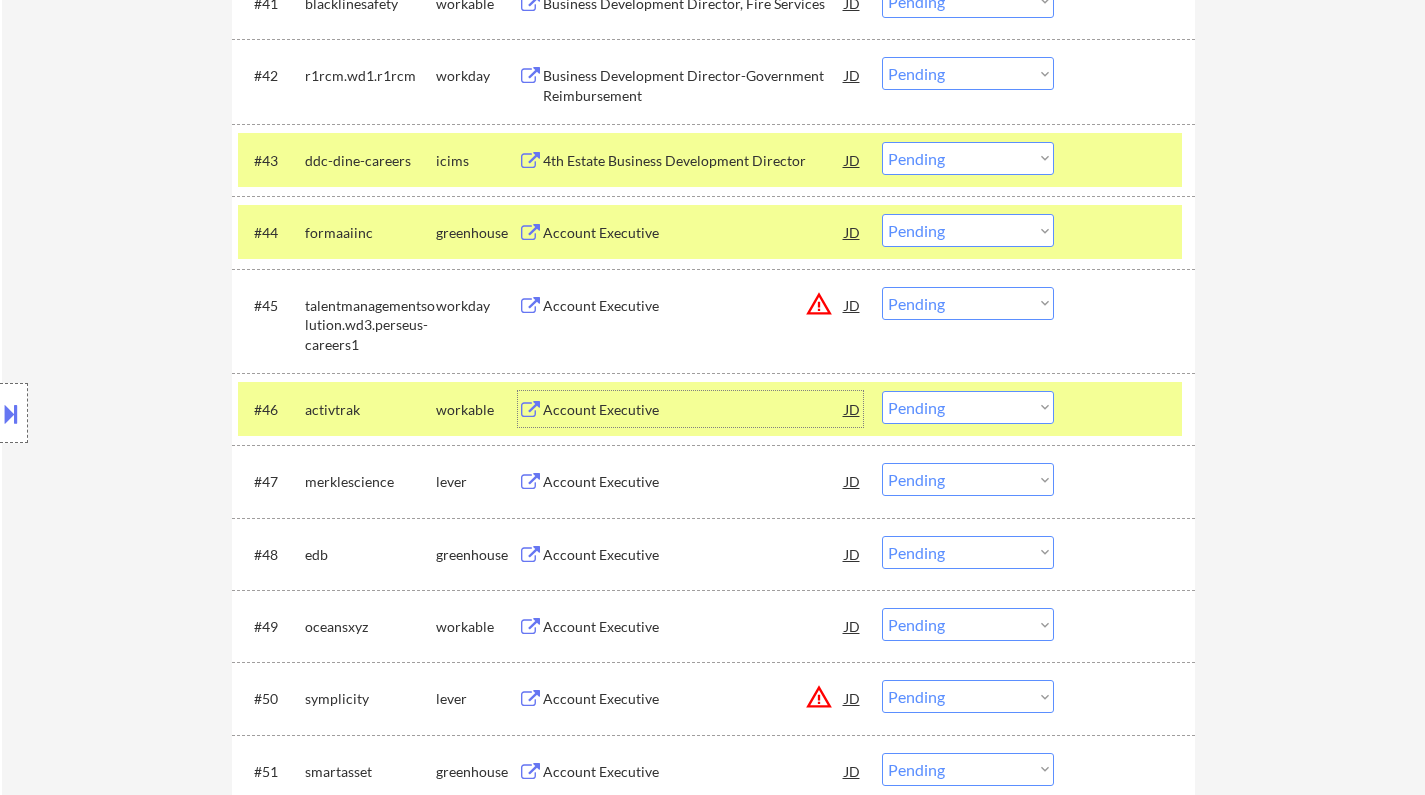 click on "Account Executive" at bounding box center [694, 410] 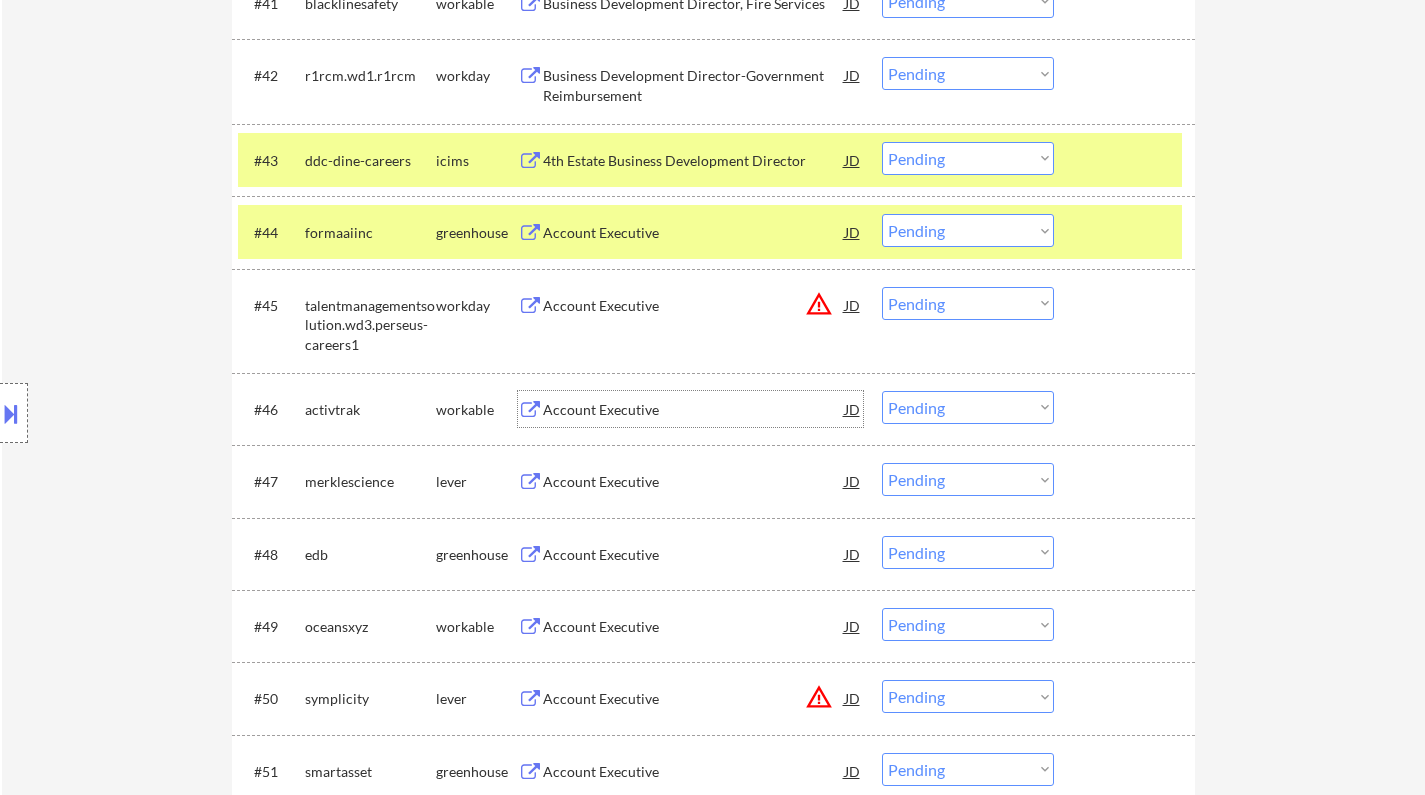 click on "Choose an option... Pending Applied Excluded (Questions) Excluded (Expired) Excluded (Location) Excluded (Bad Match) Excluded (Blocklist) Excluded (Salary) Excluded (Other)" at bounding box center (968, 407) 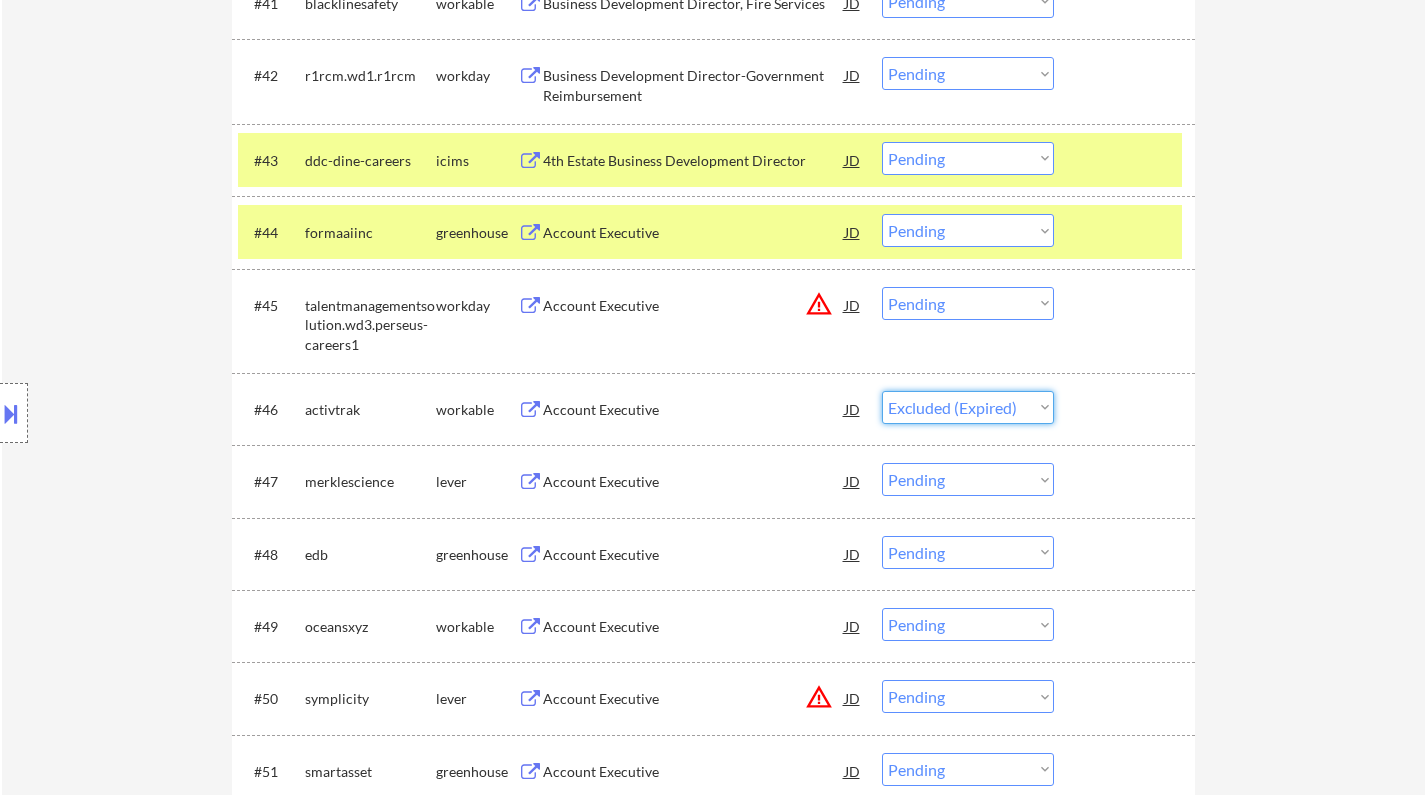 click on "Choose an option... Pending Applied Excluded (Questions) Excluded (Expired) Excluded (Location) Excluded (Bad Match) Excluded (Blocklist) Excluded (Salary) Excluded (Other)" at bounding box center (968, 407) 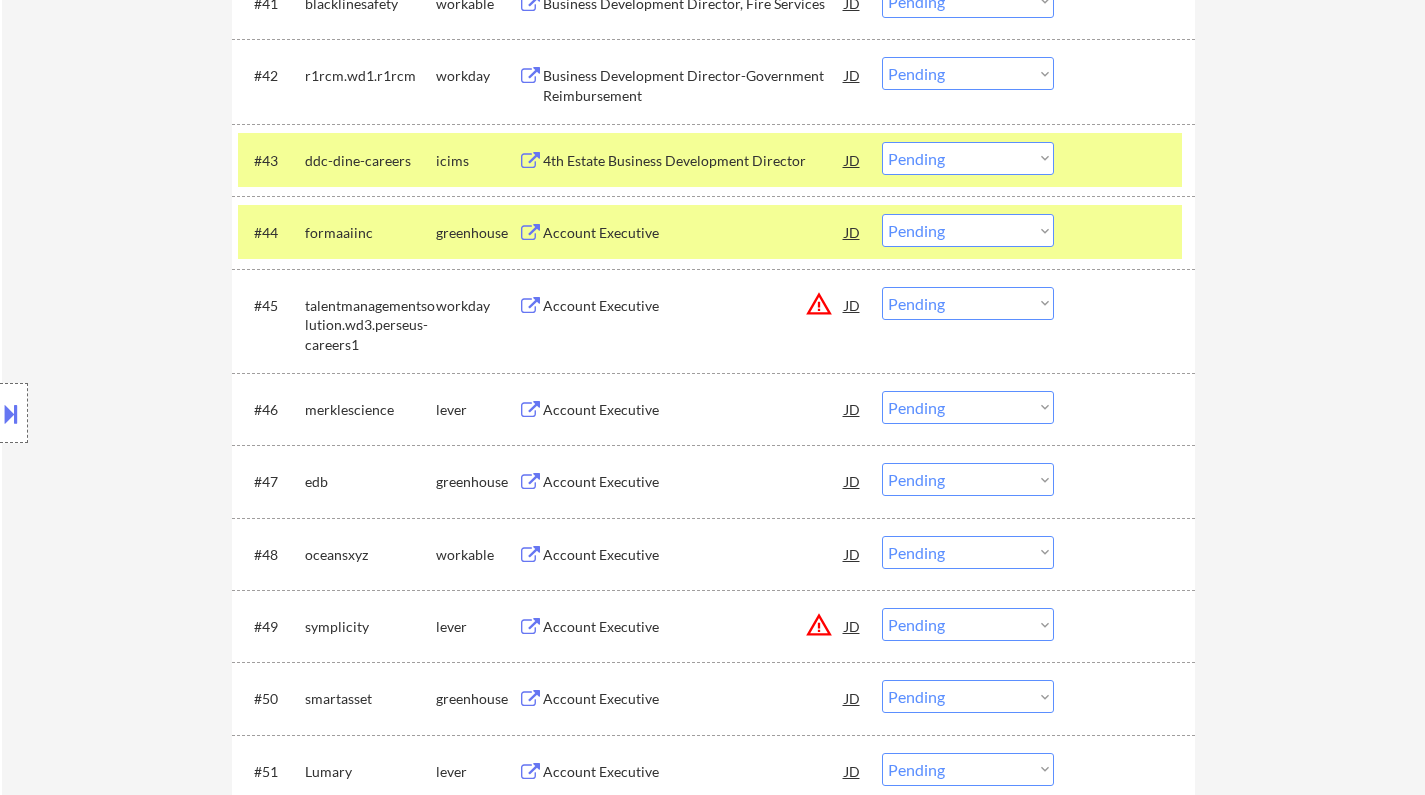click on "Account Executive" at bounding box center [694, 410] 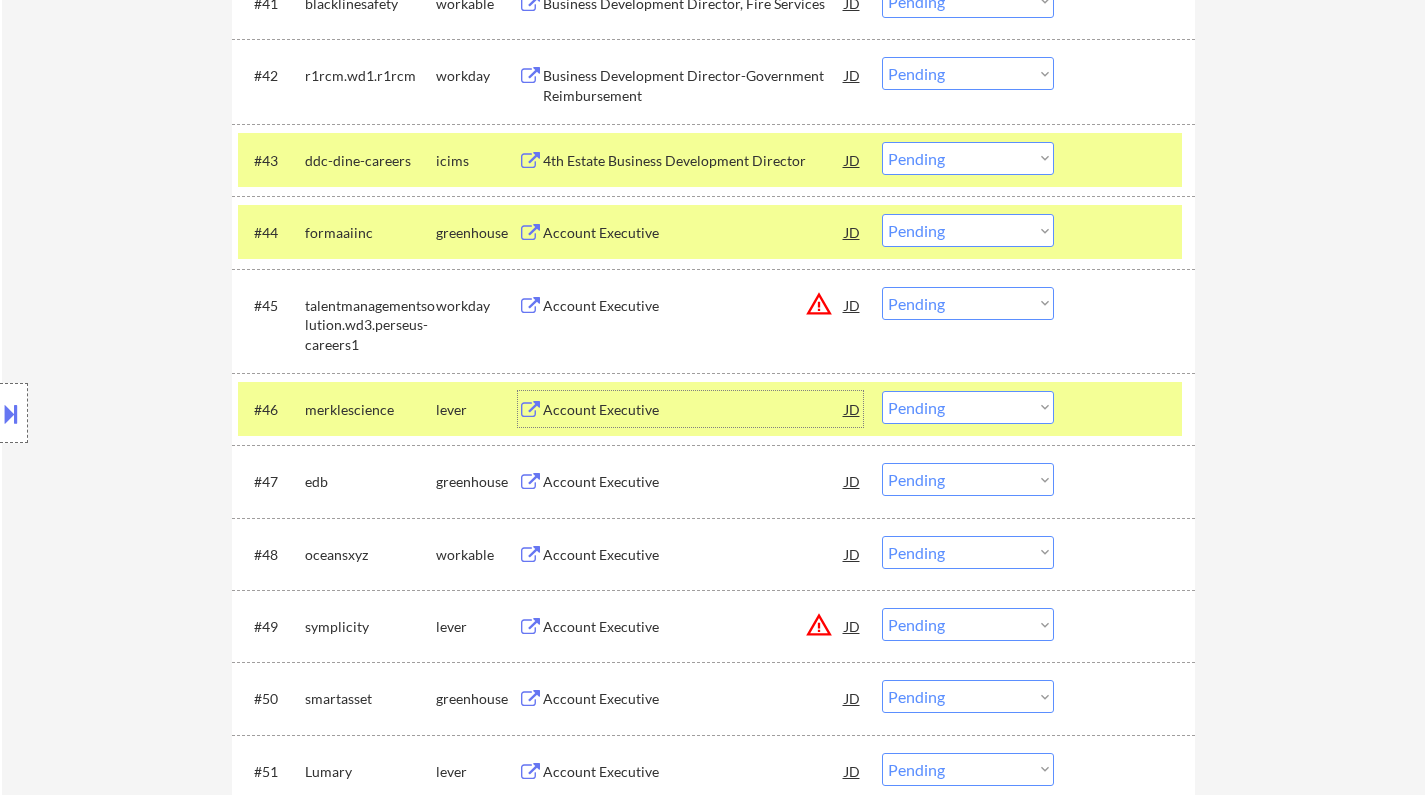 click on "Choose an option... Pending Applied Excluded (Questions) Excluded (Expired) Excluded (Location) Excluded (Bad Match) Excluded (Blocklist) Excluded (Salary) Excluded (Other)" at bounding box center (968, 407) 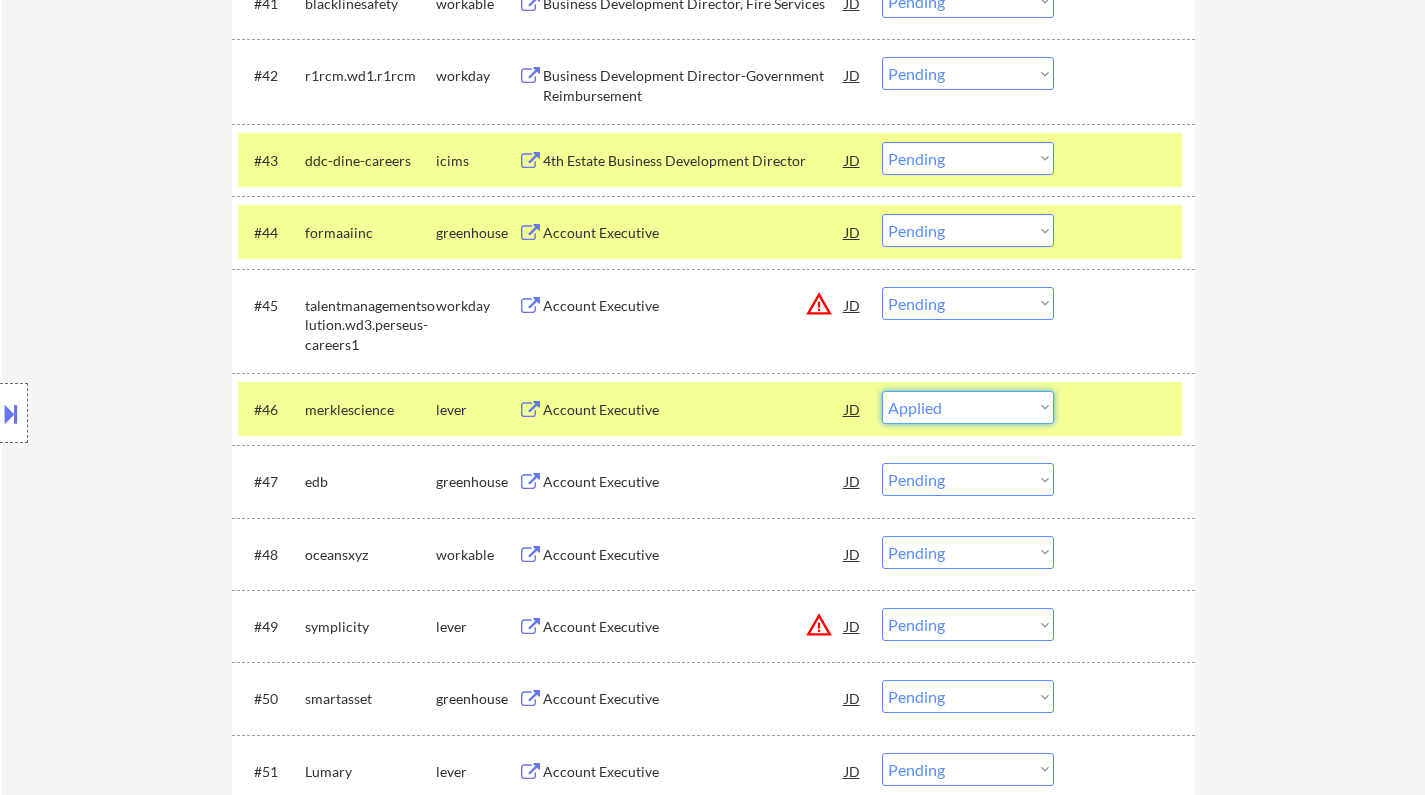 click on "Choose an option... Pending Applied Excluded (Questions) Excluded (Expired) Excluded (Location) Excluded (Bad Match) Excluded (Blocklist) Excluded (Salary) Excluded (Other)" at bounding box center (968, 407) 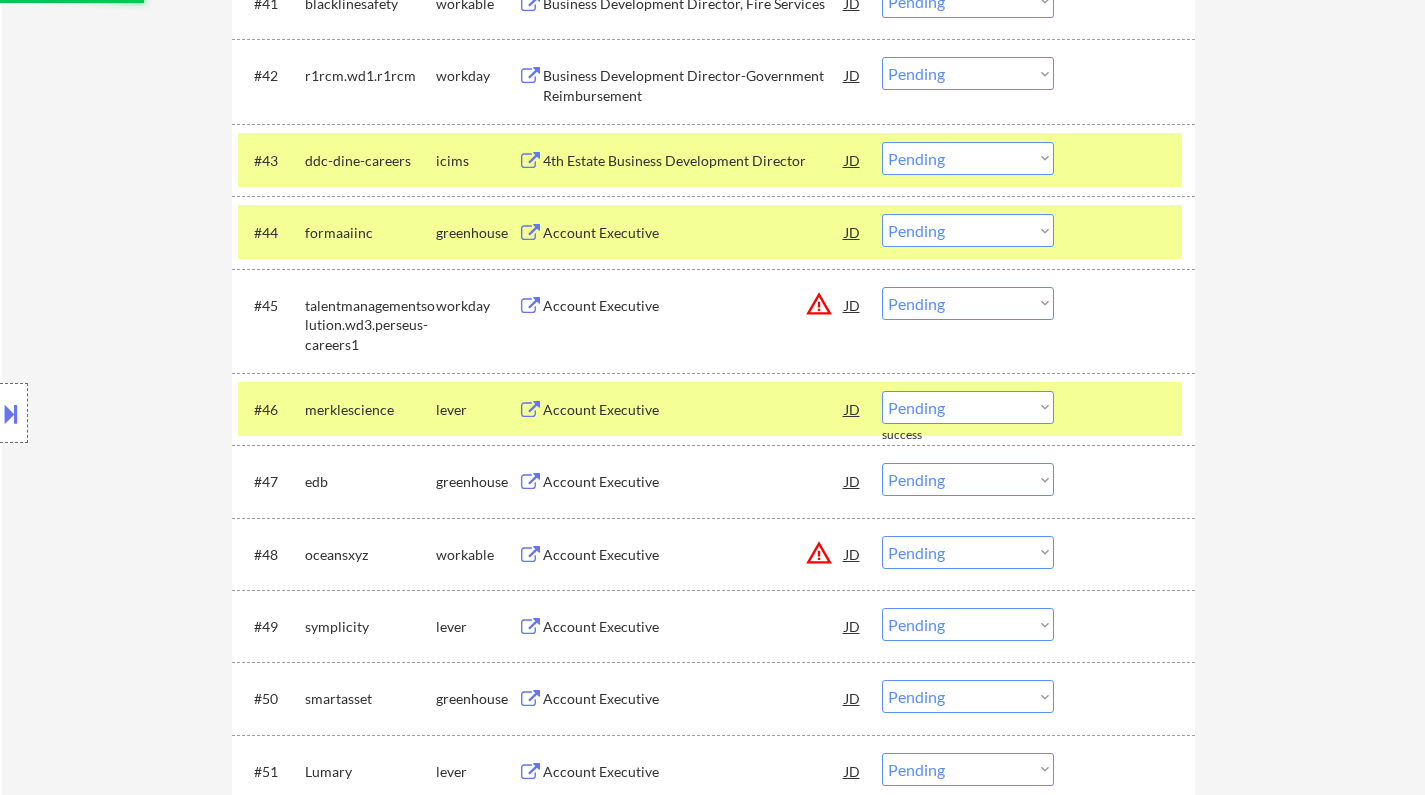 scroll, scrollTop: 4000, scrollLeft: 0, axis: vertical 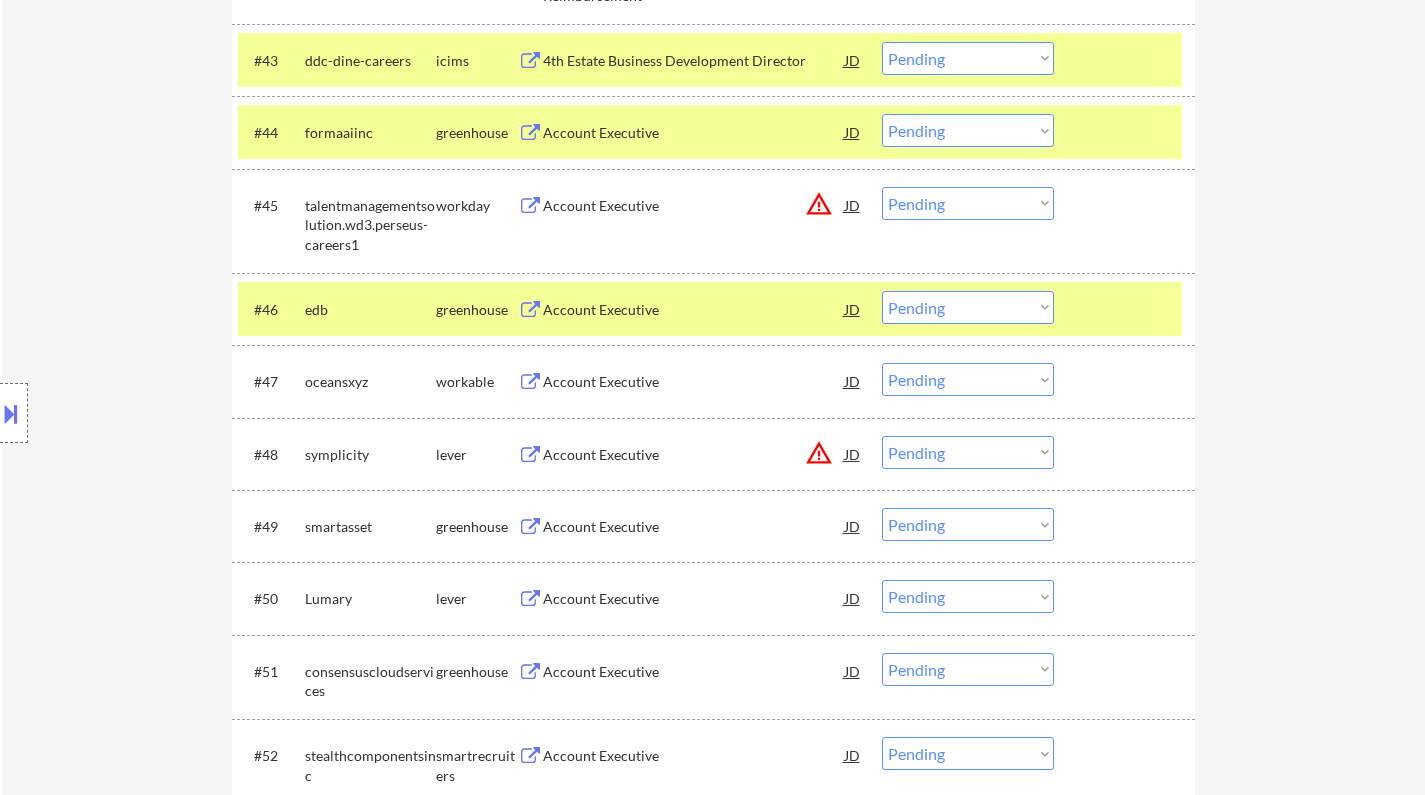 click on "Account Executive" at bounding box center (694, 310) 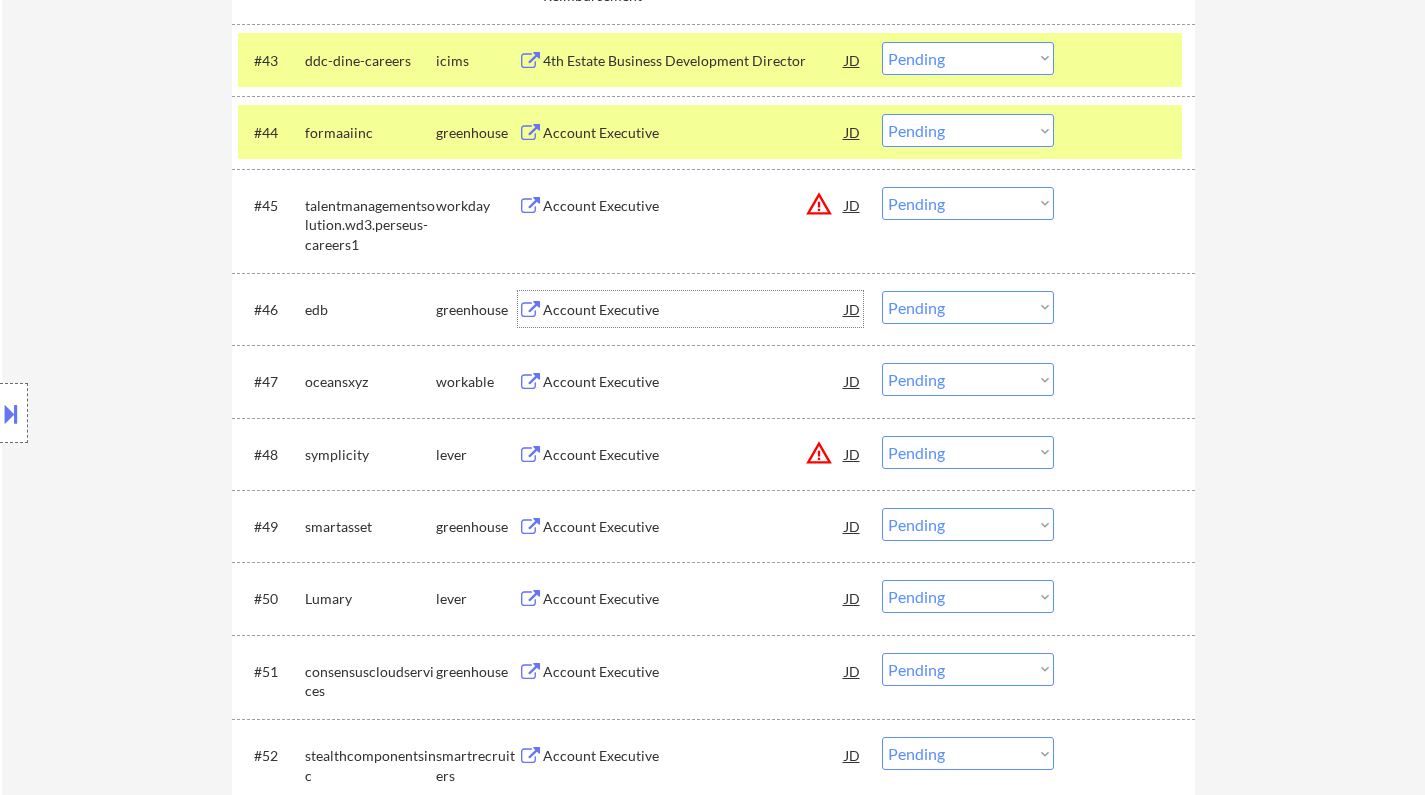 click on "Choose an option... Pending Applied Excluded (Questions) Excluded (Expired) Excluded (Location) Excluded (Bad Match) Excluded (Blocklist) Excluded (Salary) Excluded (Other)" at bounding box center [968, 307] 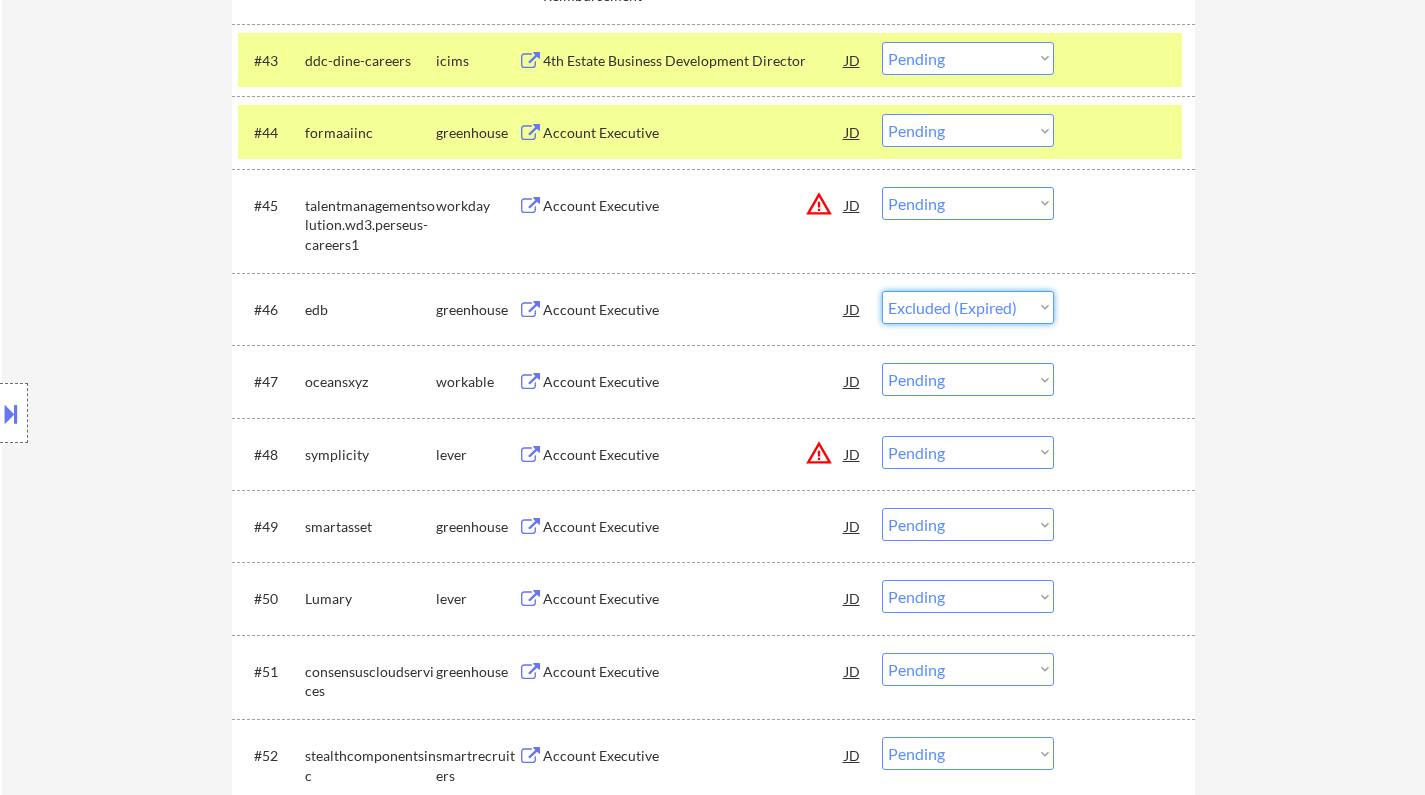 click on "Choose an option... Pending Applied Excluded (Questions) Excluded (Expired) Excluded (Location) Excluded (Bad Match) Excluded (Blocklist) Excluded (Salary) Excluded (Other)" at bounding box center (968, 307) 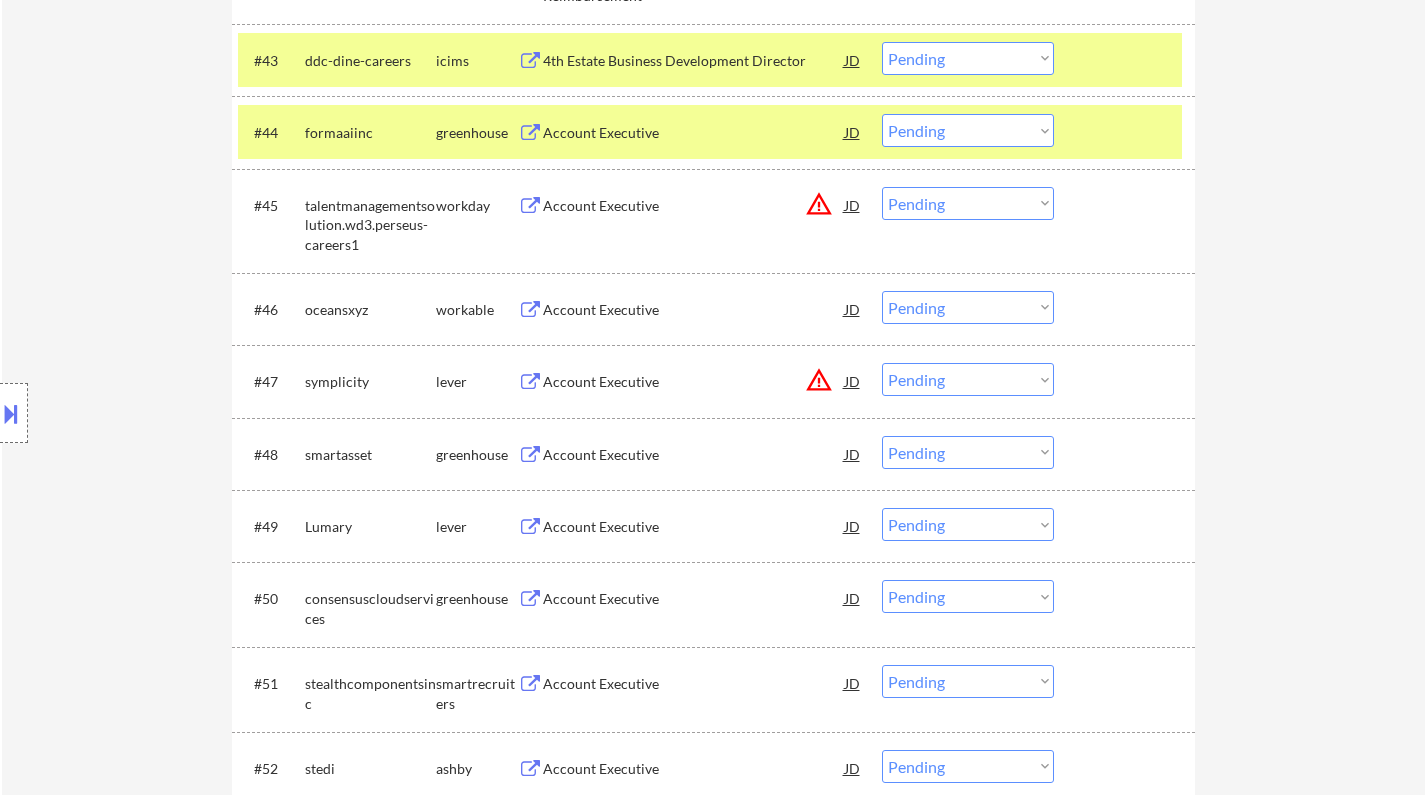 drag, startPoint x: 581, startPoint y: 305, endPoint x: 593, endPoint y: 317, distance: 16.970562 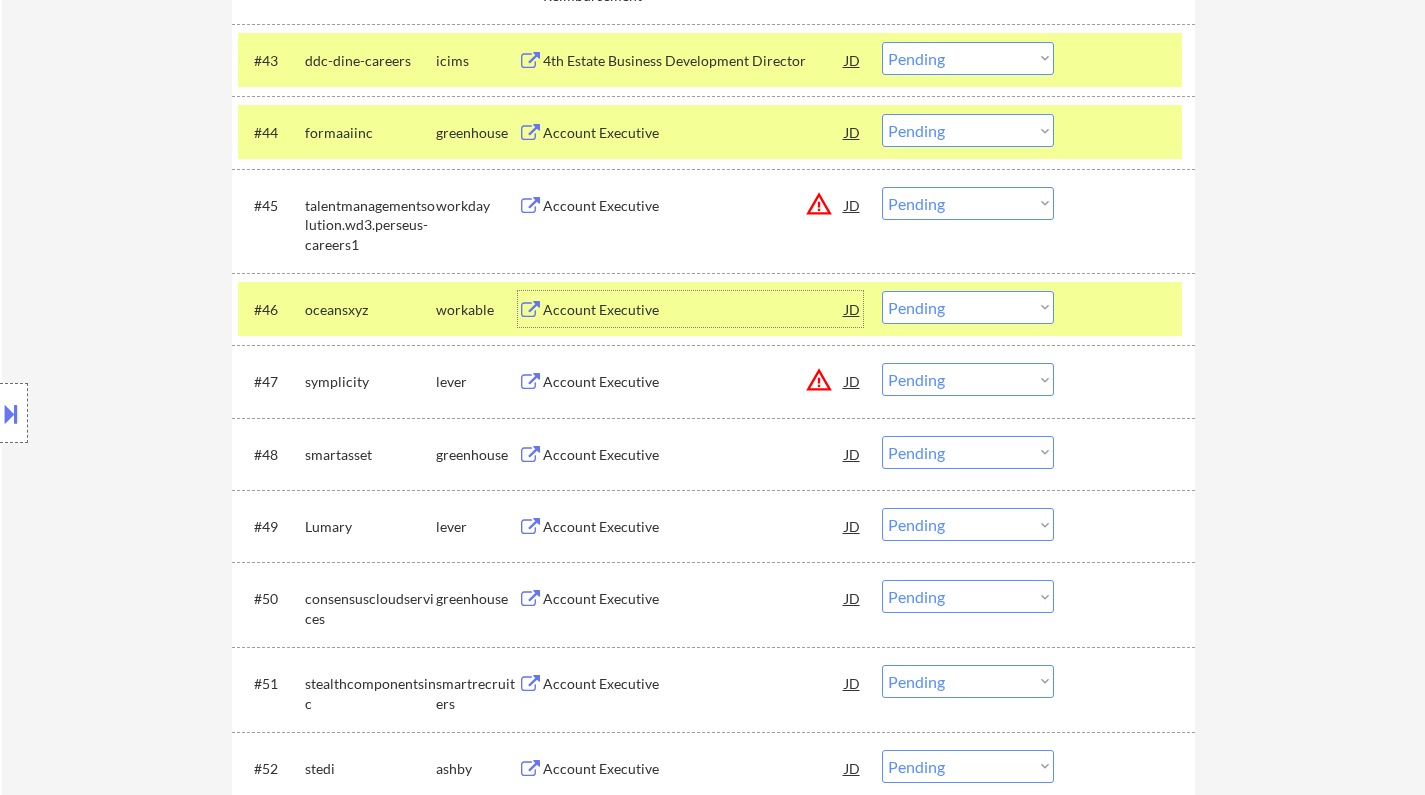 click on "Choose an option... Pending Applied Excluded (Questions) Excluded (Expired) Excluded (Location) Excluded (Bad Match) Excluded (Blocklist) Excluded (Salary) Excluded (Other)" at bounding box center [968, 307] 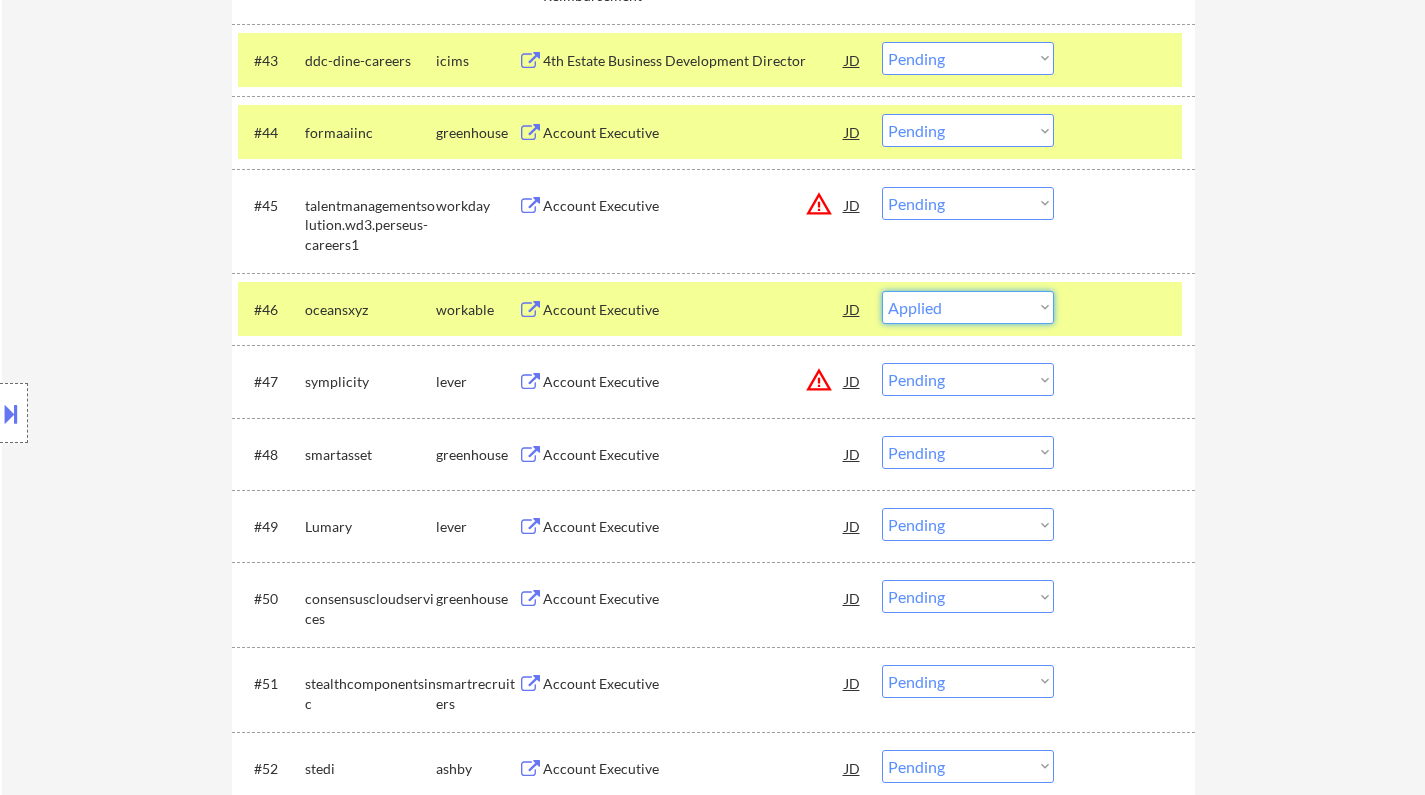 click on "Choose an option... Pending Applied Excluded (Questions) Excluded (Expired) Excluded (Location) Excluded (Bad Match) Excluded (Blocklist) Excluded (Salary) Excluded (Other)" at bounding box center (968, 307) 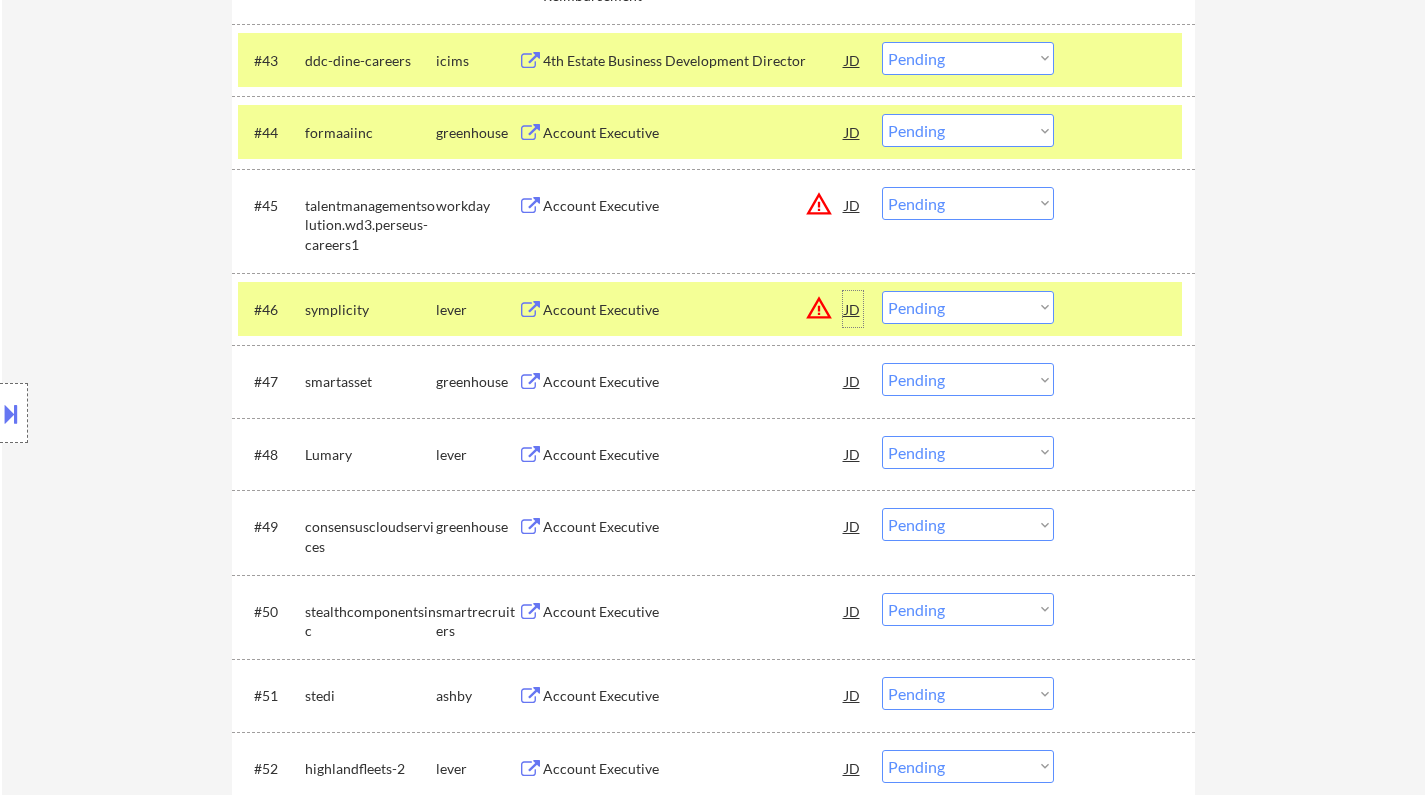 click on "JD" at bounding box center (853, 309) 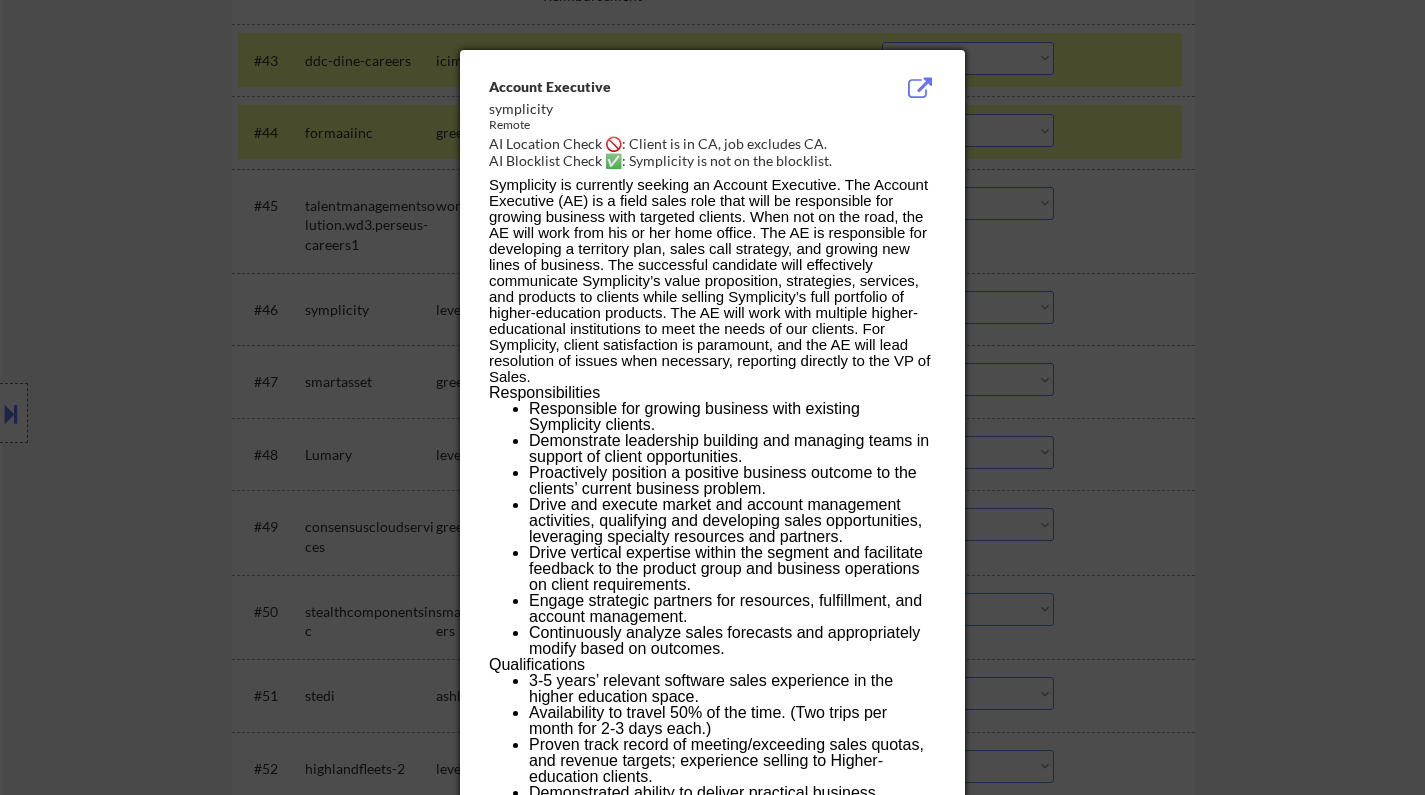click at bounding box center [712, 397] 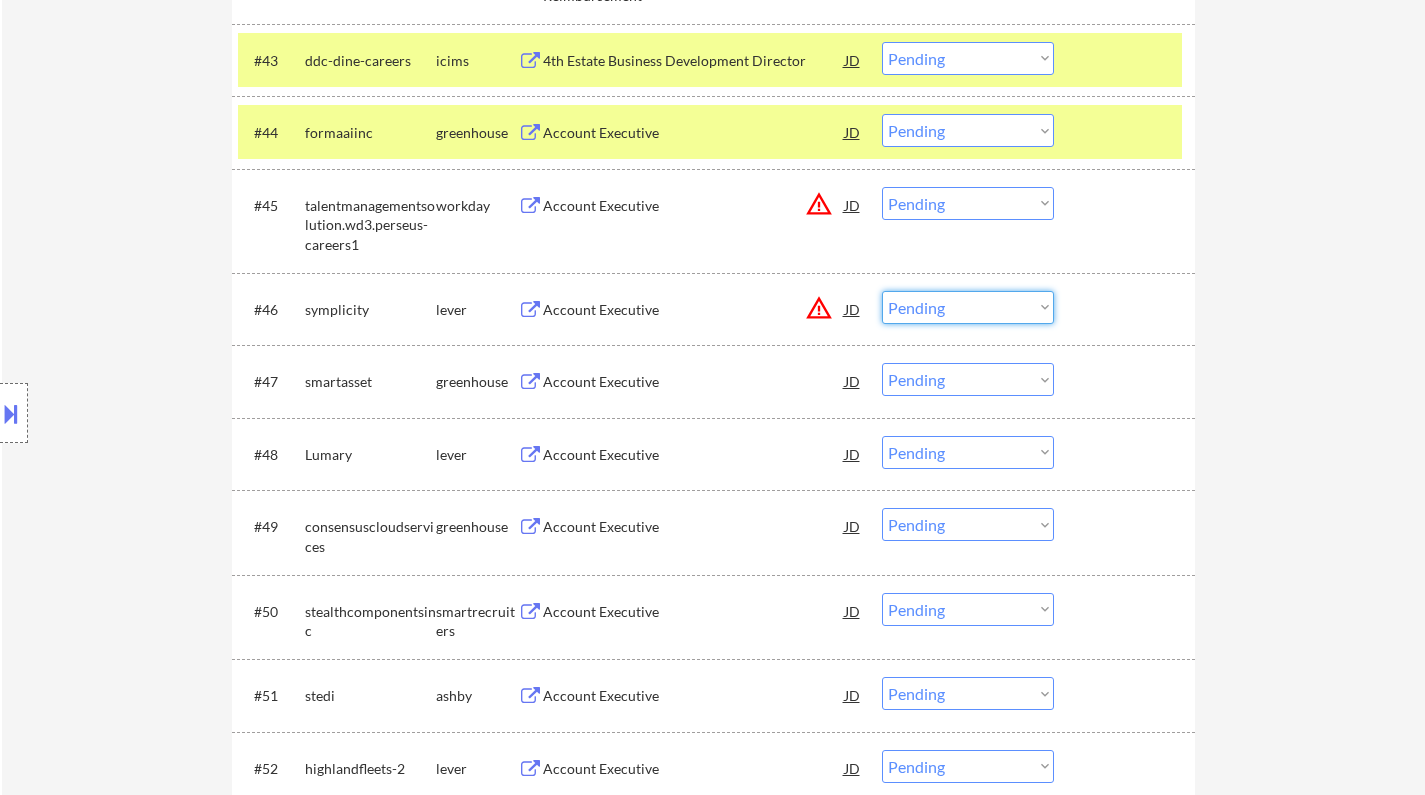 drag, startPoint x: 1021, startPoint y: 302, endPoint x: 1020, endPoint y: 316, distance: 14.035668 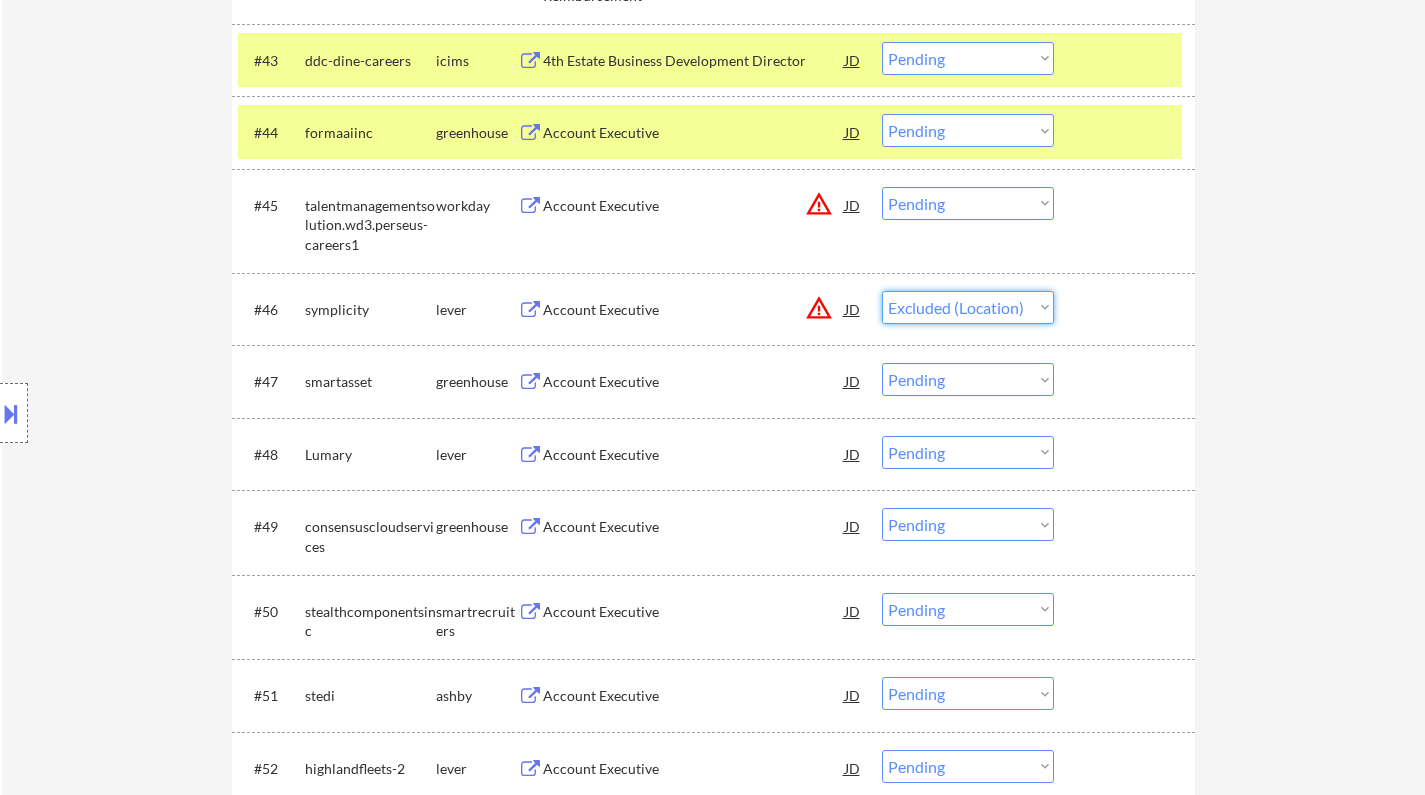 click on "Choose an option... Pending Applied Excluded (Questions) Excluded (Expired) Excluded (Location) Excluded (Bad Match) Excluded (Blocklist) Excluded (Salary) Excluded (Other)" at bounding box center (968, 307) 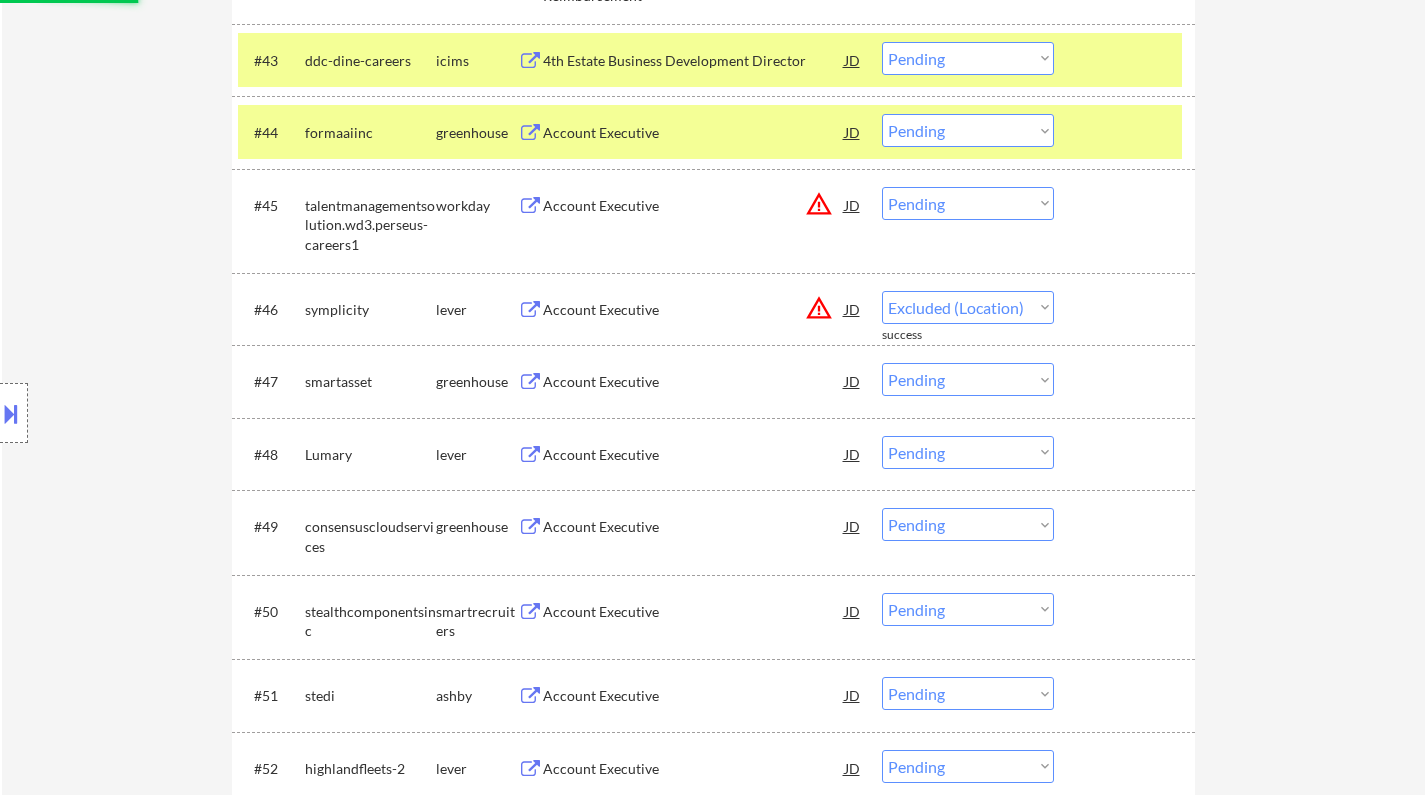 click on "JD" at bounding box center [853, 205] 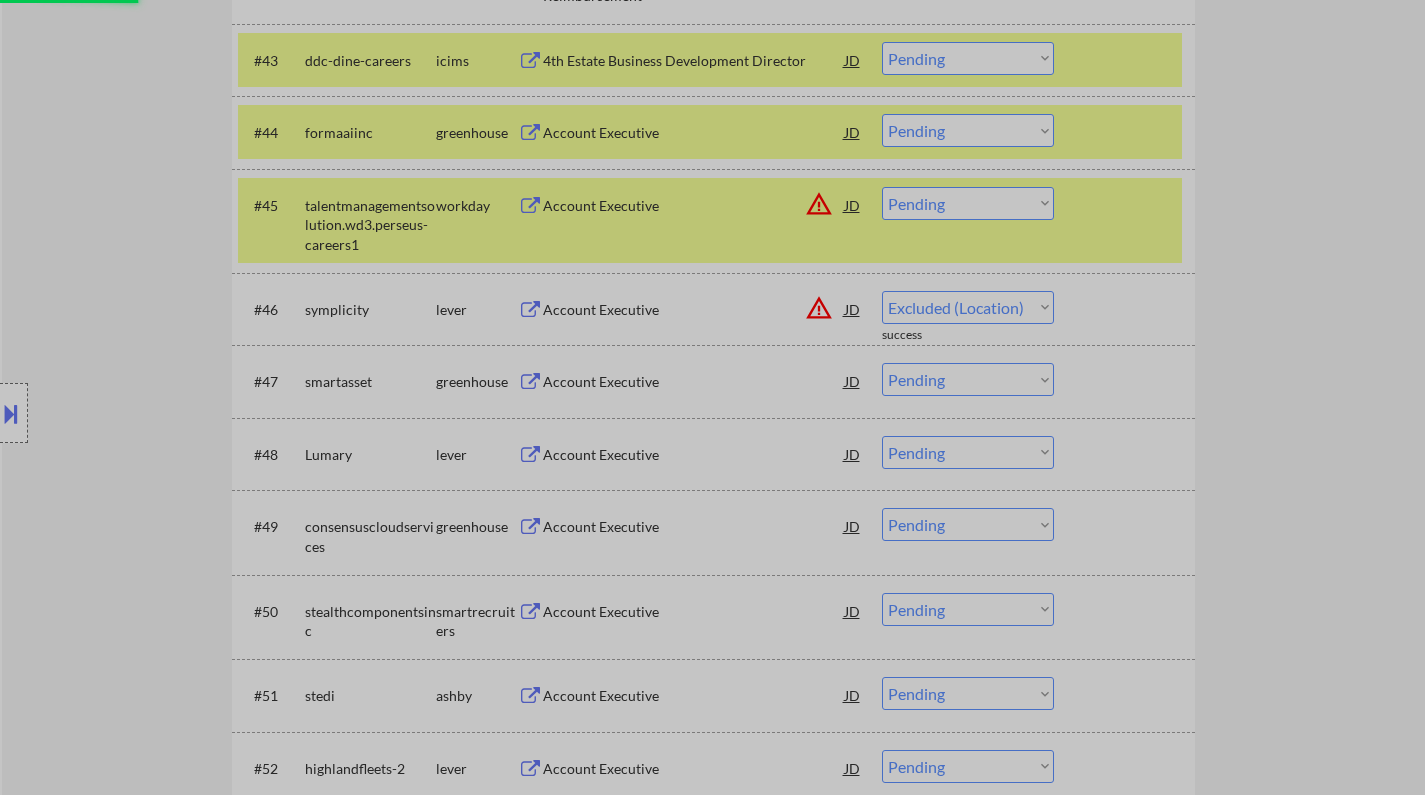 select on ""pending"" 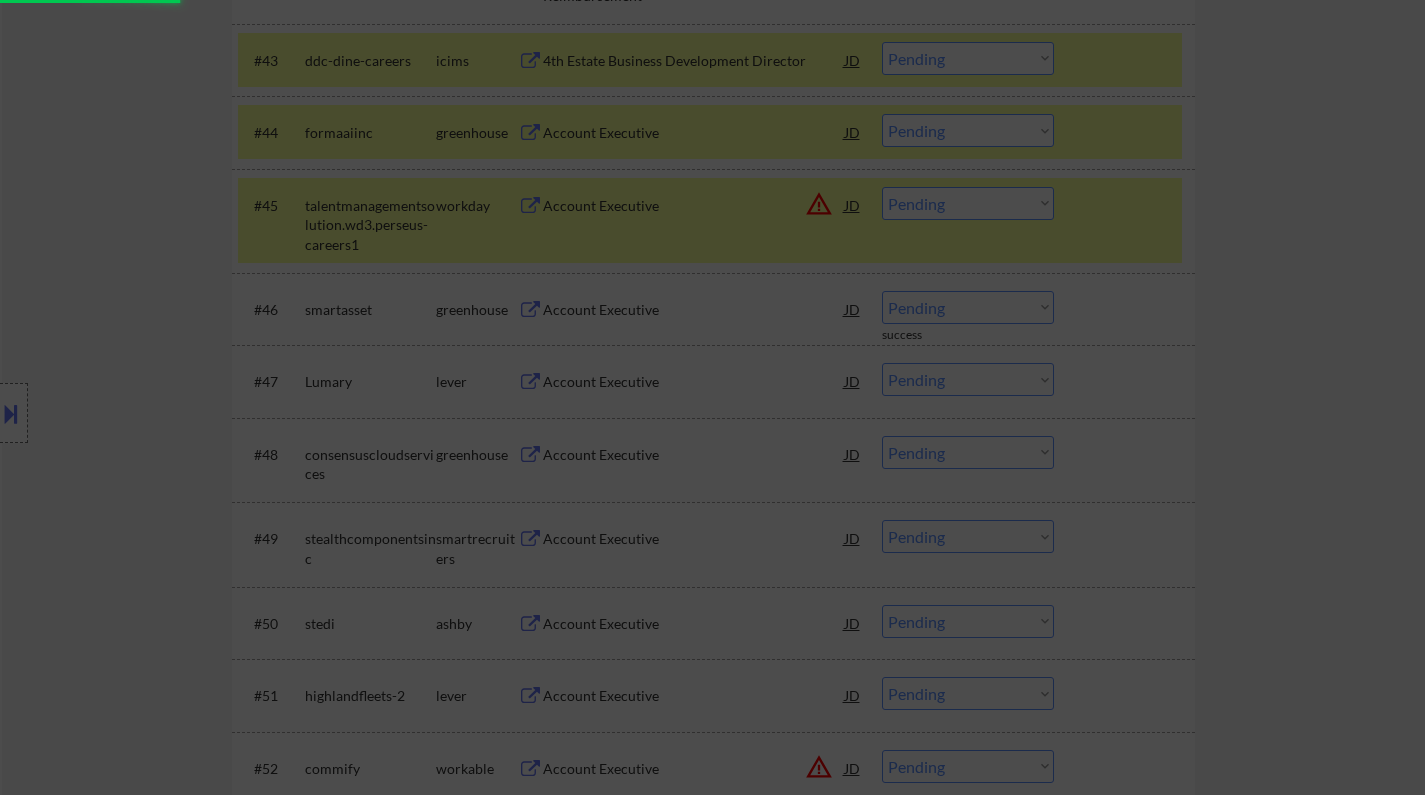 drag, startPoint x: 1278, startPoint y: 290, endPoint x: 1110, endPoint y: 263, distance: 170.1558 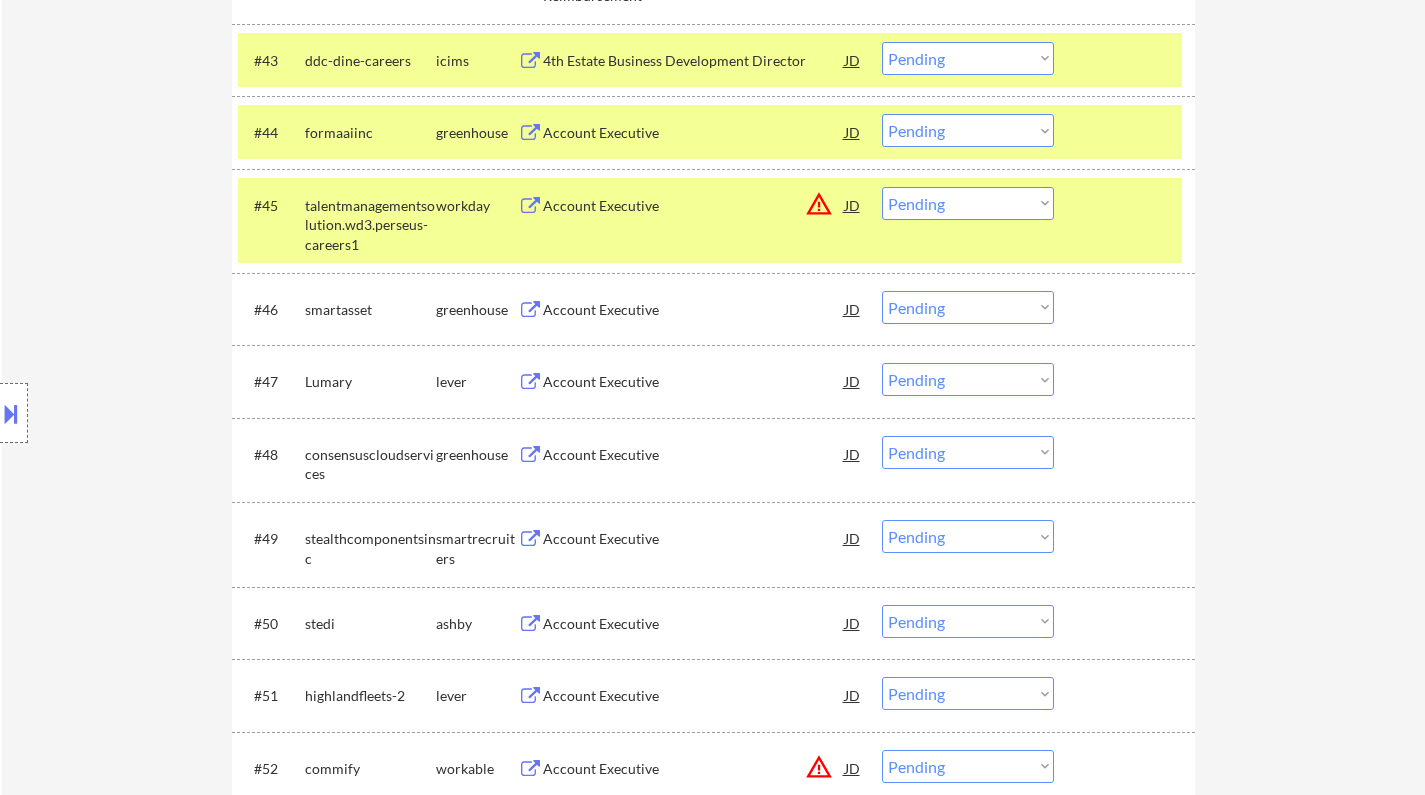 click on "JD" at bounding box center [853, 205] 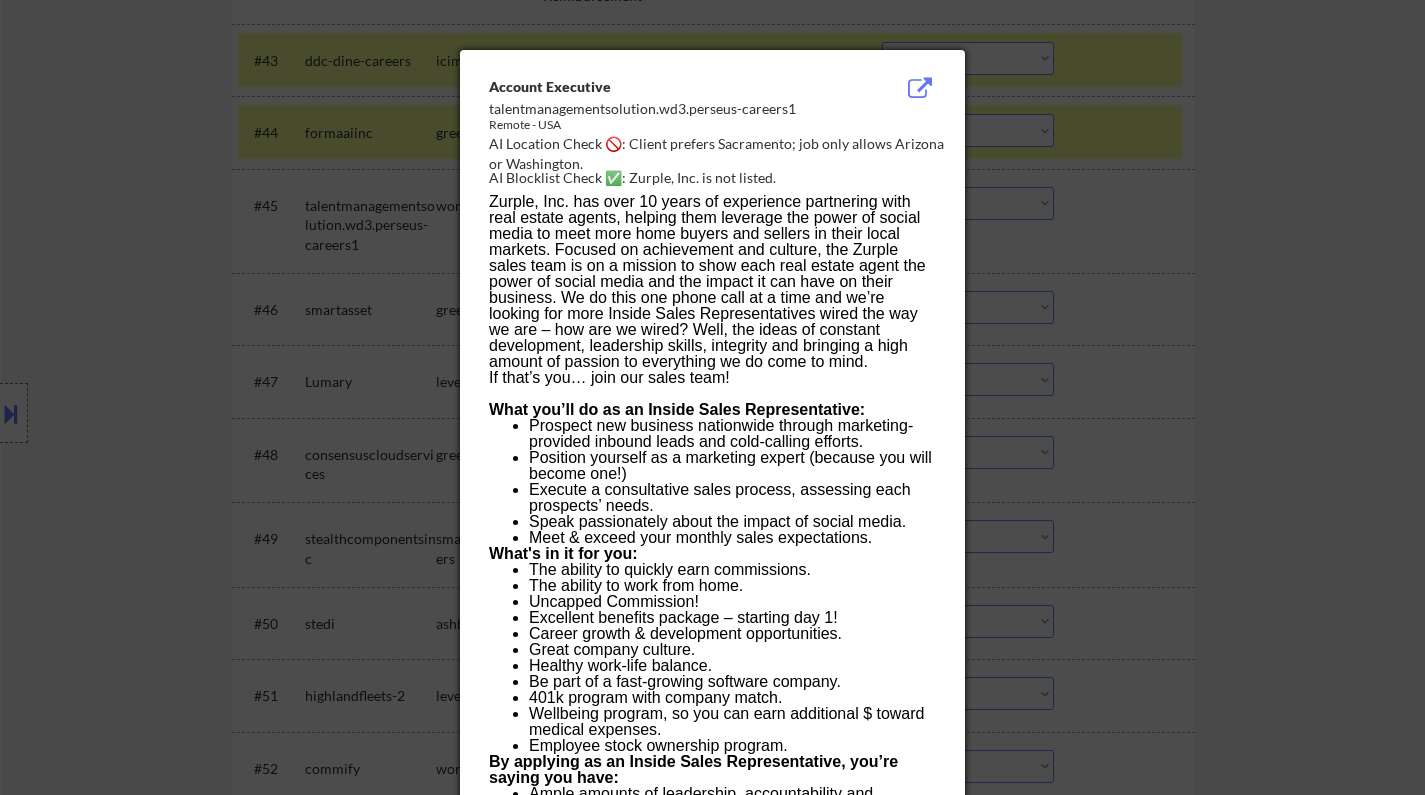 click at bounding box center (712, 397) 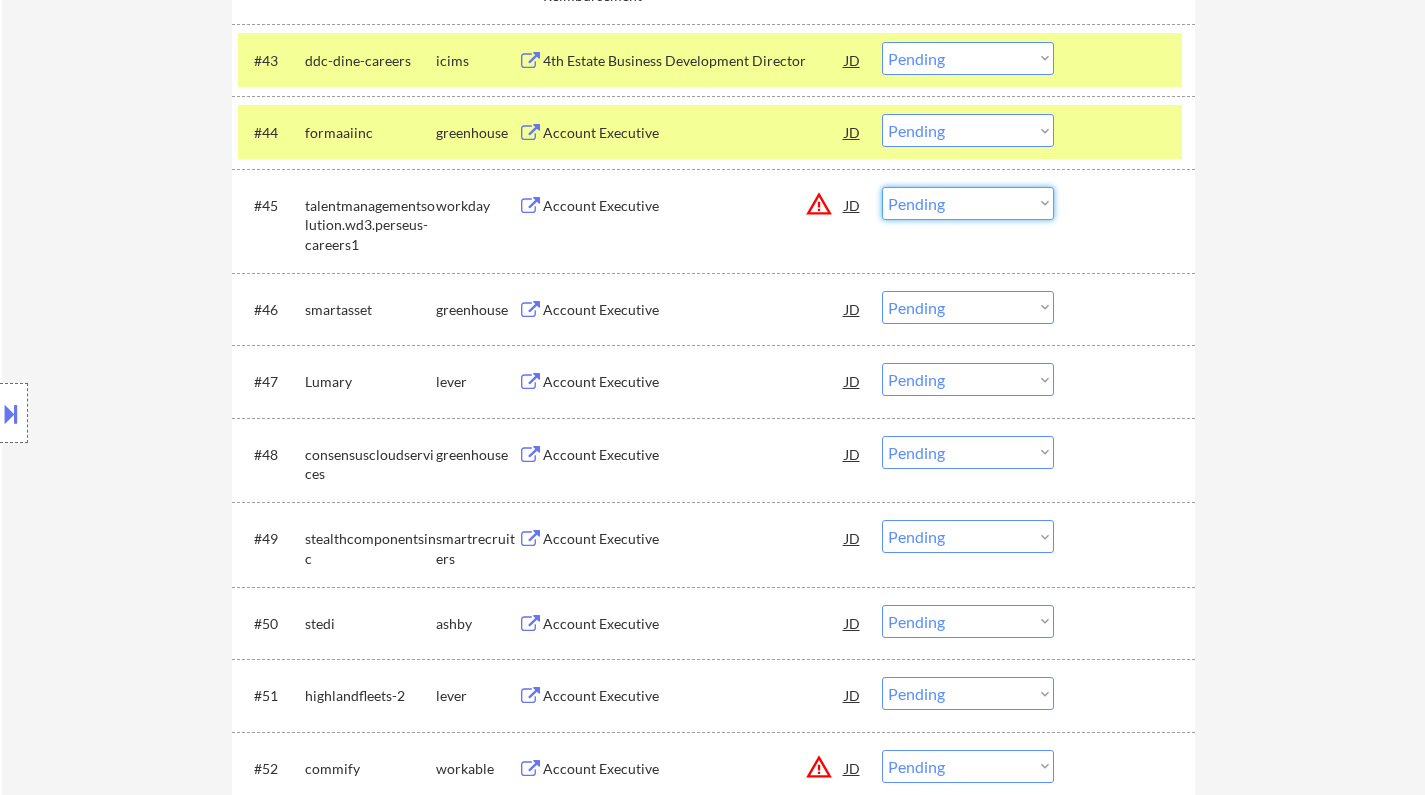 click on "Choose an option... Pending Applied Excluded (Questions) Excluded (Expired) Excluded (Location) Excluded (Bad Match) Excluded (Blocklist) Excluded (Salary) Excluded (Other)" at bounding box center [968, 203] 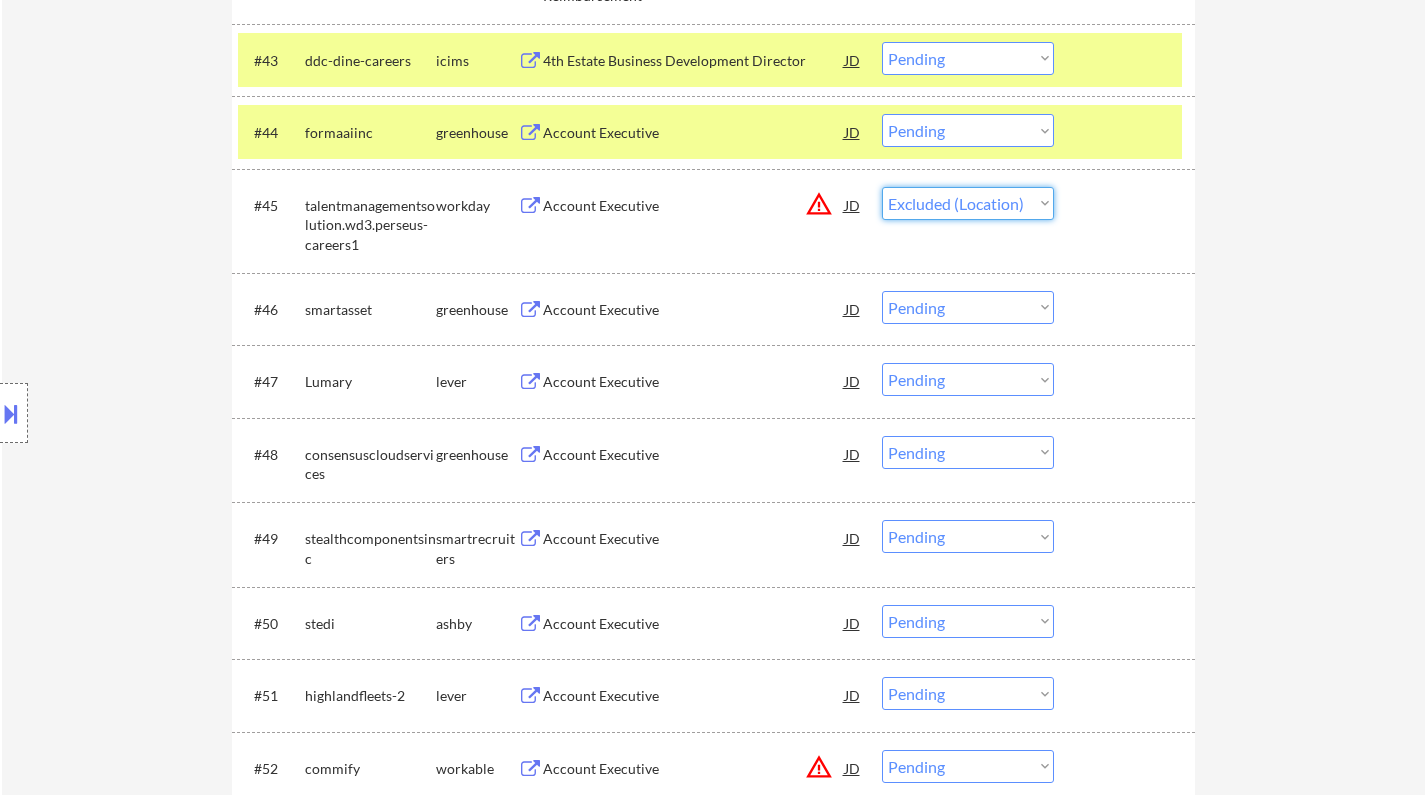 click on "Choose an option... Pending Applied Excluded (Questions) Excluded (Expired) Excluded (Location) Excluded (Bad Match) Excluded (Blocklist) Excluded (Salary) Excluded (Other)" at bounding box center (968, 203) 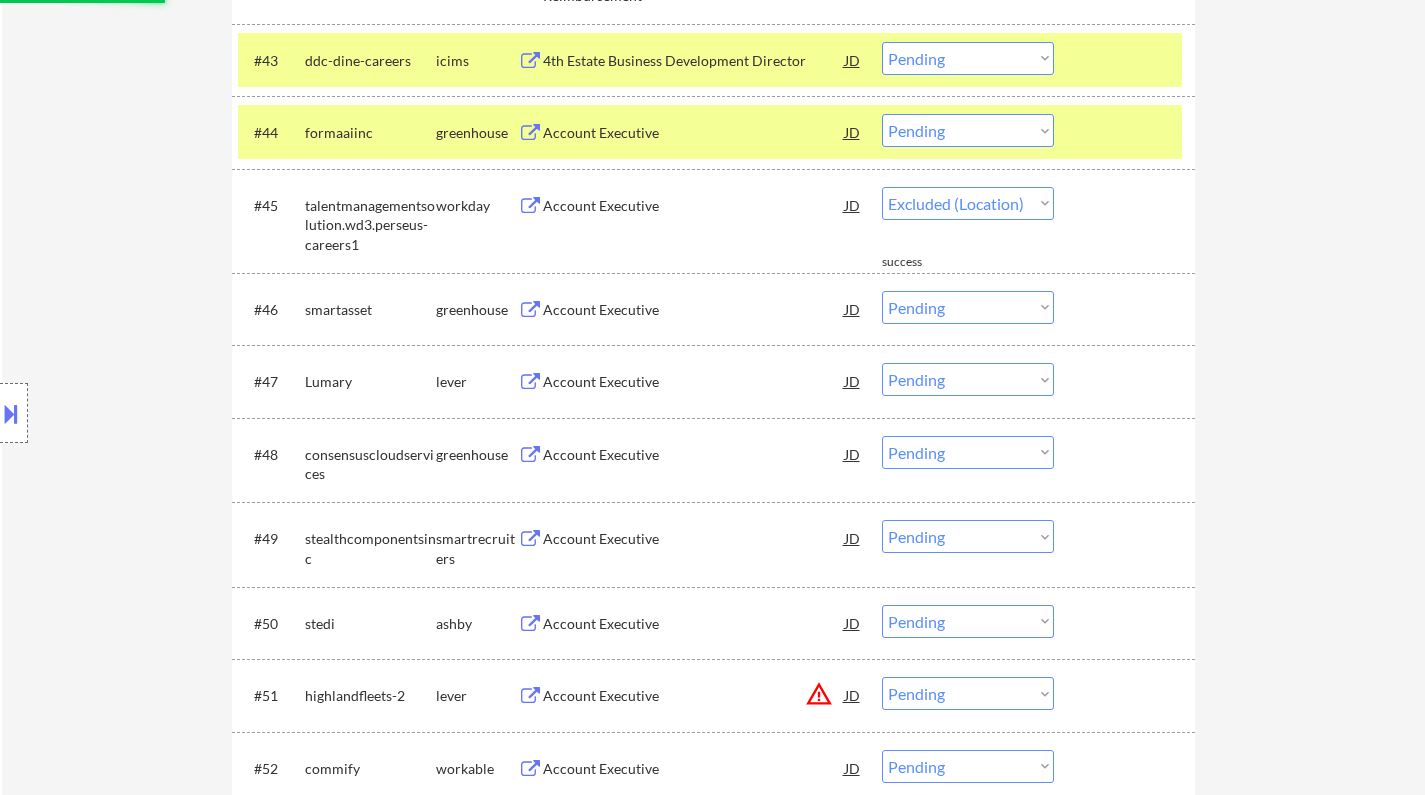 select on ""pending"" 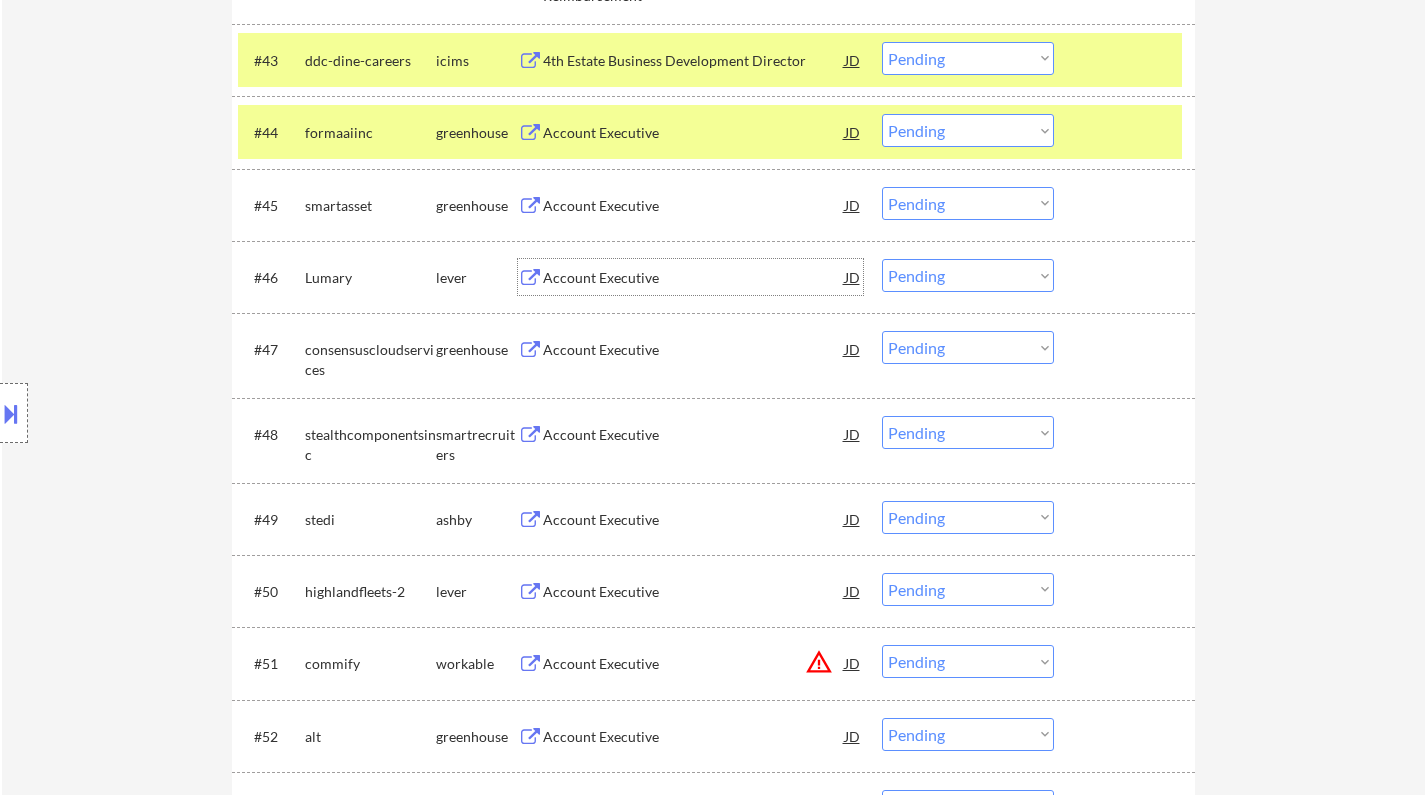 click on "Account Executive" at bounding box center (694, 278) 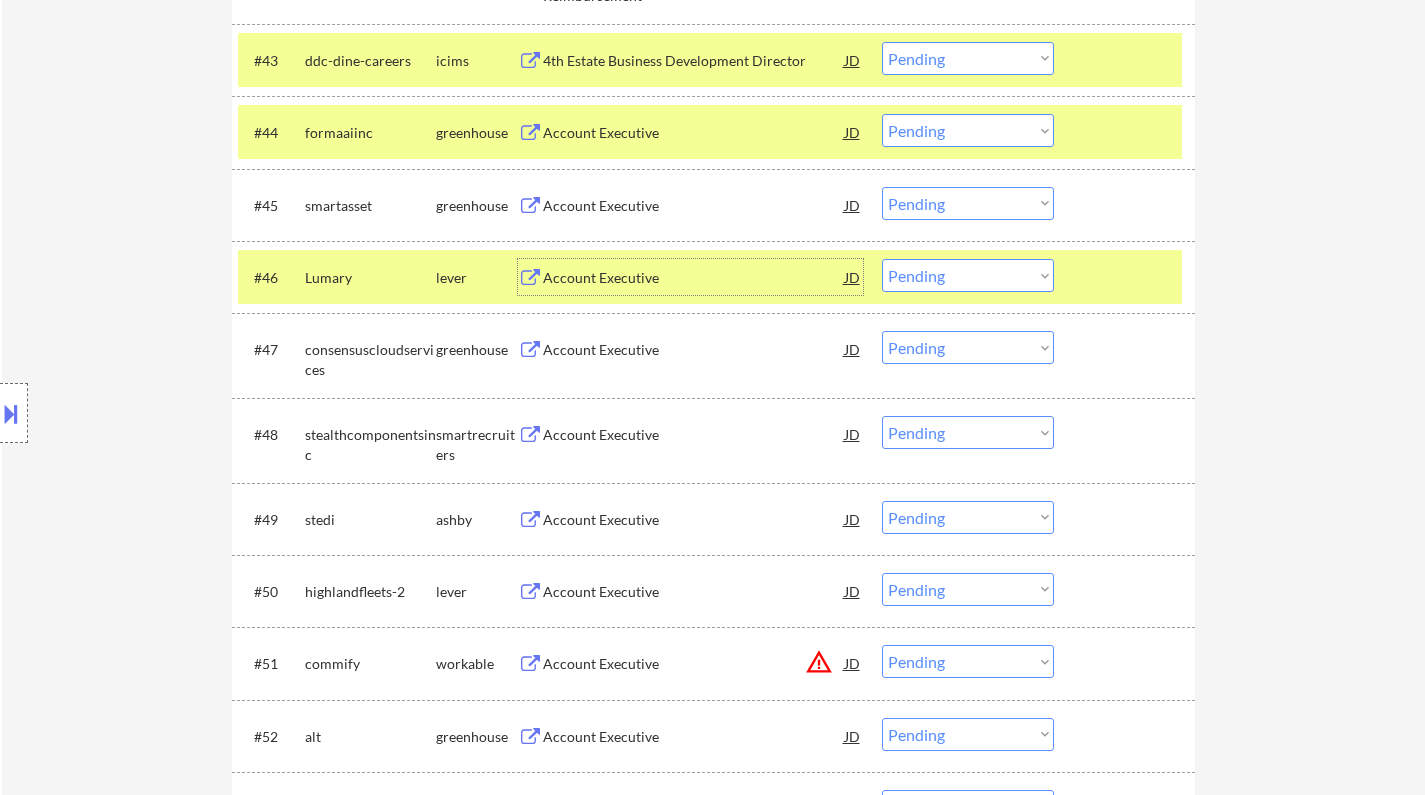 click on "Location Inclusions: remote" at bounding box center [179, 413] 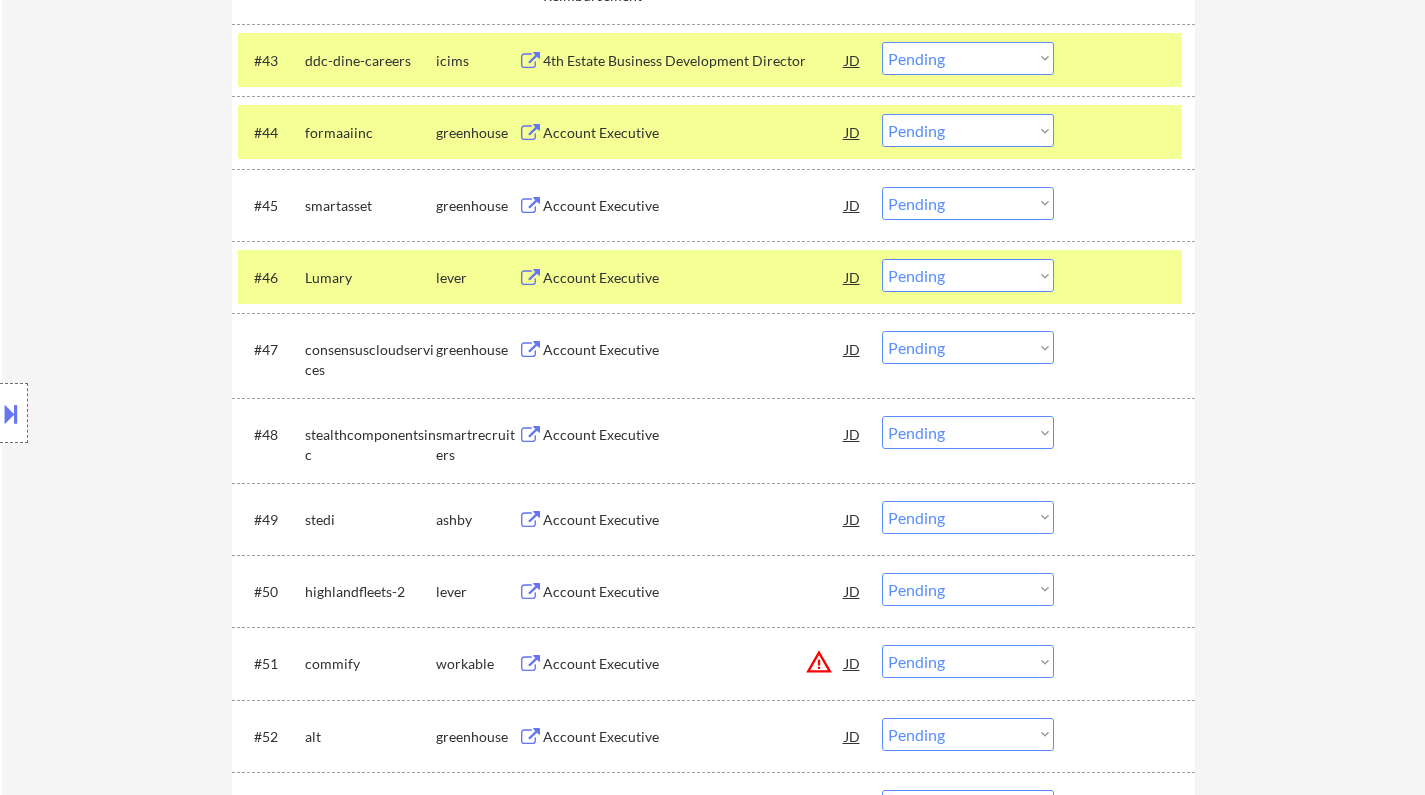 click on "Choose an option... Pending Applied Excluded (Questions) Excluded (Expired) Excluded (Location) Excluded (Bad Match) Excluded (Blocklist) Excluded (Salary) Excluded (Other)" at bounding box center (968, 275) 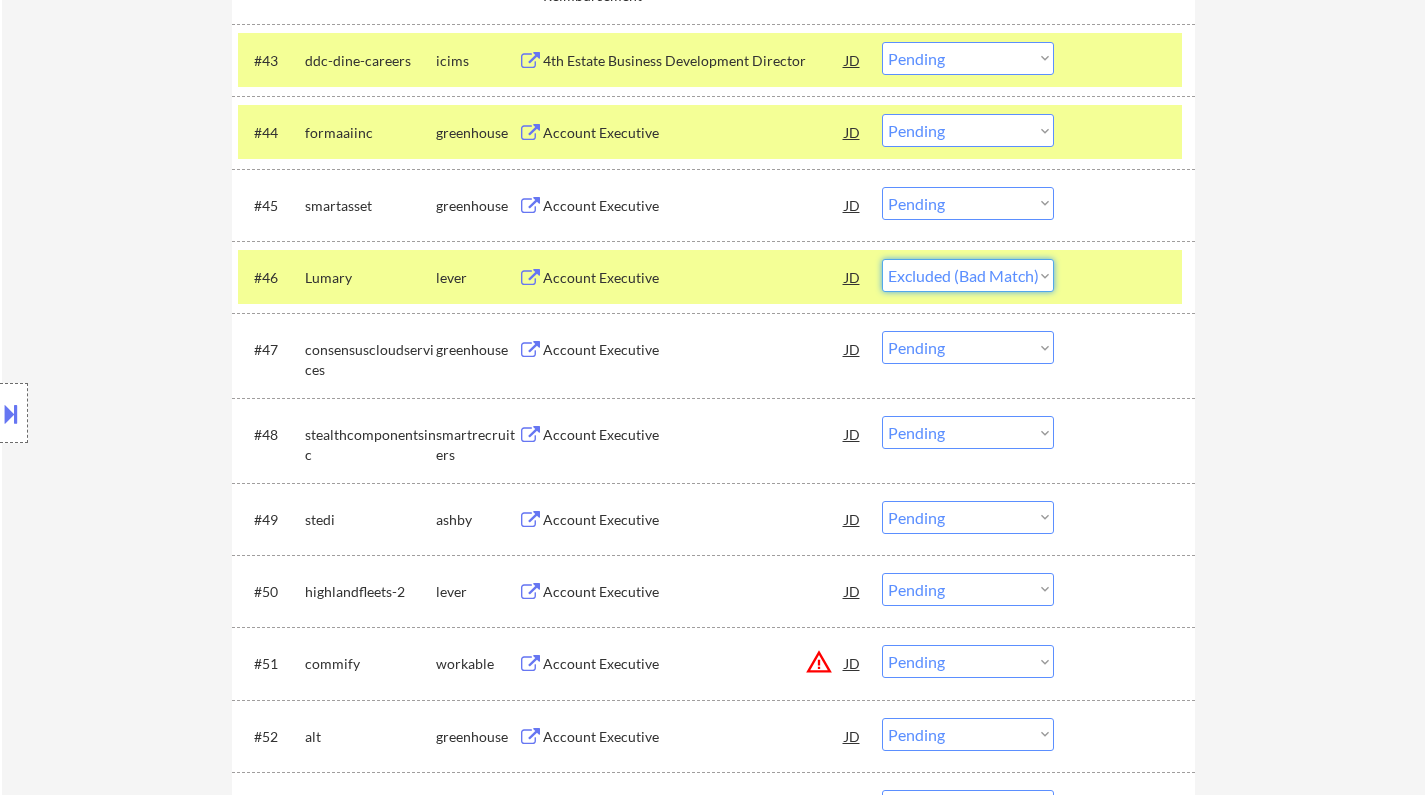 click on "Choose an option... Pending Applied Excluded (Questions) Excluded (Expired) Excluded (Location) Excluded (Bad Match) Excluded (Blocklist) Excluded (Salary) Excluded (Other)" at bounding box center [968, 275] 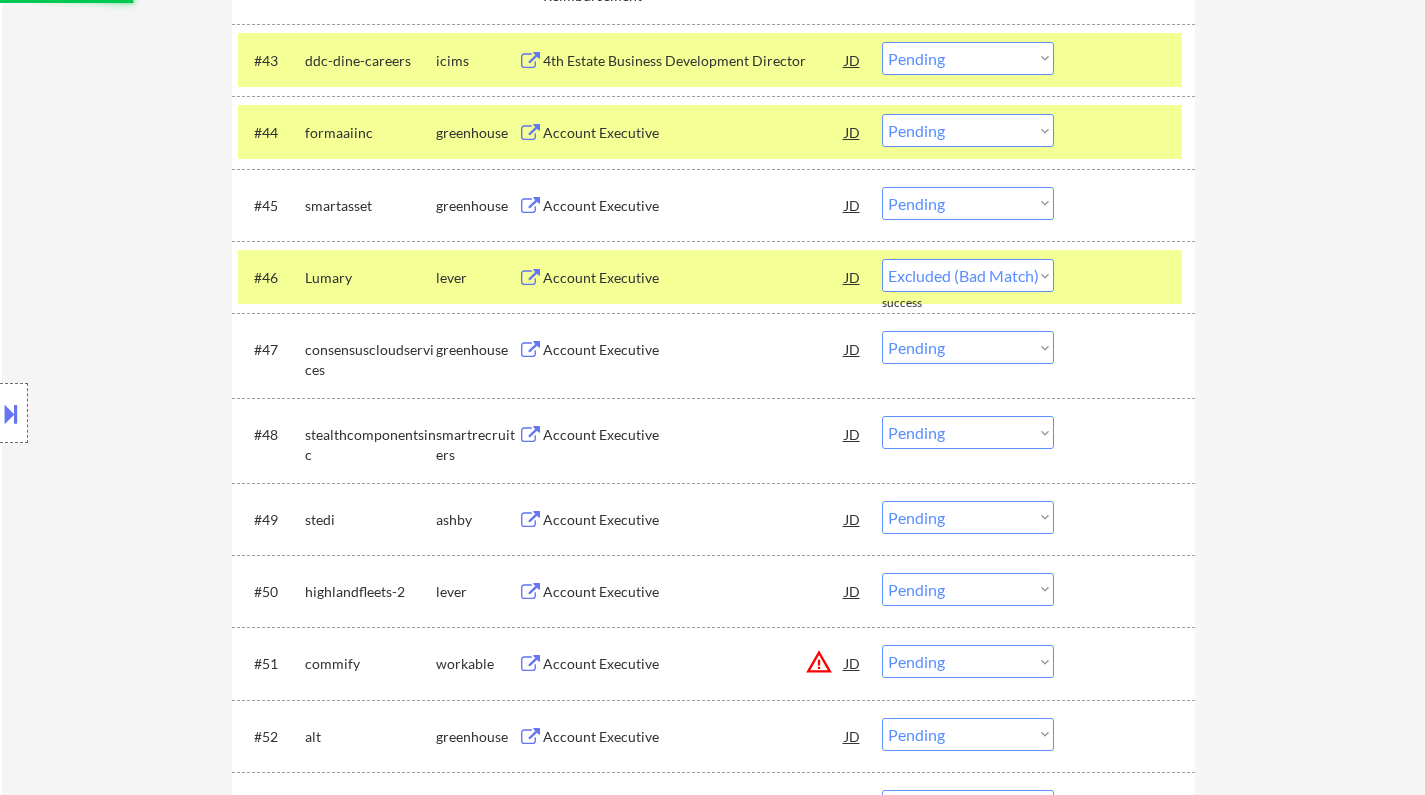 select on ""pending"" 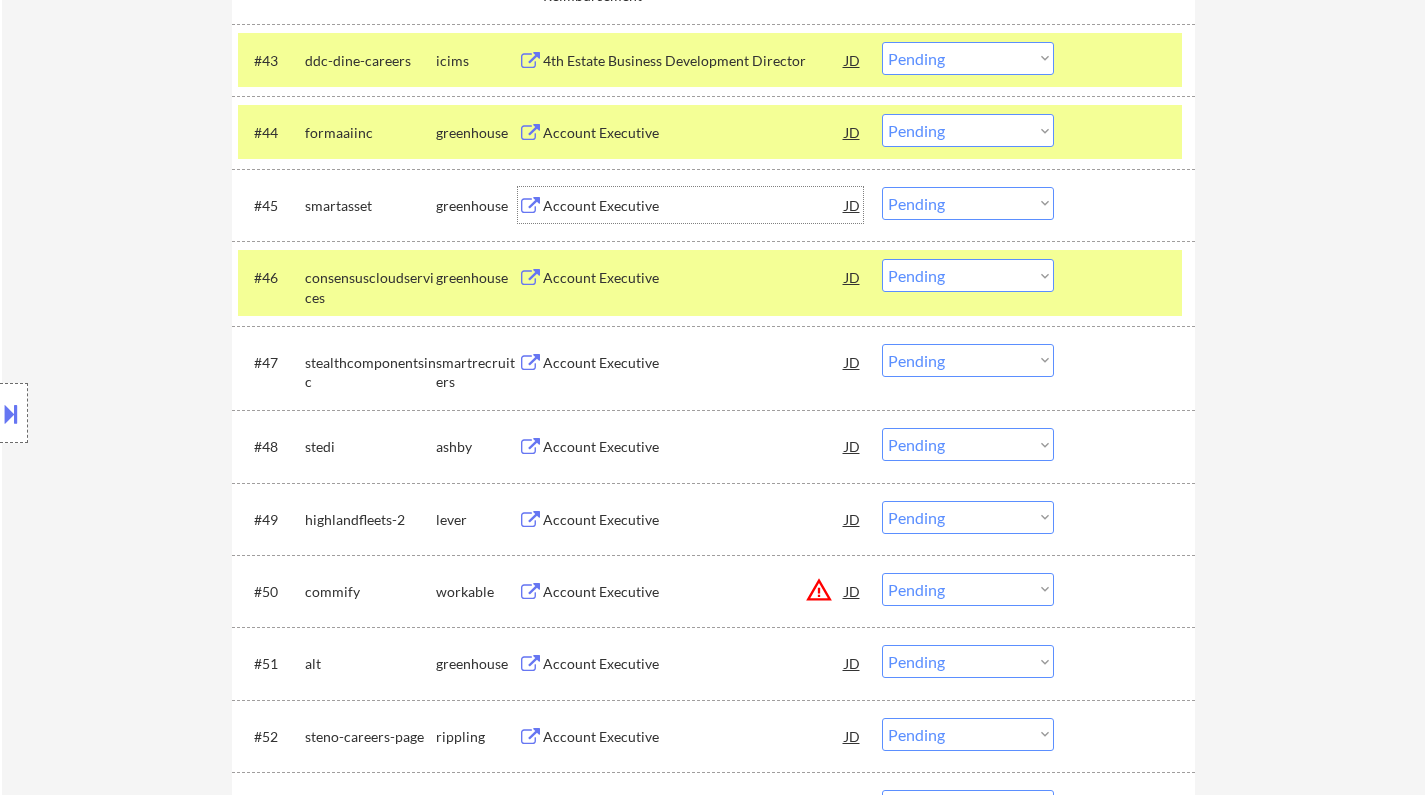 click on "Account Executive" at bounding box center [694, 206] 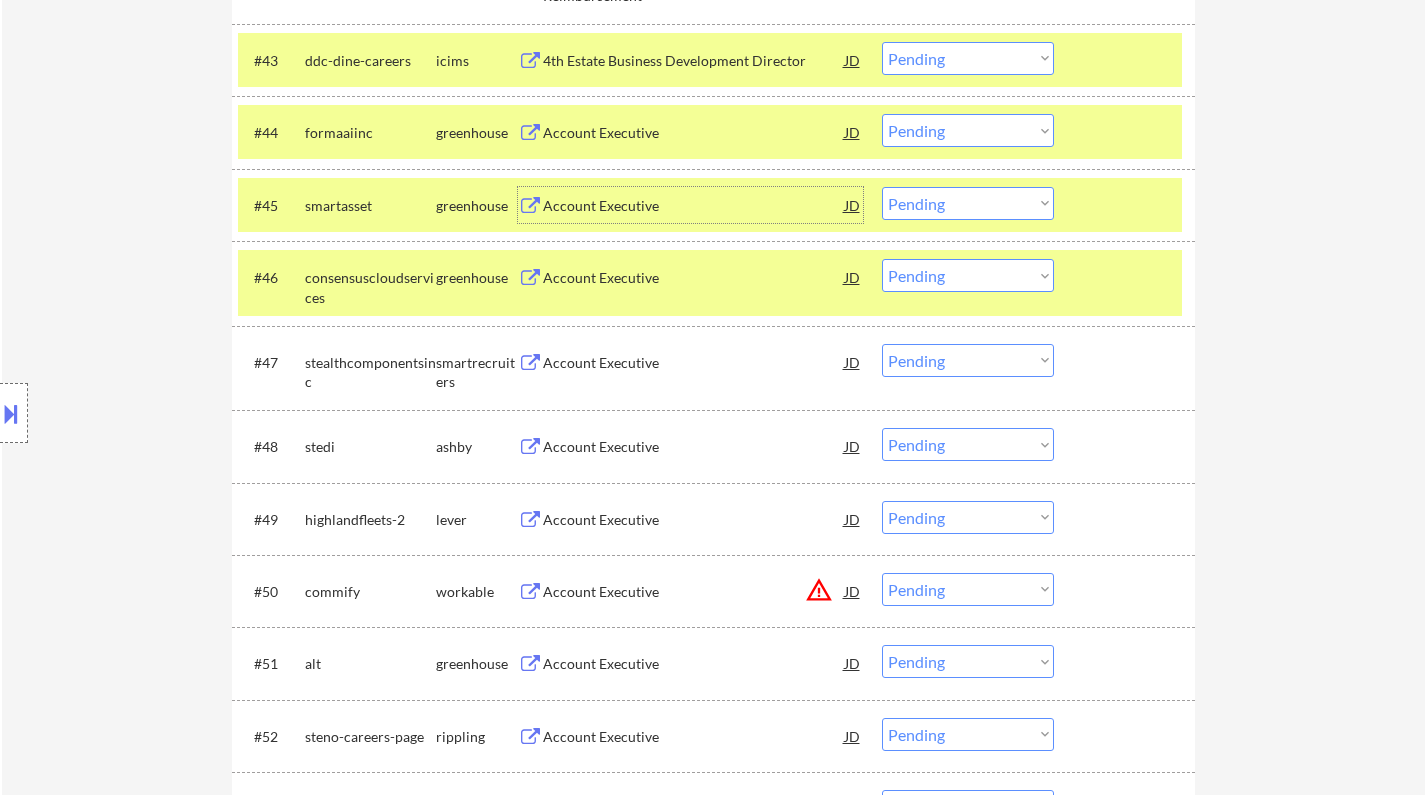 click on "Choose an option... Pending Applied Excluded (Questions) Excluded (Expired) Excluded (Location) Excluded (Bad Match) Excluded (Blocklist) Excluded (Salary) Excluded (Other)" at bounding box center [968, 203] 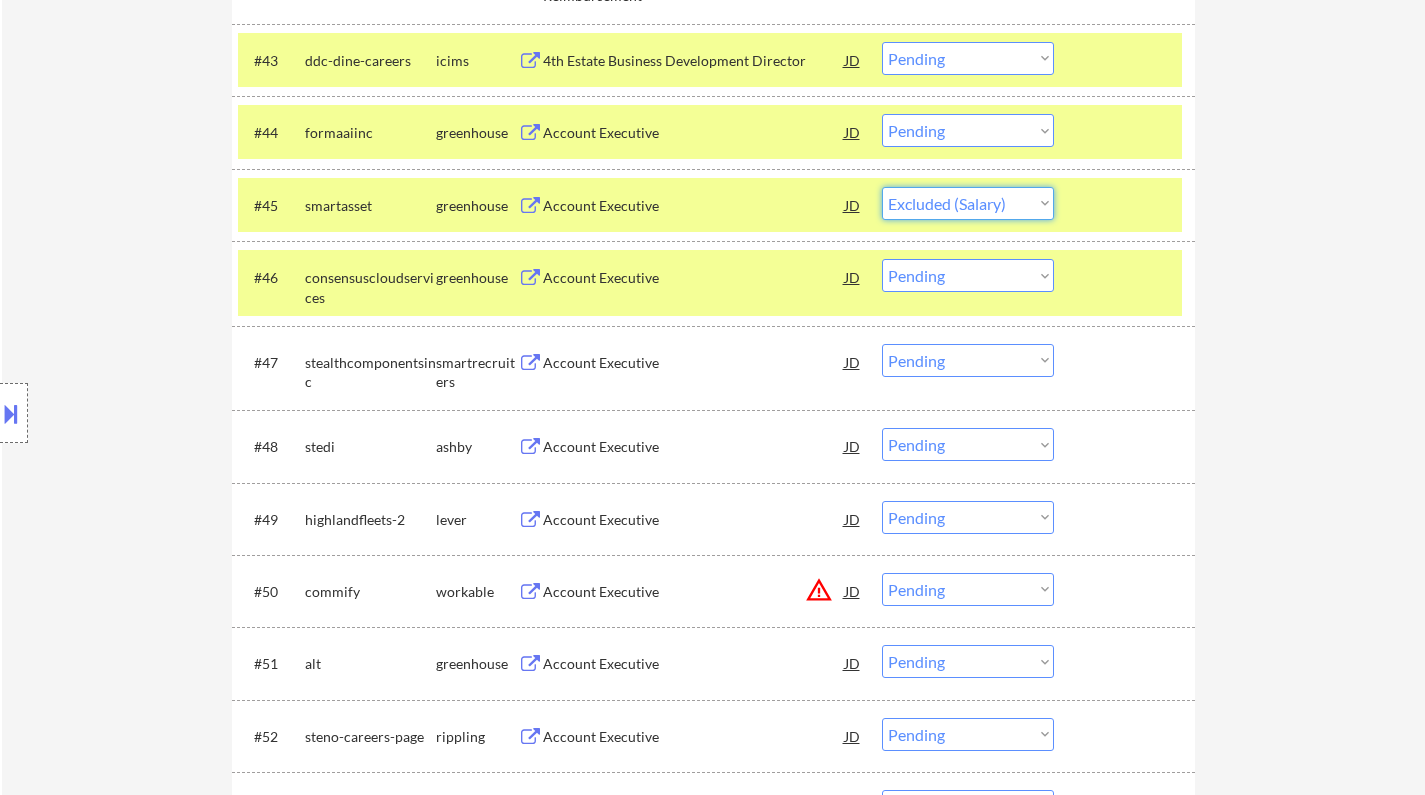 click on "Choose an option... Pending Applied Excluded (Questions) Excluded (Expired) Excluded (Location) Excluded (Bad Match) Excluded (Blocklist) Excluded (Salary) Excluded (Other)" at bounding box center (968, 203) 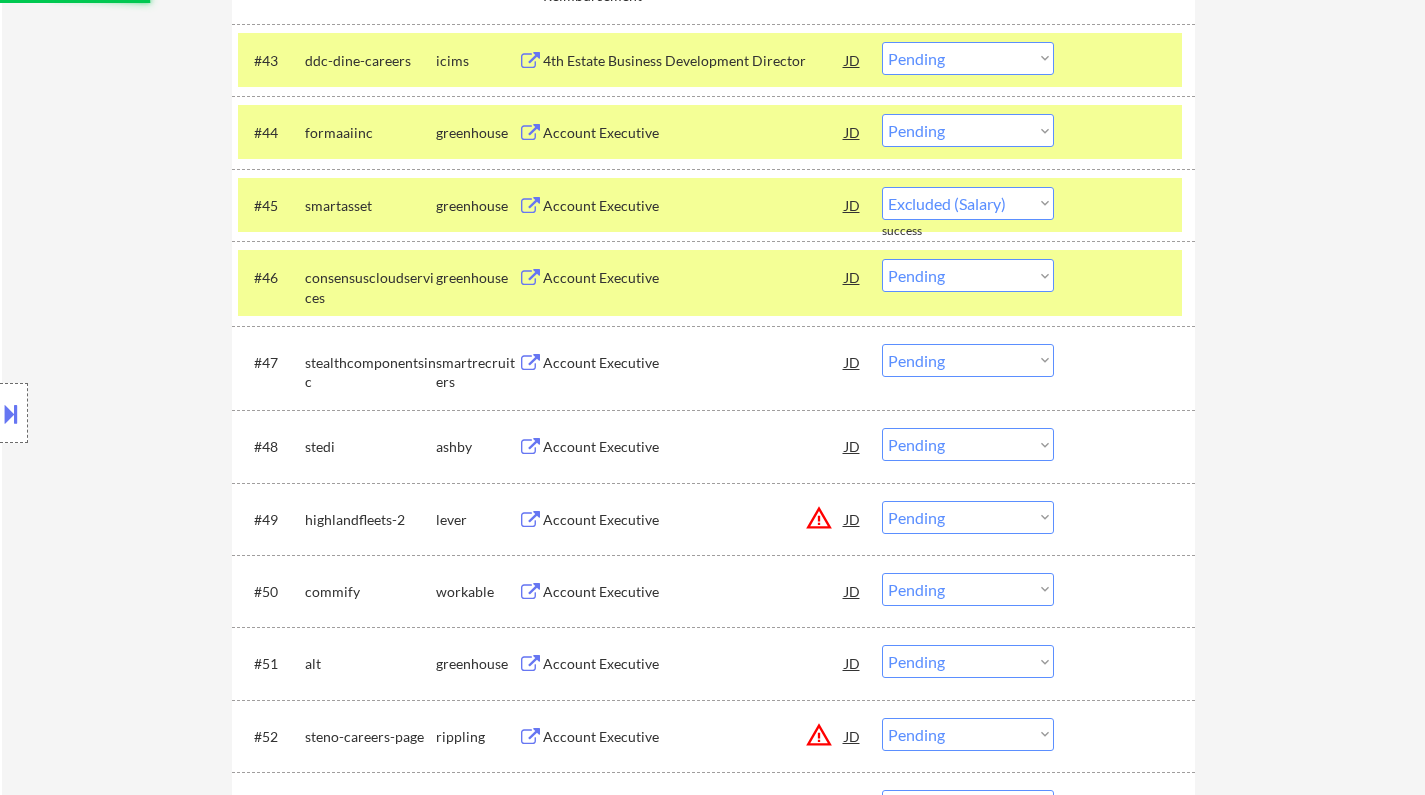 select on ""pending"" 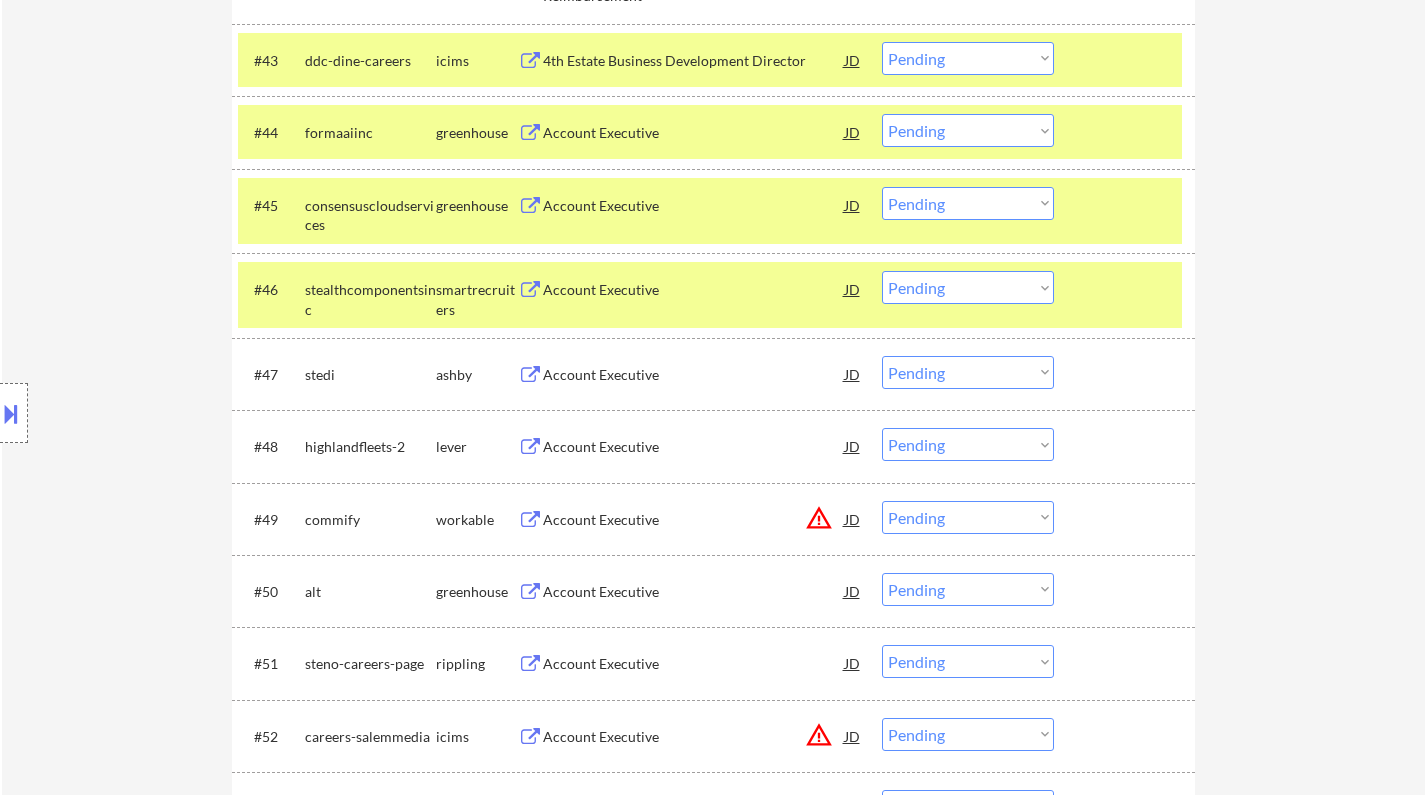 click on "Account Executive" at bounding box center (694, 133) 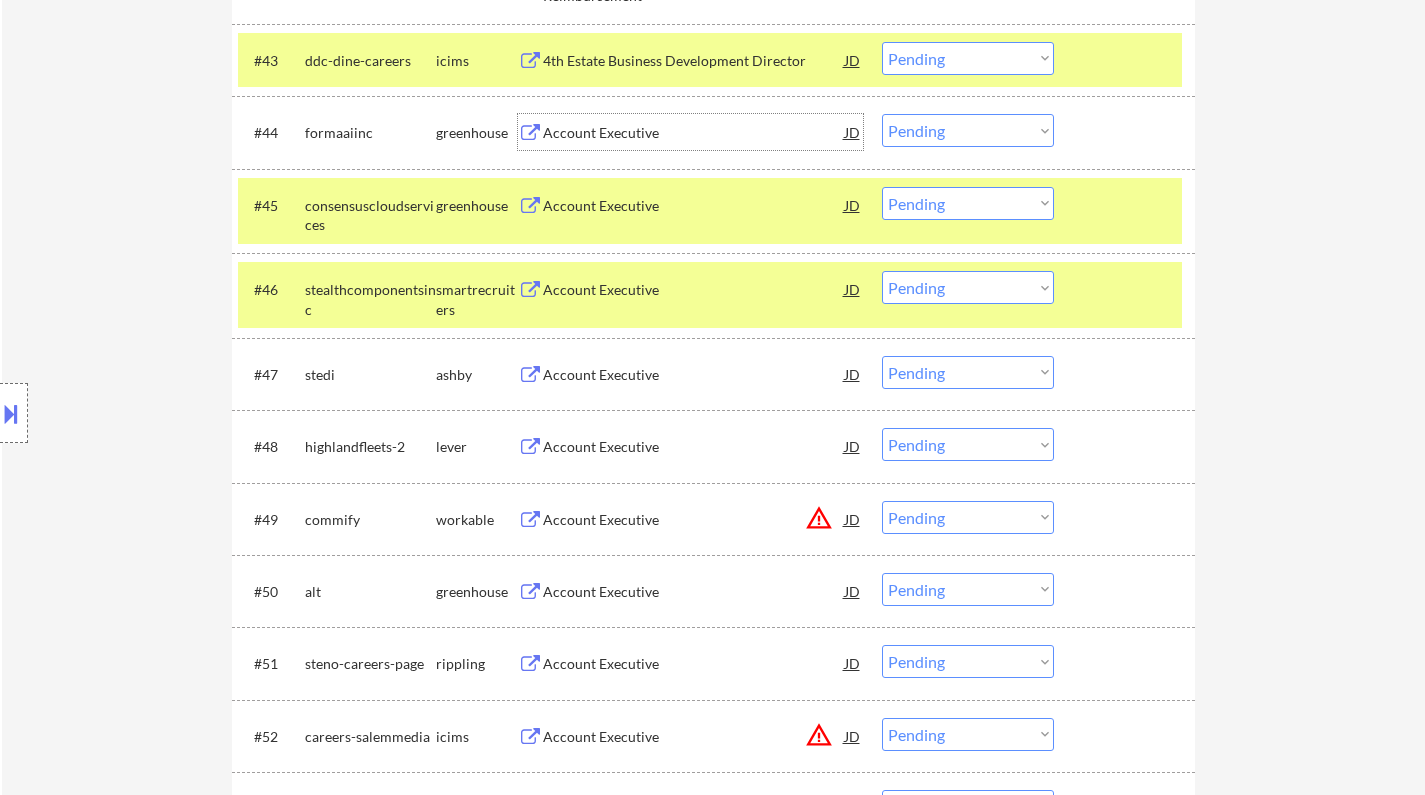 click on "Choose an option... Pending Applied Excluded (Questions) Excluded (Expired) Excluded (Location) Excluded (Bad Match) Excluded (Blocklist) Excluded (Salary) Excluded (Other)" at bounding box center [968, 130] 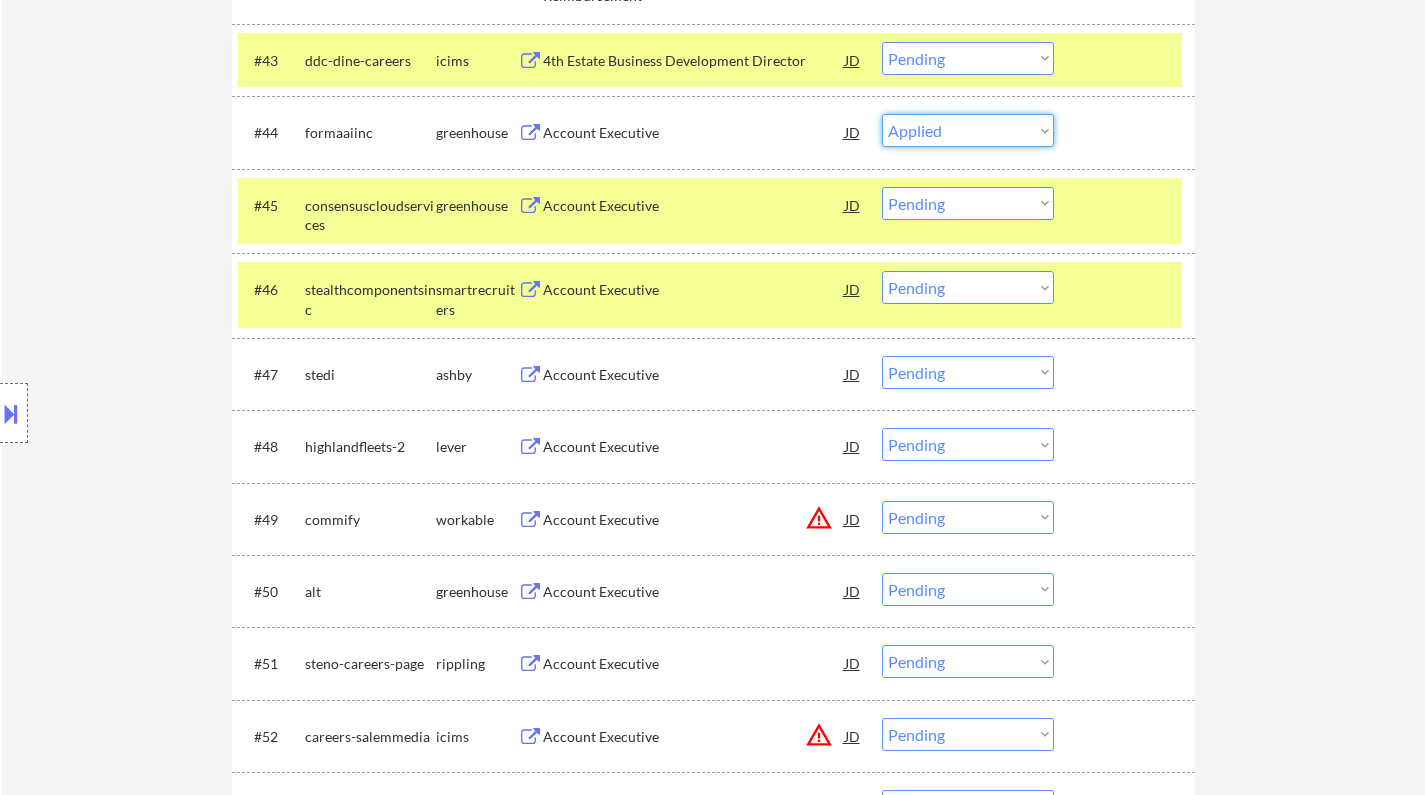click on "Choose an option... Pending Applied Excluded (Questions) Excluded (Expired) Excluded (Location) Excluded (Bad Match) Excluded (Blocklist) Excluded (Salary) Excluded (Other)" at bounding box center (968, 130) 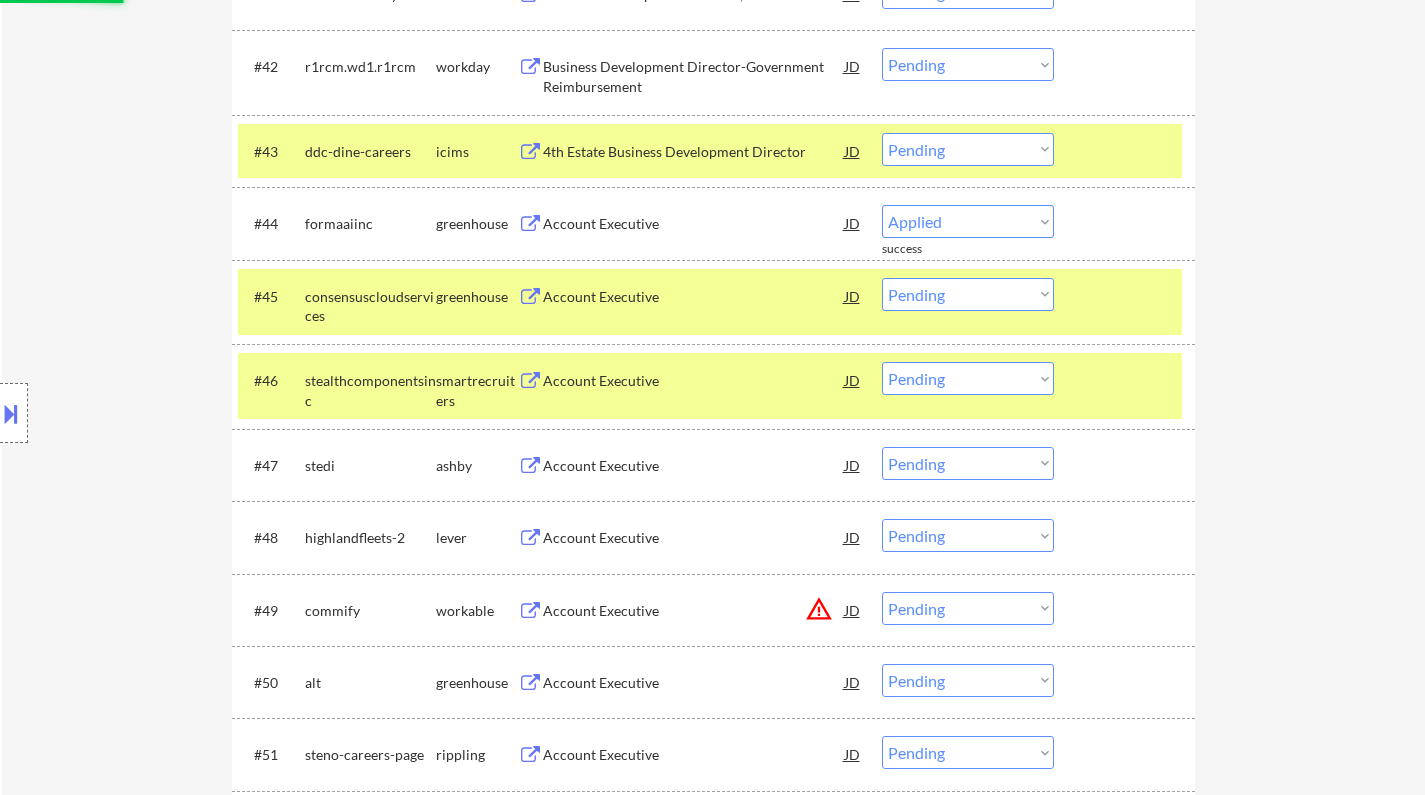 scroll, scrollTop: 3800, scrollLeft: 0, axis: vertical 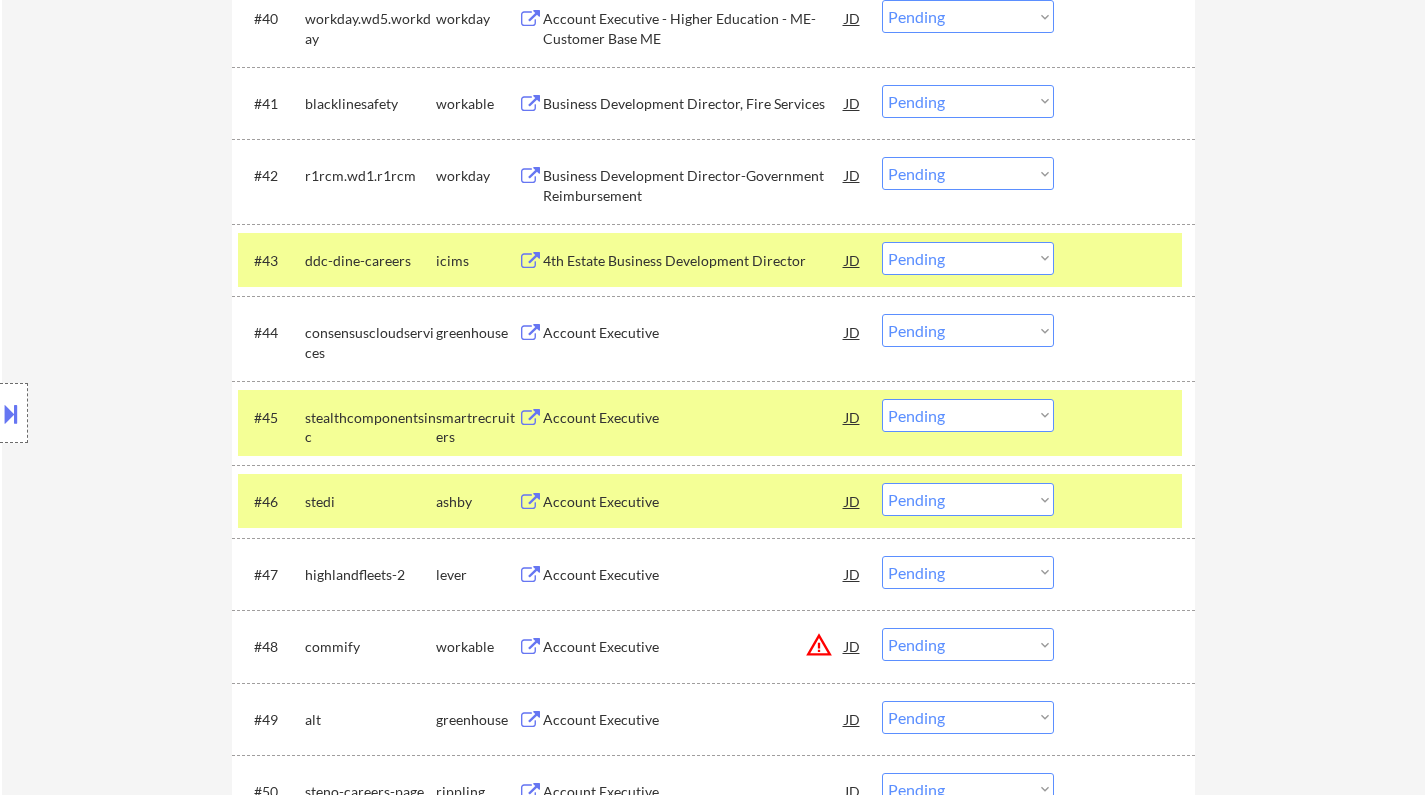 click on "Account Executive" at bounding box center (694, 333) 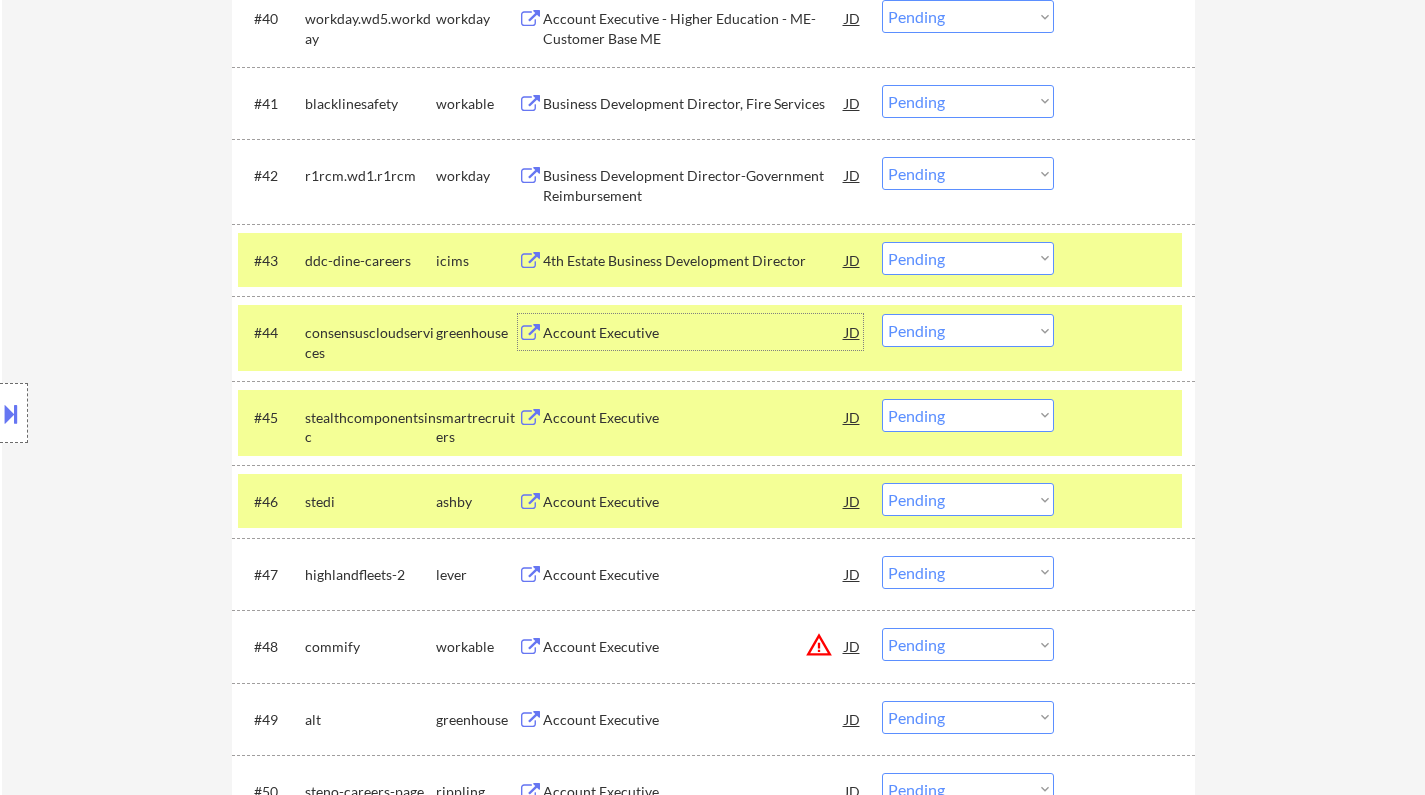 click on "Choose an option... Pending Applied Excluded (Questions) Excluded (Expired) Excluded (Location) Excluded (Bad Match) Excluded (Blocklist) Excluded (Salary) Excluded (Other)" at bounding box center [968, 330] 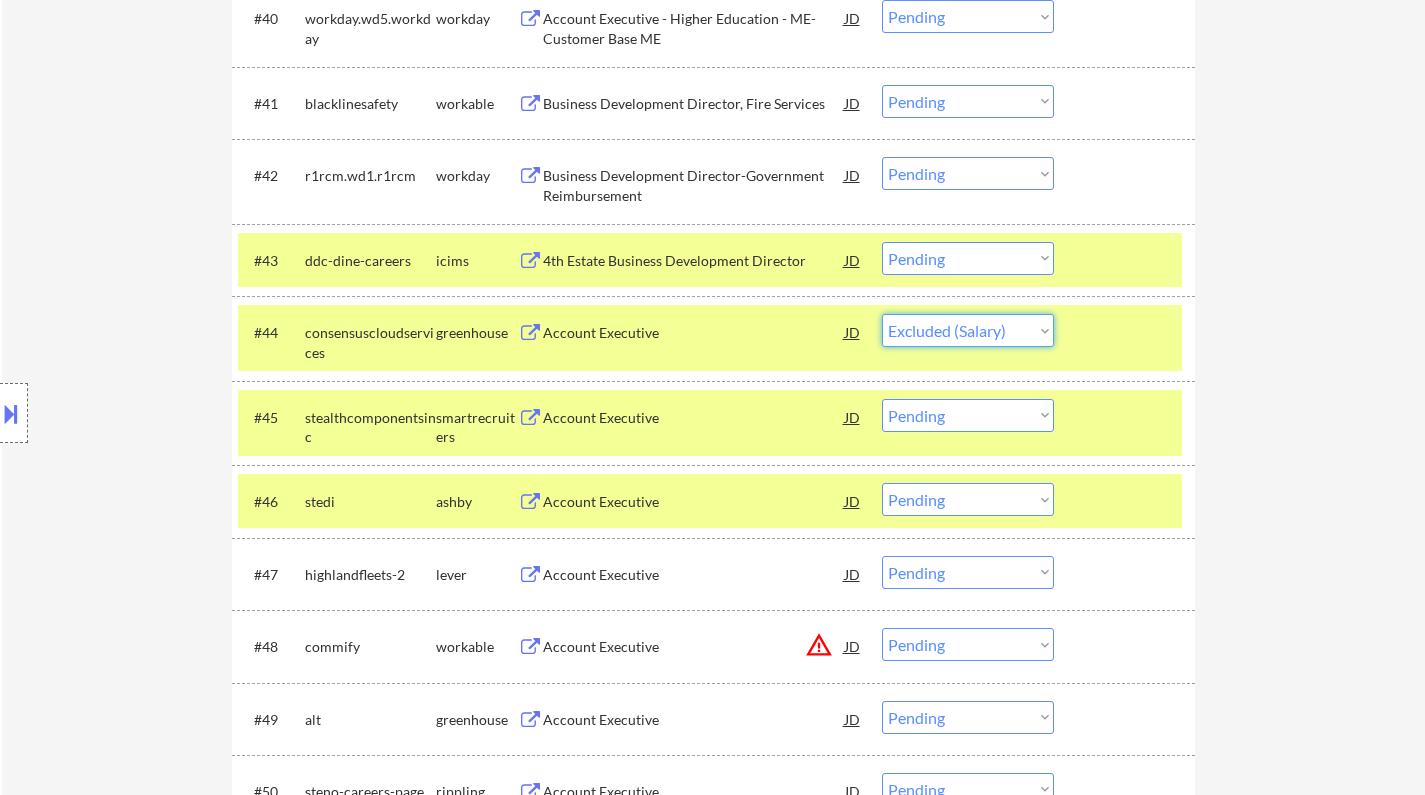 click on "Choose an option... Pending Applied Excluded (Questions) Excluded (Expired) Excluded (Location) Excluded (Bad Match) Excluded (Blocklist) Excluded (Salary) Excluded (Other)" at bounding box center (968, 330) 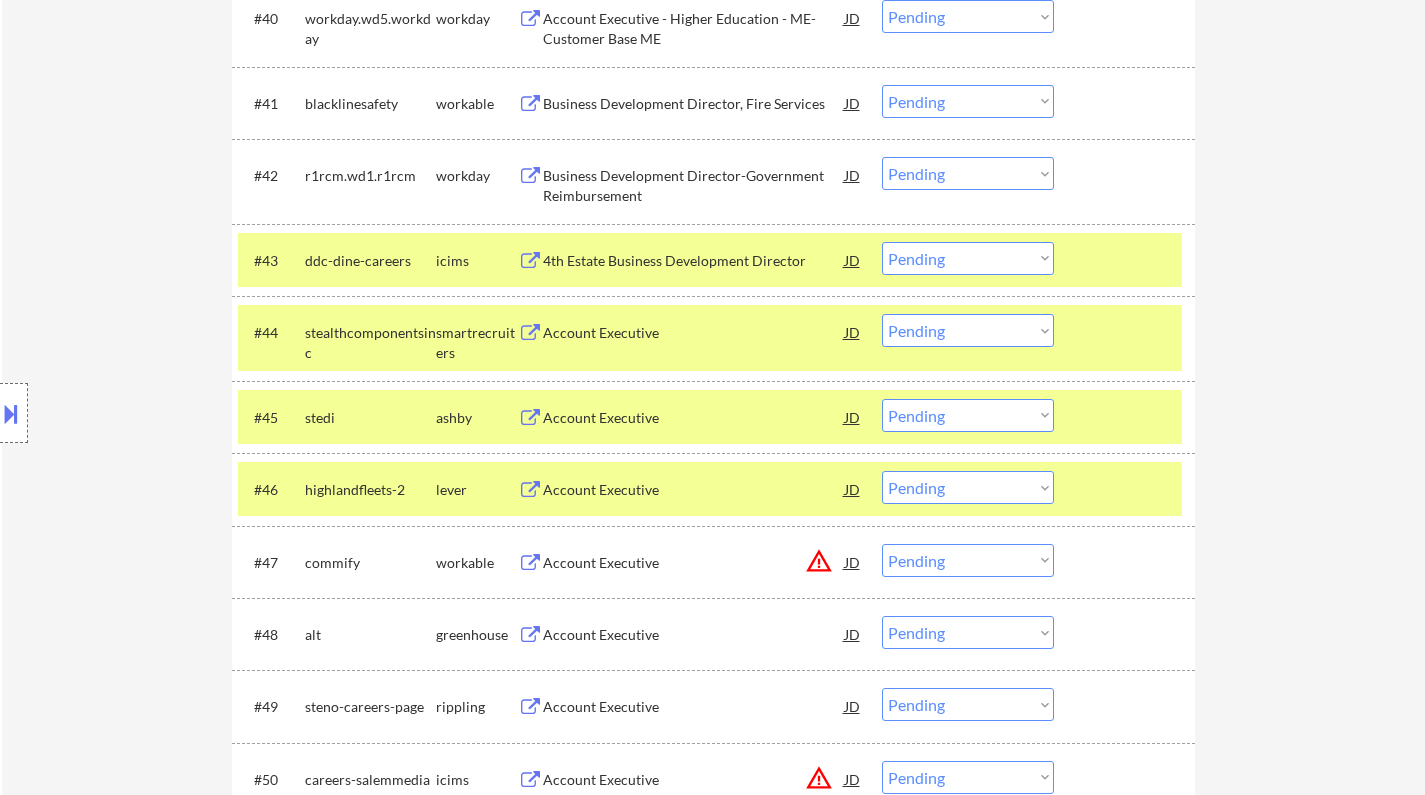 click on "Account Executive" at bounding box center (694, 333) 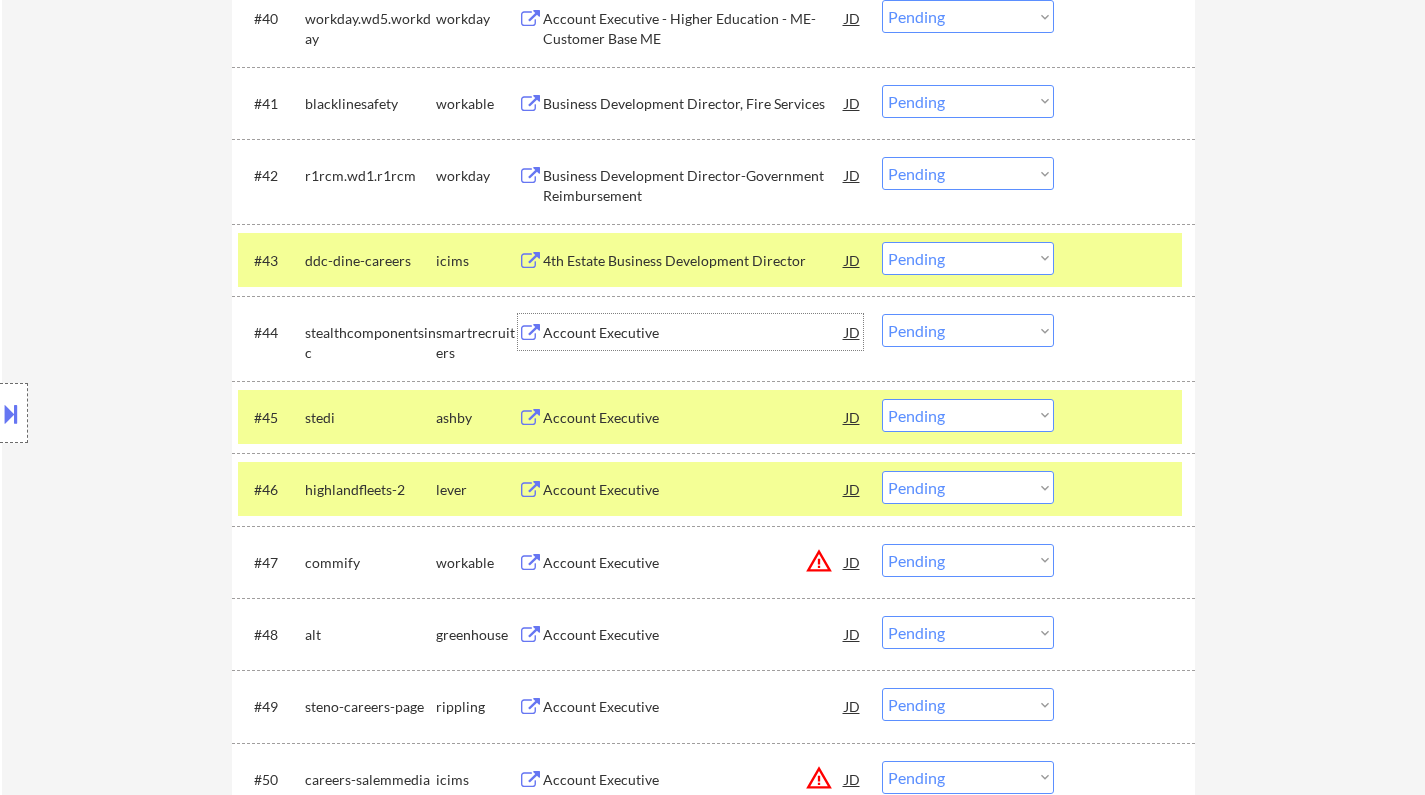 click on "Choose an option... Pending Applied Excluded (Questions) Excluded (Expired) Excluded (Location) Excluded (Bad Match) Excluded (Blocklist) Excluded (Salary) Excluded (Other)" at bounding box center (968, 330) 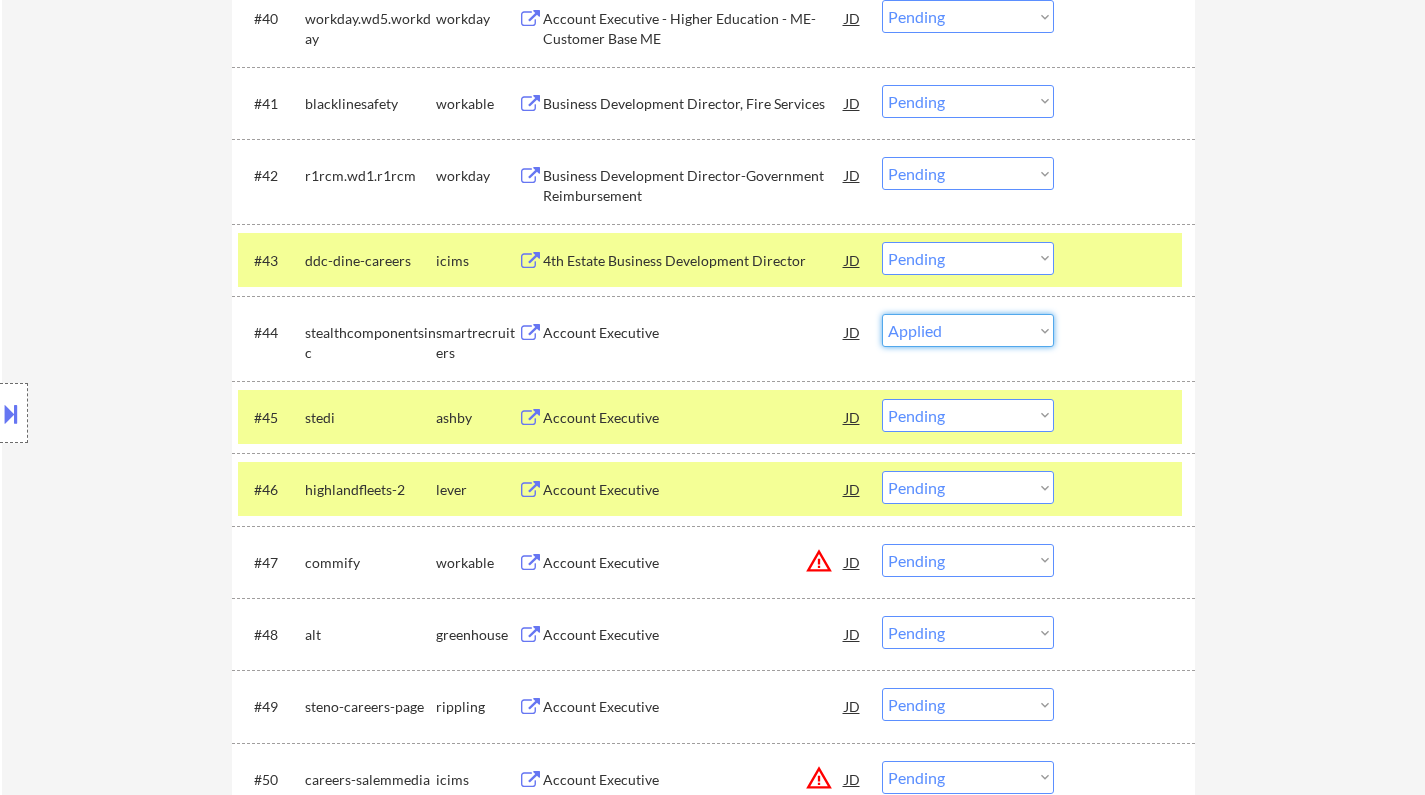 click on "Choose an option... Pending Applied Excluded (Questions) Excluded (Expired) Excluded (Location) Excluded (Bad Match) Excluded (Blocklist) Excluded (Salary) Excluded (Other)" at bounding box center [968, 330] 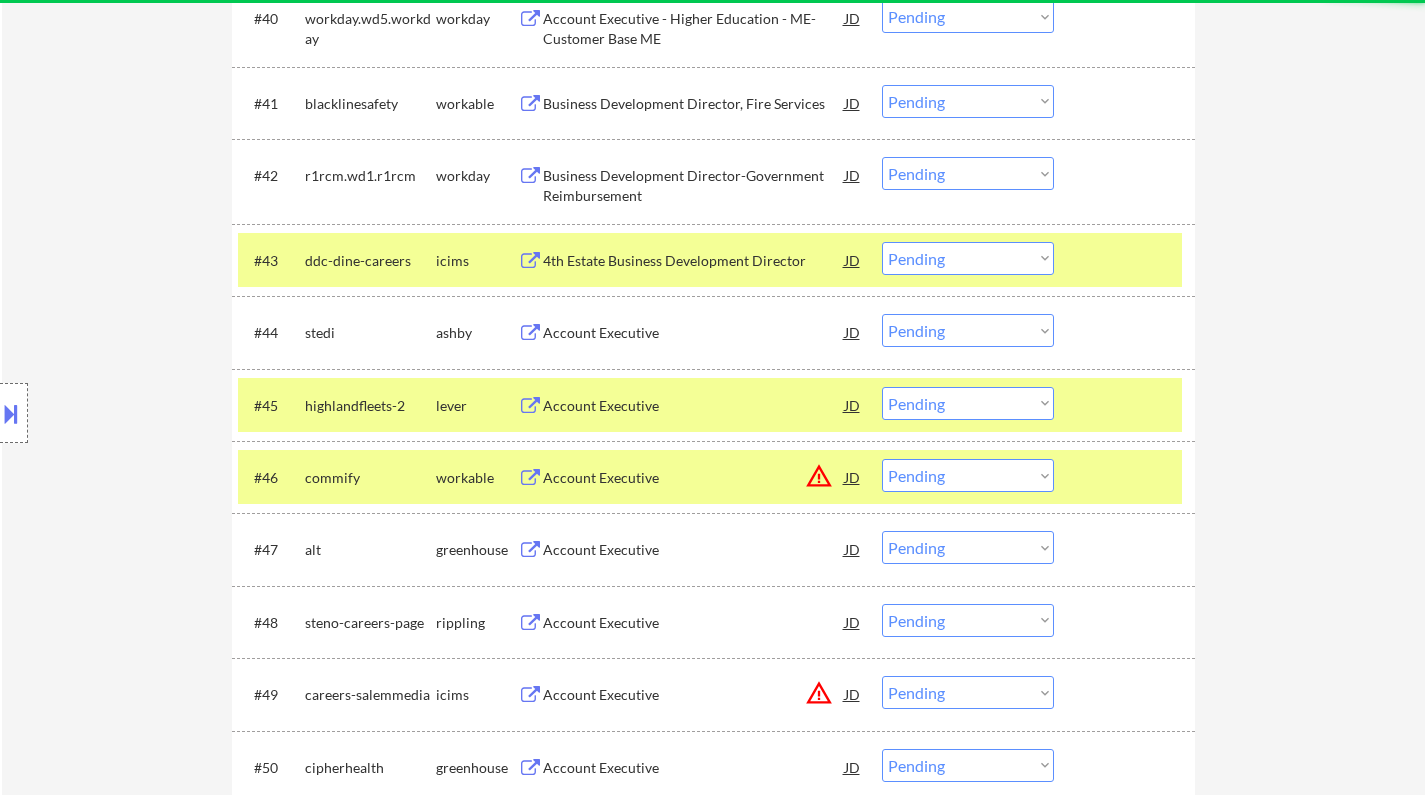 click on "Account Executive" at bounding box center [694, 332] 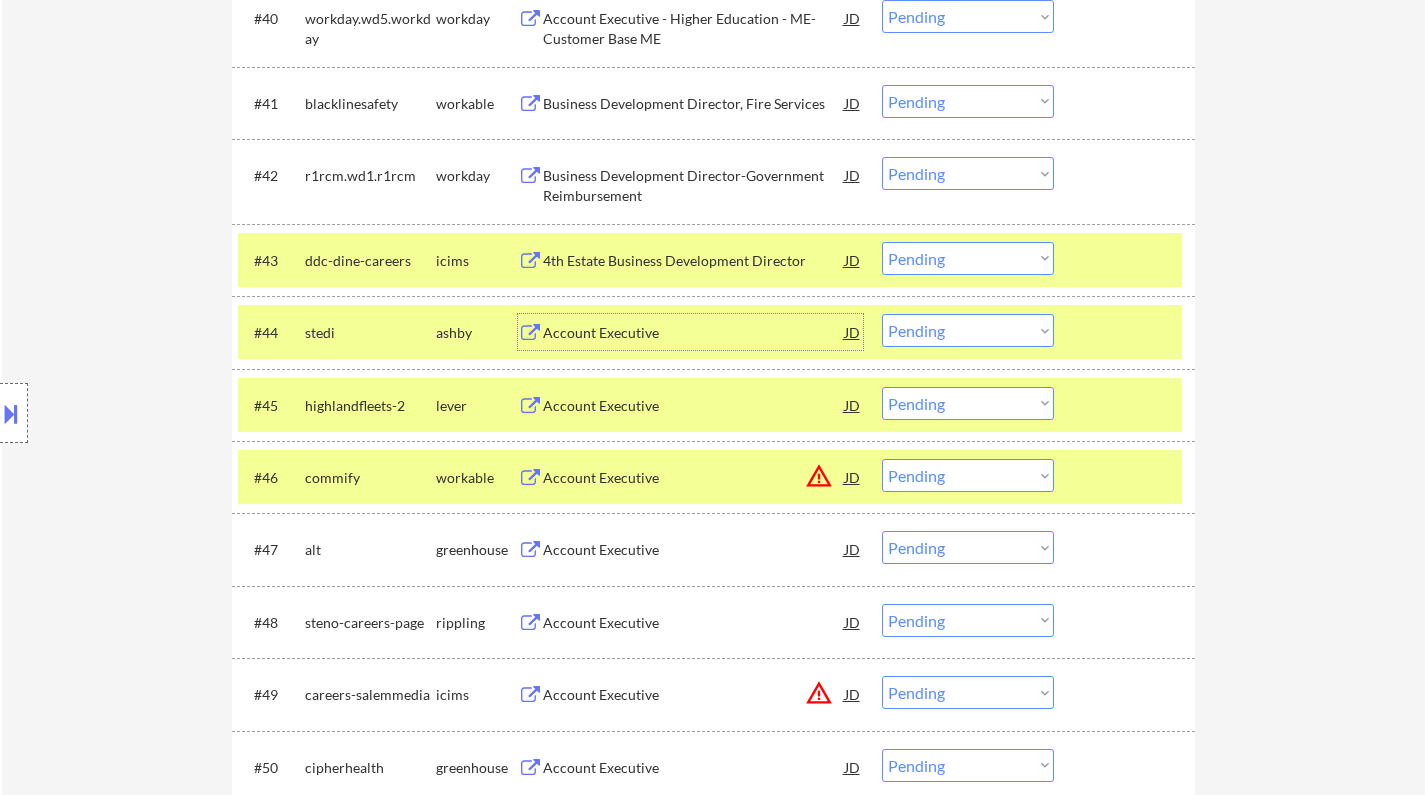 click on "Choose an option... Pending Applied Excluded (Questions) Excluded (Expired) Excluded (Location) Excluded (Bad Match) Excluded (Blocklist) Excluded (Salary) Excluded (Other)" at bounding box center [968, 330] 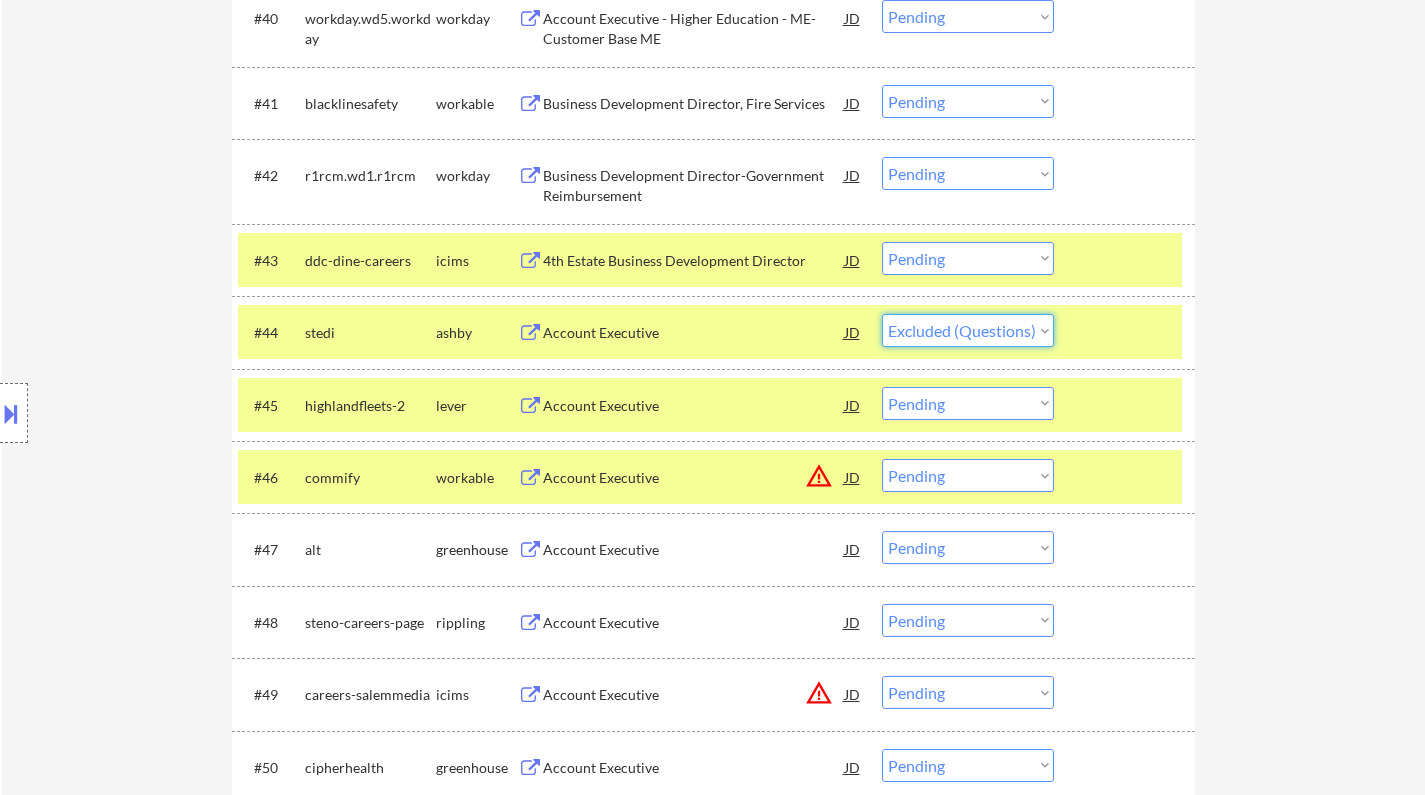 click on "Choose an option... Pending Applied Excluded (Questions) Excluded (Expired) Excluded (Location) Excluded (Bad Match) Excluded (Blocklist) Excluded (Salary) Excluded (Other)" at bounding box center (968, 330) 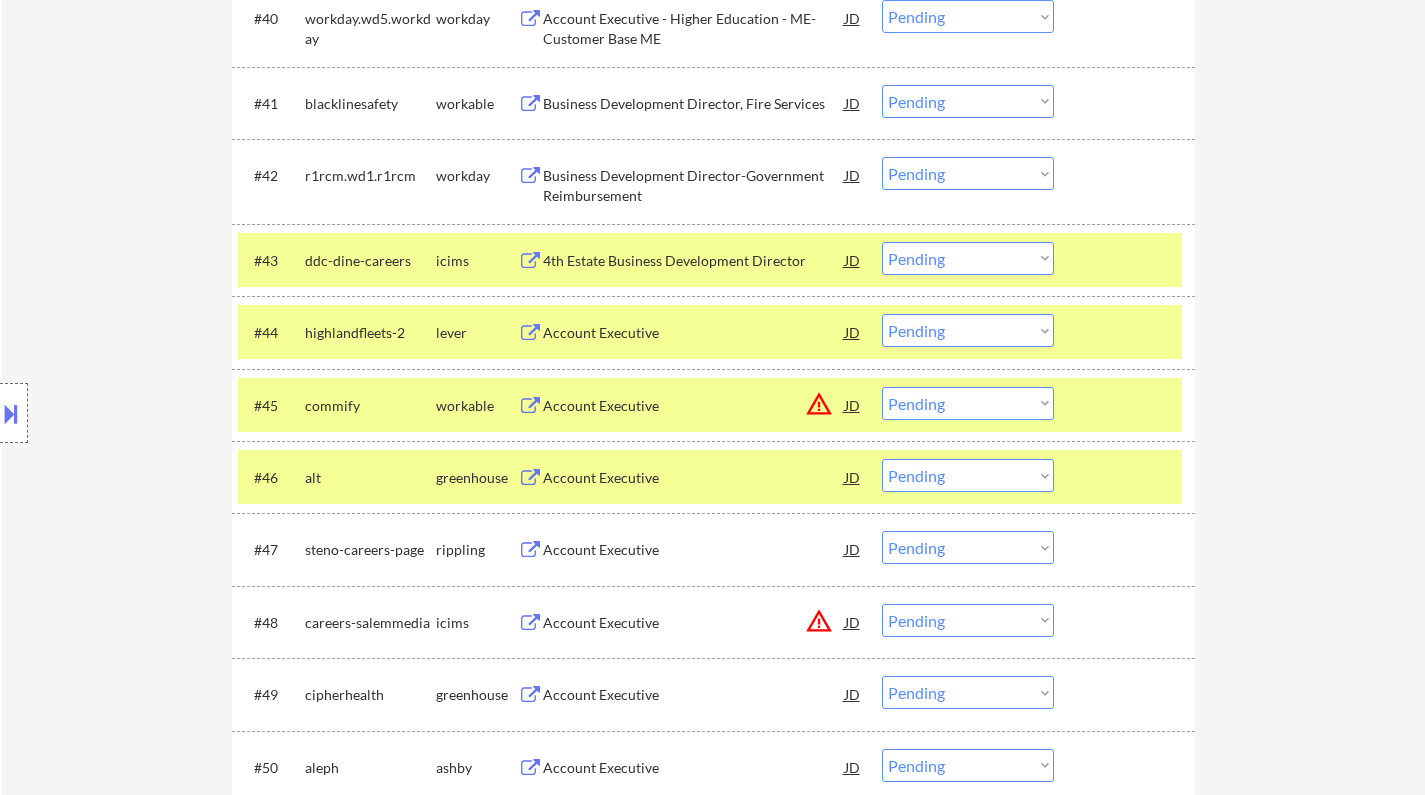 click on "Account Executive" at bounding box center [694, 333] 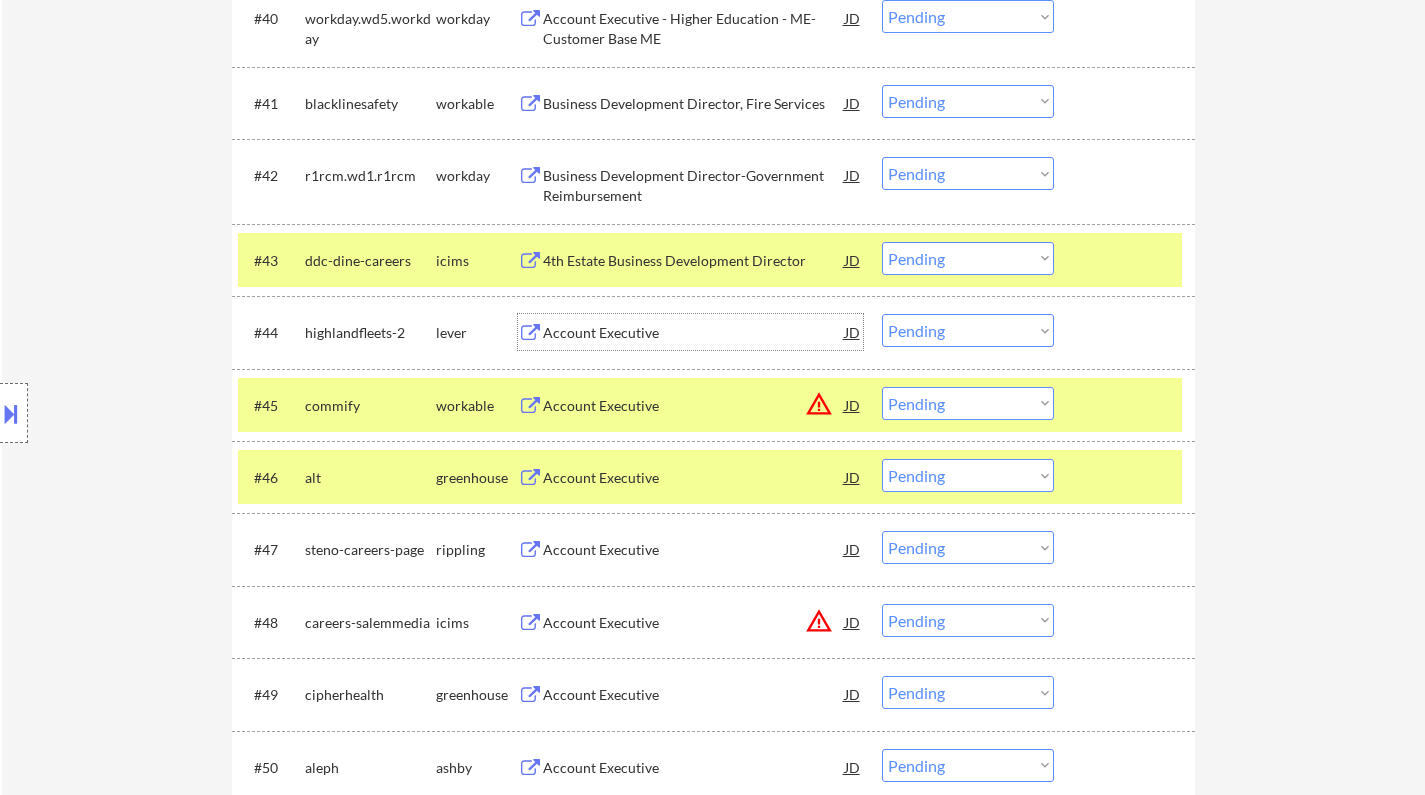 click on "Choose an option... Pending Applied Excluded (Questions) Excluded (Expired) Excluded (Location) Excluded (Bad Match) Excluded (Blocklist) Excluded (Salary) Excluded (Other)" at bounding box center [968, 330] 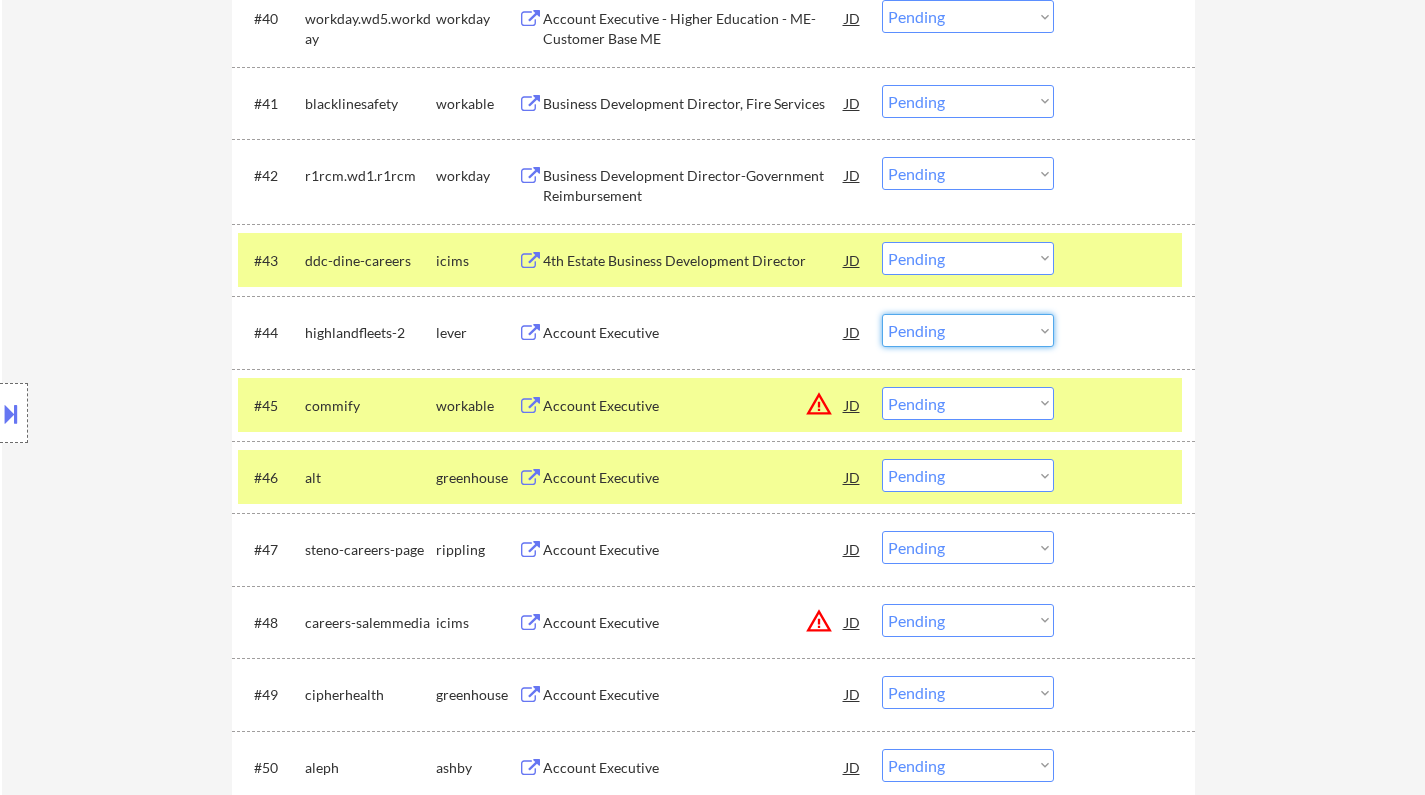 click on "Choose an option... Pending Applied Excluded (Questions) Excluded (Expired) Excluded (Location) Excluded (Bad Match) Excluded (Blocklist) Excluded (Salary) Excluded (Other)" at bounding box center [968, 330] 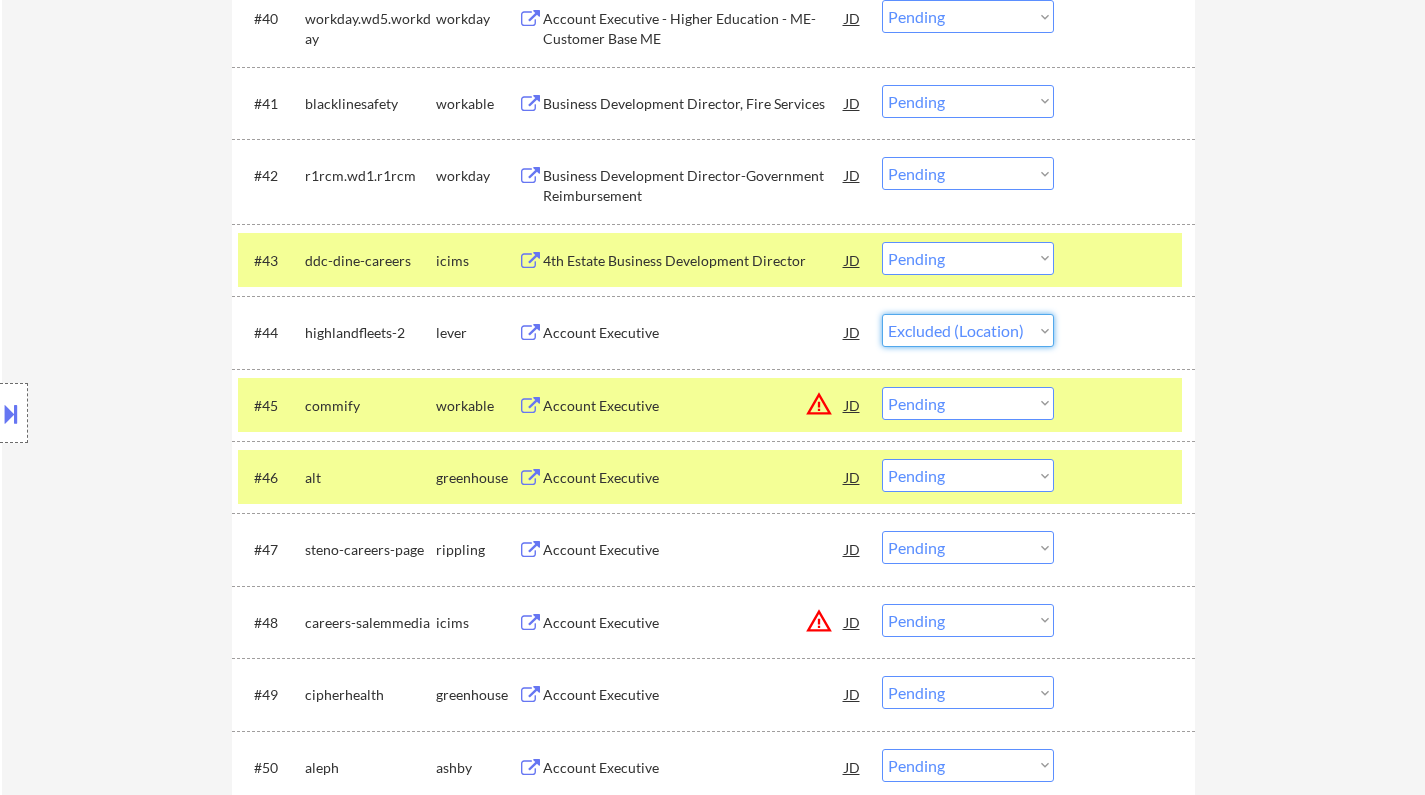 click on "Choose an option... Pending Applied Excluded (Questions) Excluded (Expired) Excluded (Location) Excluded (Bad Match) Excluded (Blocklist) Excluded (Salary) Excluded (Other)" at bounding box center (968, 330) 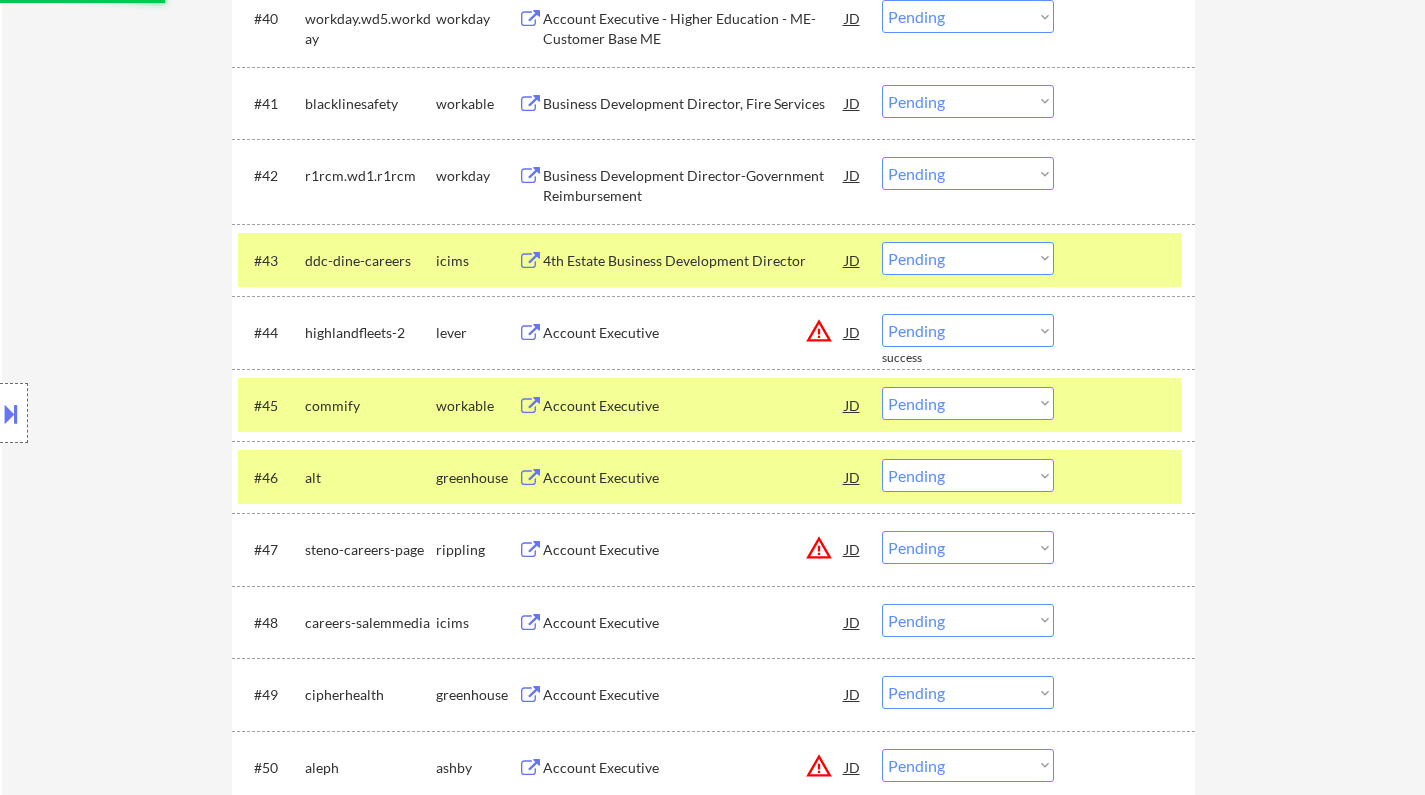 scroll, scrollTop: 3900, scrollLeft: 0, axis: vertical 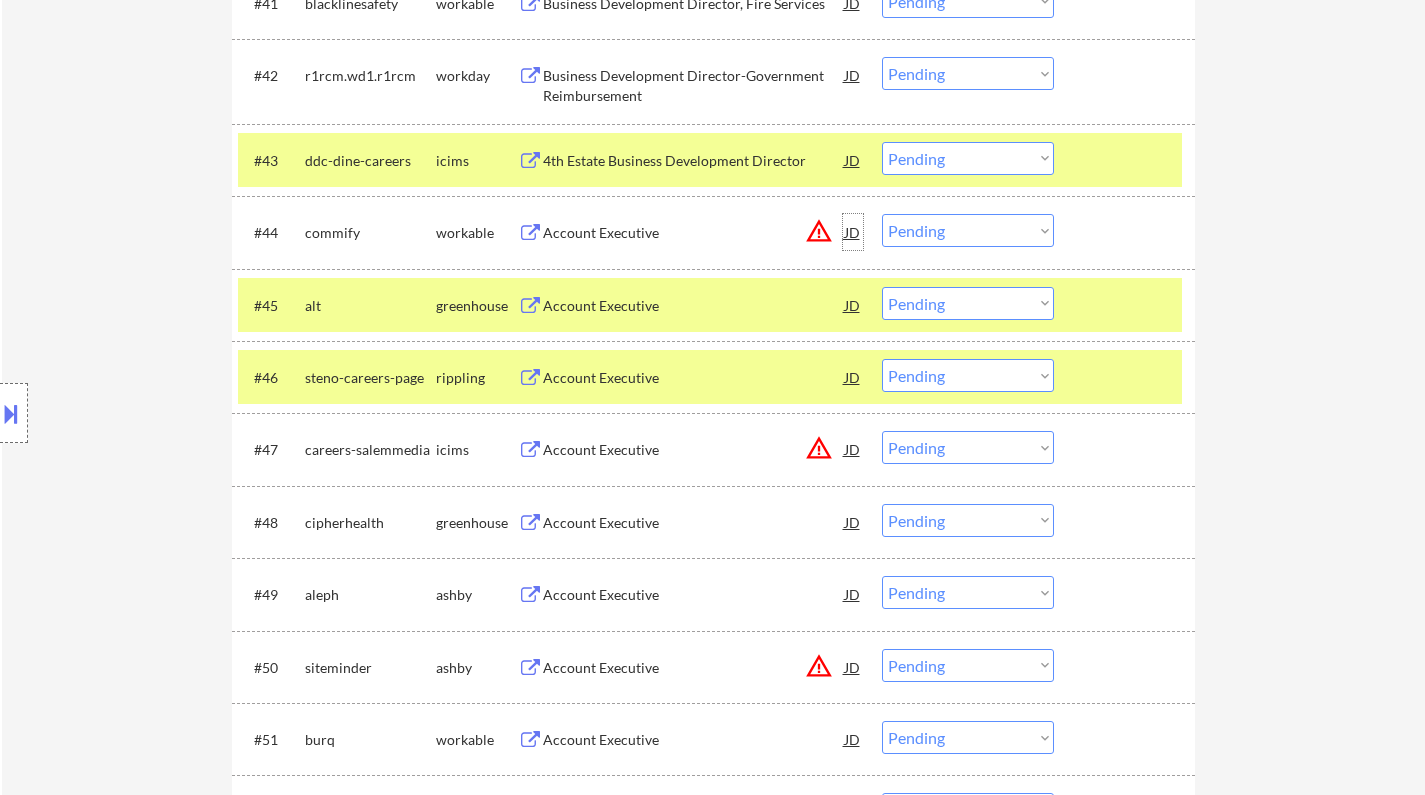click on "JD" at bounding box center [853, 232] 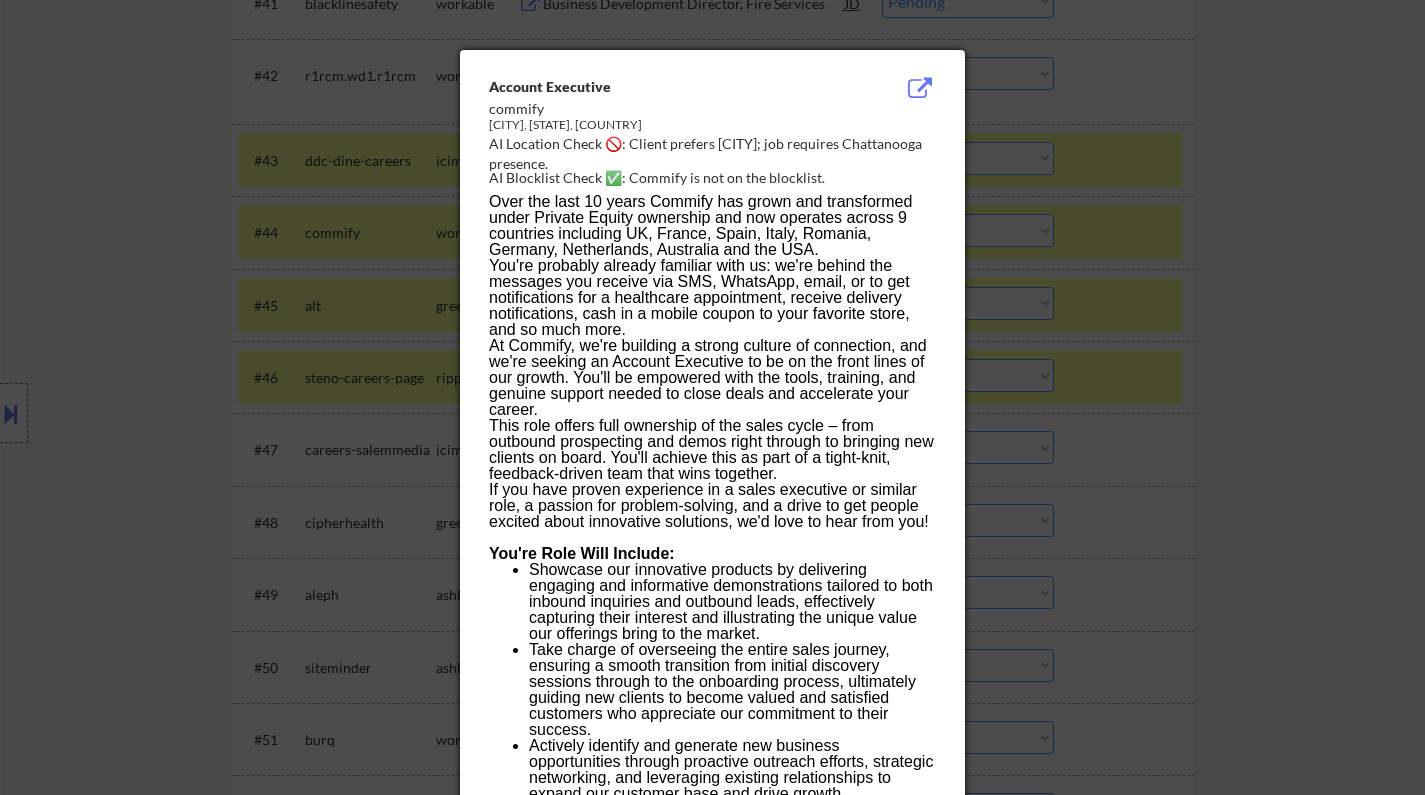 click at bounding box center [712, 397] 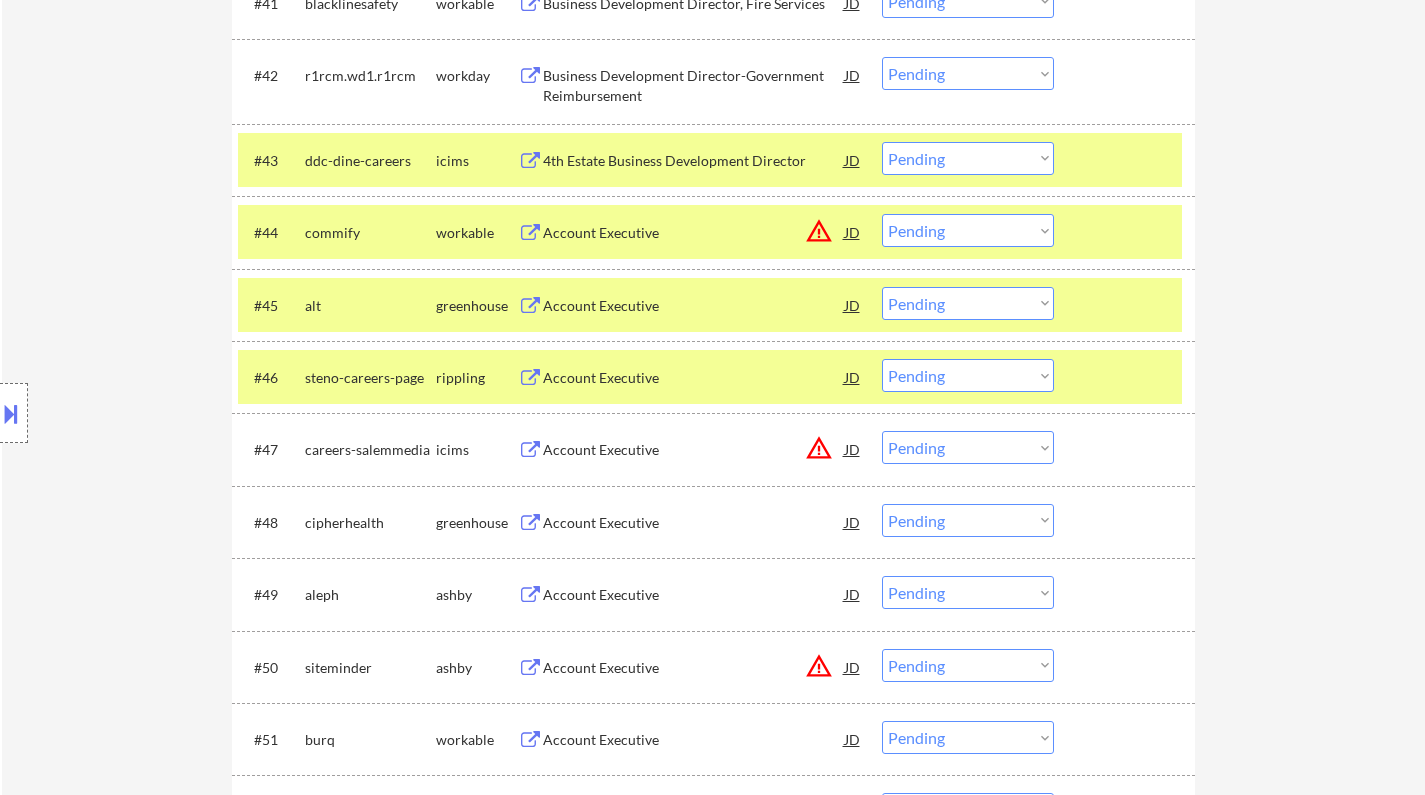drag, startPoint x: 1003, startPoint y: 229, endPoint x: 1014, endPoint y: 240, distance: 15.556349 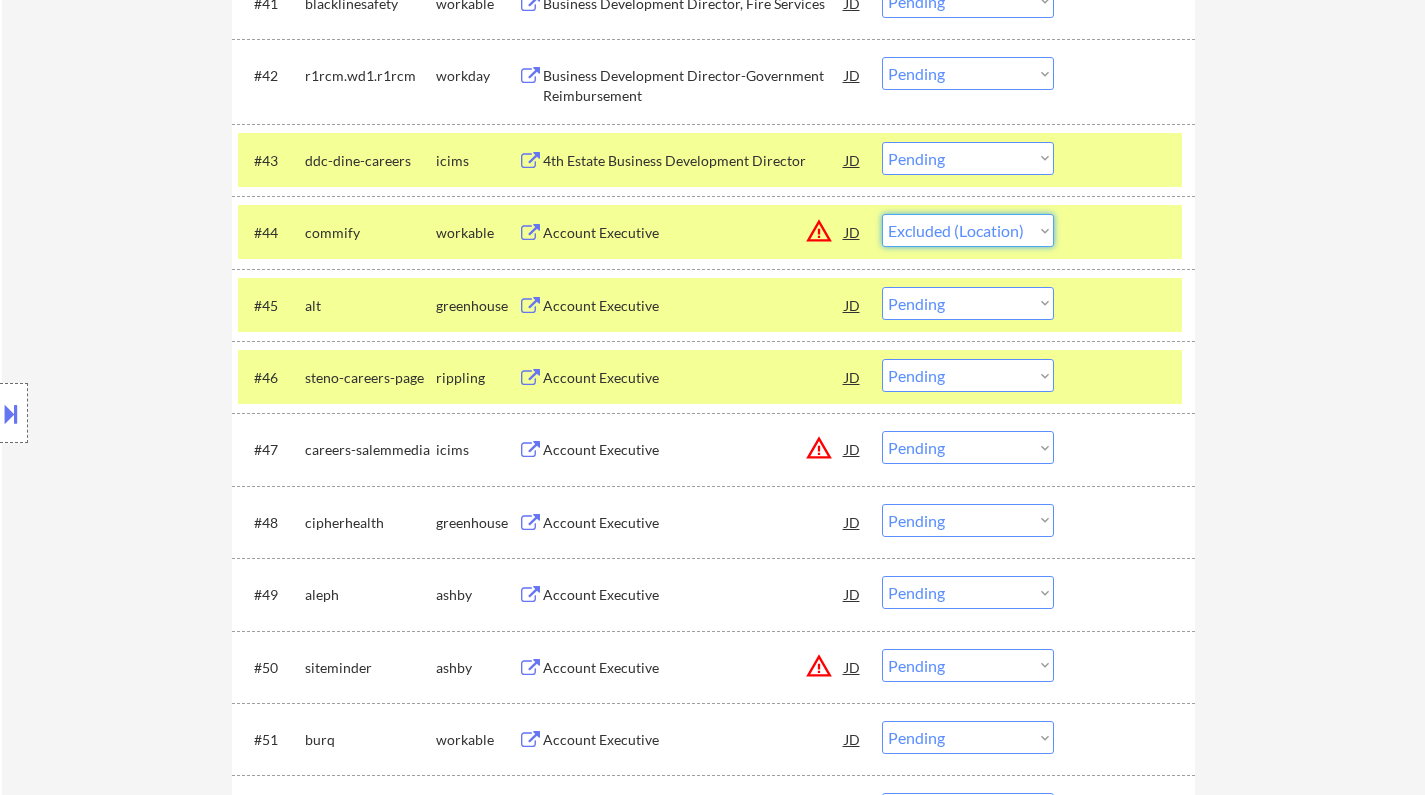 click on "Choose an option... Pending Applied Excluded (Questions) Excluded (Expired) Excluded (Location) Excluded (Bad Match) Excluded (Blocklist) Excluded (Salary) Excluded (Other)" at bounding box center [968, 230] 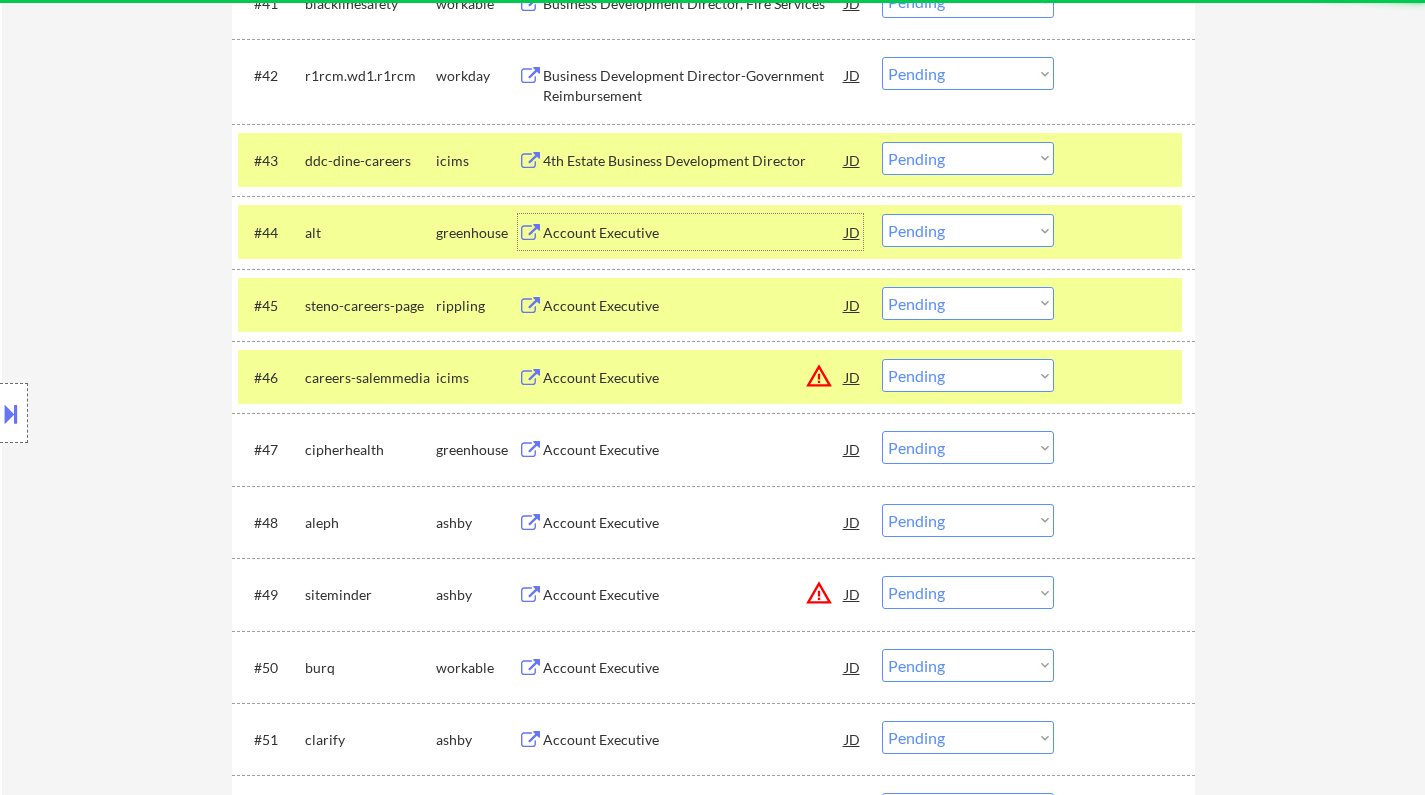 click on "Account Executive" at bounding box center [694, 233] 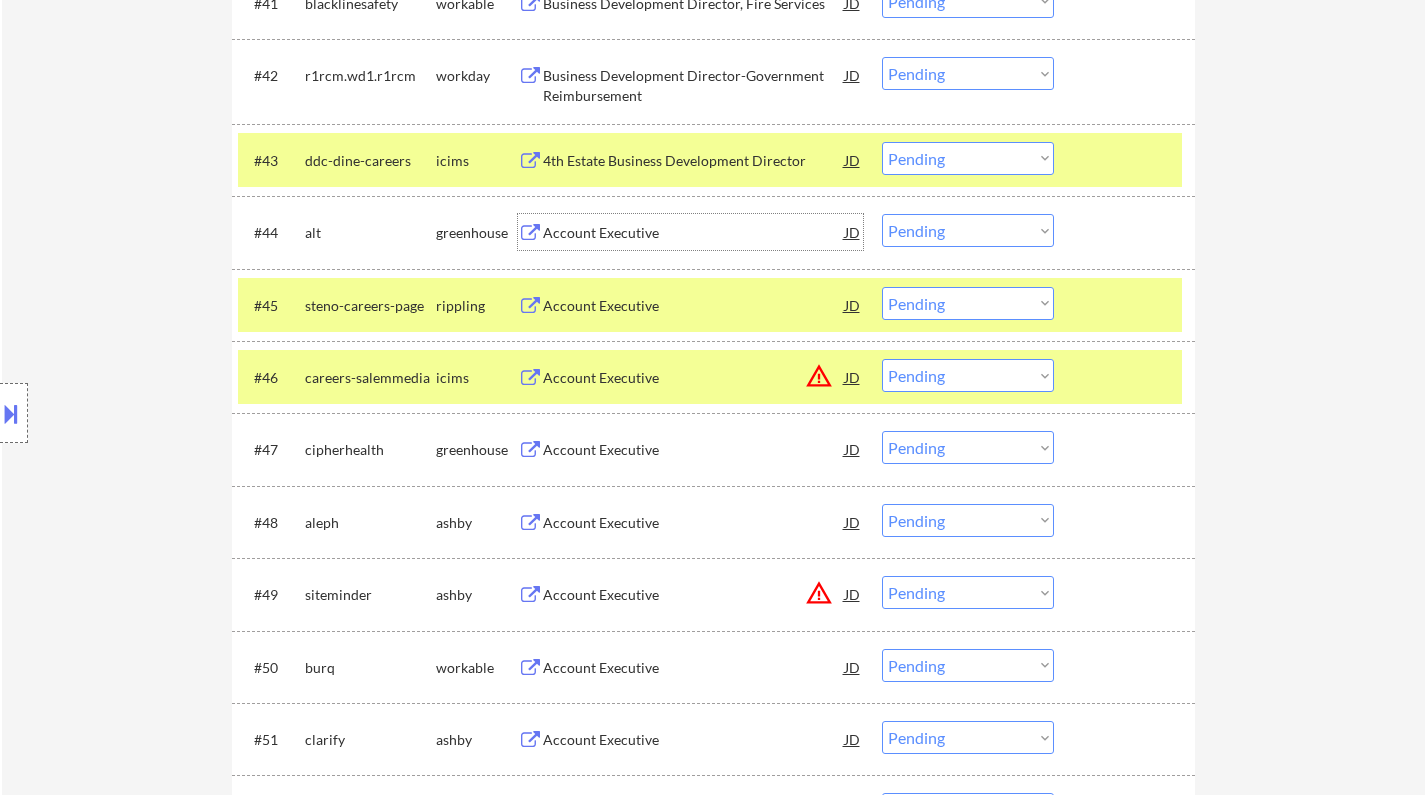 click on "Choose an option... Pending Applied Excluded (Questions) Excluded (Expired) Excluded (Location) Excluded (Bad Match) Excluded (Blocklist) Excluded (Salary) Excluded (Other)" at bounding box center (968, 230) 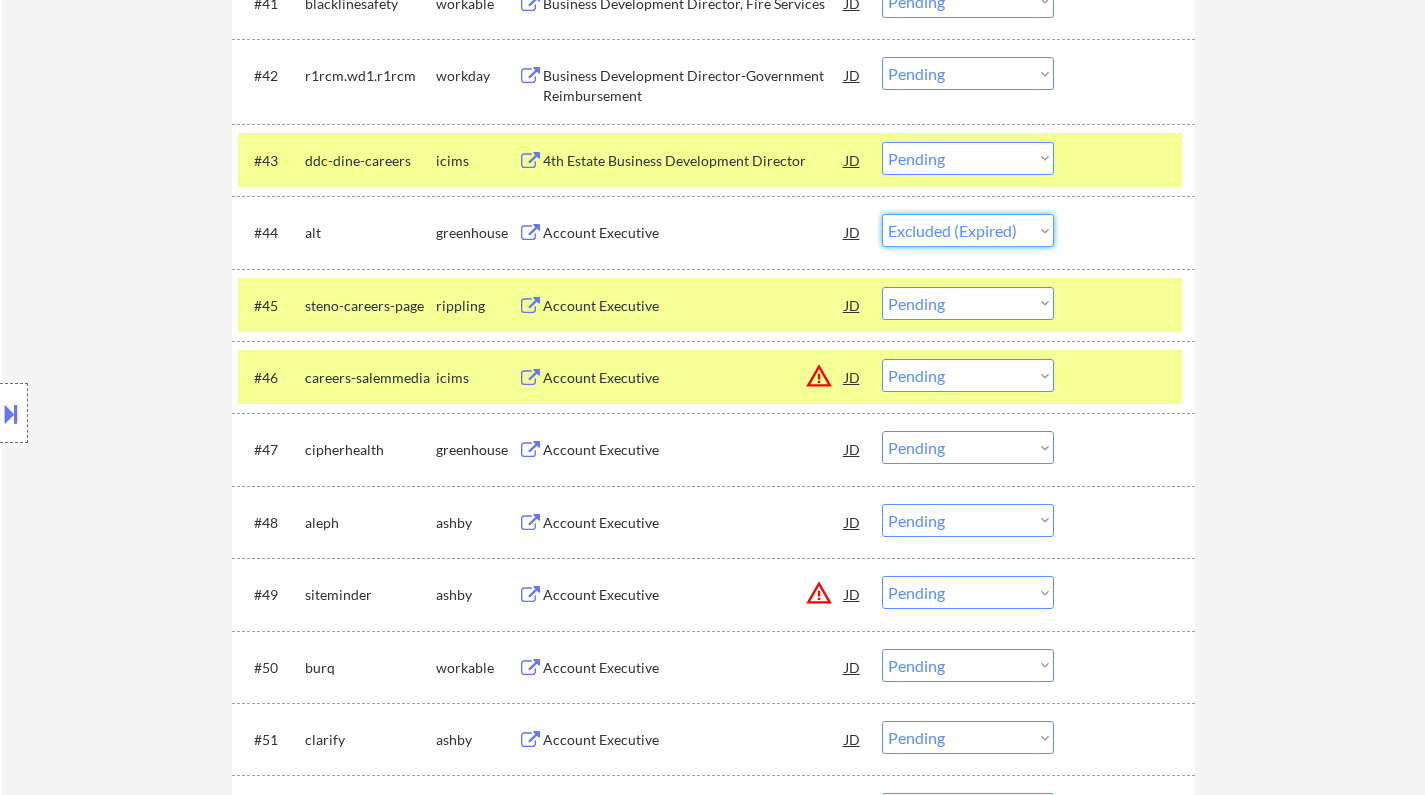 click on "Choose an option... Pending Applied Excluded (Questions) Excluded (Expired) Excluded (Location) Excluded (Bad Match) Excluded (Blocklist) Excluded (Salary) Excluded (Other)" at bounding box center [968, 230] 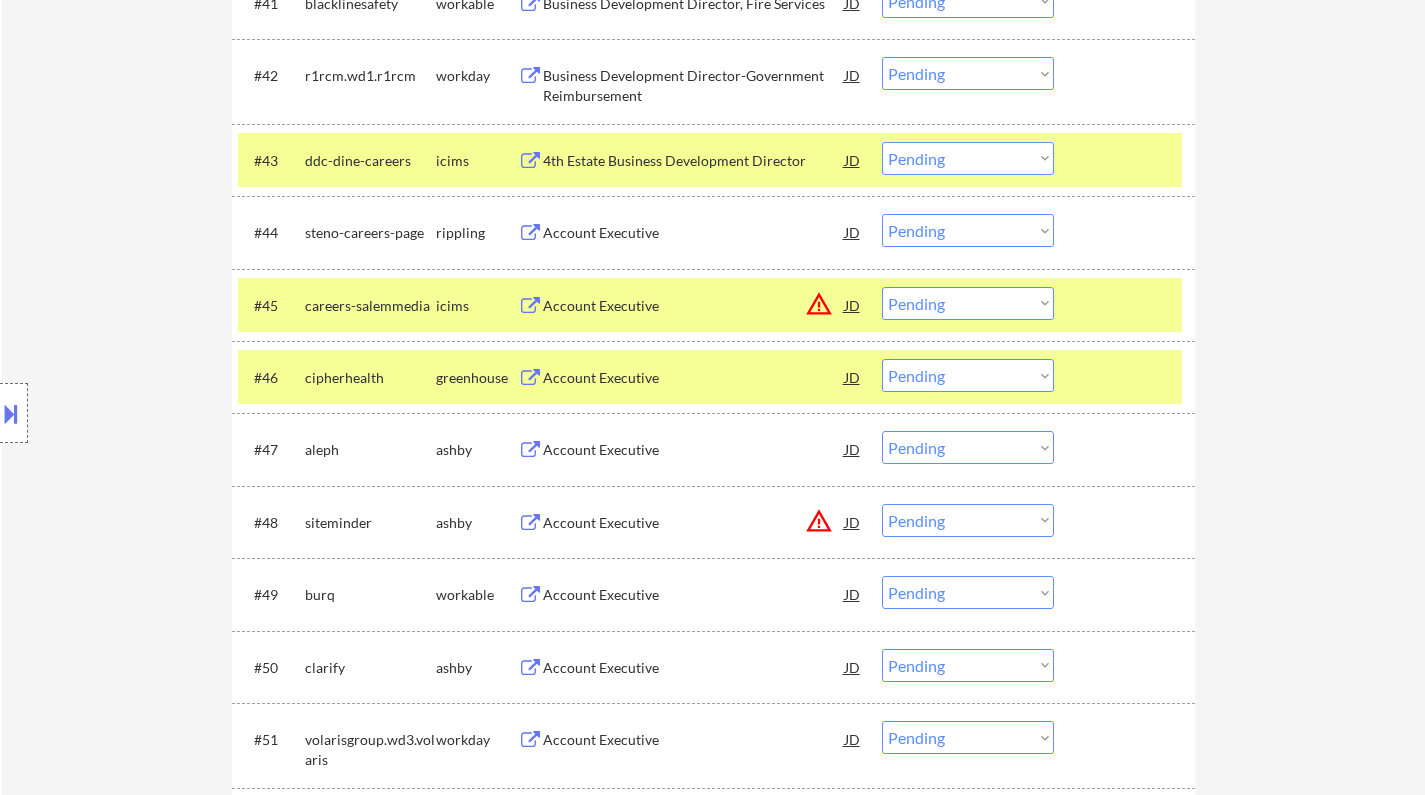 click on "Account Executive" at bounding box center (694, 232) 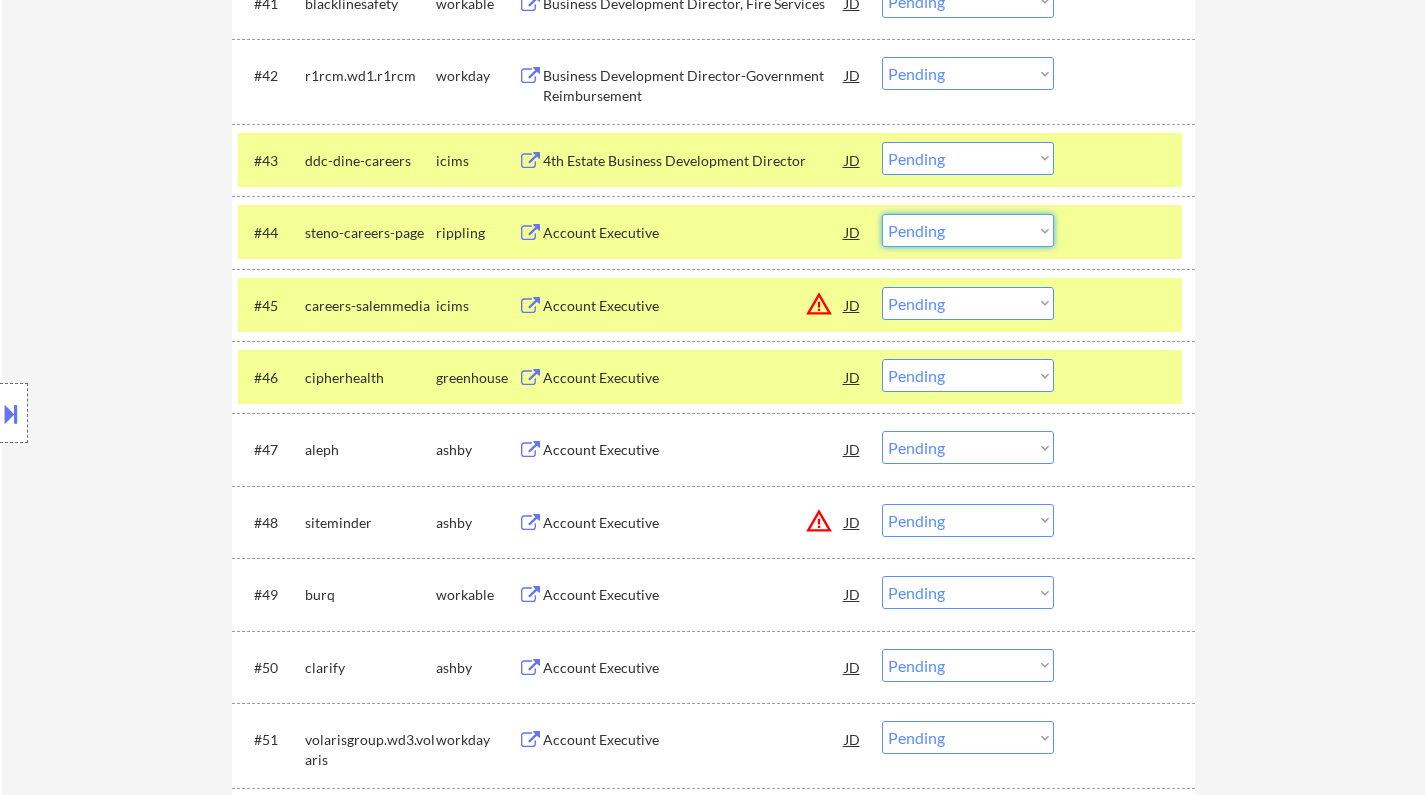 click on "Choose an option... Pending Applied Excluded (Questions) Excluded (Expired) Excluded (Location) Excluded (Bad Match) Excluded (Blocklist) Excluded (Salary) Excluded (Other)" at bounding box center [968, 230] 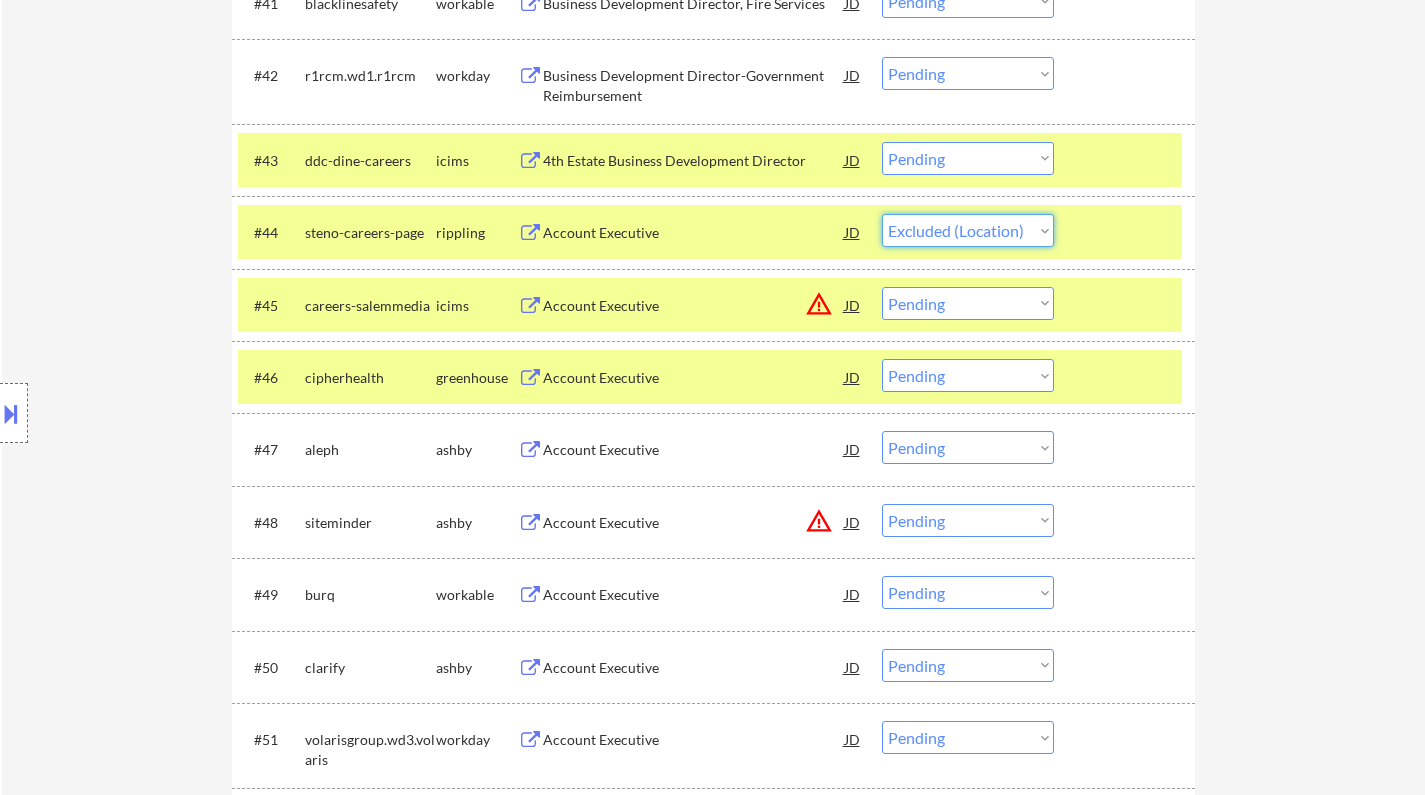 click on "Choose an option... Pending Applied Excluded (Questions) Excluded (Expired) Excluded (Location) Excluded (Bad Match) Excluded (Blocklist) Excluded (Salary) Excluded (Other)" at bounding box center [968, 230] 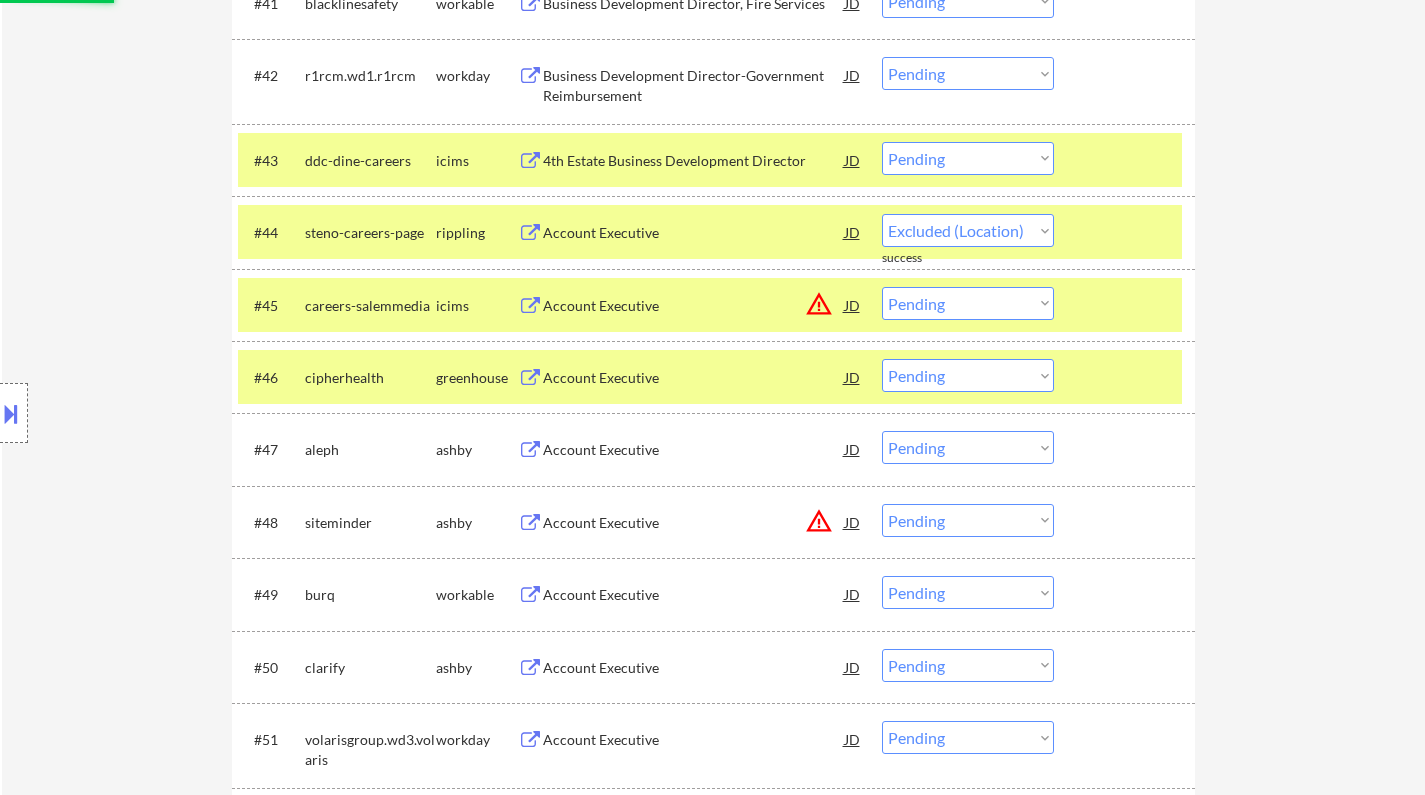 select on ""pending"" 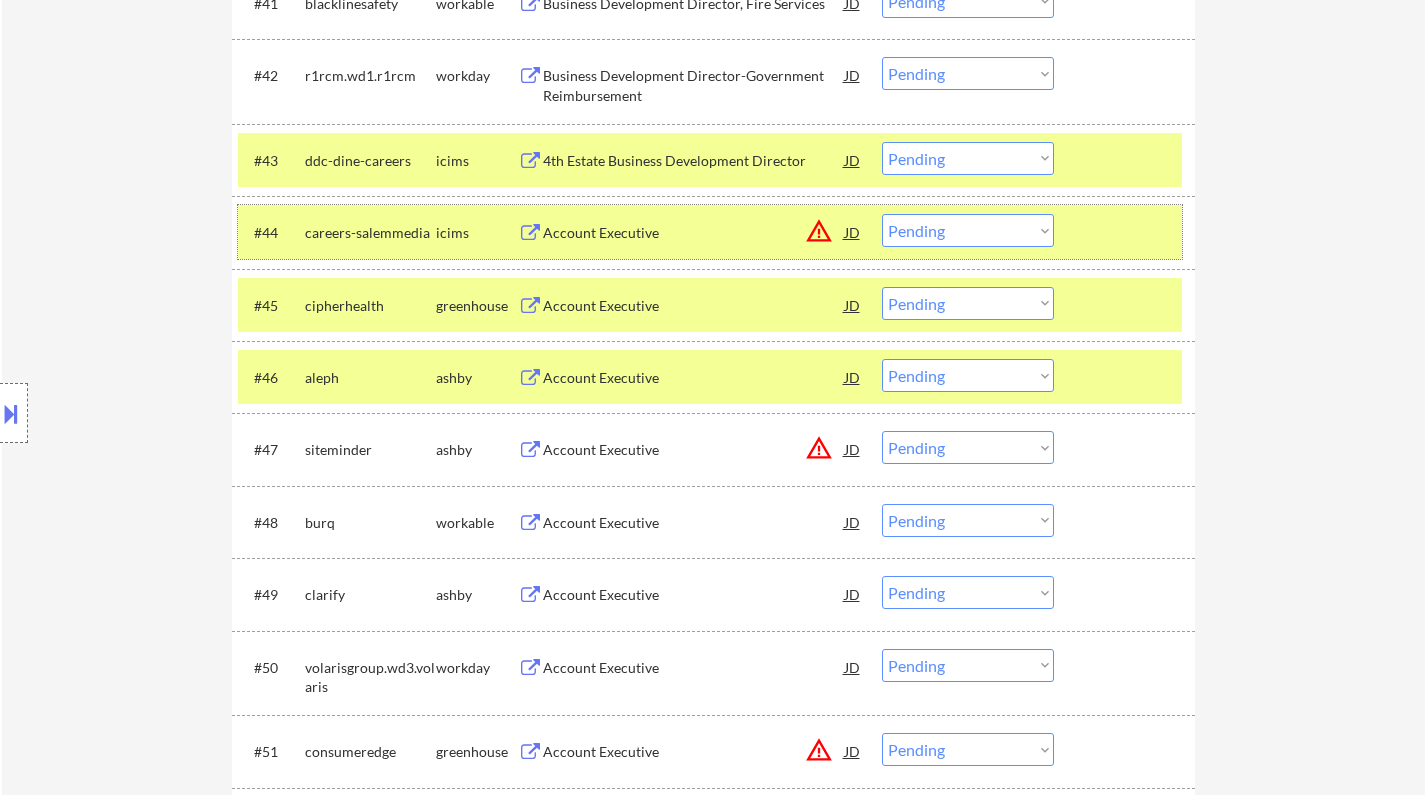 click on "#44 careers-salemmedia icims Account Executive JD warning_amber Choose an option... Pending Applied Excluded (Questions) Excluded (Expired) Excluded (Location) Excluded (Bad Match) Excluded (Blocklist) Excluded (Salary) Excluded (Other)" at bounding box center (710, 232) 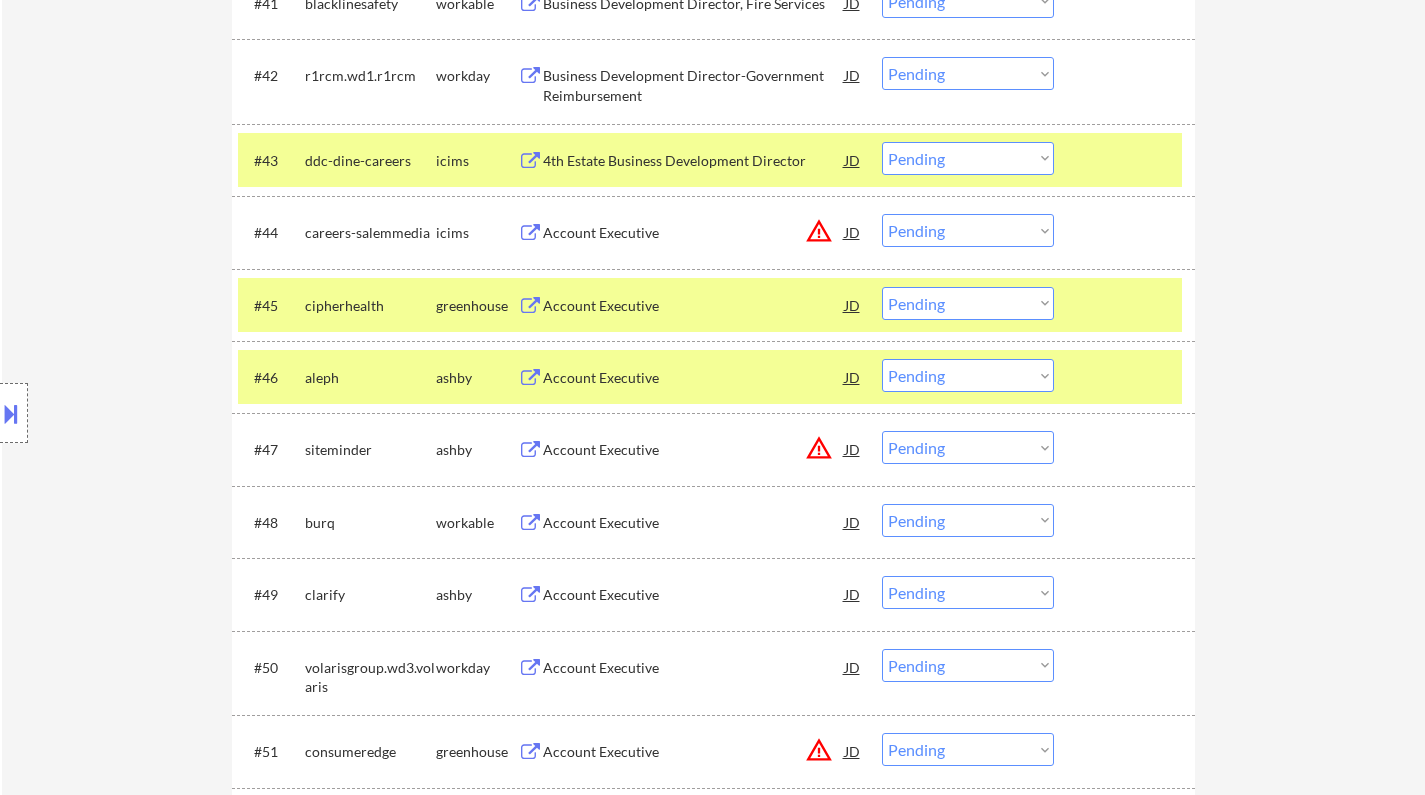 click on "#44 careers-salemmedia icims Account Executive JD warning_amber Choose an option... Pending Applied Excluded (Questions) Excluded (Expired) Excluded (Location) Excluded (Bad Match) Excluded (Blocklist) Excluded (Salary) Excluded (Other)" at bounding box center [710, 232] 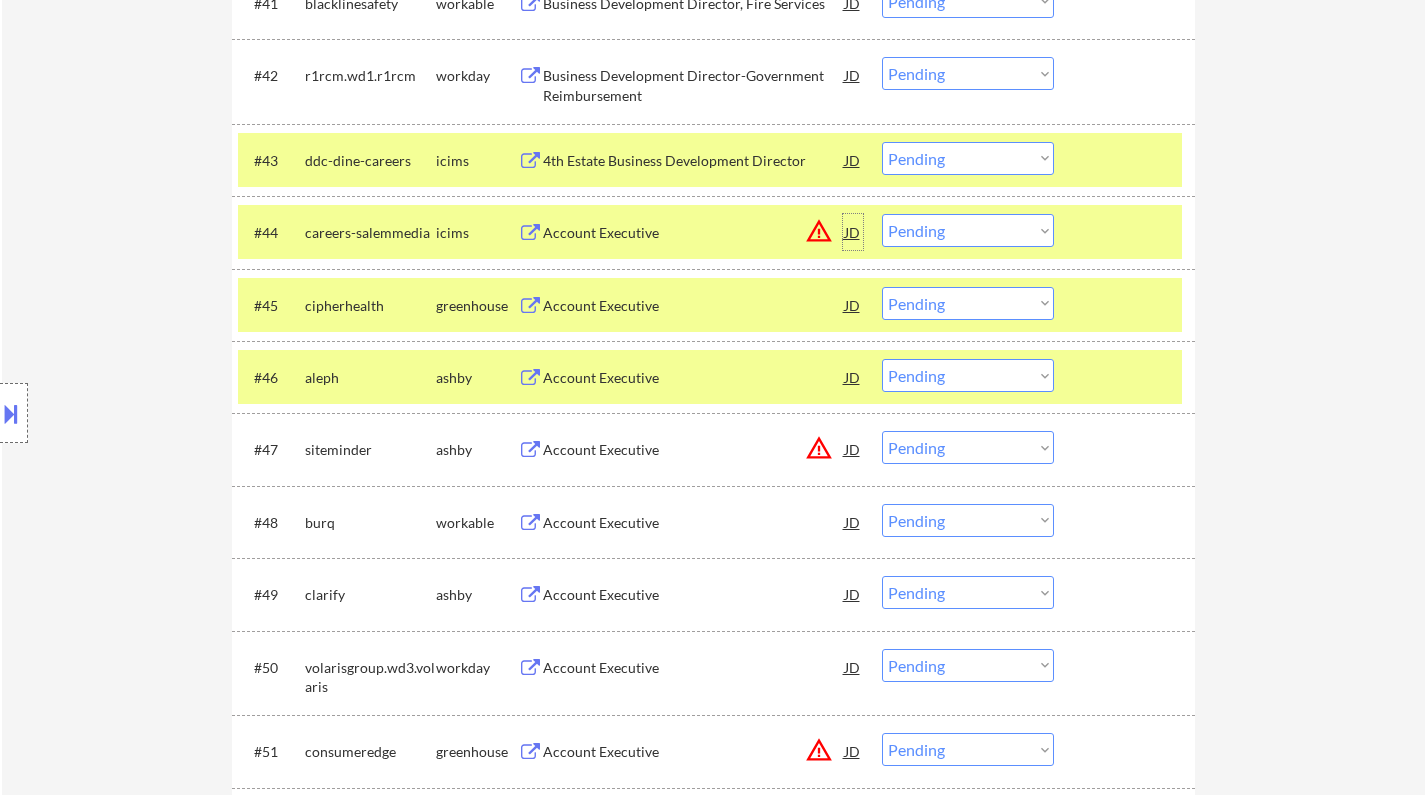 click on "← Return to /applysquad Mailslurp Inbox Job Search Builder Tyler Johnson User Email:  tyler.a.johnson88@gmail.com Application Email:  Tyler.a.johnson88@gmail.com Mailslurp Email:  tyler.johnson@mailflux.com LinkedIn:   www.linkedin.com/in/tyler-johnson88
Phone:  707-481-3583 Current Location:  Sacramento, California Applies:  102 sent / 200 bought Internal Notes Can work in country of residence?:  yes Squad Notes Minimum salary:  $100,000 Will need Visa to work in that country now/future?:   no Download Resume Add a Job Manually Chielo Applications Pending (106) Excluded (616) Applied (109) All (831) View All Results Back 1 / 2
Next Company ATS Title Status Date Applied #1 aggreko.wd3.aggreko_careers_1 workday Business Development Manager- JD Choose an option... Pending Applied Excluded (Questions) Excluded (Expired) Excluded (Location) Excluded (Bad Match) Excluded (Blocklist) Excluded (Salary) Excluded (Other) #2 aggreko.wd3.aggreko_careers_1 workday Business Development Manager - High Tech Electronics" at bounding box center [713, 372] 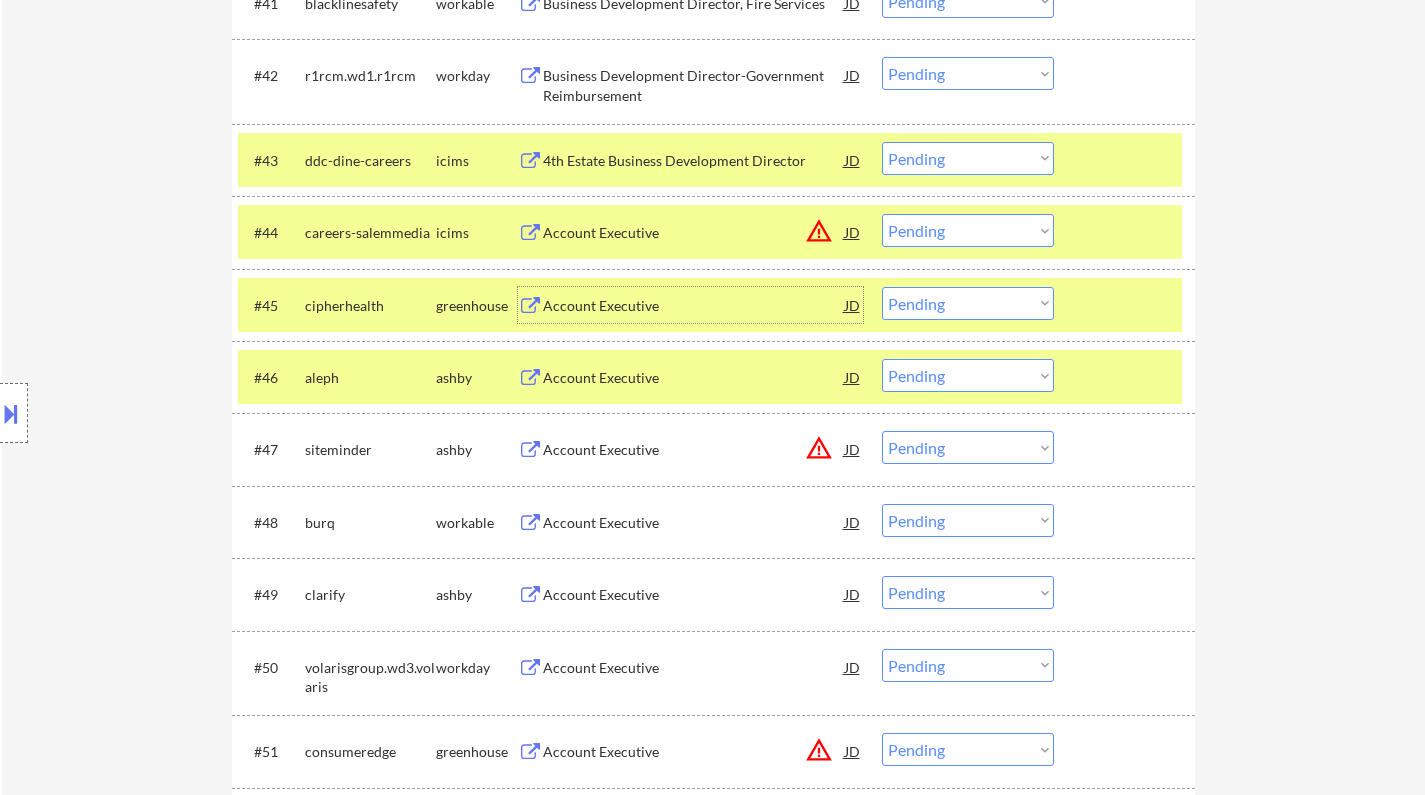 click on "Account Executive" at bounding box center (694, 306) 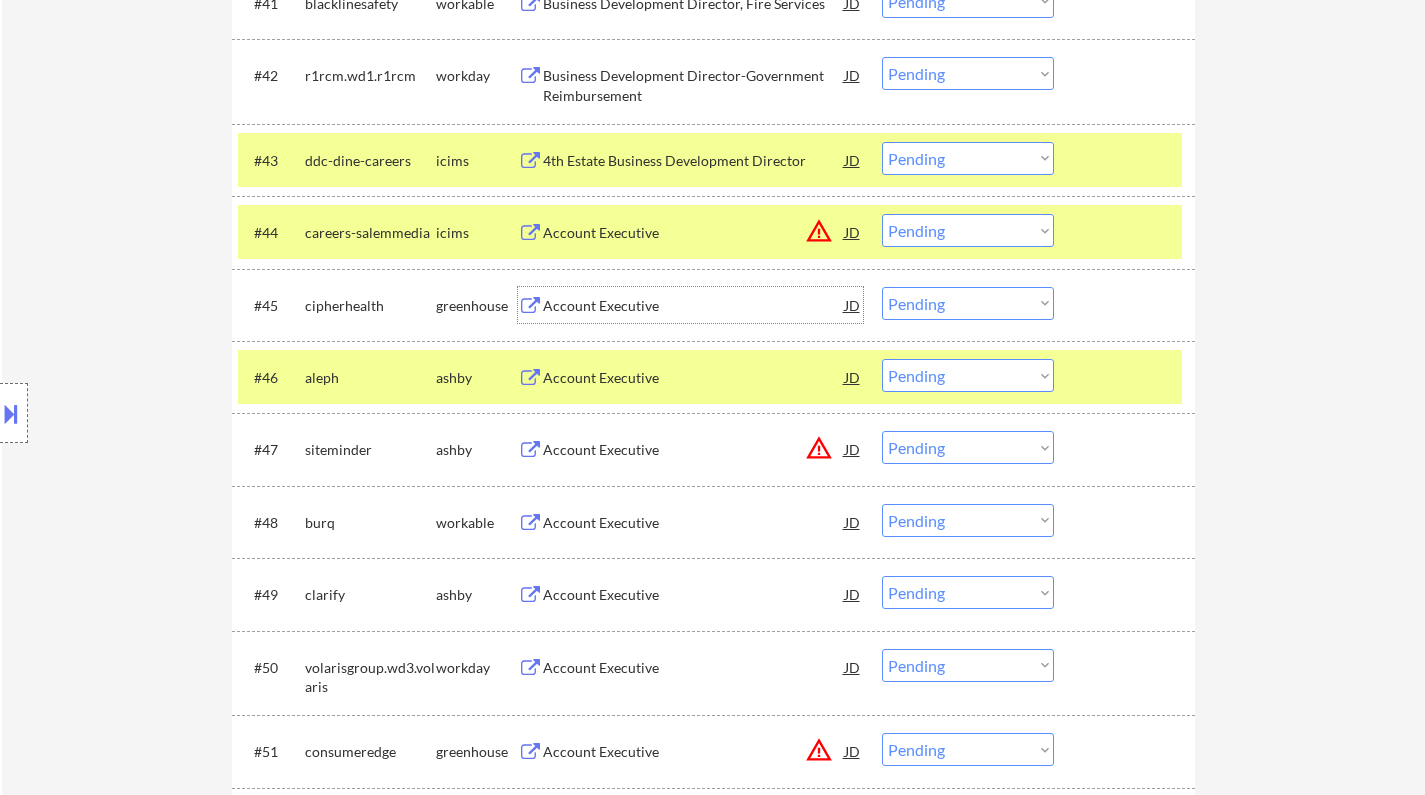 drag, startPoint x: 950, startPoint y: 307, endPoint x: 958, endPoint y: 318, distance: 13.601471 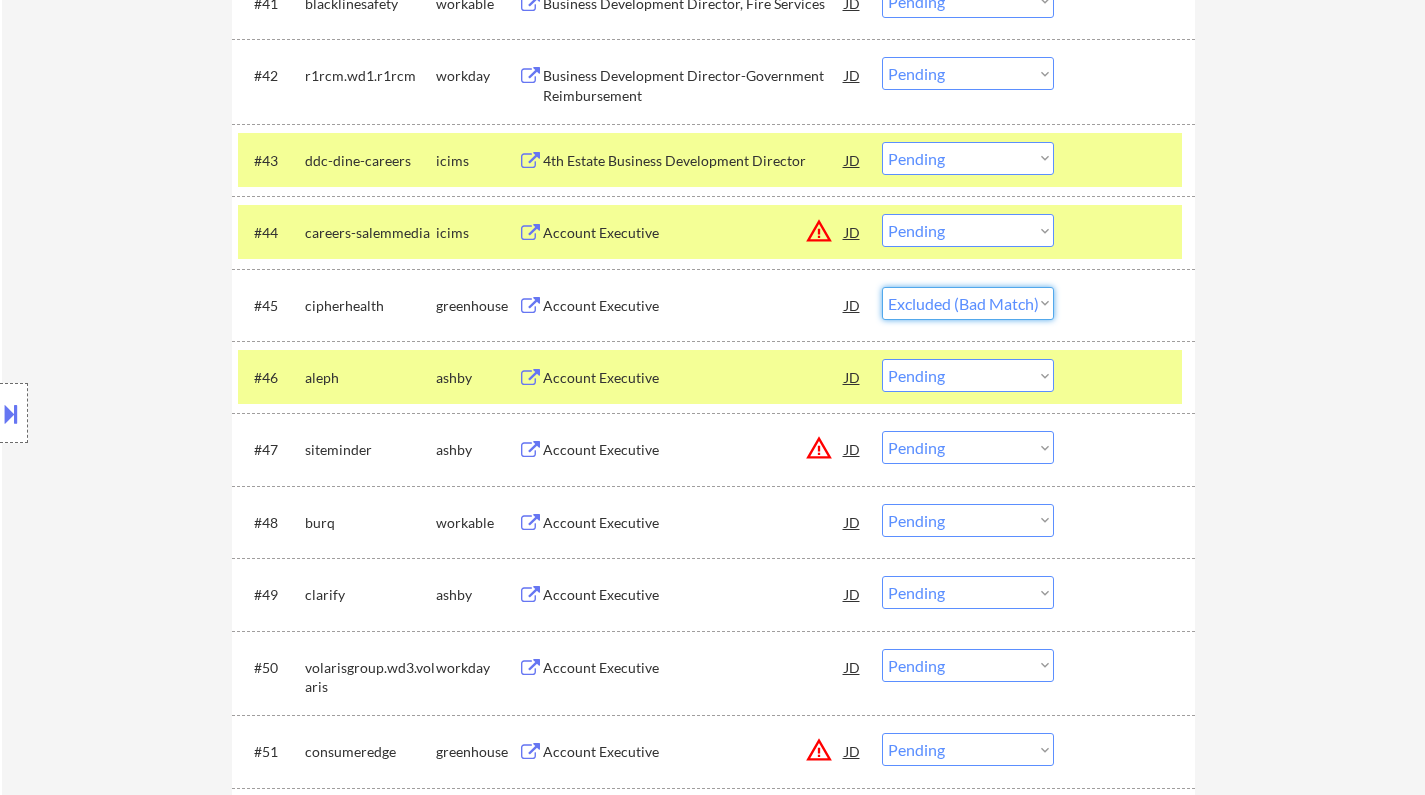 click on "Choose an option... Pending Applied Excluded (Questions) Excluded (Expired) Excluded (Location) Excluded (Bad Match) Excluded (Blocklist) Excluded (Salary) Excluded (Other)" at bounding box center (968, 303) 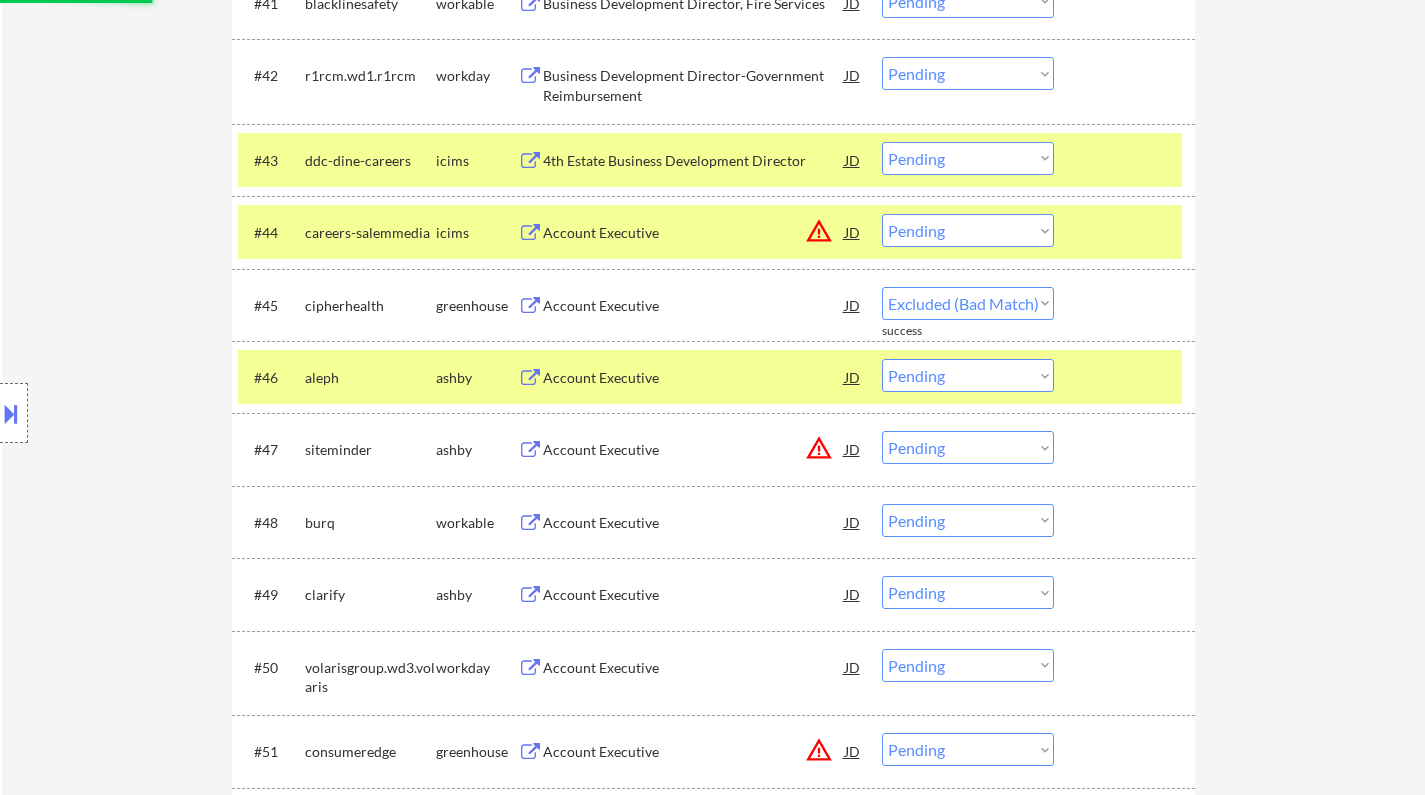 select on ""pending"" 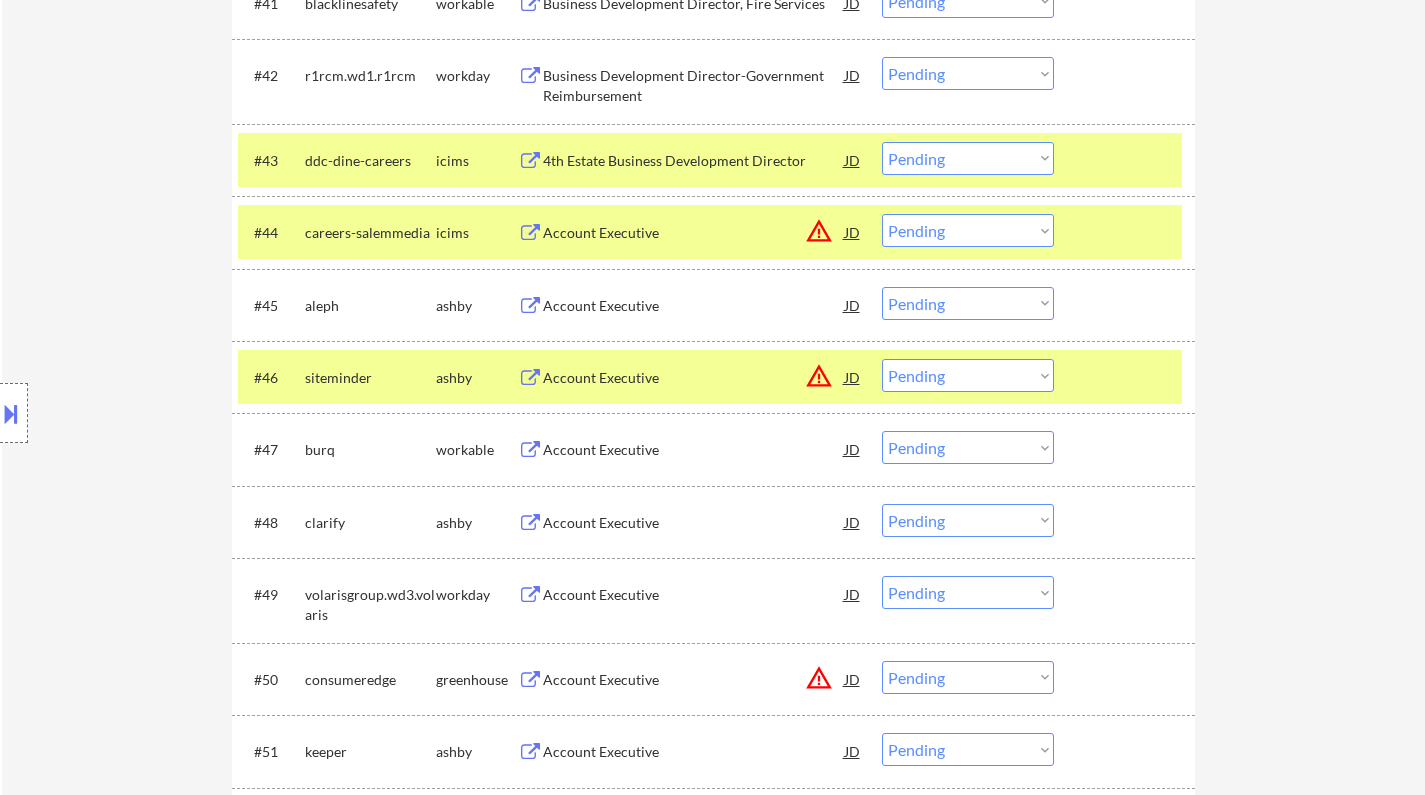 click on "JD" at bounding box center (853, 377) 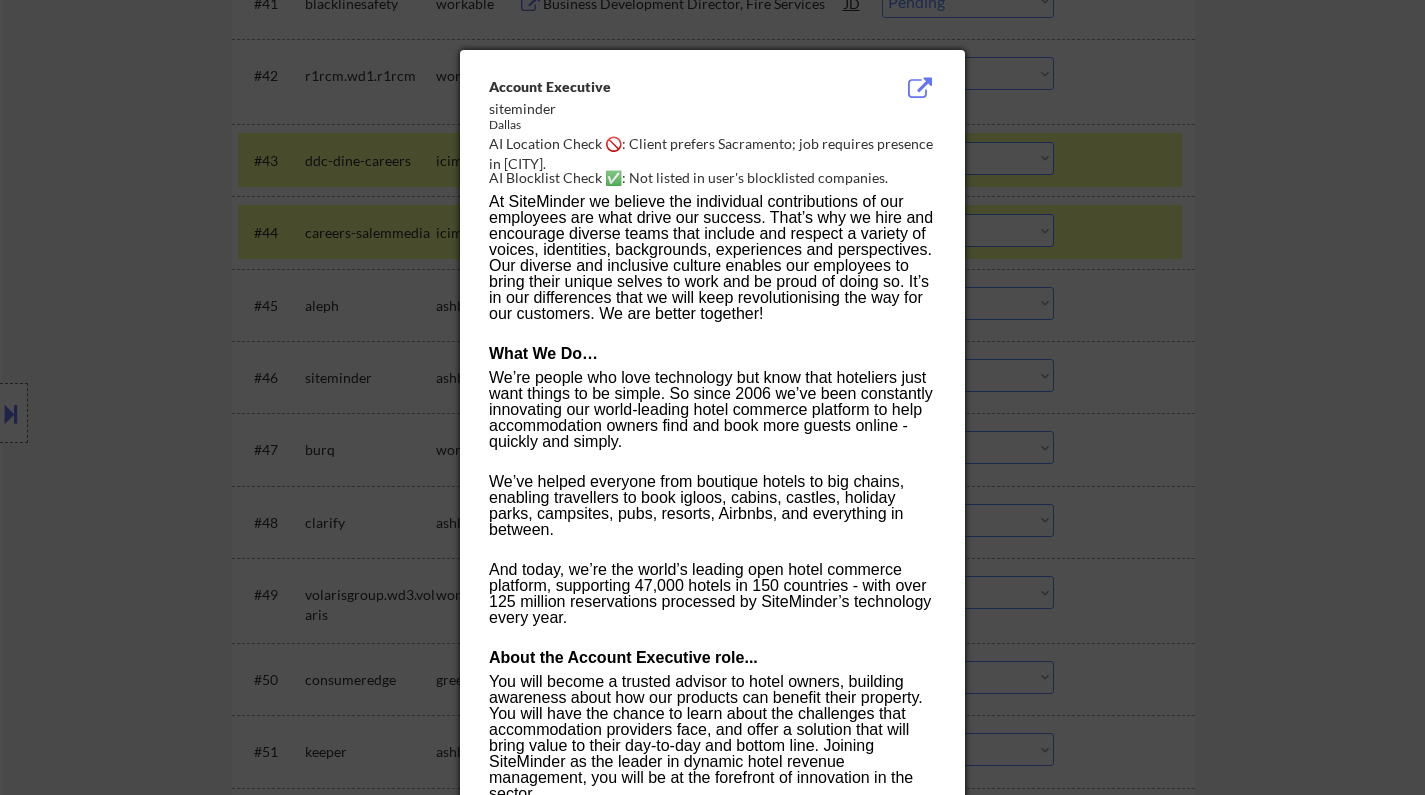 click at bounding box center [712, 397] 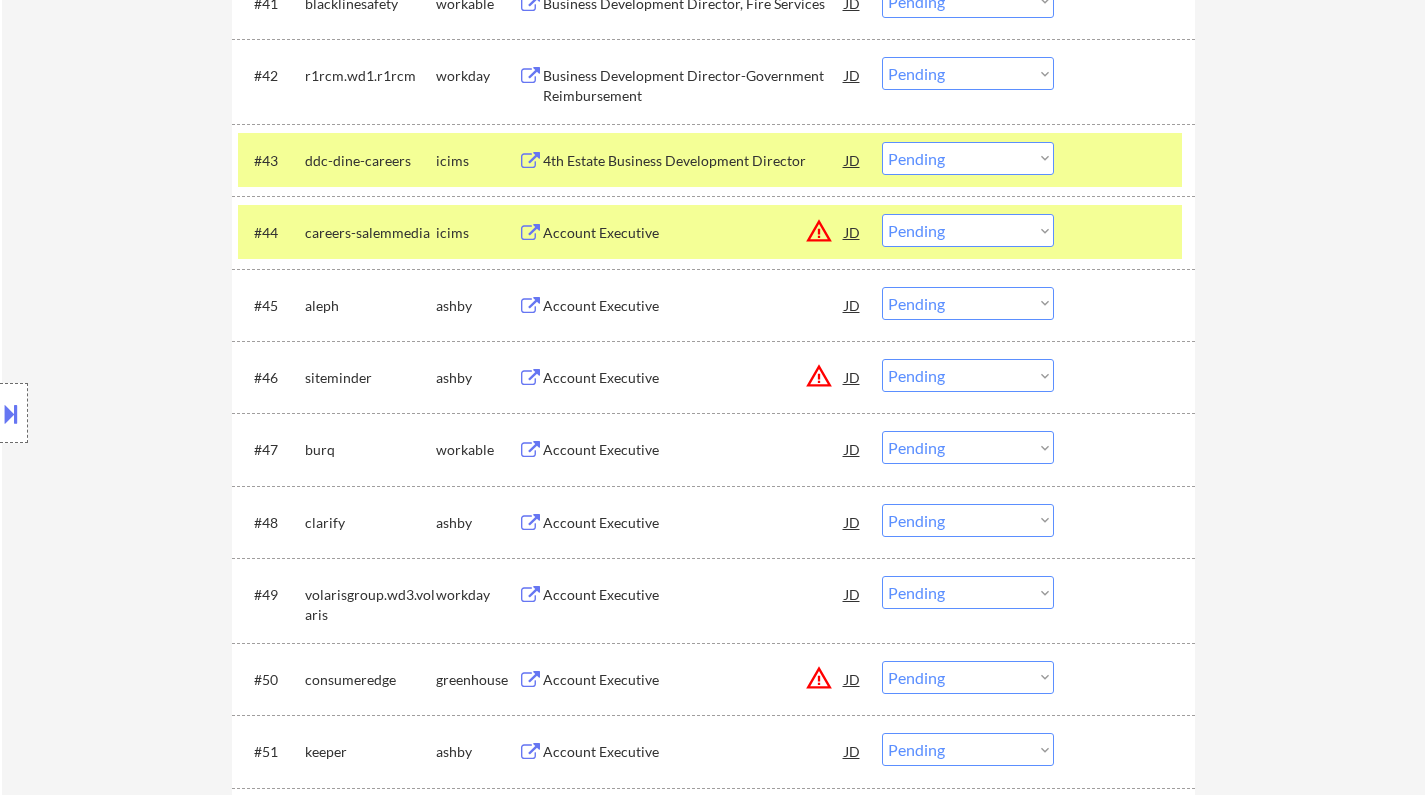 drag, startPoint x: 971, startPoint y: 373, endPoint x: 992, endPoint y: 387, distance: 25.23886 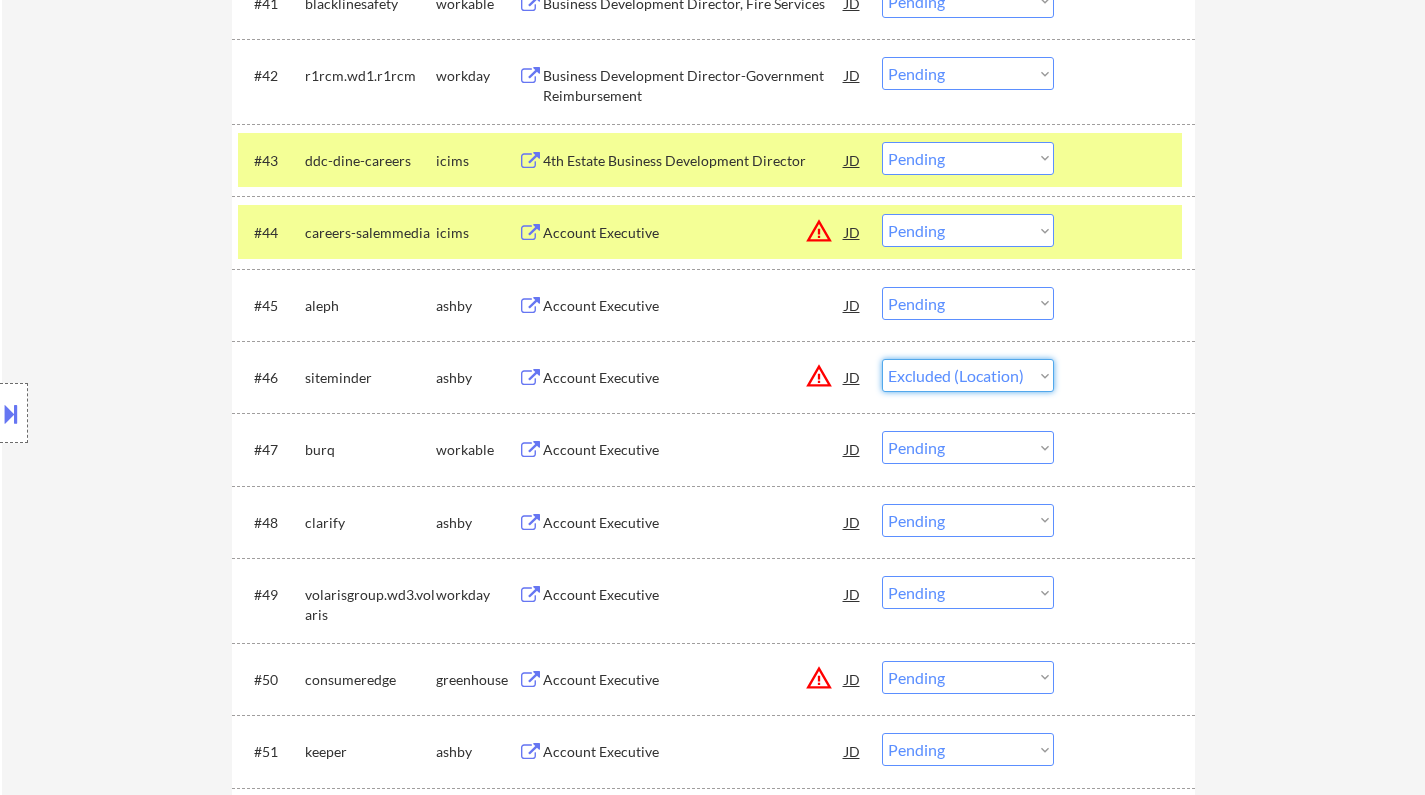 click on "Choose an option... Pending Applied Excluded (Questions) Excluded (Expired) Excluded (Location) Excluded (Bad Match) Excluded (Blocklist) Excluded (Salary) Excluded (Other)" at bounding box center (968, 375) 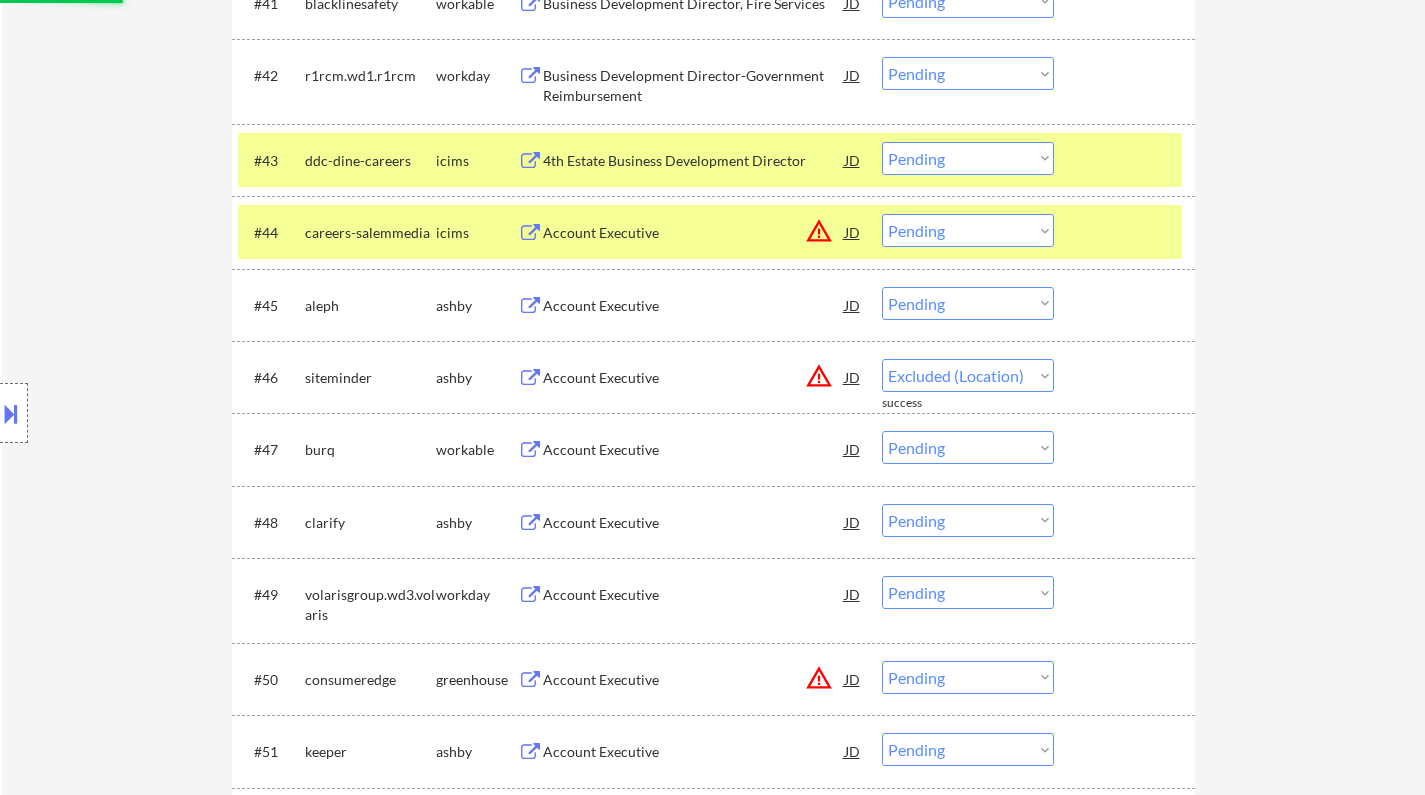 select on ""pending"" 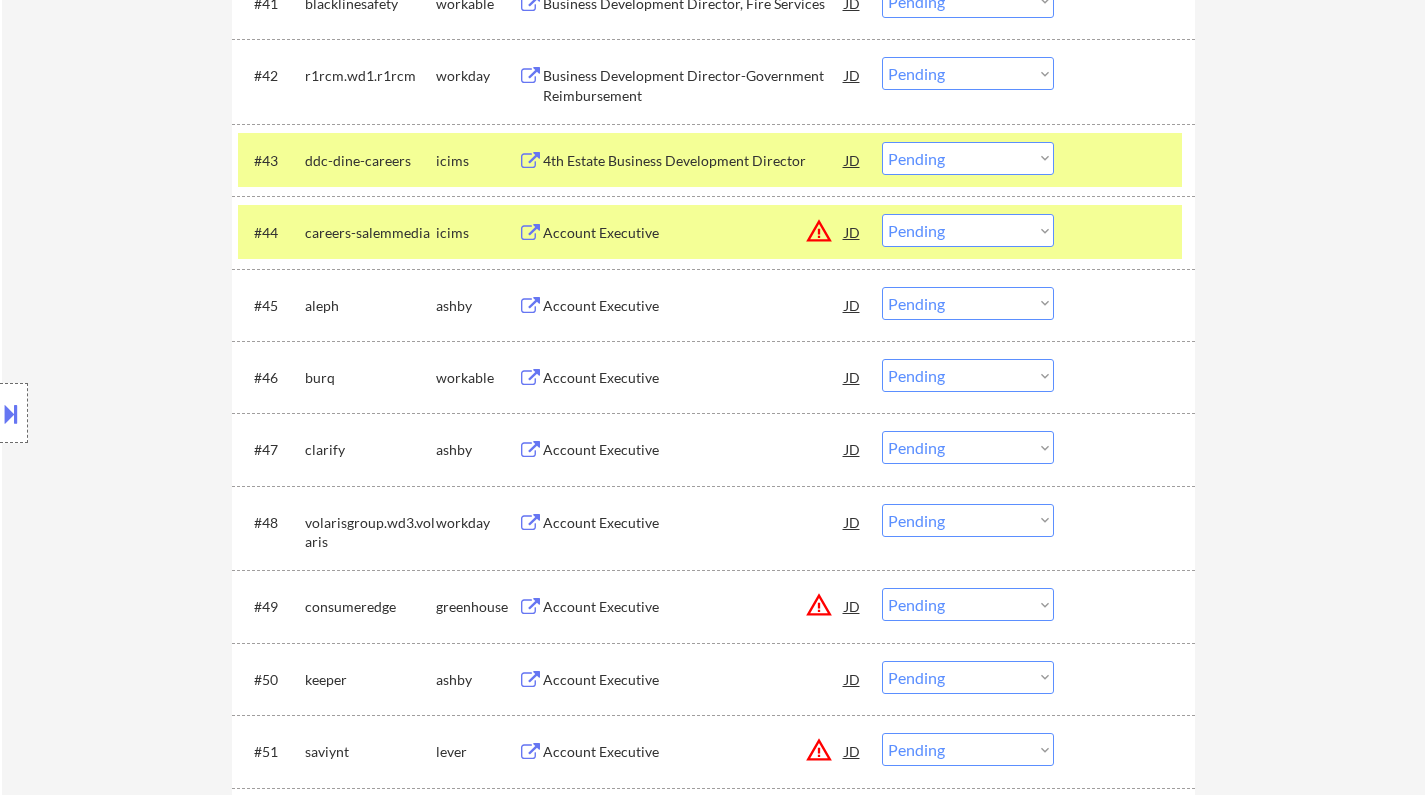 click on "Account Executive" at bounding box center [694, 378] 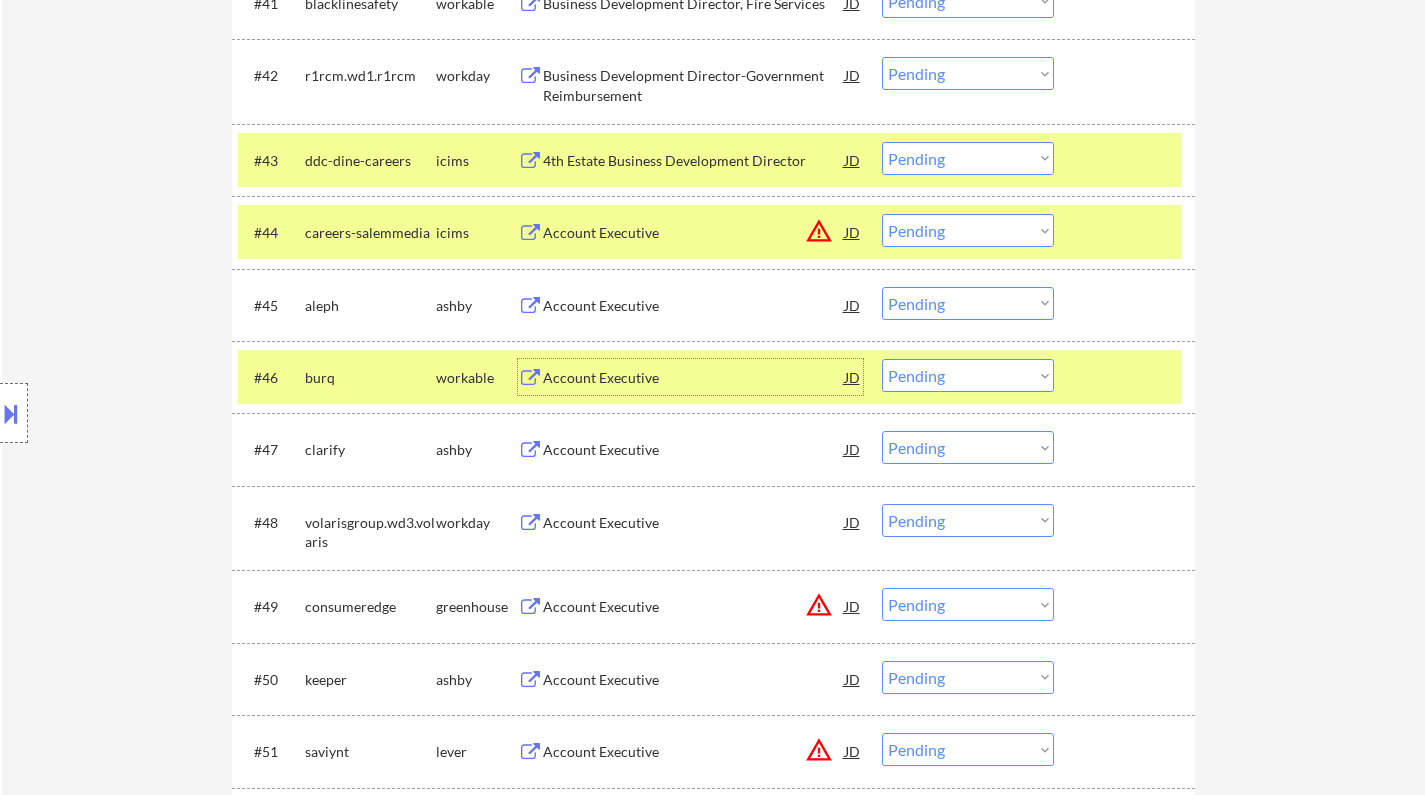 click on "Account Executive" at bounding box center (694, 450) 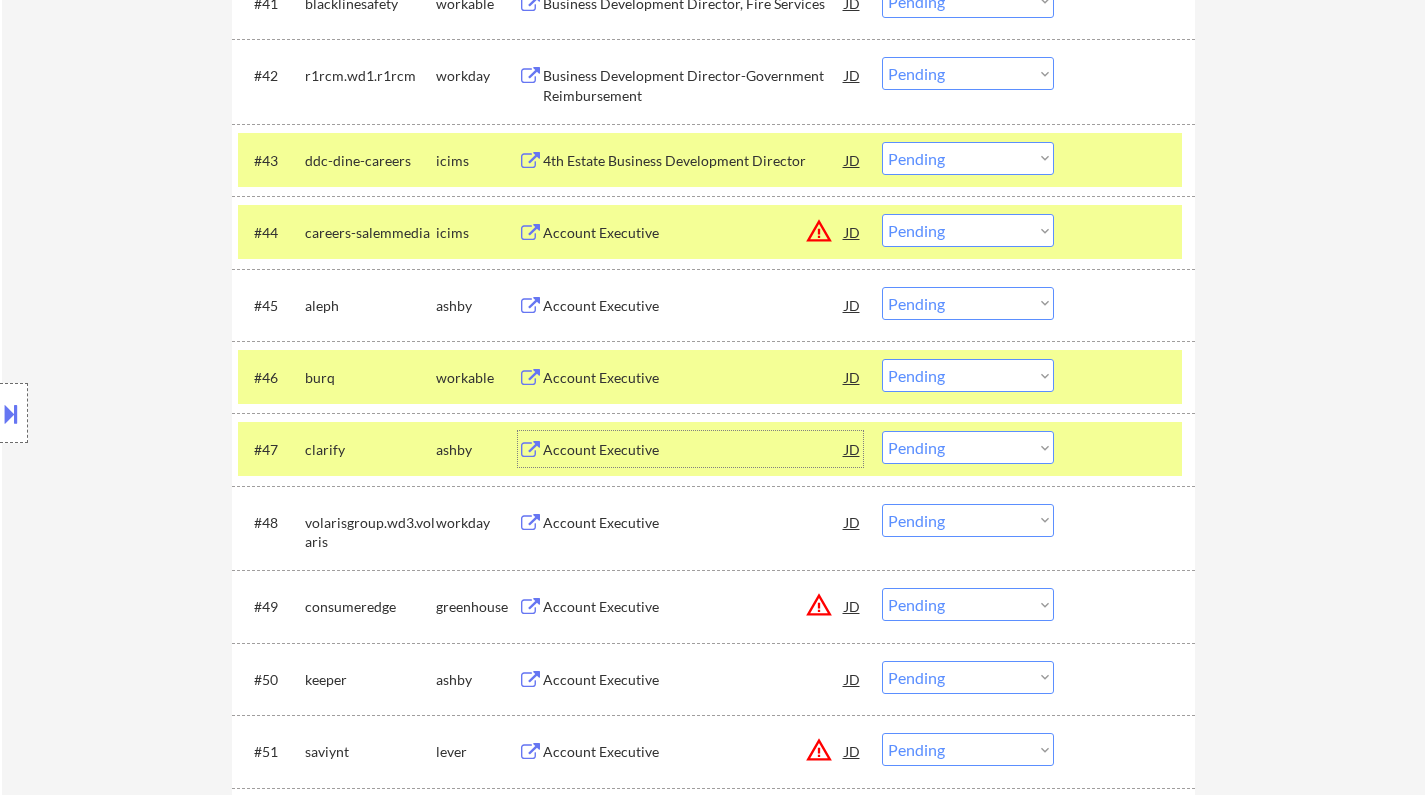 click on "Choose an option... Pending Applied Excluded (Questions) Excluded (Expired) Excluded (Location) Excluded (Bad Match) Excluded (Blocklist) Excluded (Salary) Excluded (Other)" at bounding box center (968, 447) 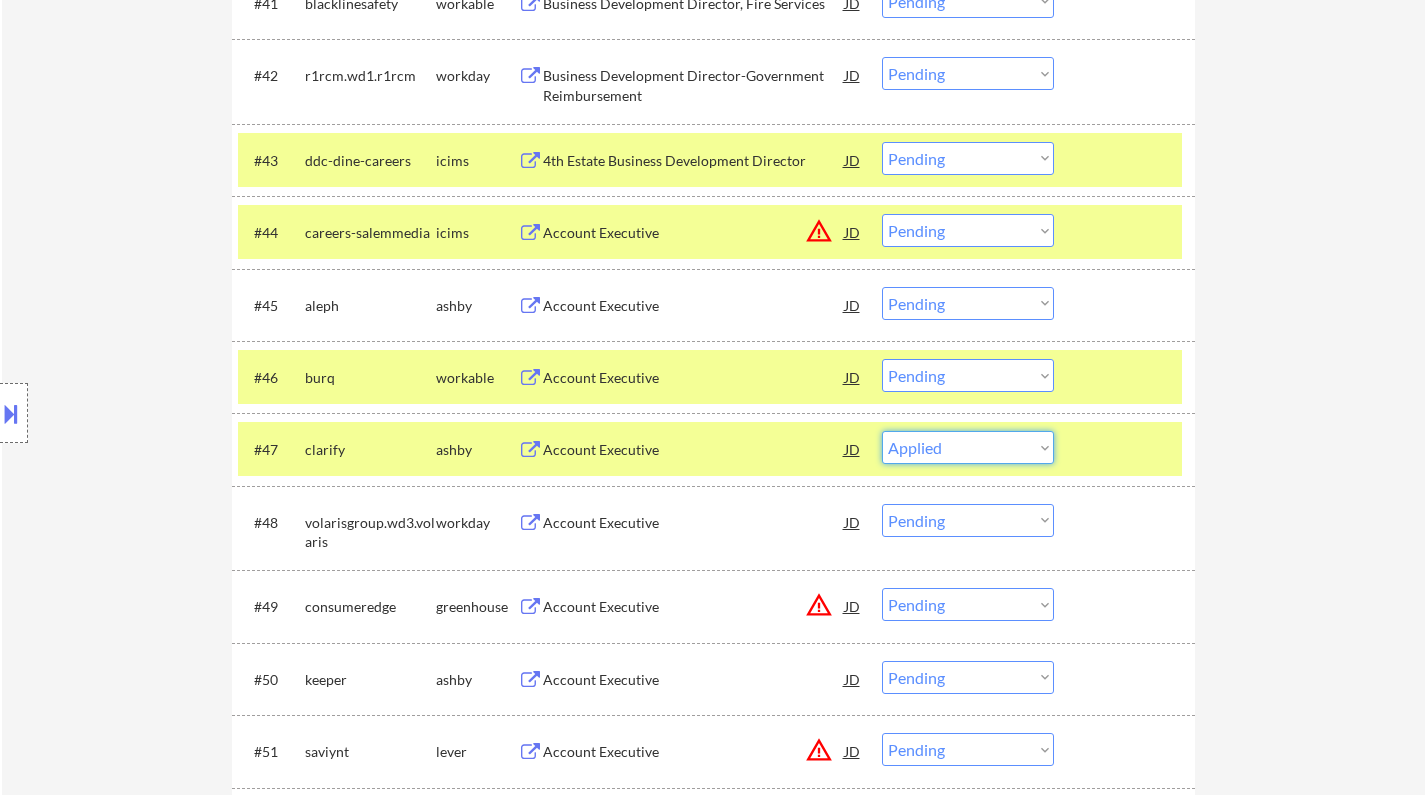 click on "Choose an option... Pending Applied Excluded (Questions) Excluded (Expired) Excluded (Location) Excluded (Bad Match) Excluded (Blocklist) Excluded (Salary) Excluded (Other)" at bounding box center (968, 447) 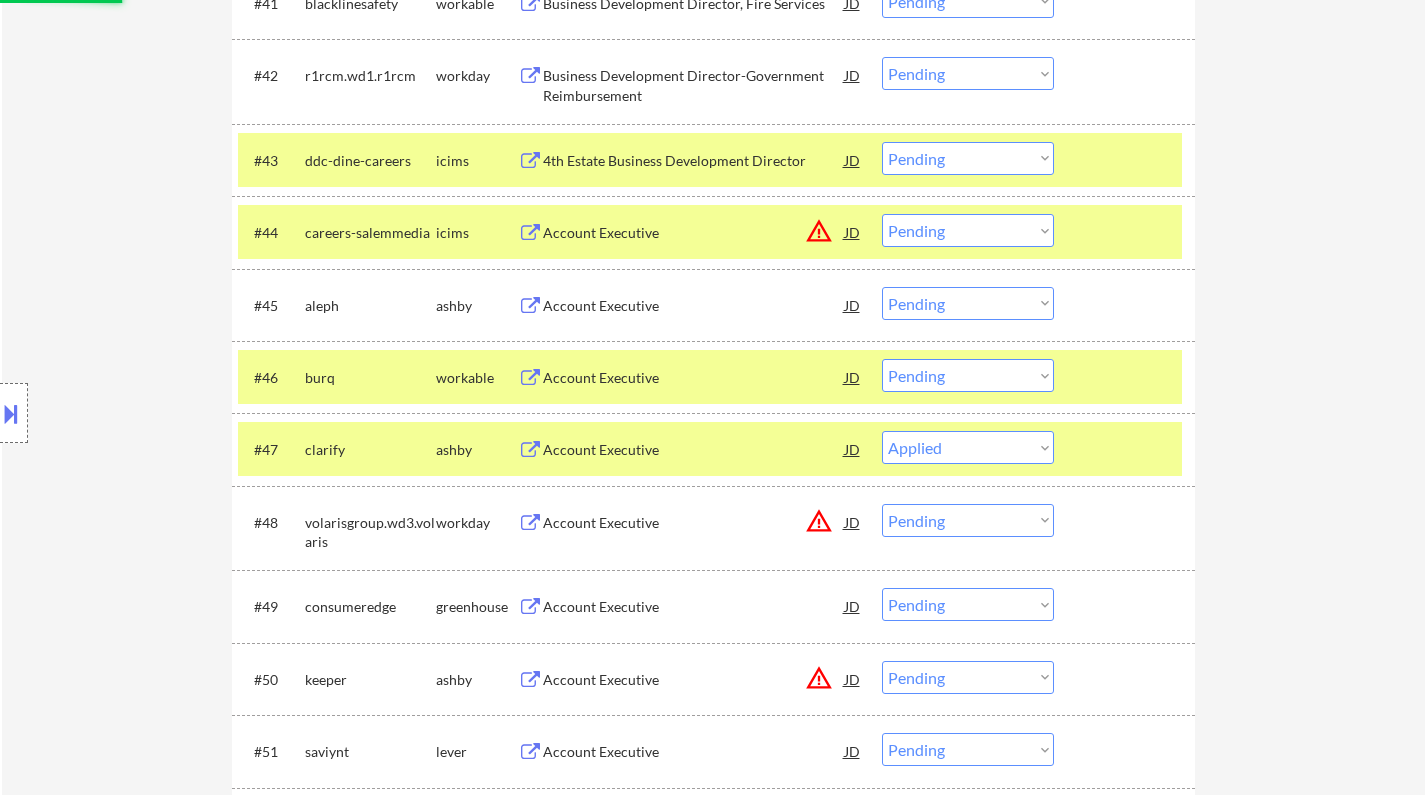 select on ""pending"" 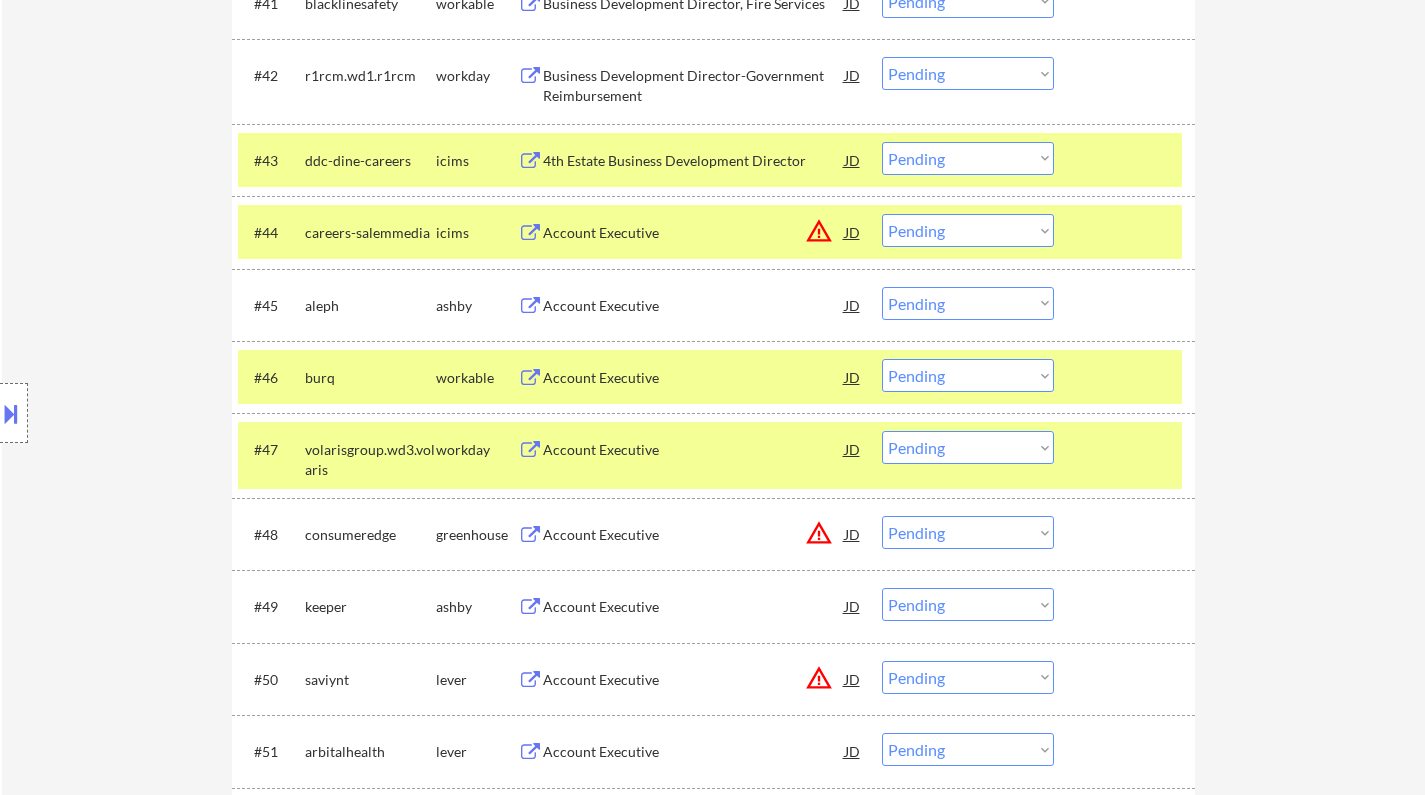 select on ""PLACEHOLDER_1427118222253"" 